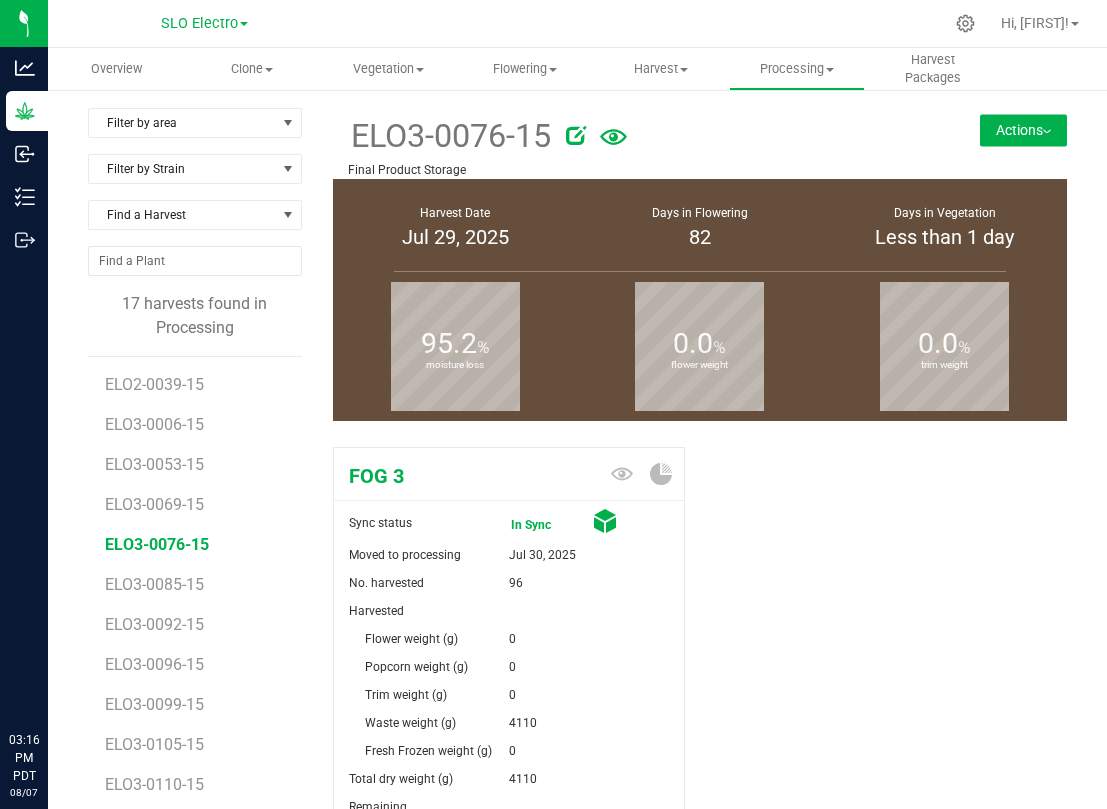 scroll, scrollTop: 0, scrollLeft: 0, axis: both 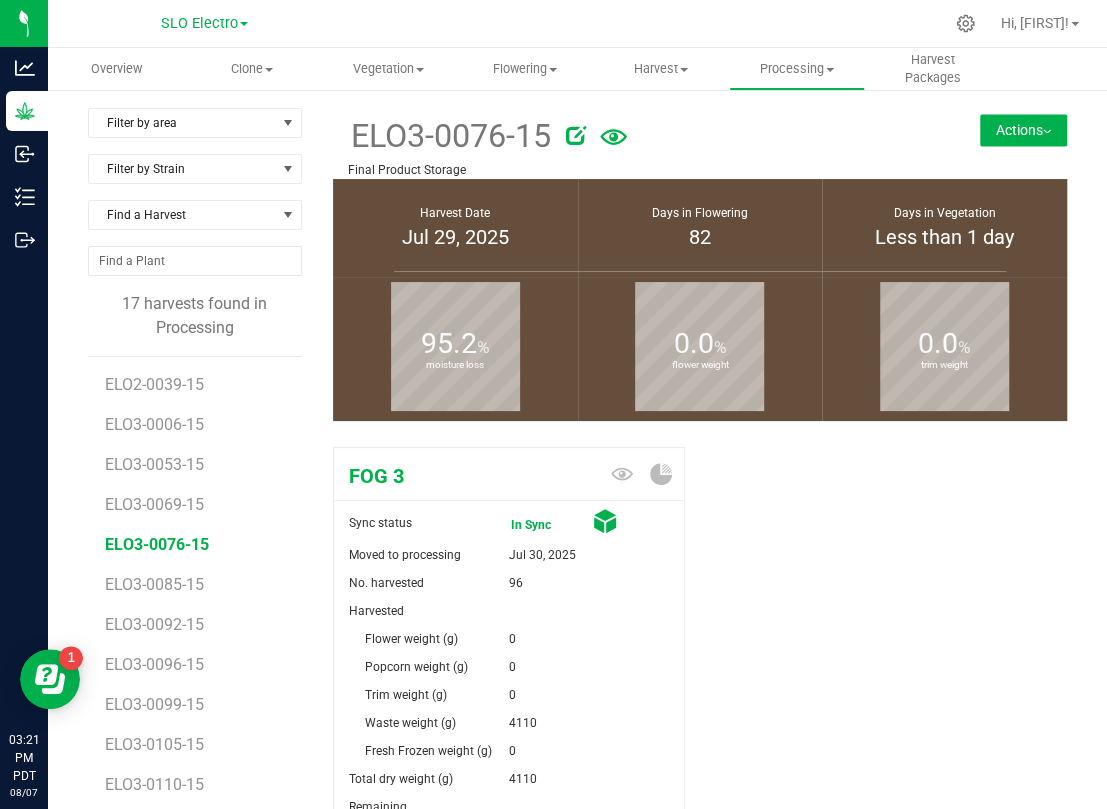 click on "Actions" at bounding box center (1023, 130) 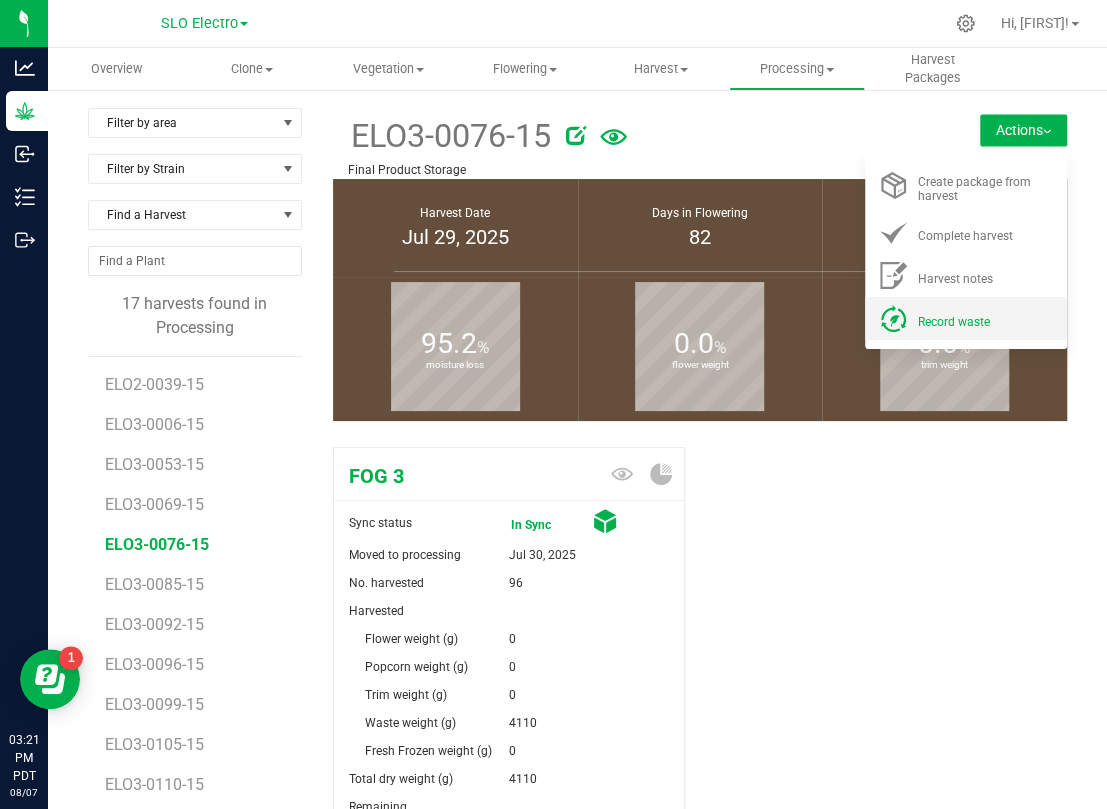 click on "Record waste" at bounding box center (954, 322) 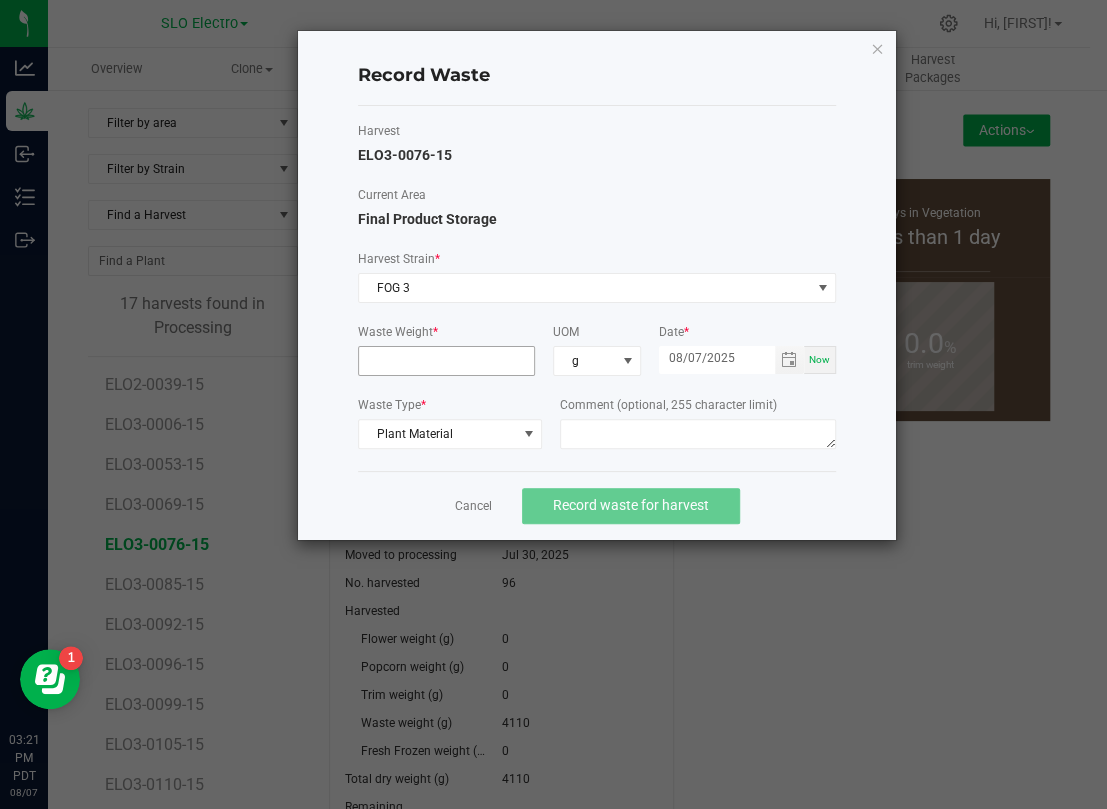 click at bounding box center [446, 361] 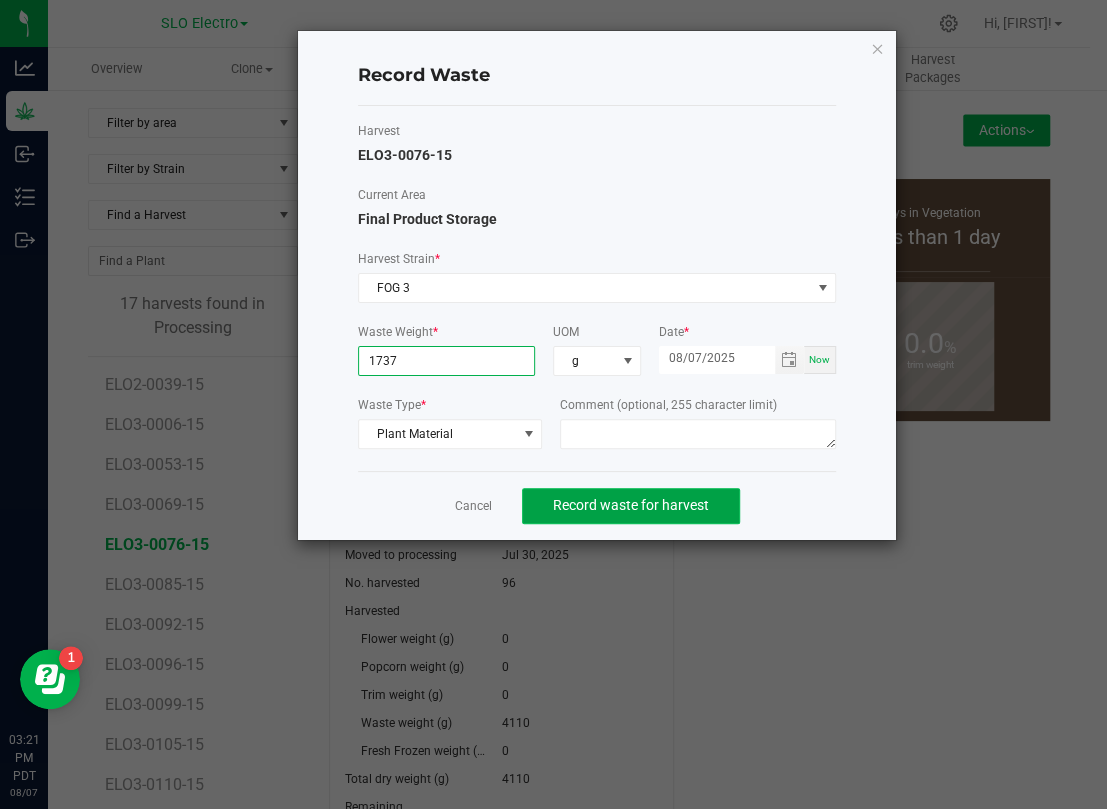 type on "1737.0000 g" 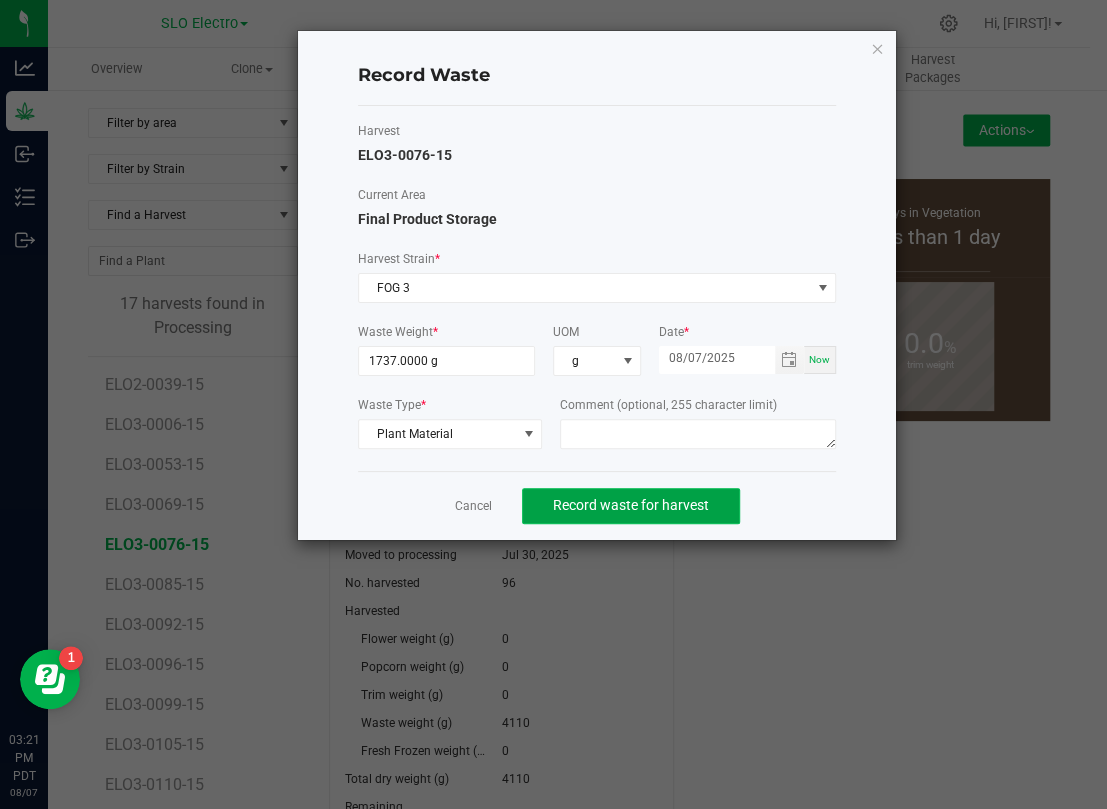 click on "Record waste for harvest" 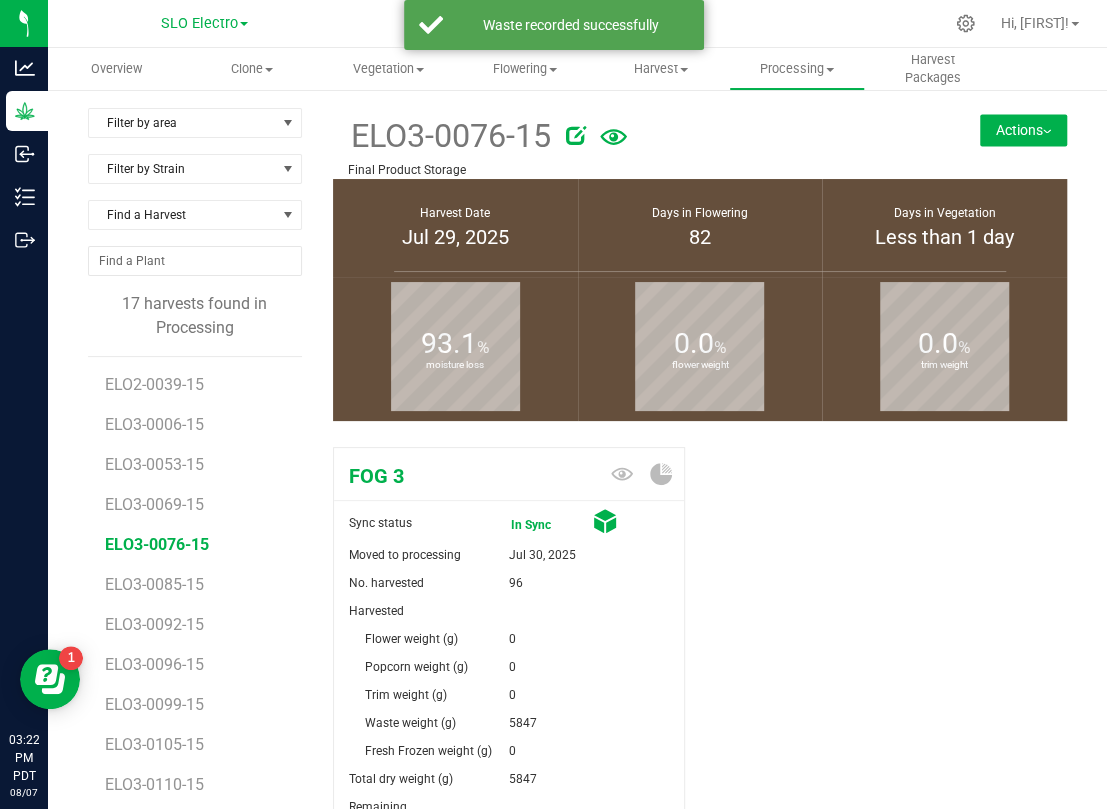 scroll, scrollTop: 222, scrollLeft: 0, axis: vertical 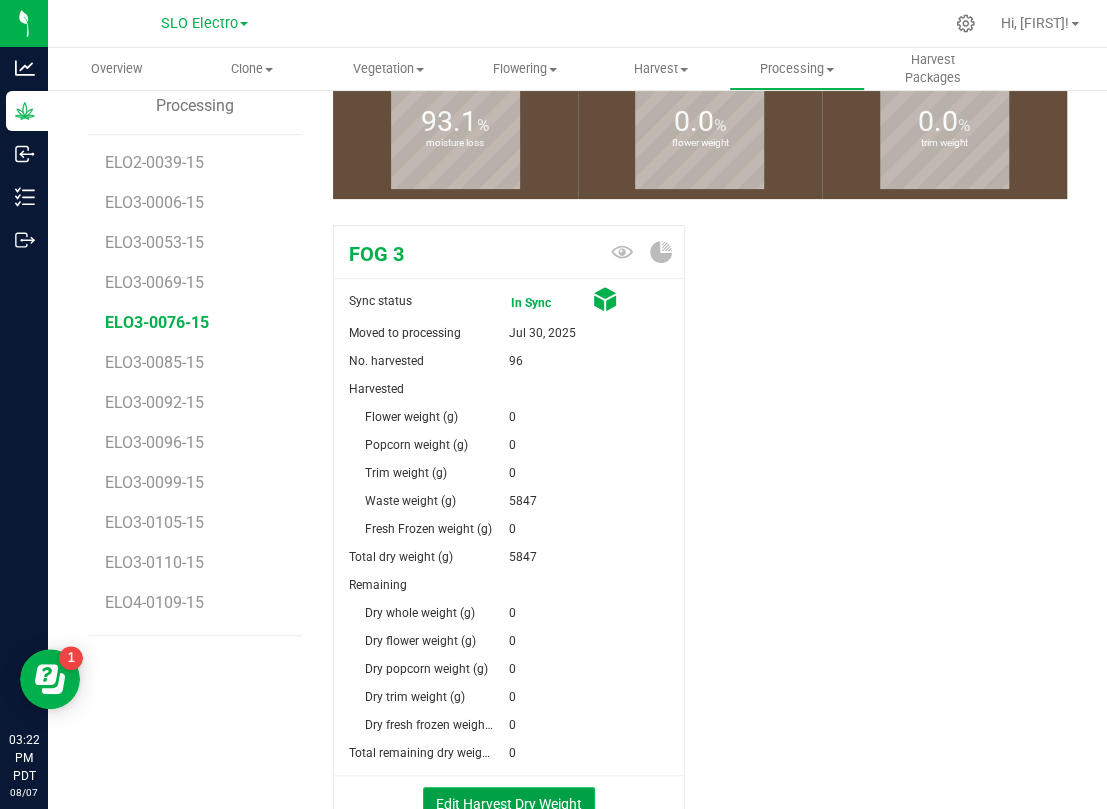 click on "Edit Harvest Dry Weight" at bounding box center [509, 804] 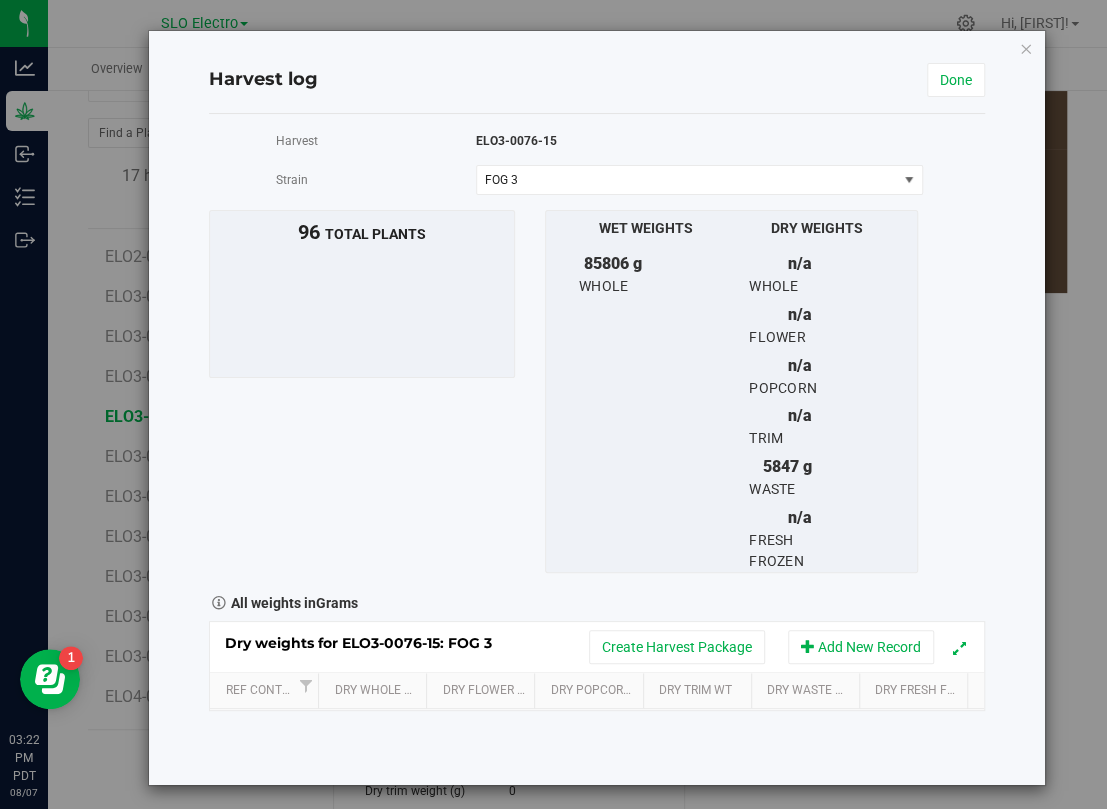 scroll, scrollTop: 222, scrollLeft: 0, axis: vertical 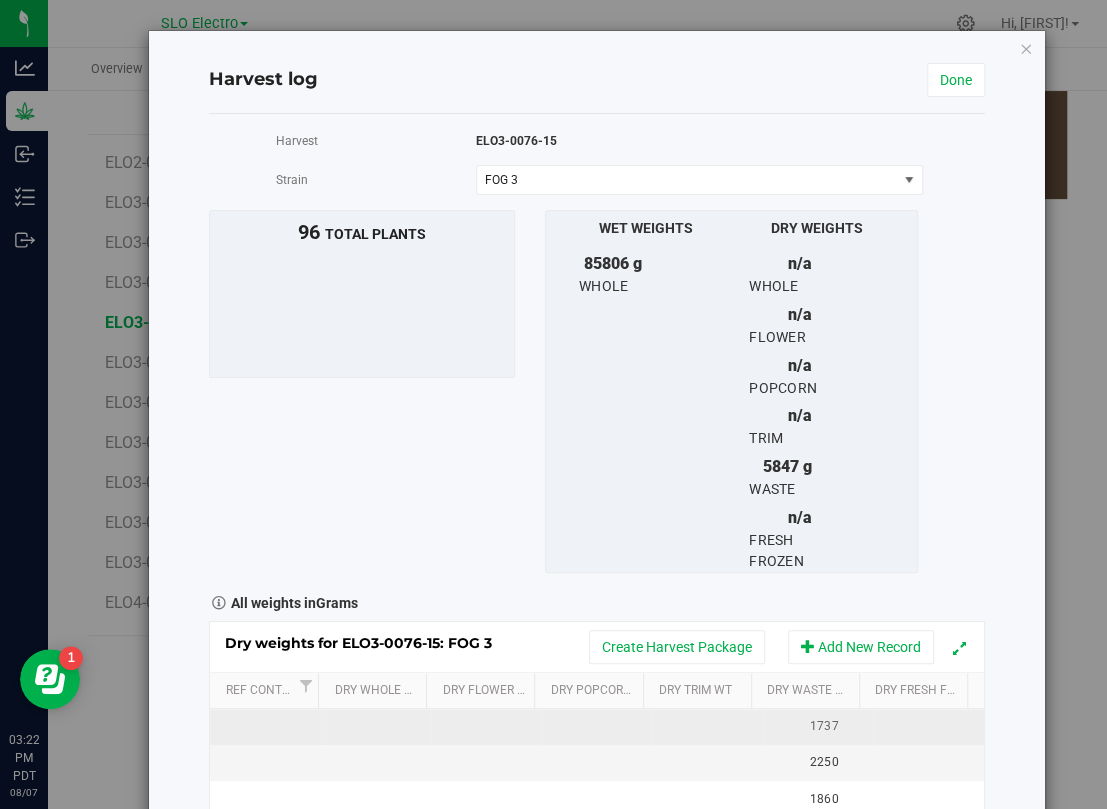 click at bounding box center [486, 727] 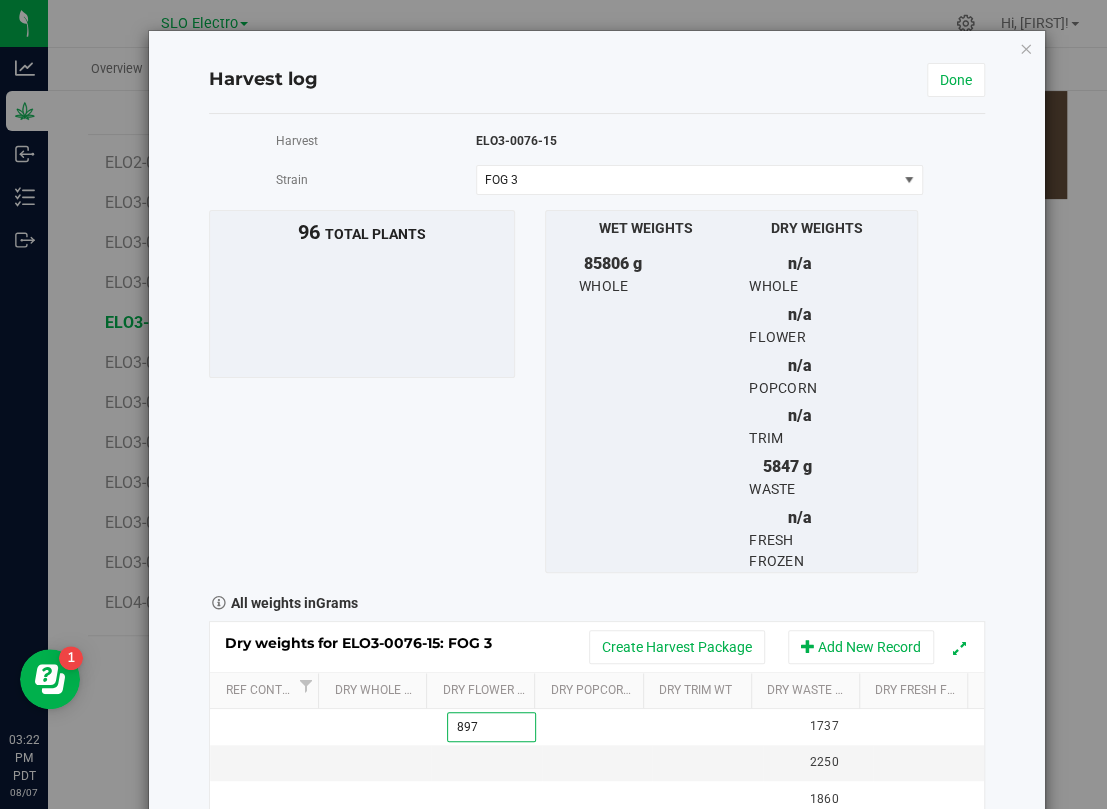 type on "8973" 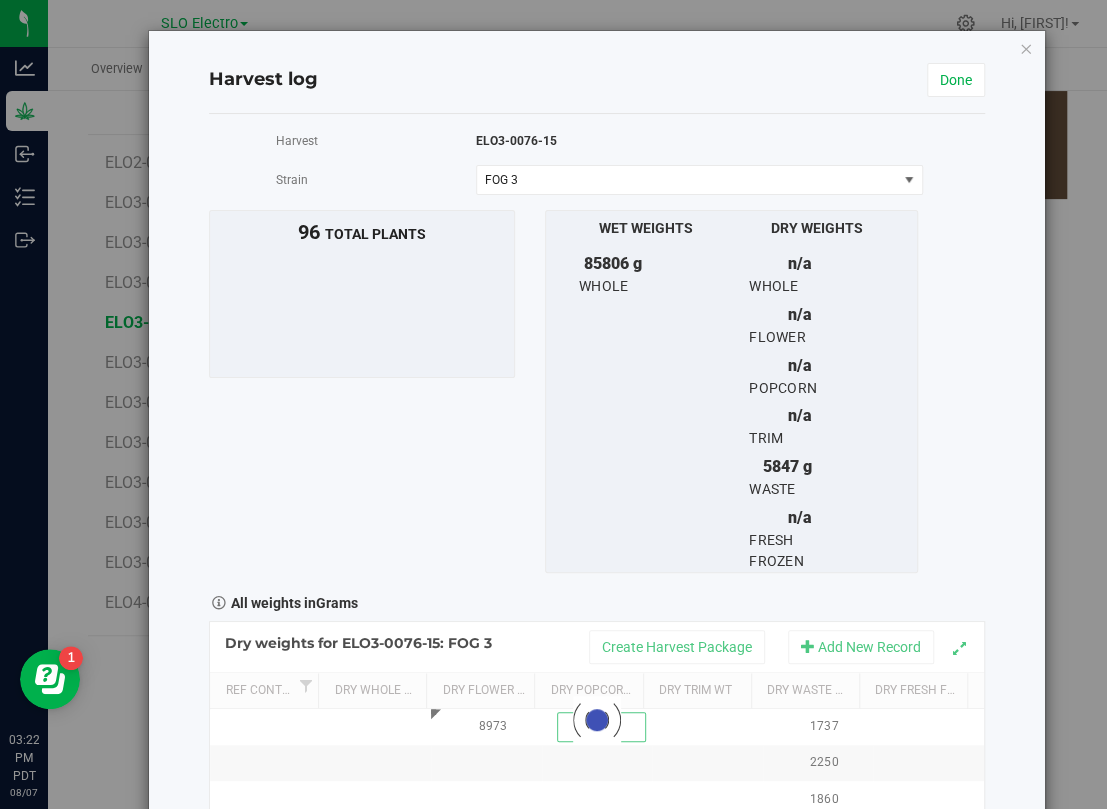 scroll, scrollTop: 0, scrollLeft: 0, axis: both 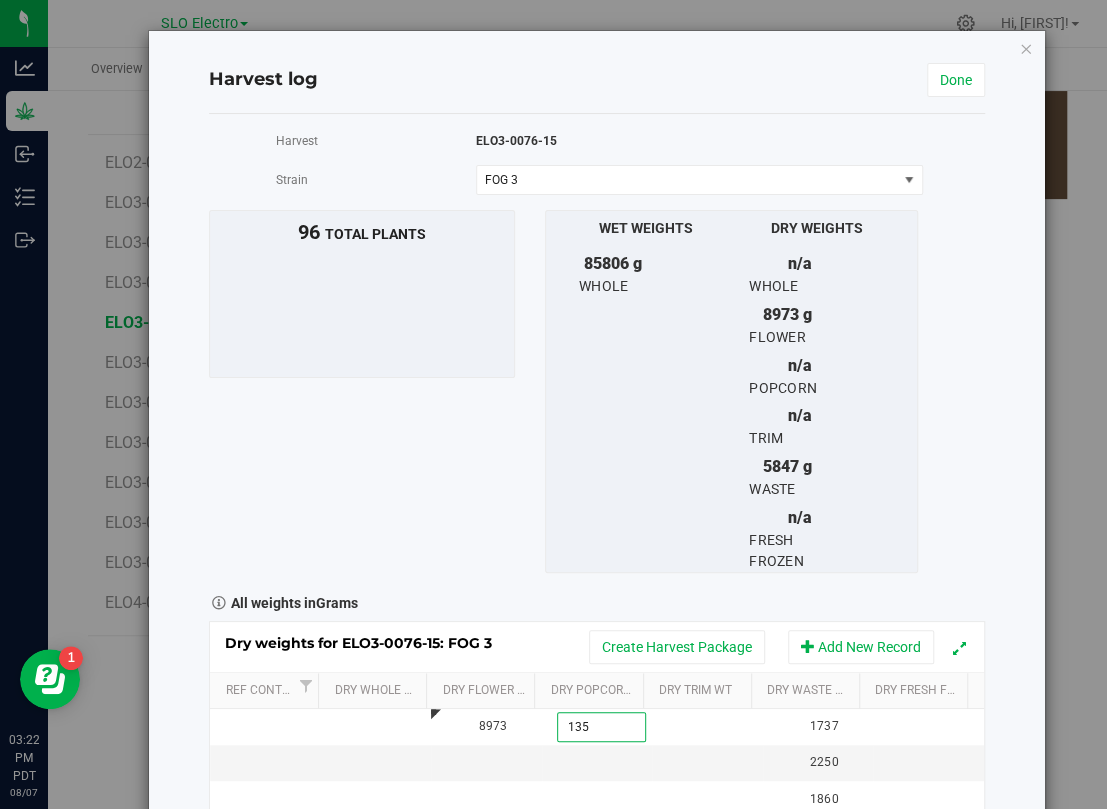 type on "1359" 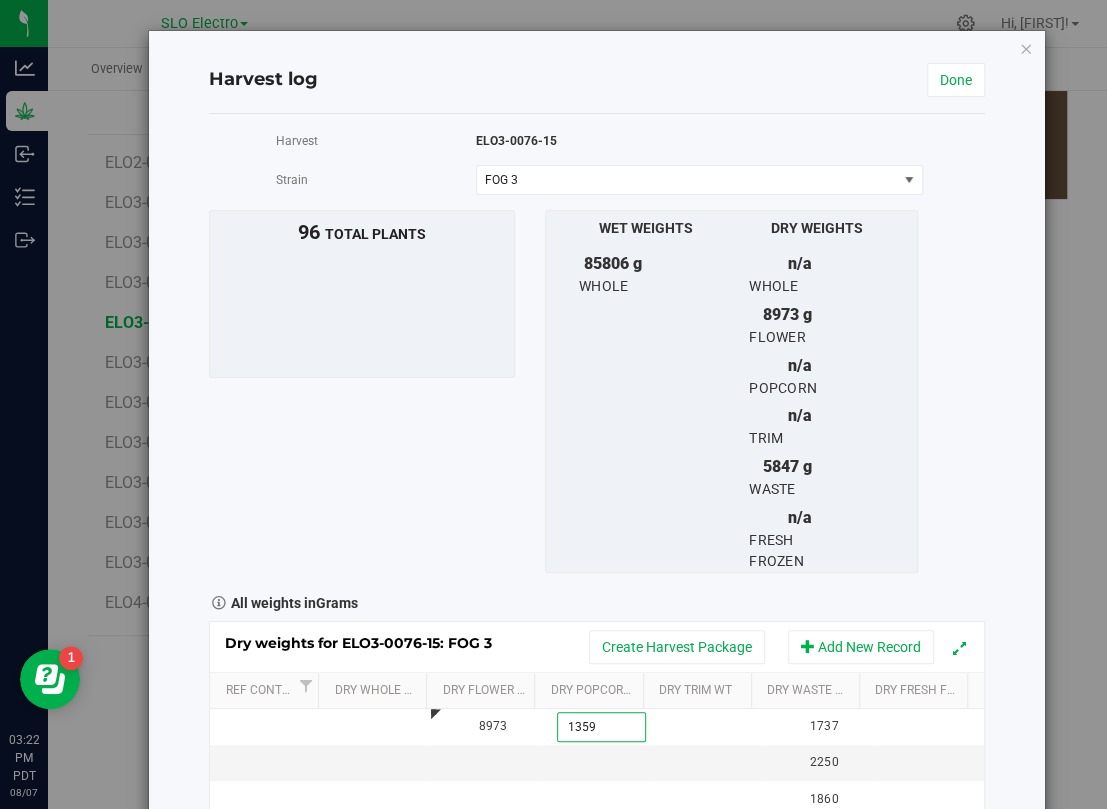 scroll, scrollTop: 0, scrollLeft: 0, axis: both 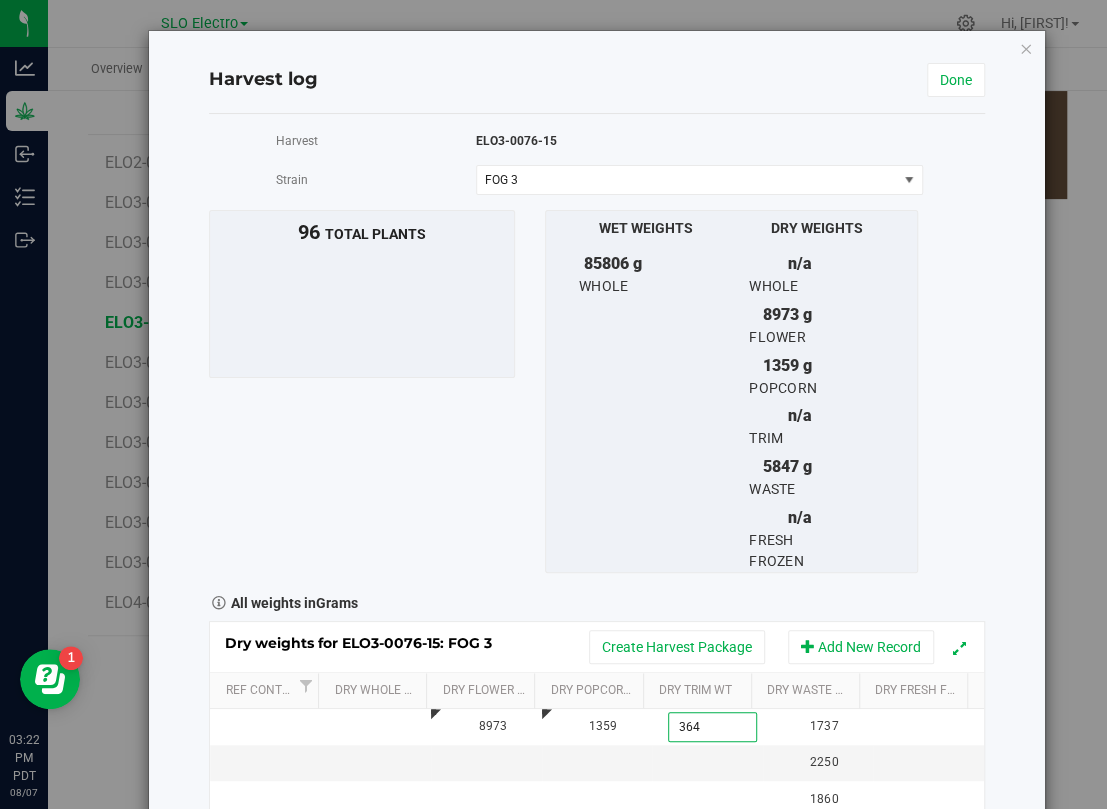 type on "3640" 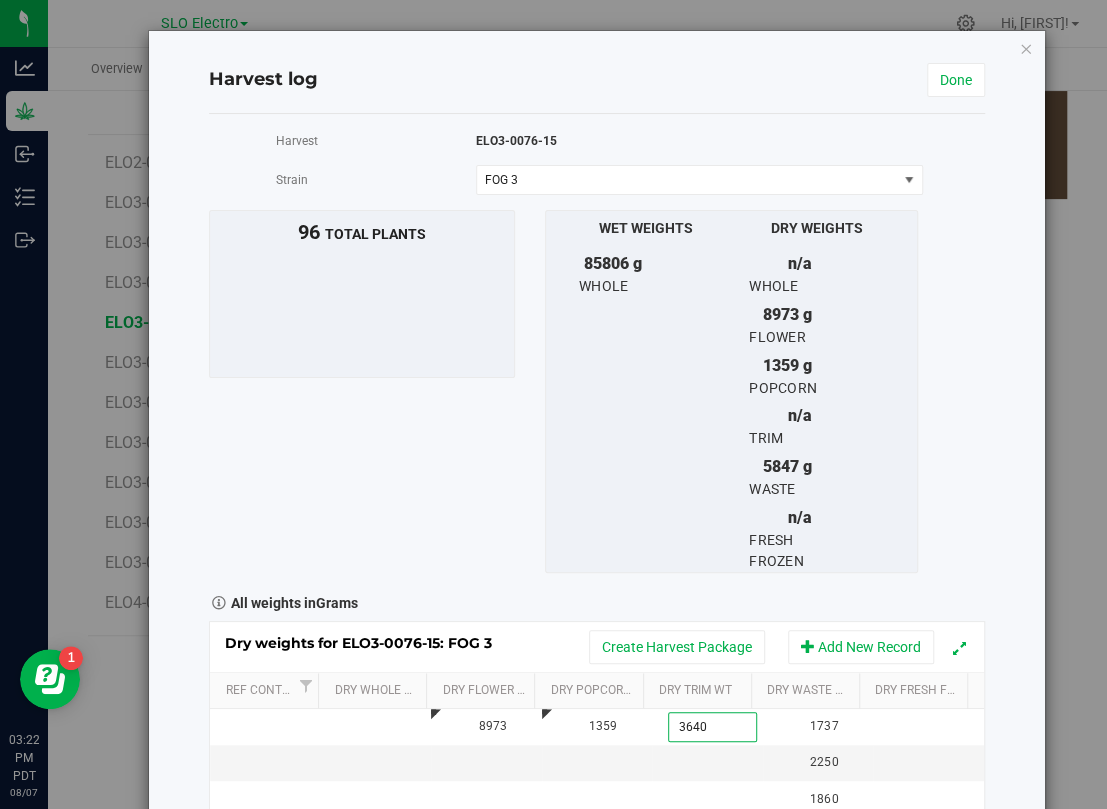 scroll, scrollTop: 0, scrollLeft: 0, axis: both 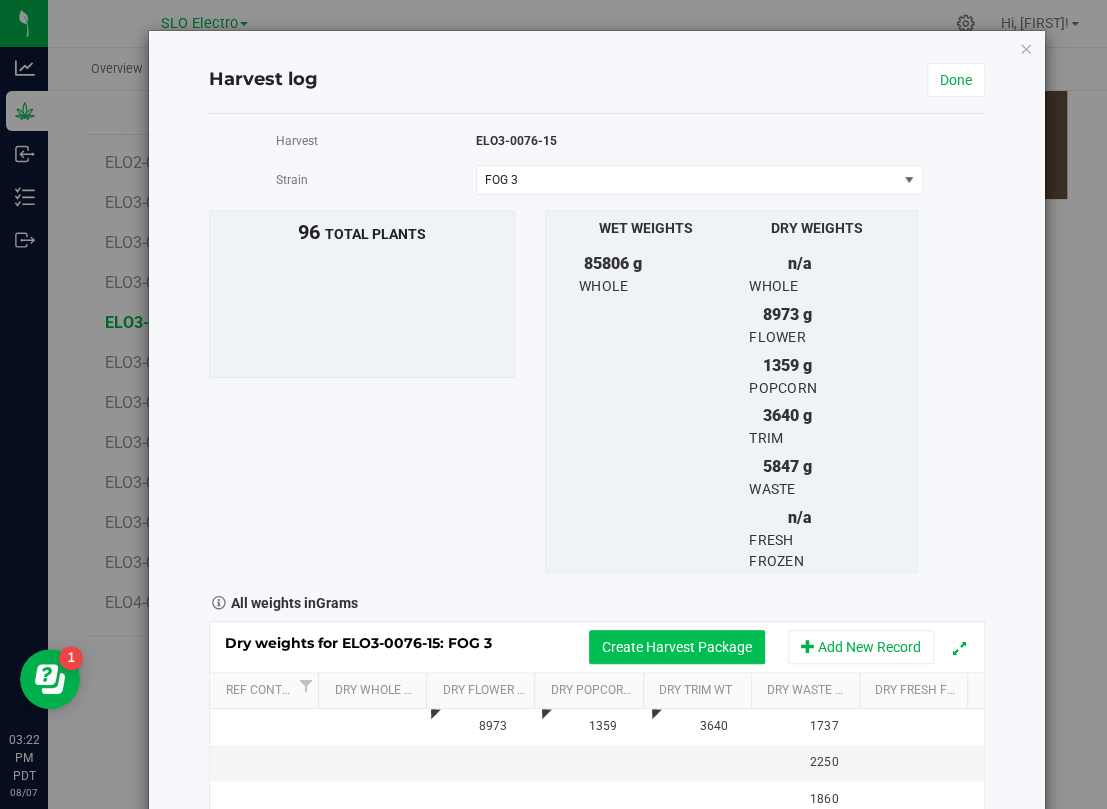 click on "Create Harvest Package" at bounding box center [677, 647] 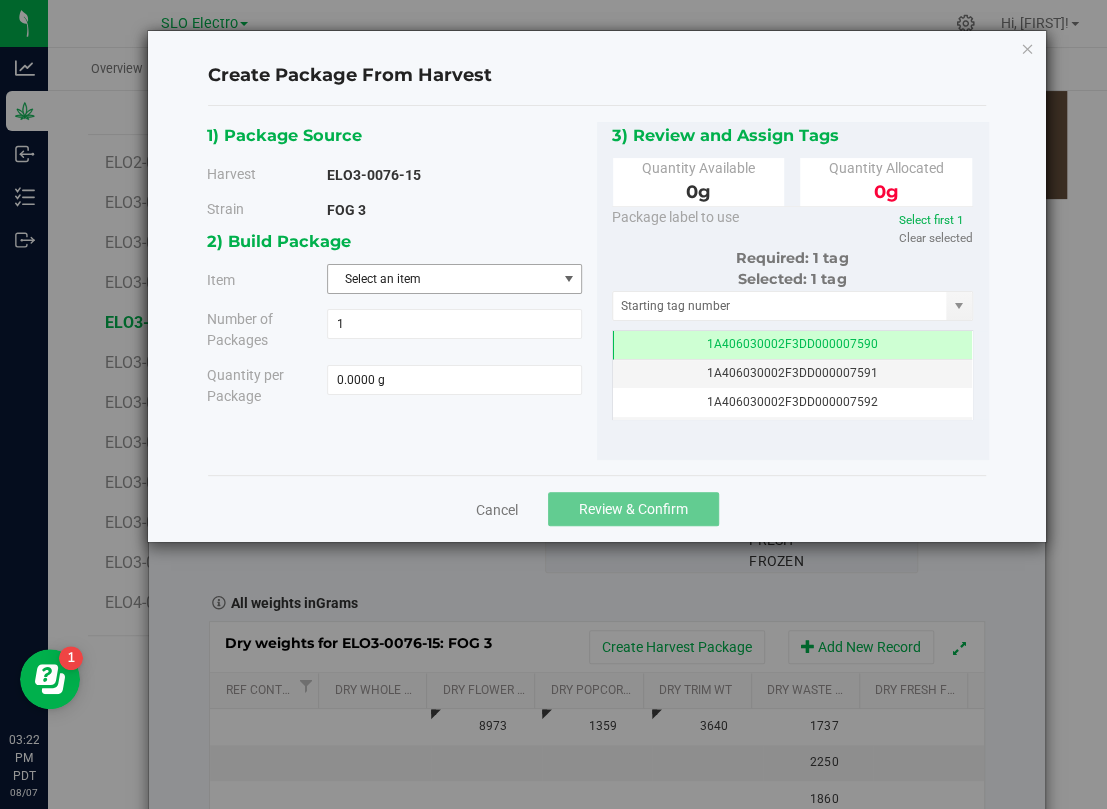 click on "Select an item" at bounding box center [442, 279] 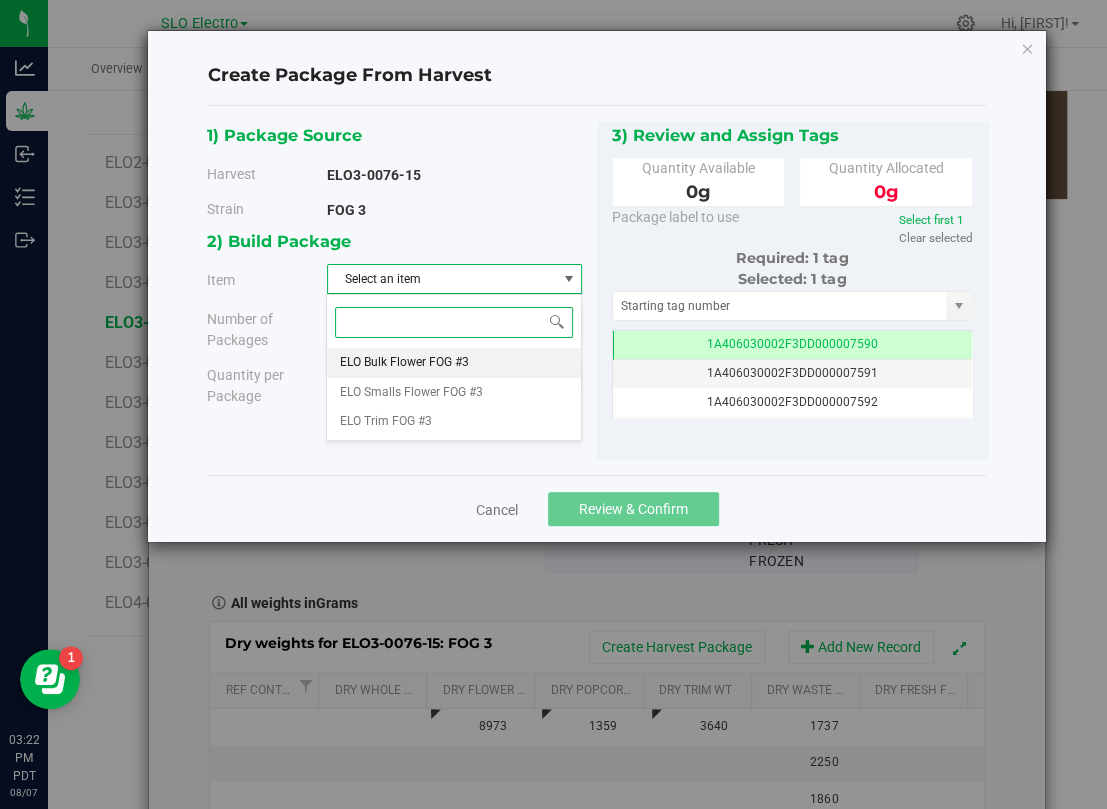 click on "ELO Bulk Flower FOG #3" at bounding box center (403, 363) 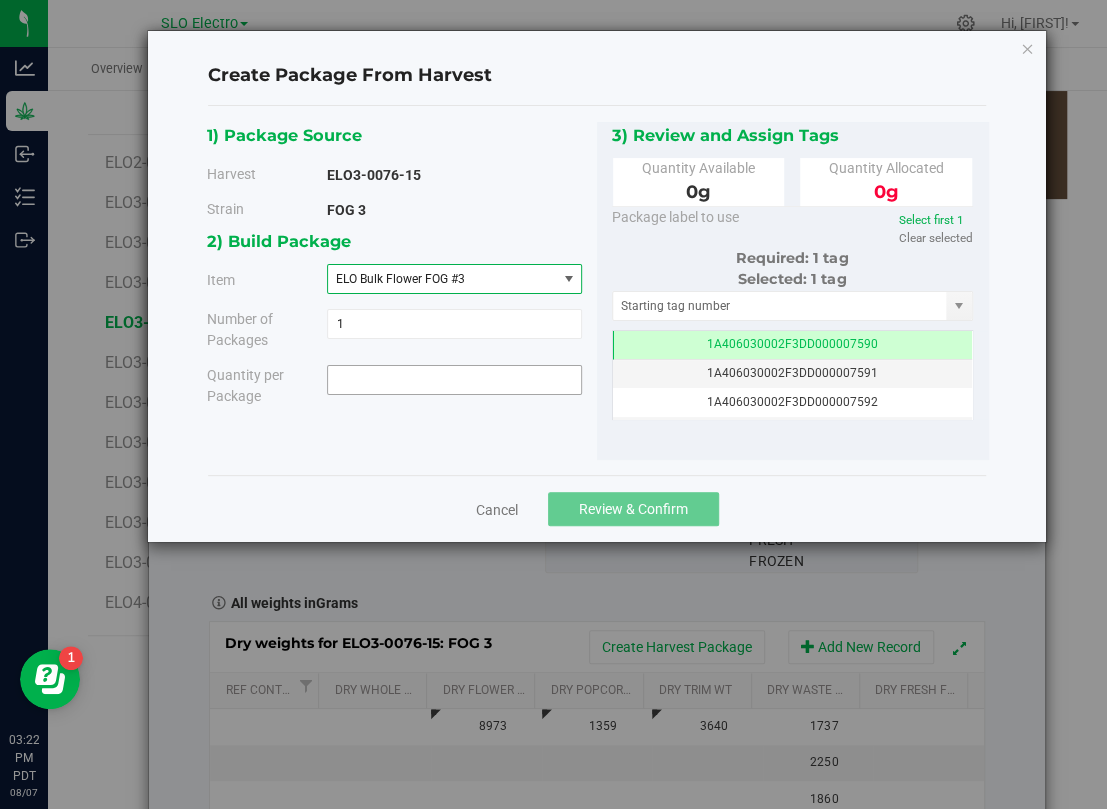 click at bounding box center (454, 380) 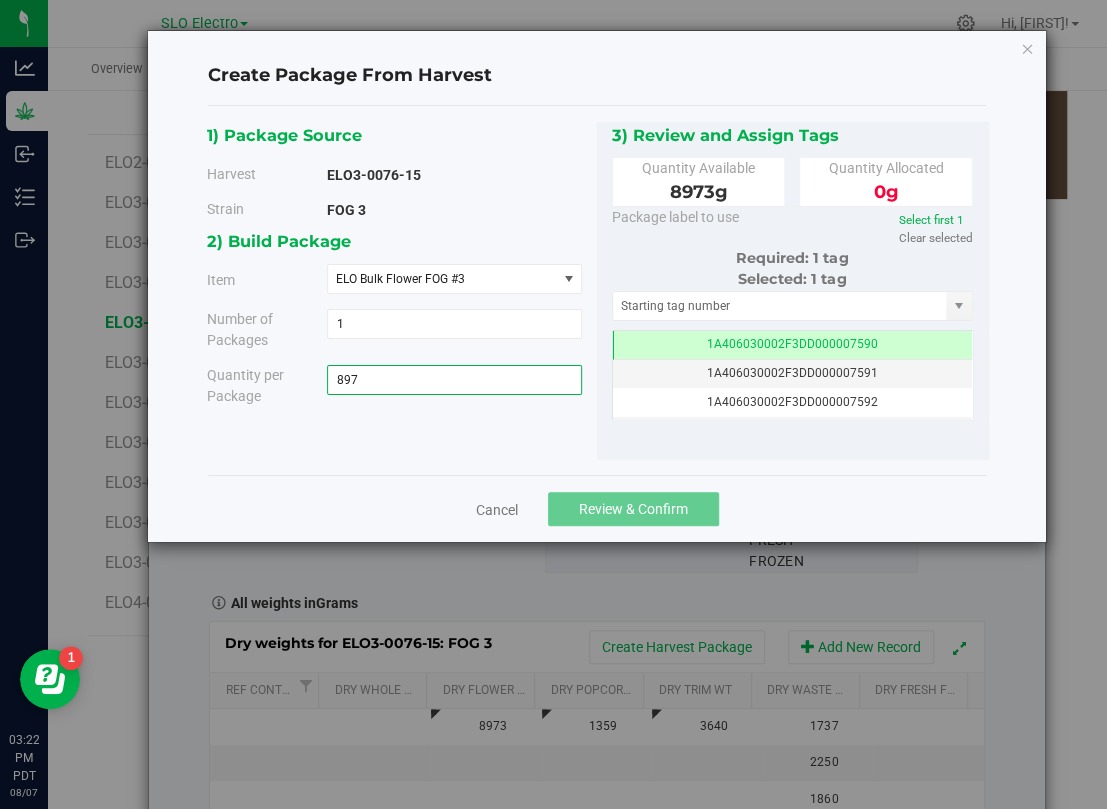 type on "8973" 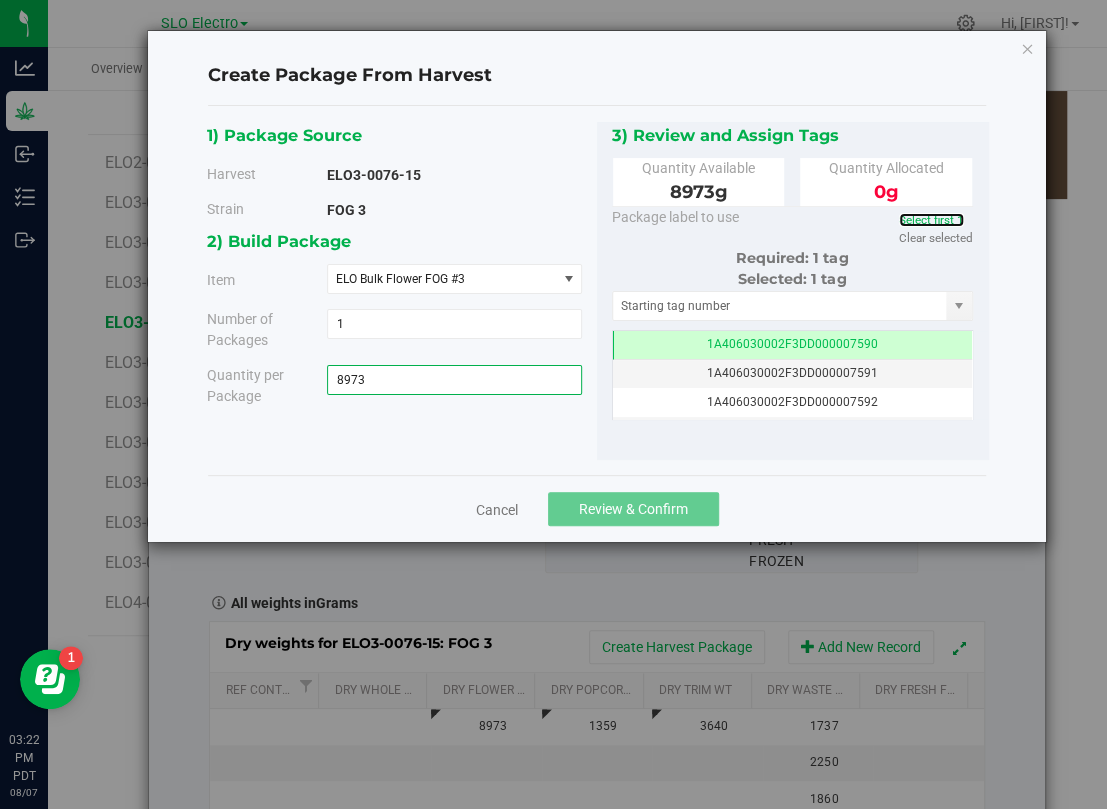 type on "8973.0000 g" 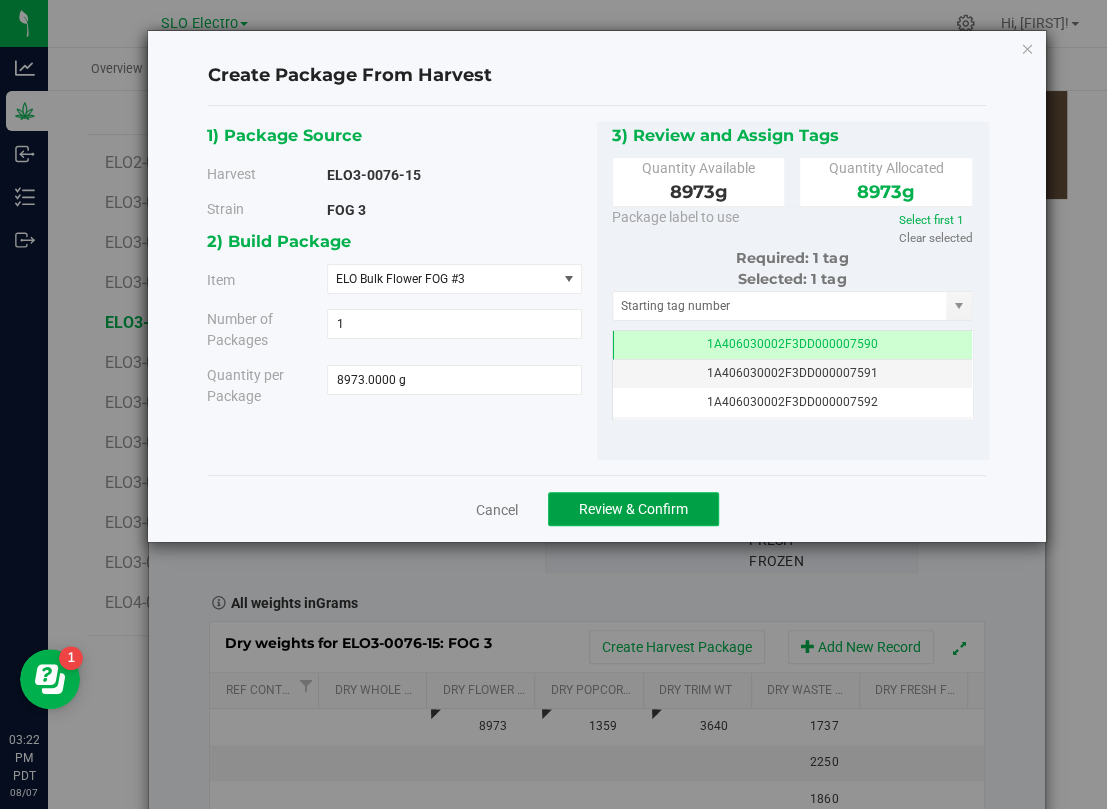 click on "Review & Confirm" 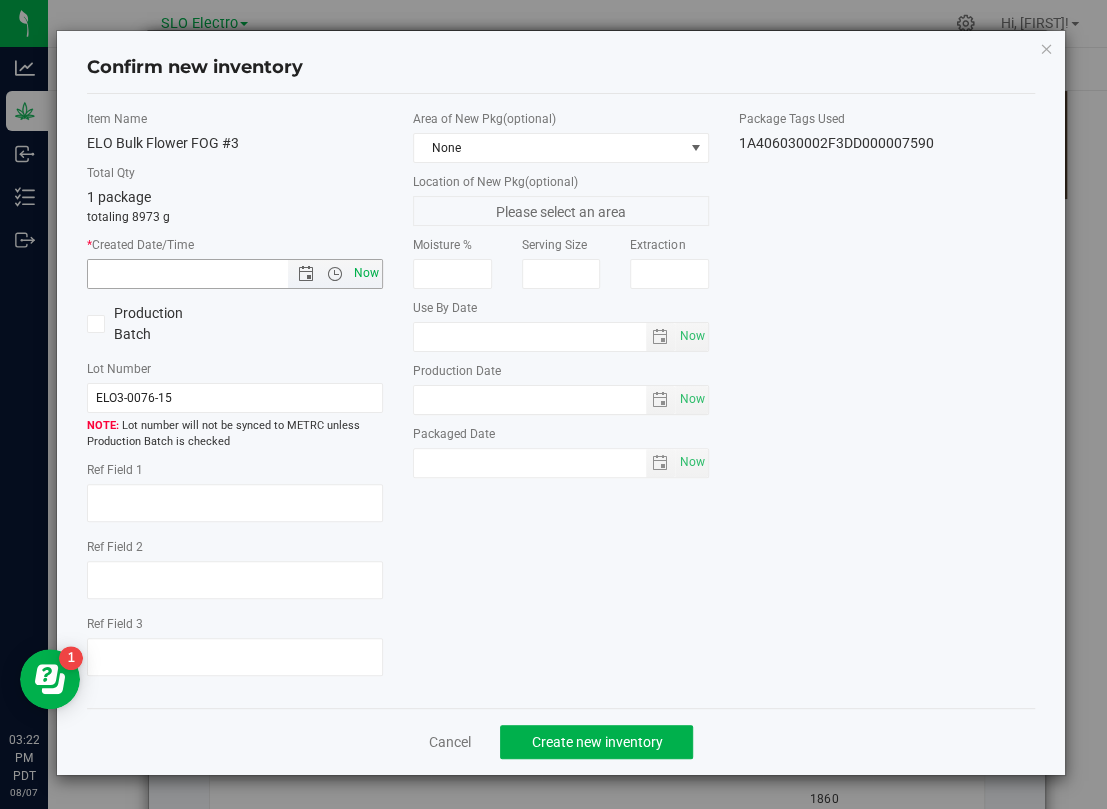 click on "Now" at bounding box center (367, 273) 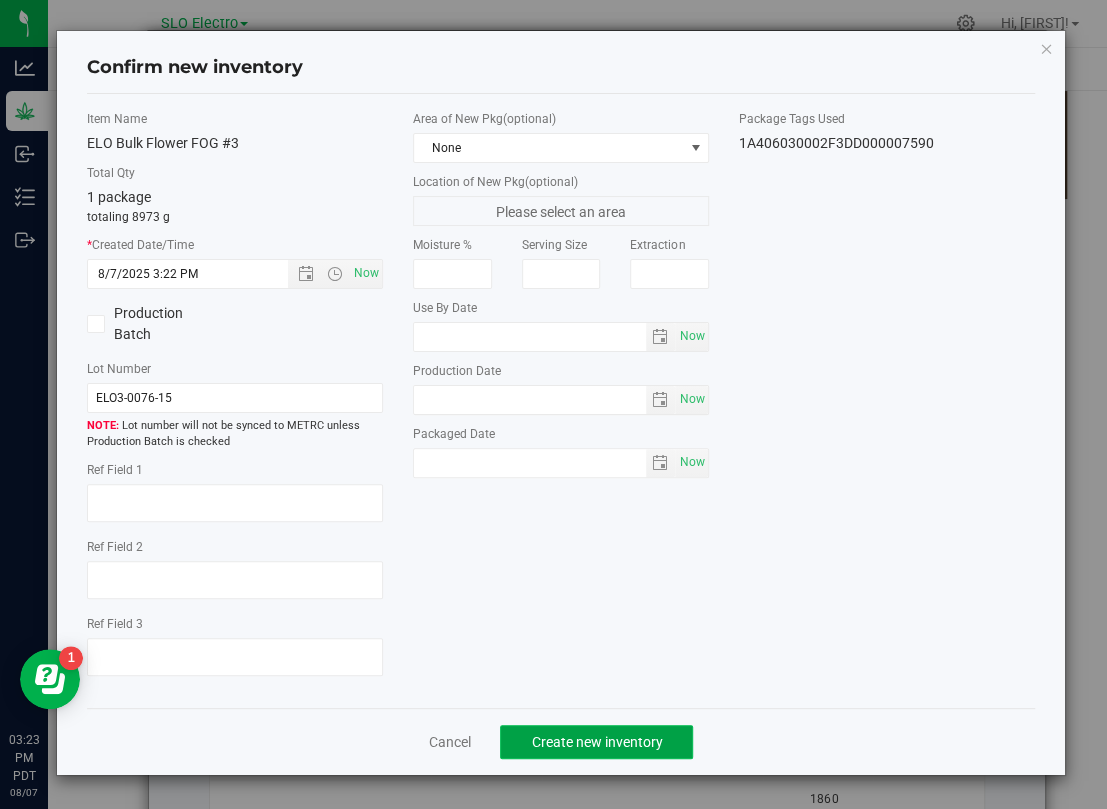 click on "Create new inventory" 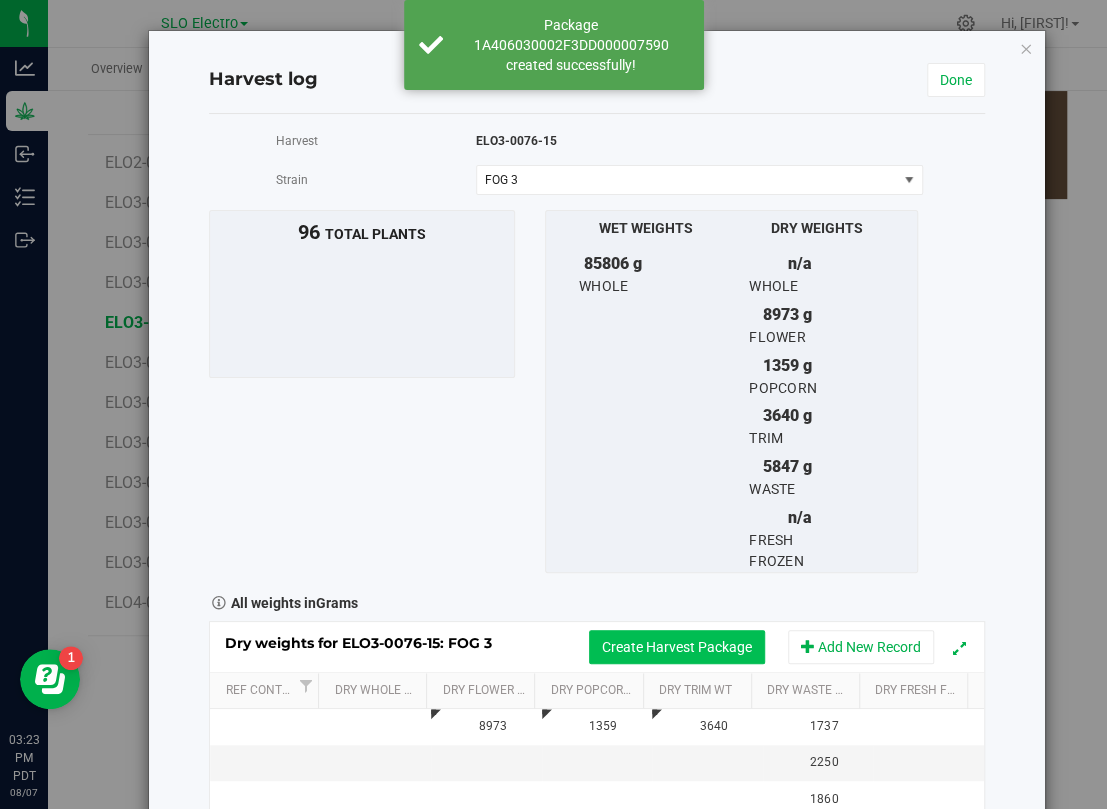 click on "Create Harvest Package" at bounding box center [677, 647] 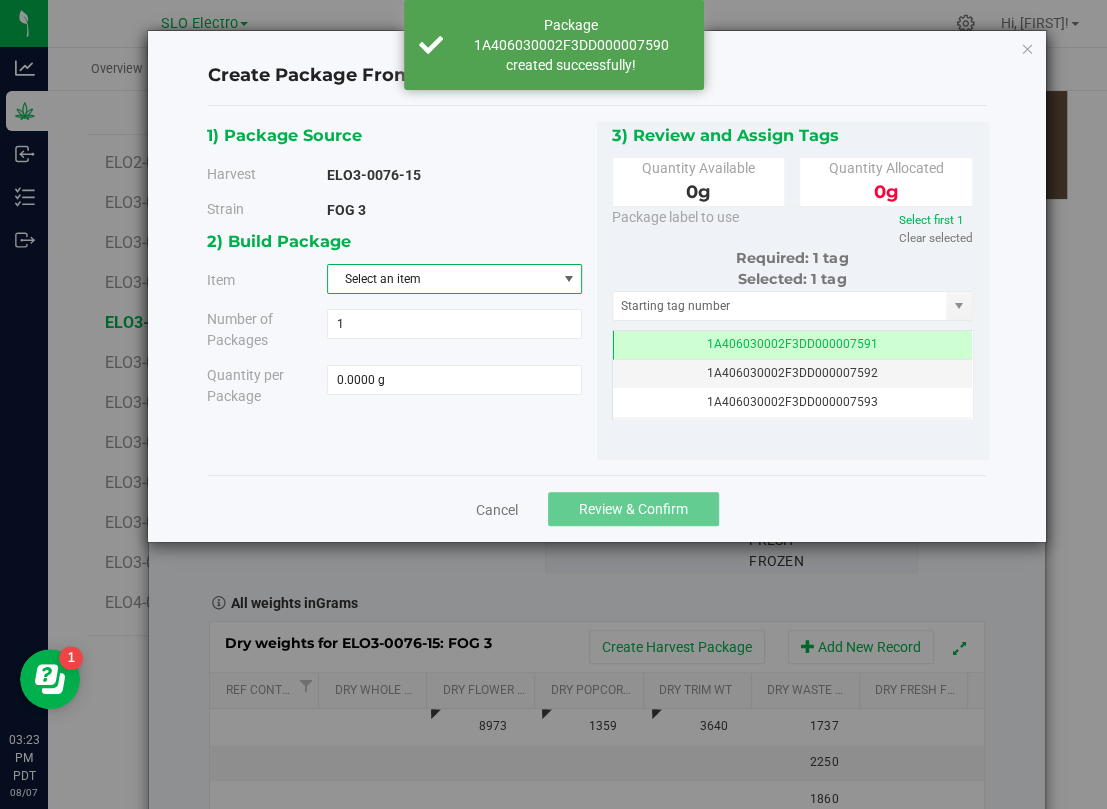 drag, startPoint x: 477, startPoint y: 274, endPoint x: 467, endPoint y: 283, distance: 13.453624 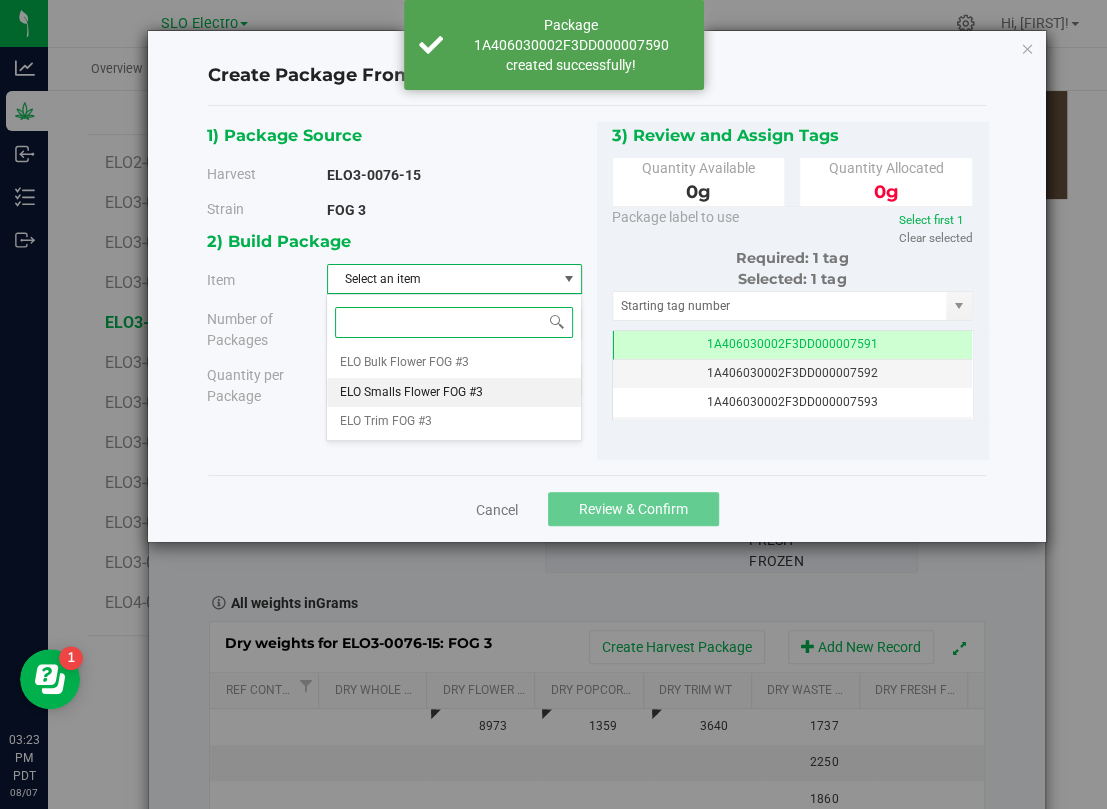 click on "ELO Smalls Flower FOG #3" at bounding box center [410, 393] 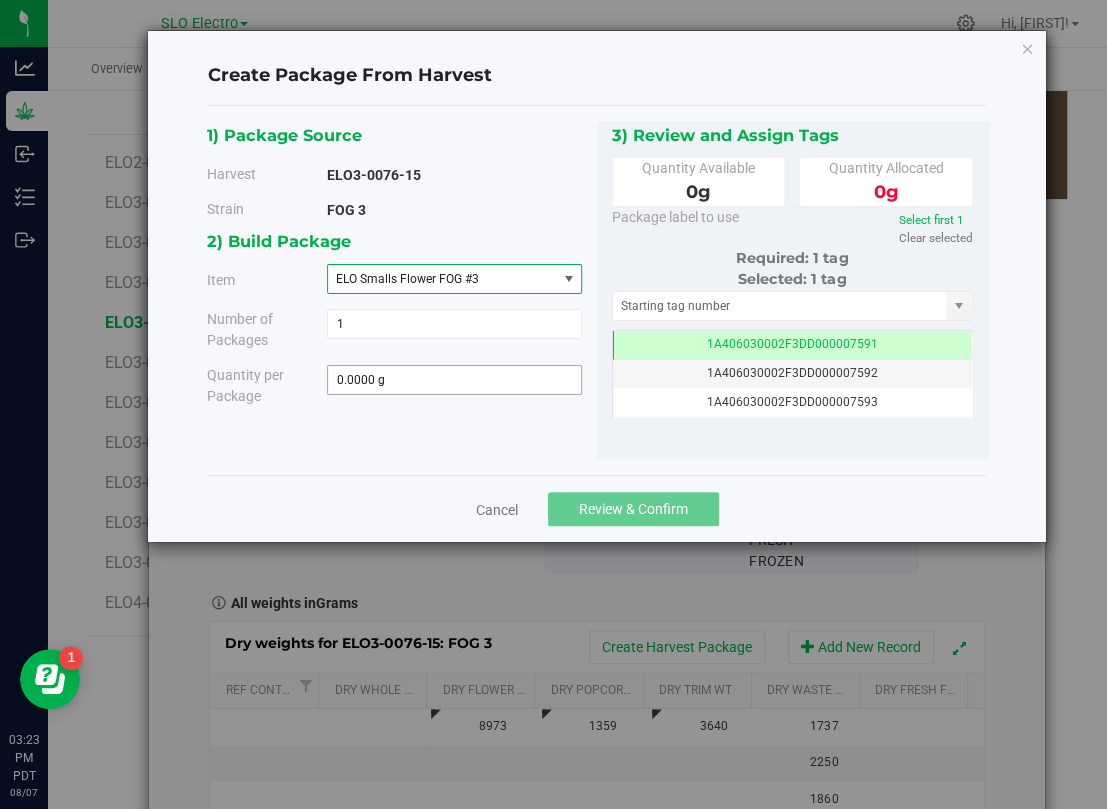 type 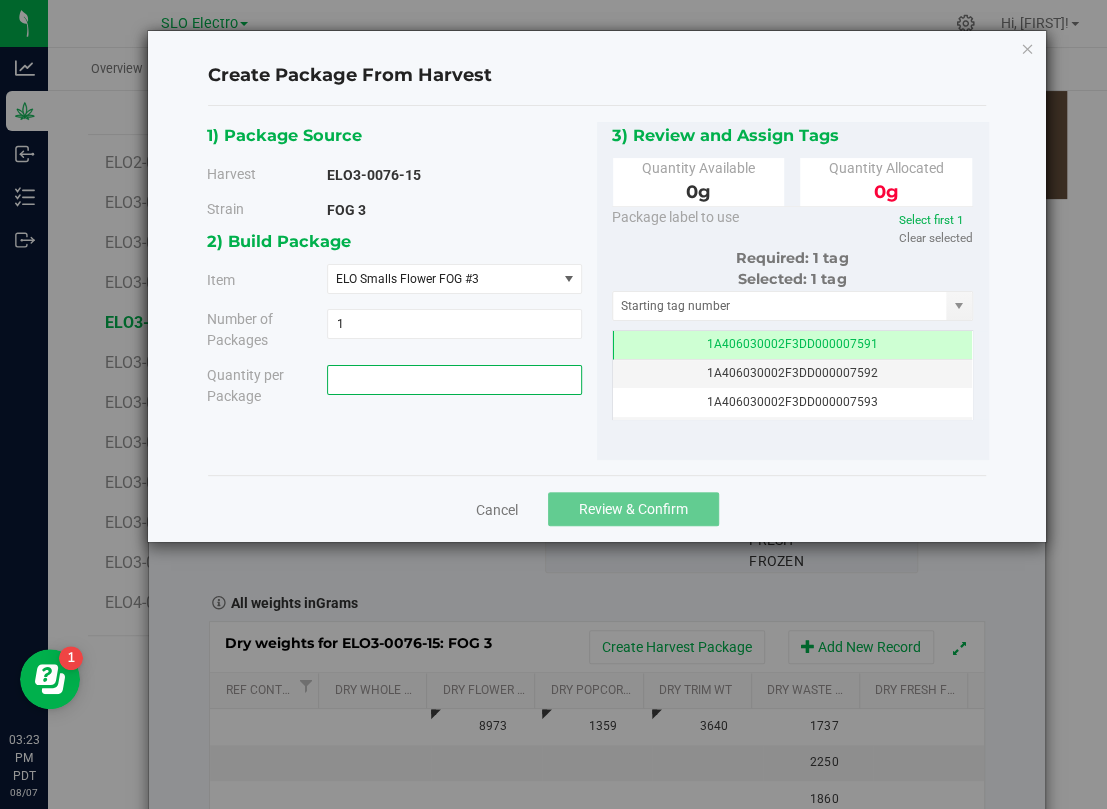 click at bounding box center [454, 380] 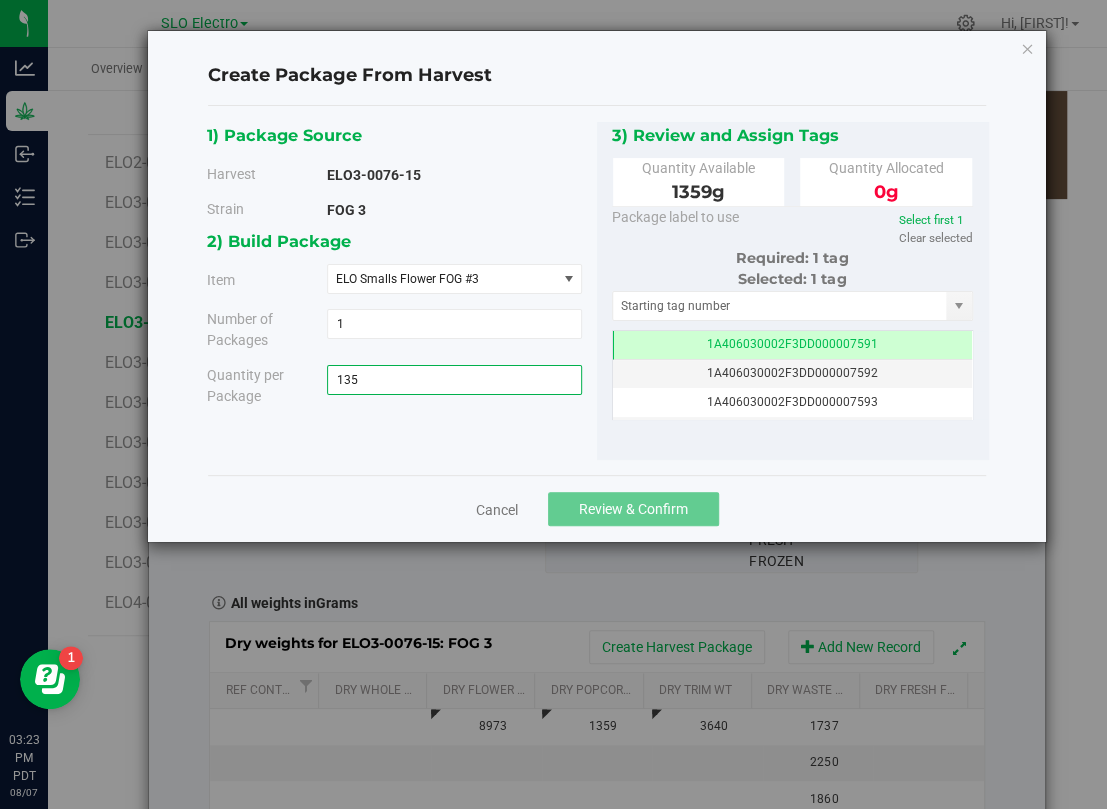 type on "1359" 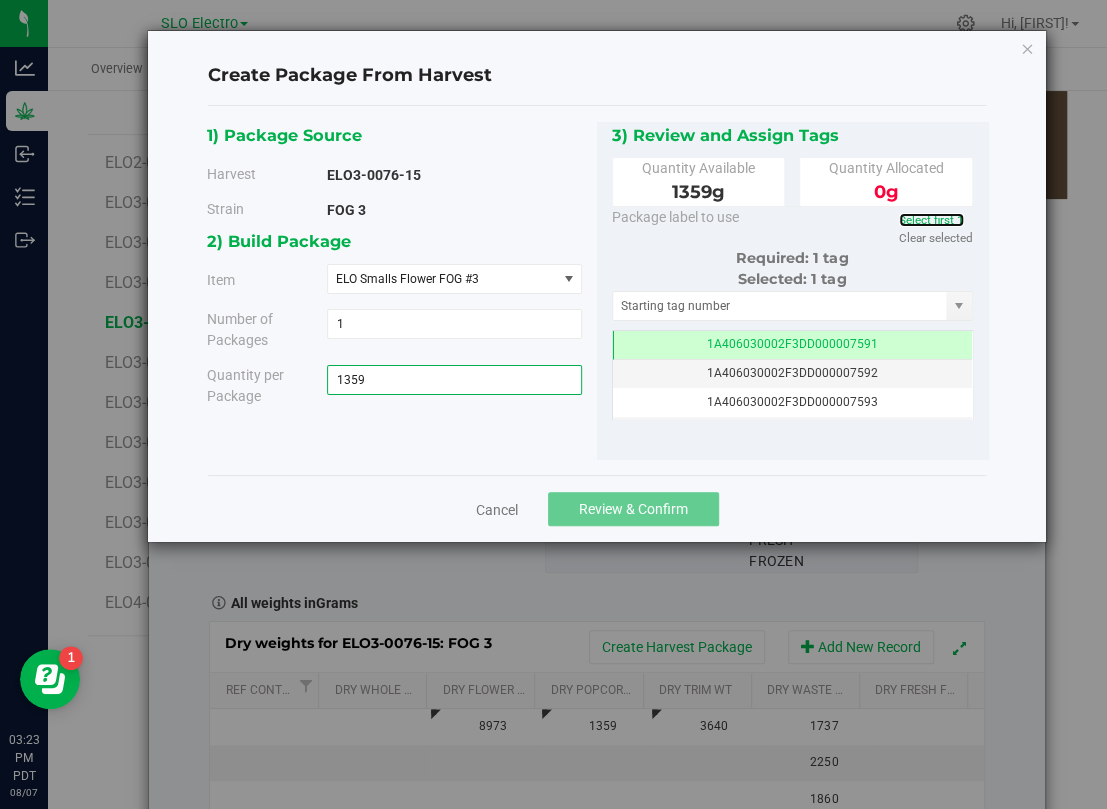 type on "1359.0000 g" 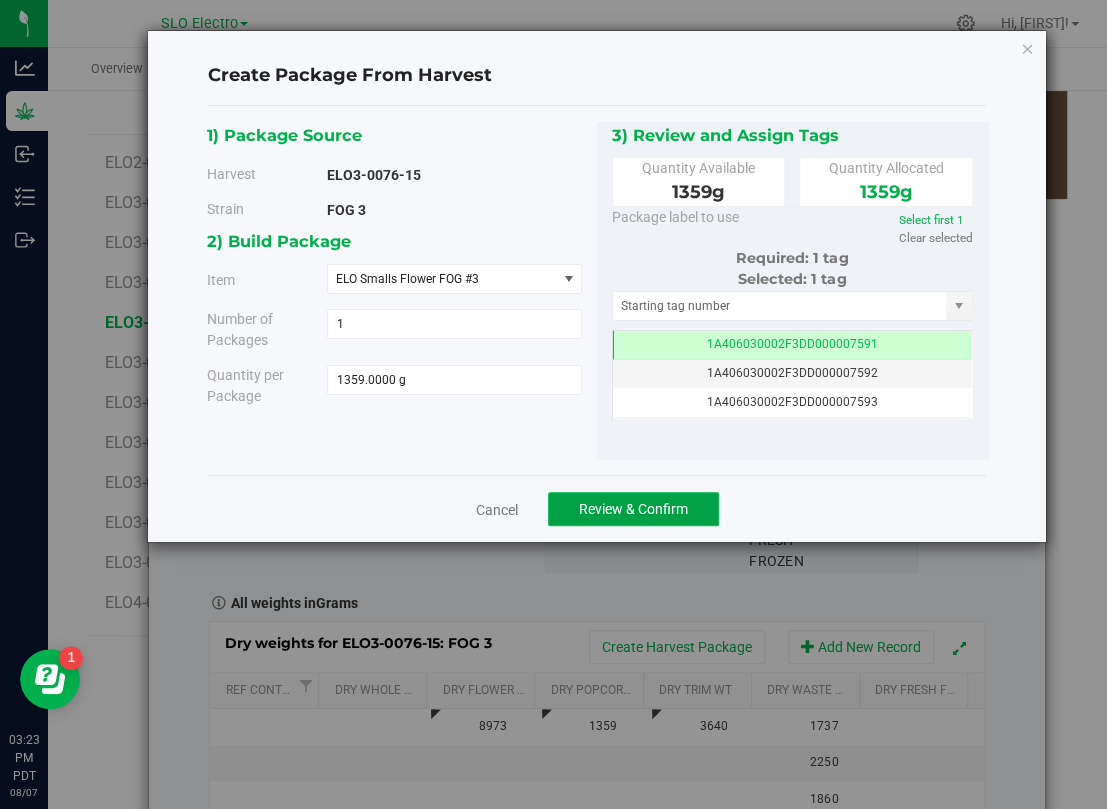 click on "Review & Confirm" 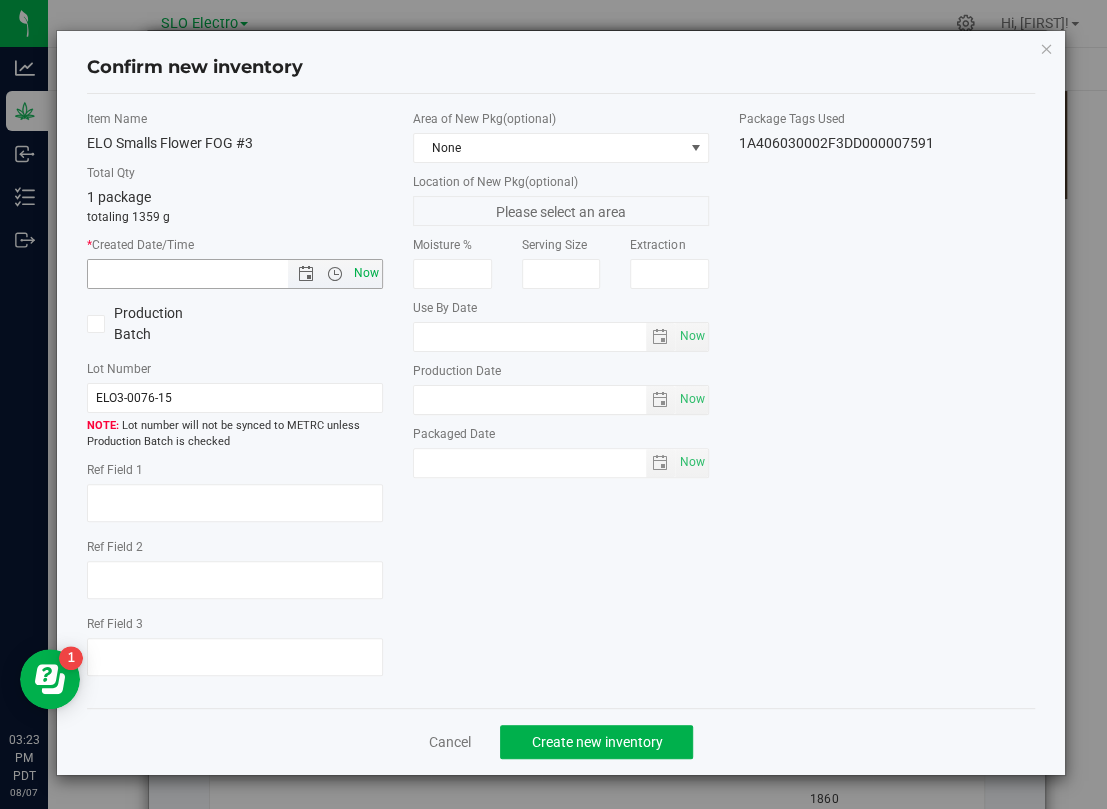 click on "Now" at bounding box center (367, 273) 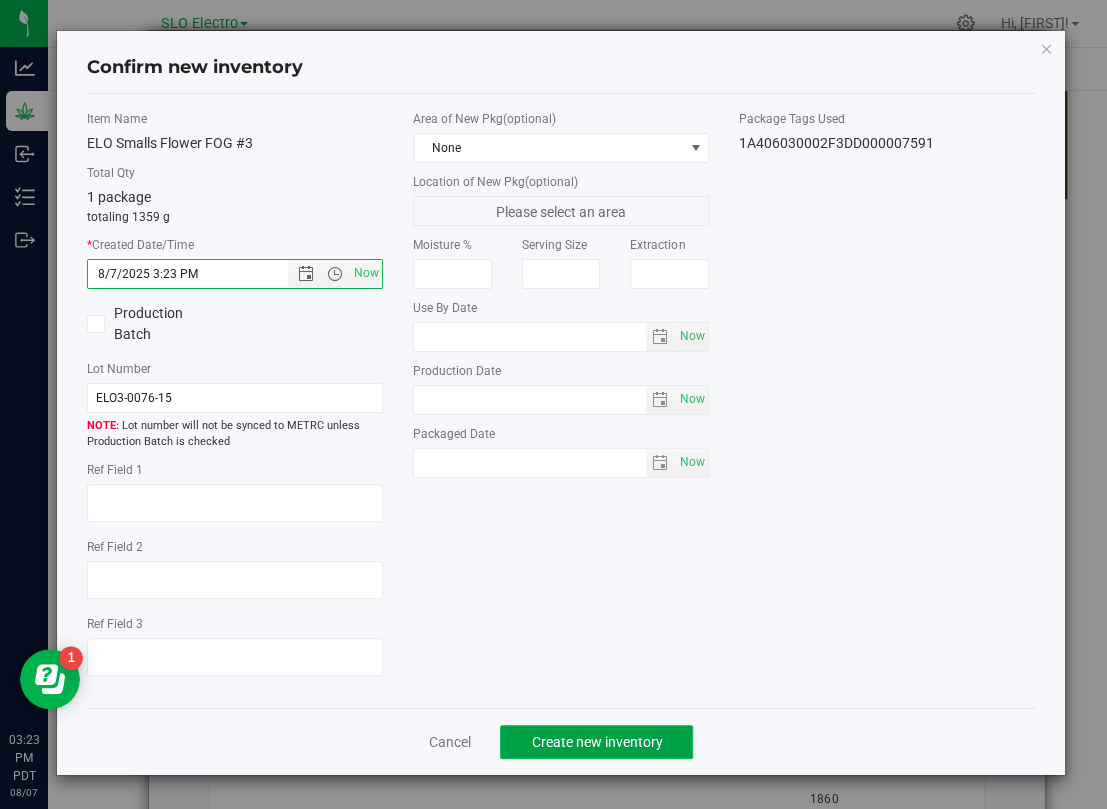click on "Create new inventory" 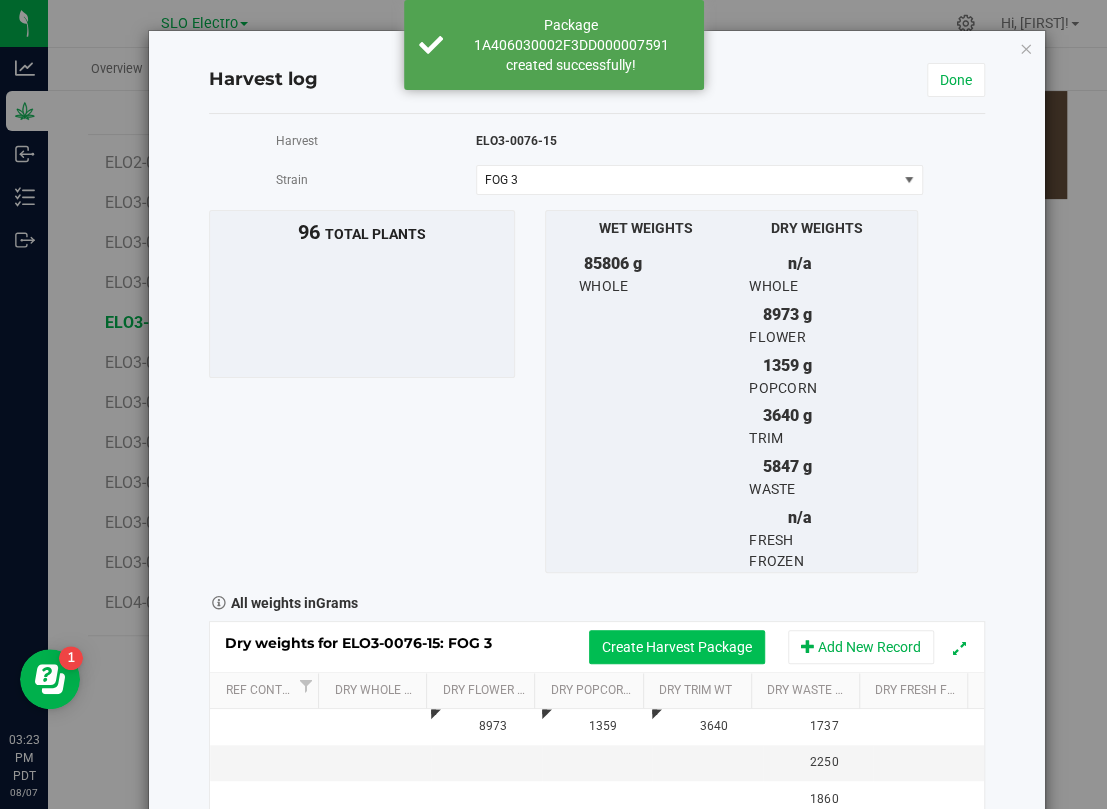 click on "Create Harvest Package" at bounding box center [677, 647] 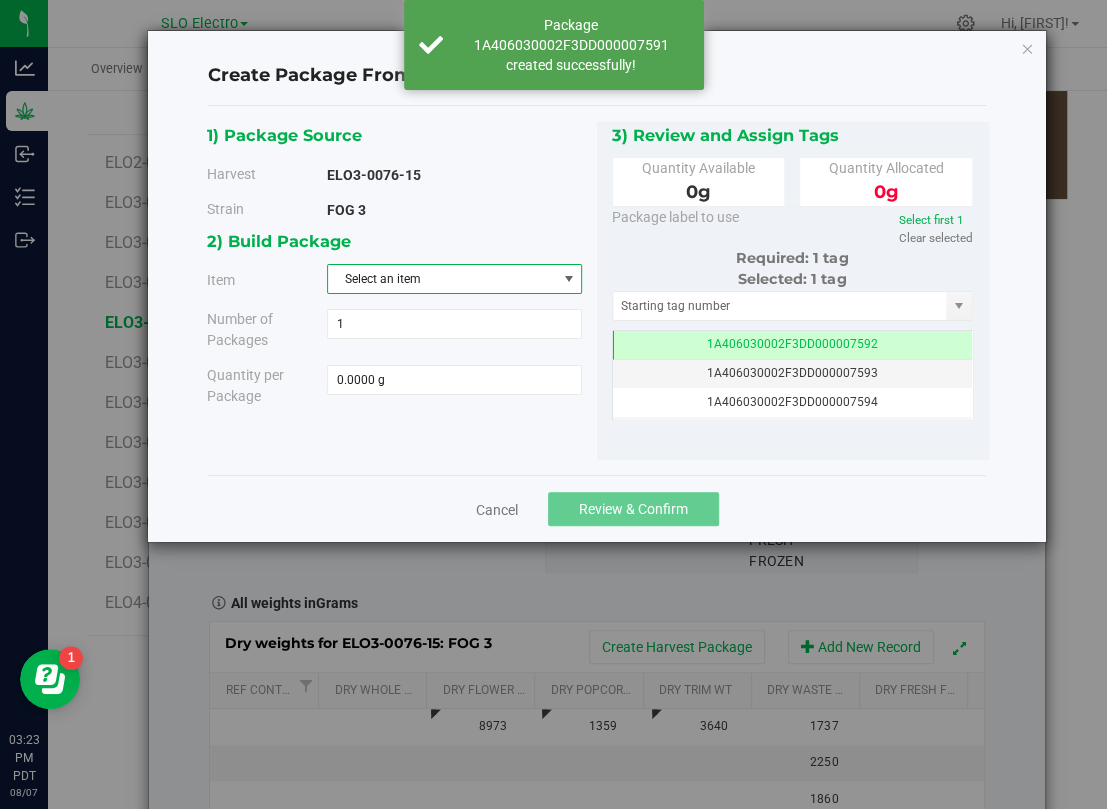 click on "Select an item" at bounding box center [442, 279] 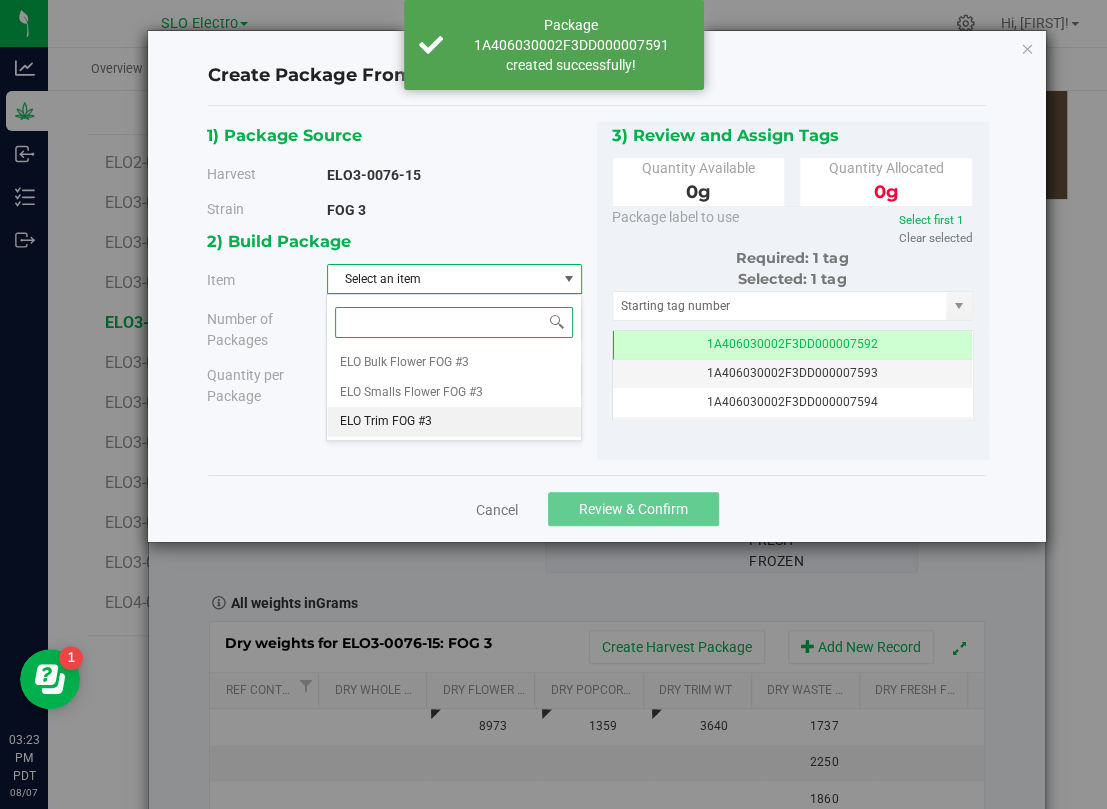 click on "ELO Trim FOG #3" at bounding box center (453, 422) 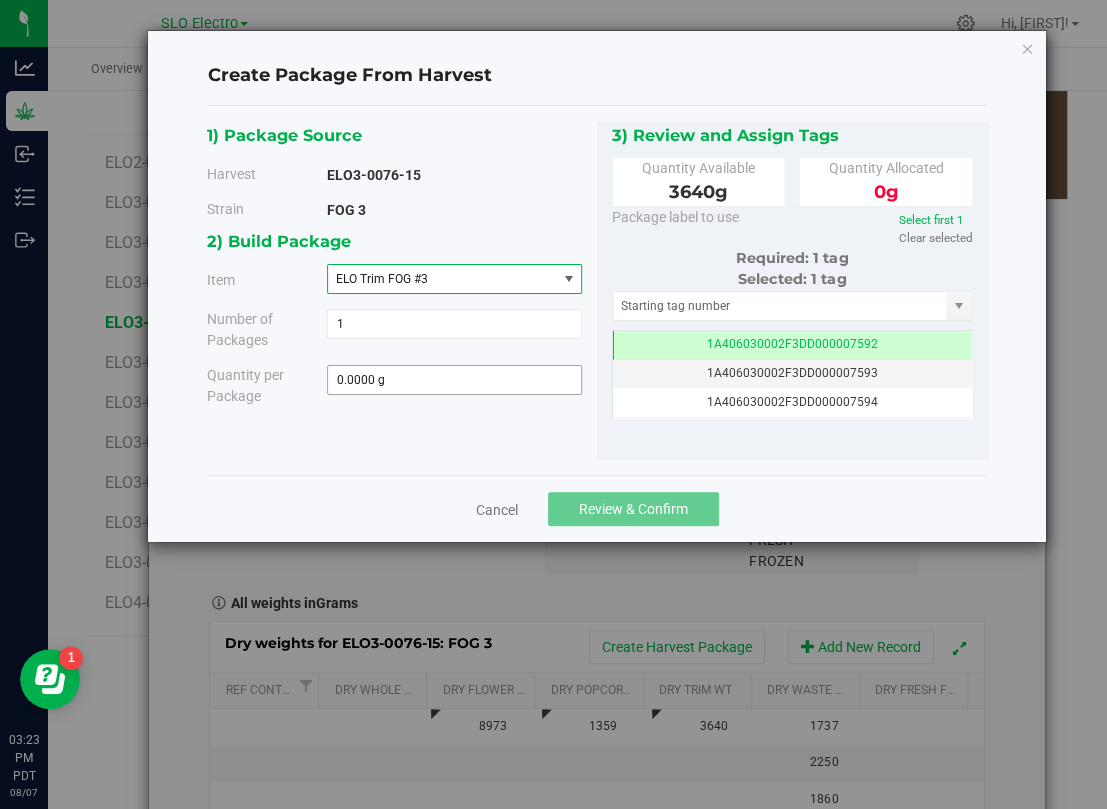 type 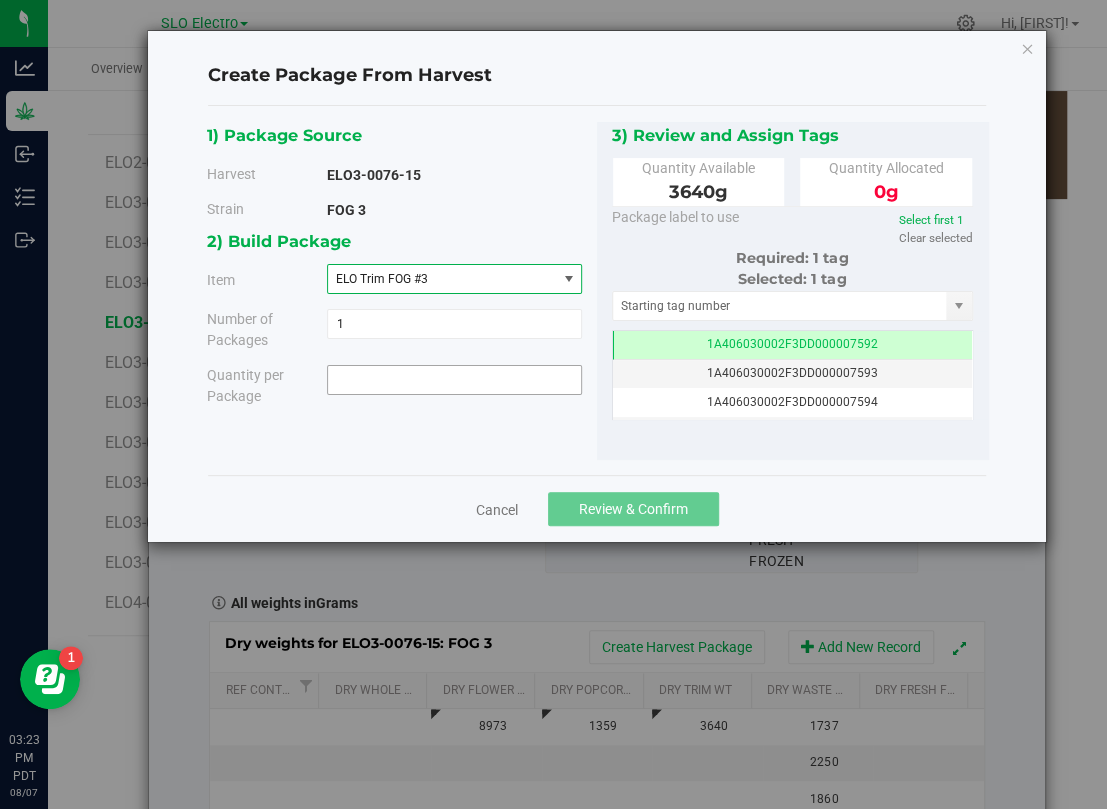 click at bounding box center (454, 380) 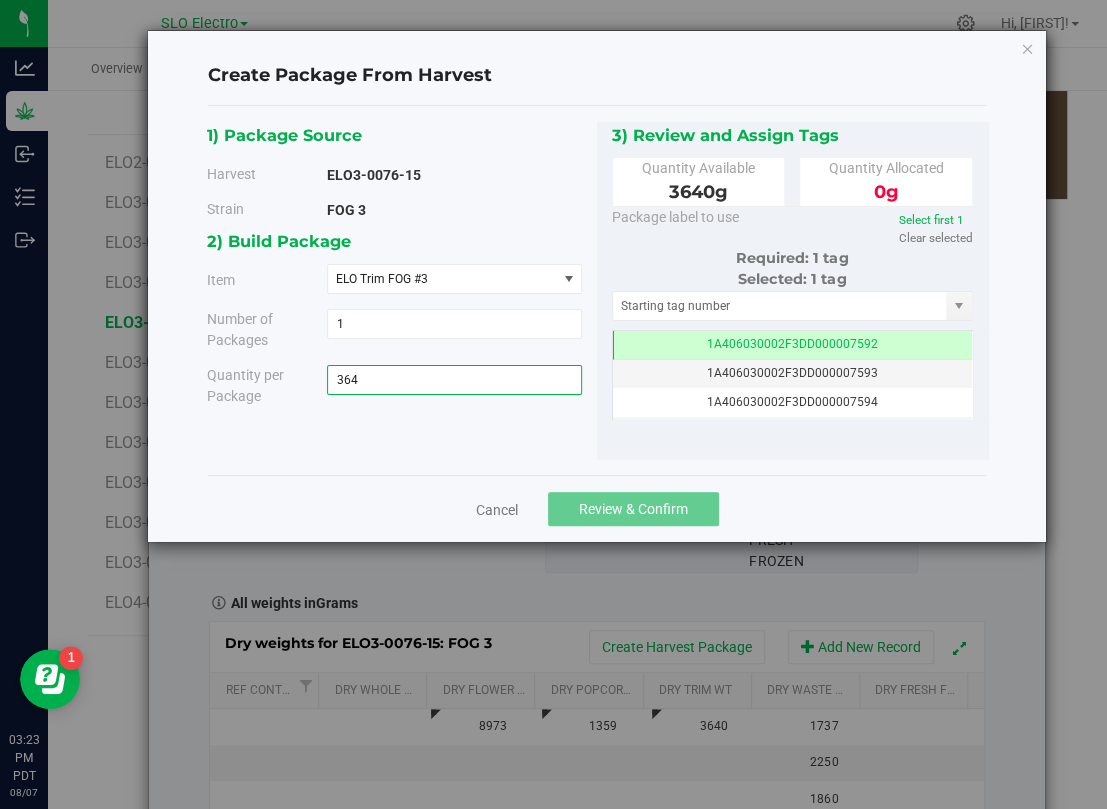 type on "3640" 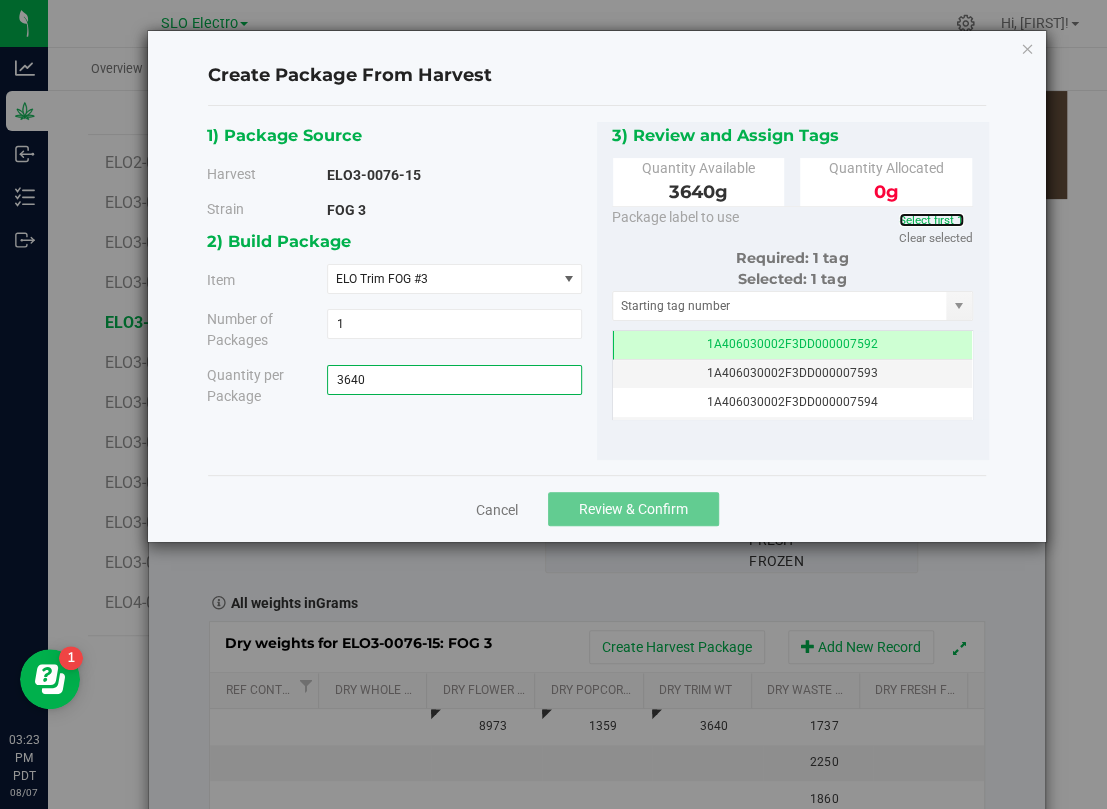 type on "3640.0000 g" 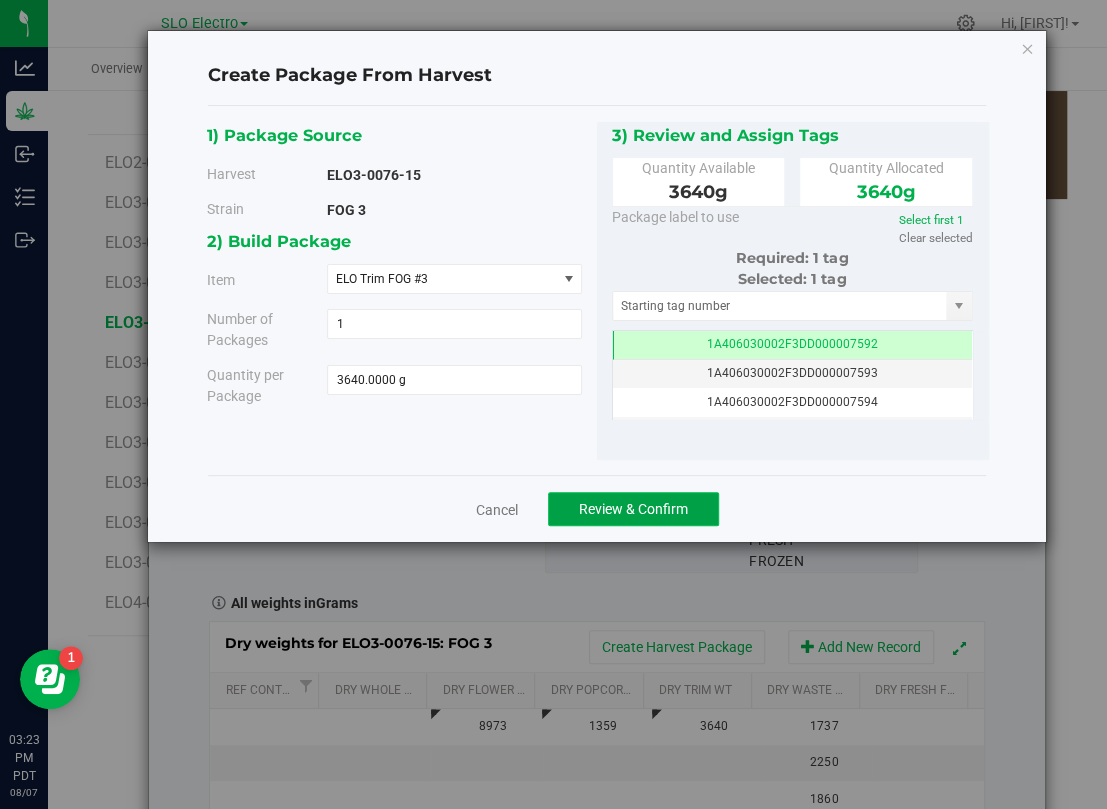 click on "Review & Confirm" 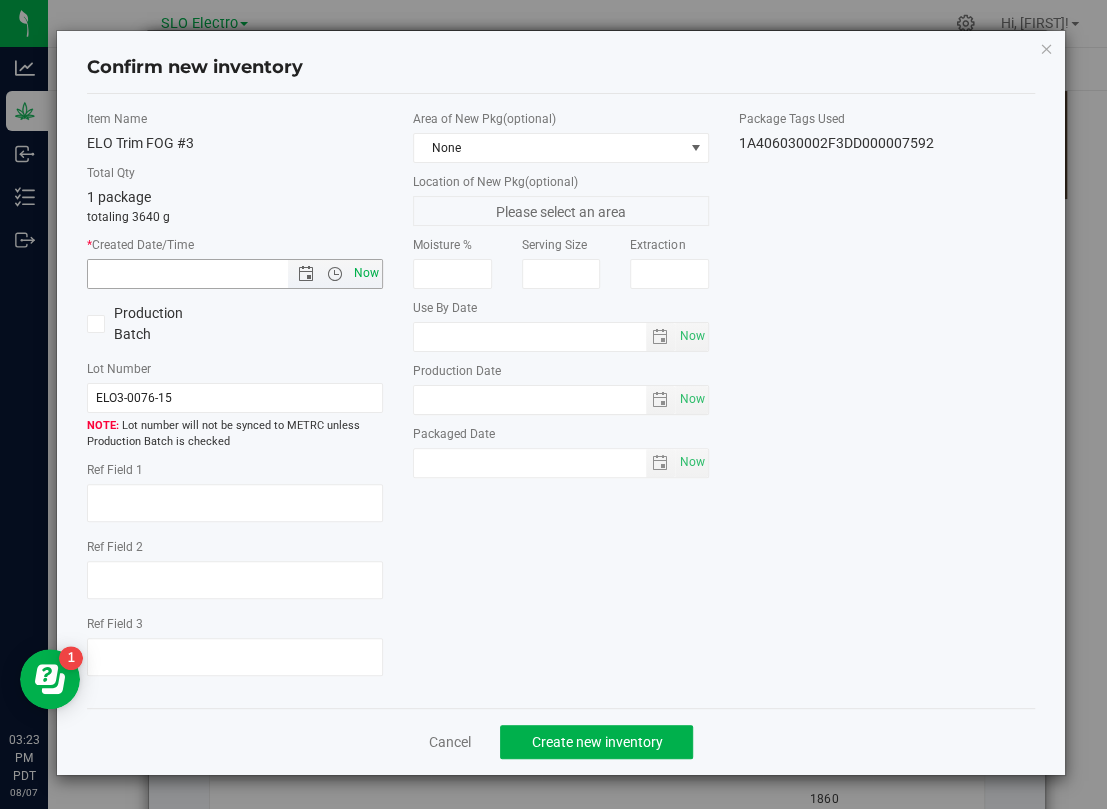 click on "Now" at bounding box center [367, 273] 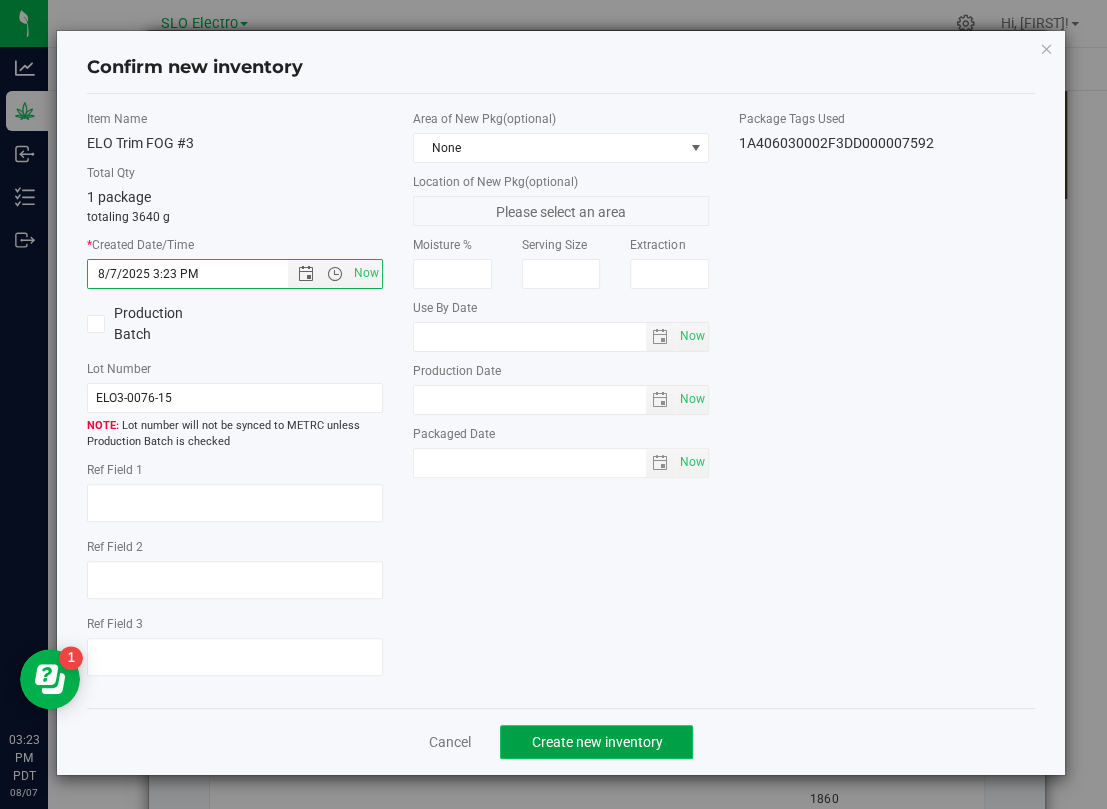 click on "Create new inventory" 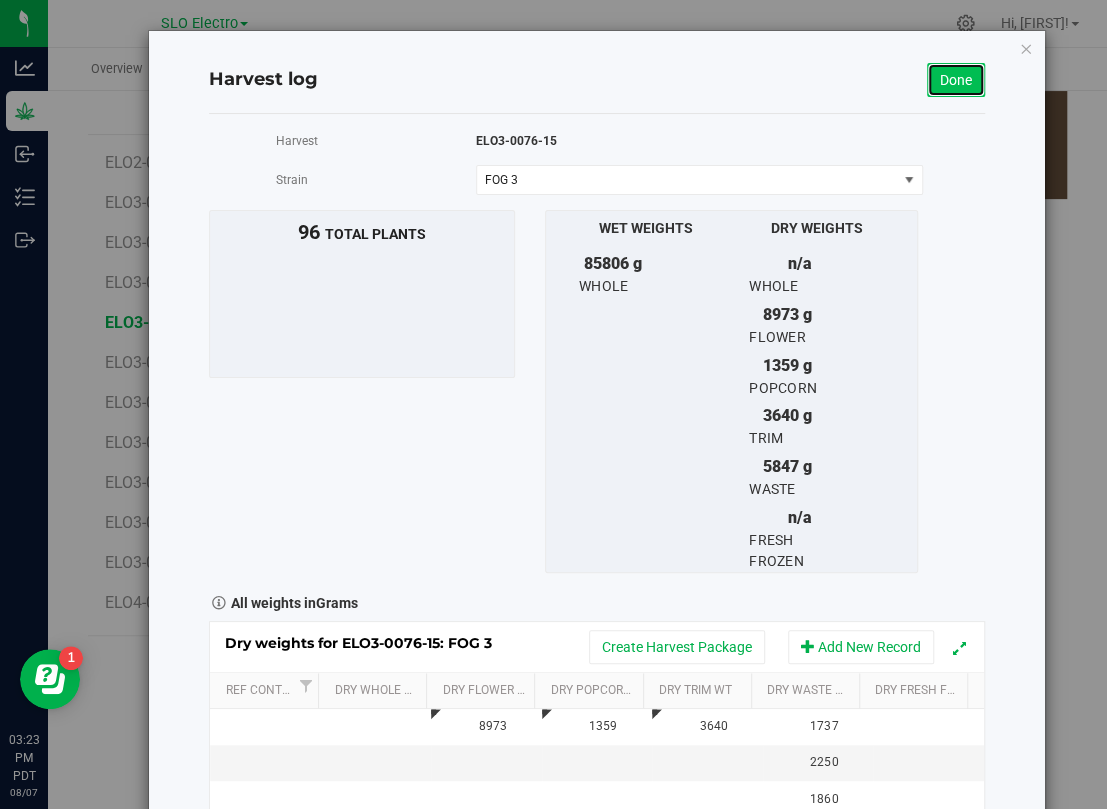 click on "Done" at bounding box center (956, 80) 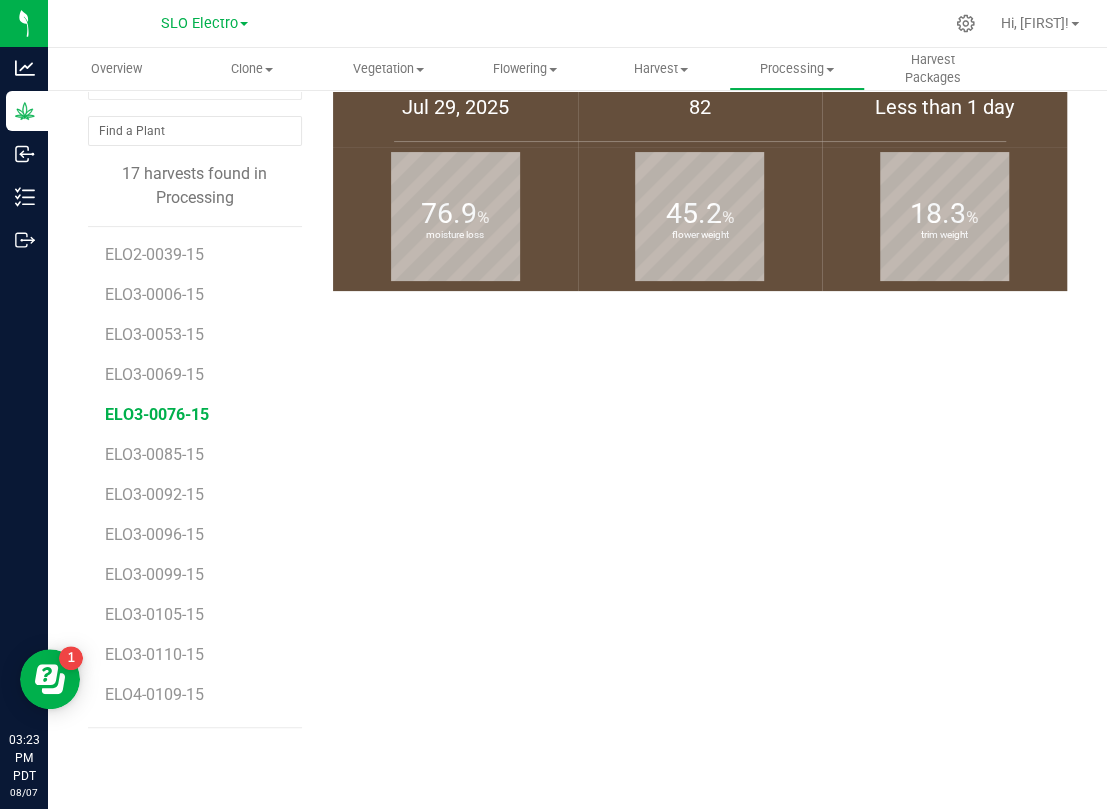 scroll, scrollTop: 0, scrollLeft: 0, axis: both 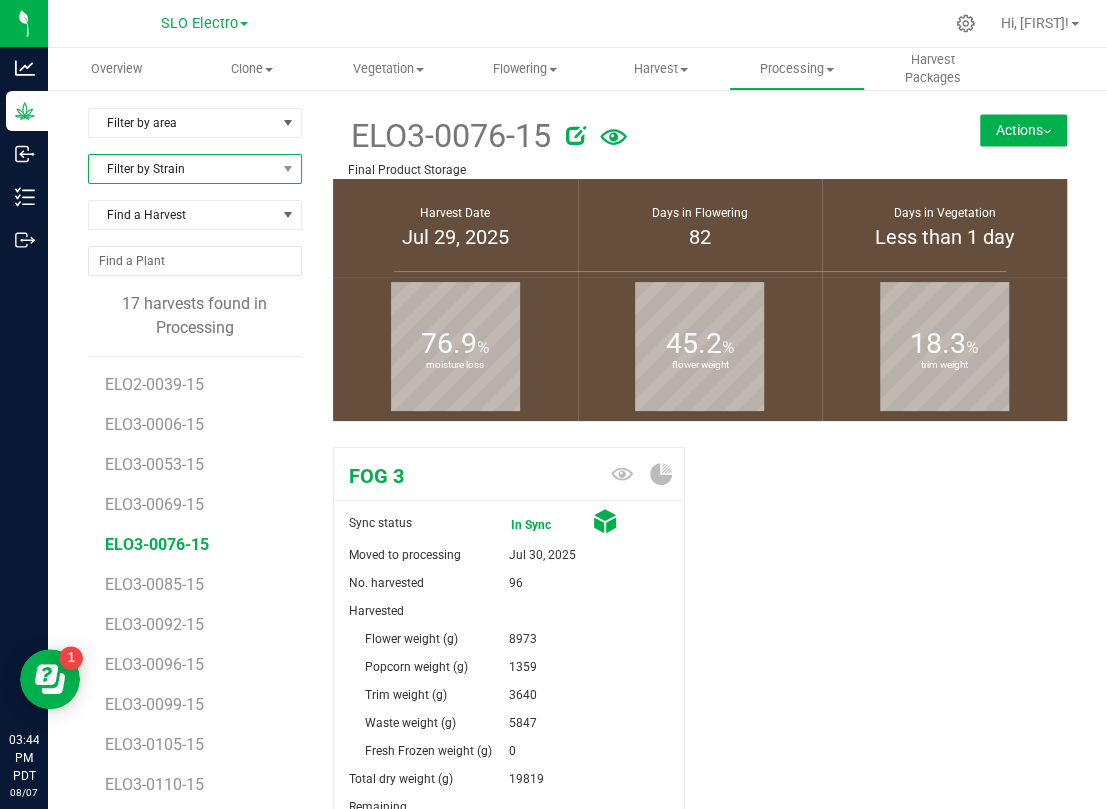 click on "Filter by Strain" at bounding box center [182, 169] 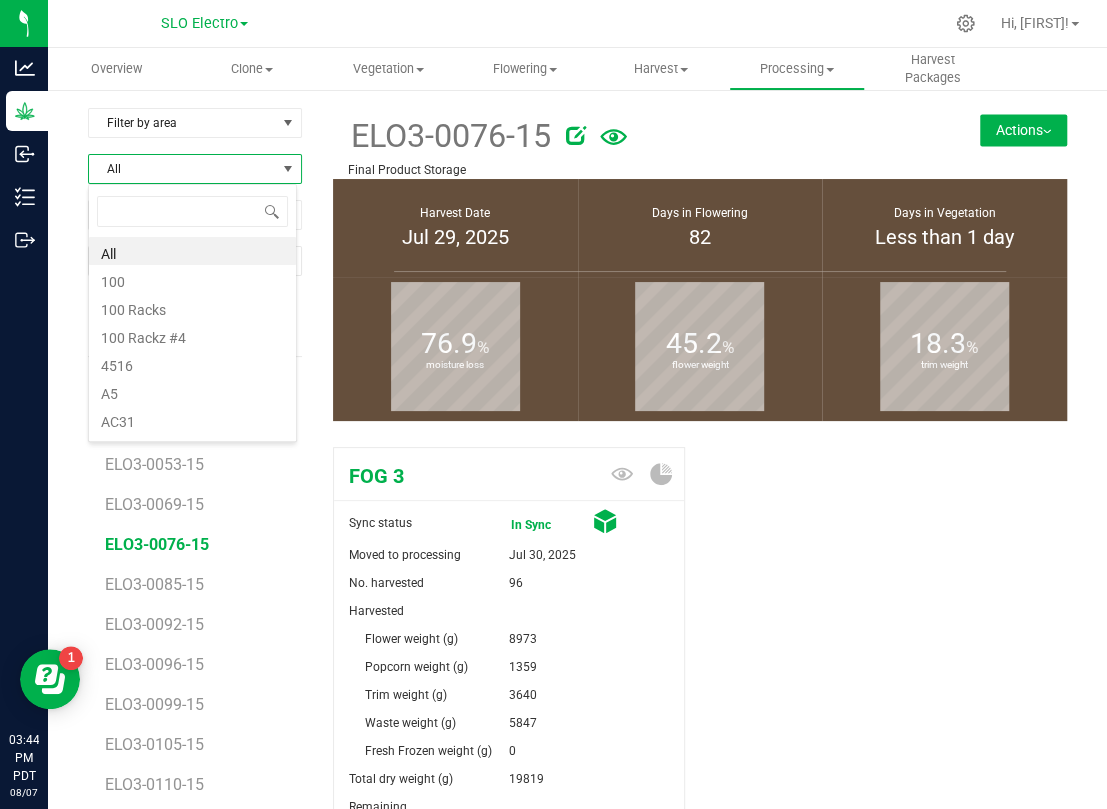 scroll, scrollTop: 99969, scrollLeft: 99790, axis: both 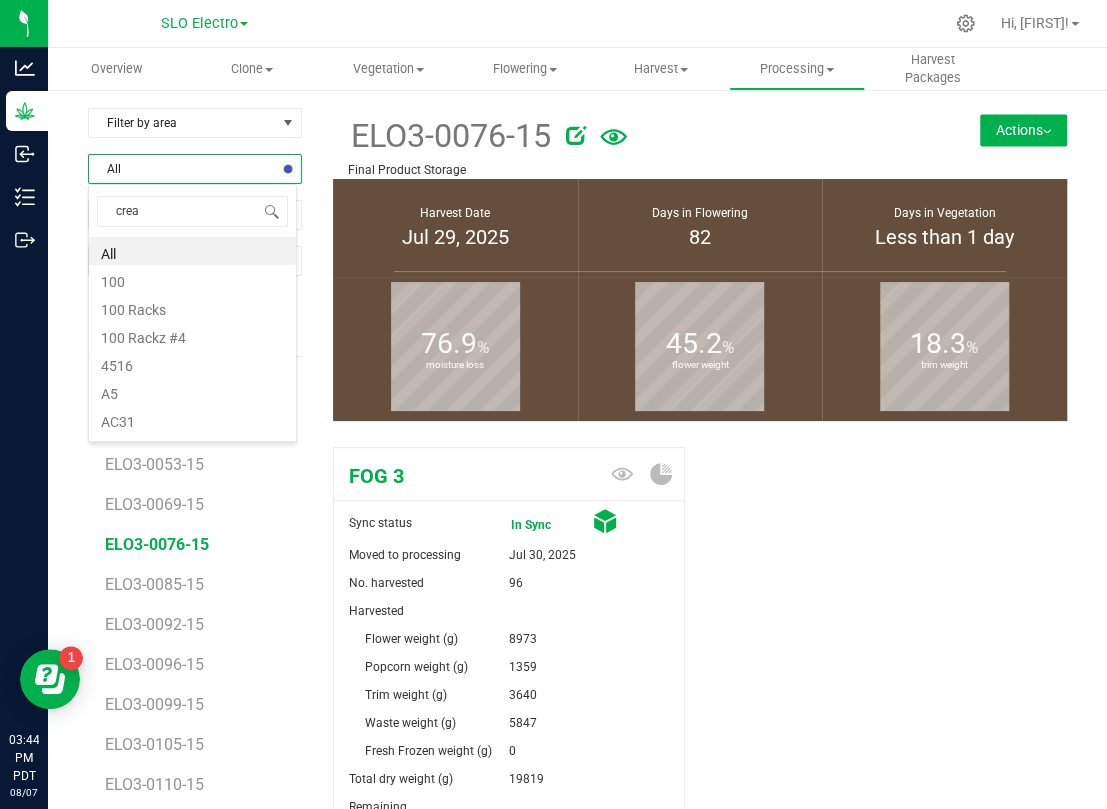 type on "cream" 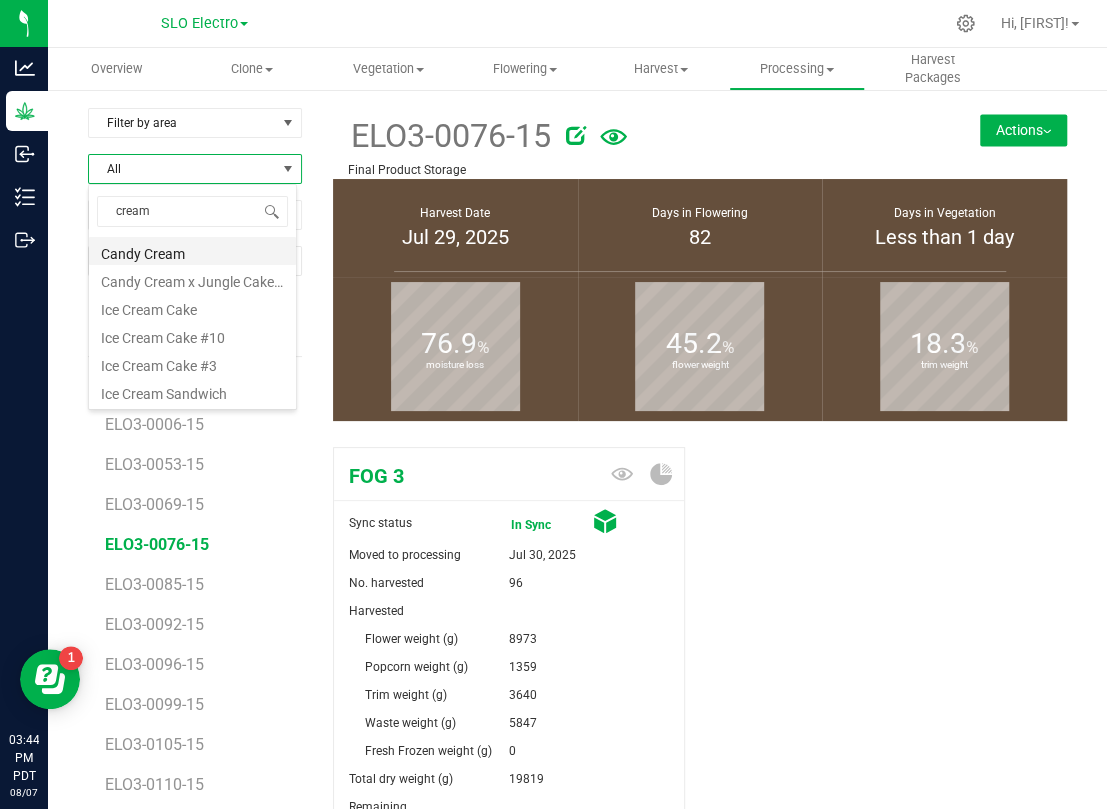 click on "Candy Cream" at bounding box center (192, 251) 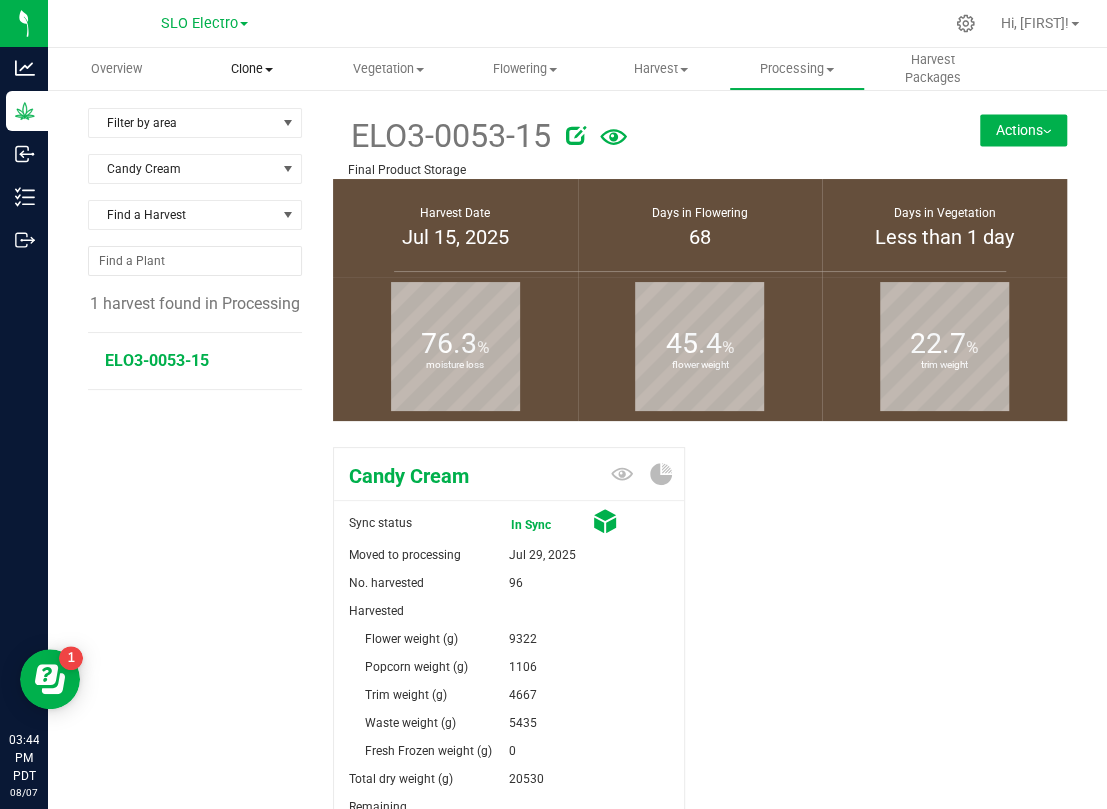 click on "Clone" at bounding box center [252, 69] 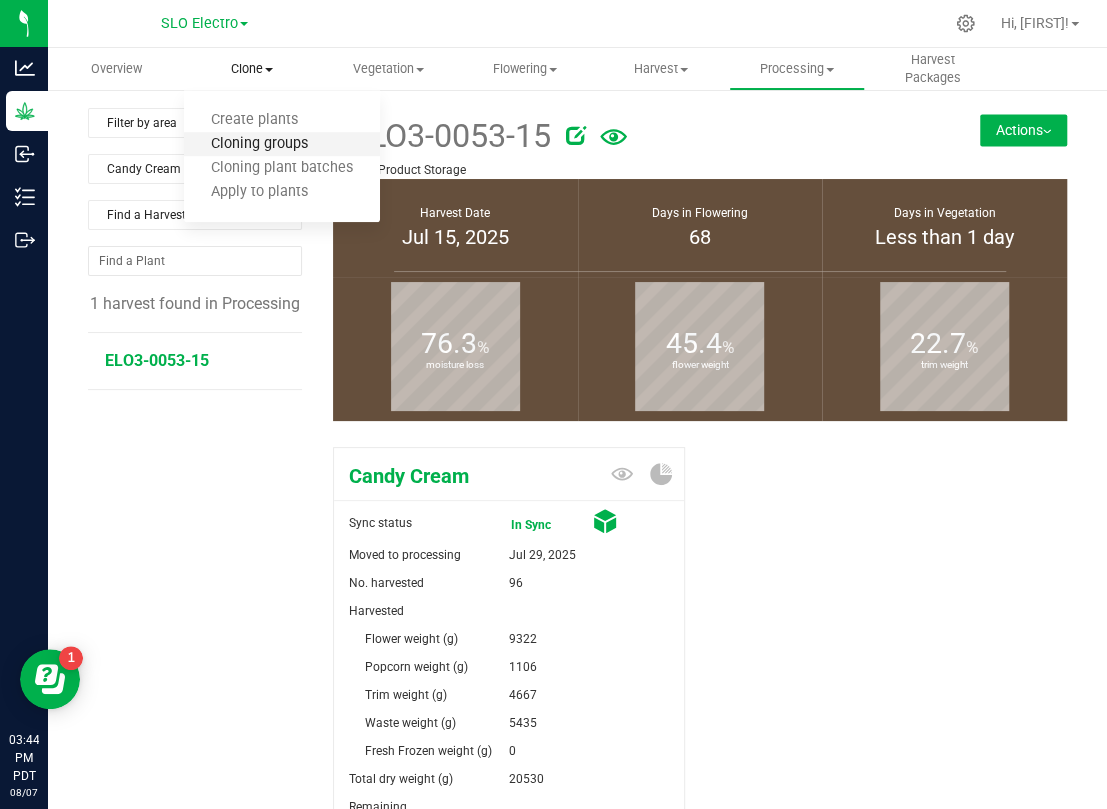 click on "Cloning groups" at bounding box center [259, 144] 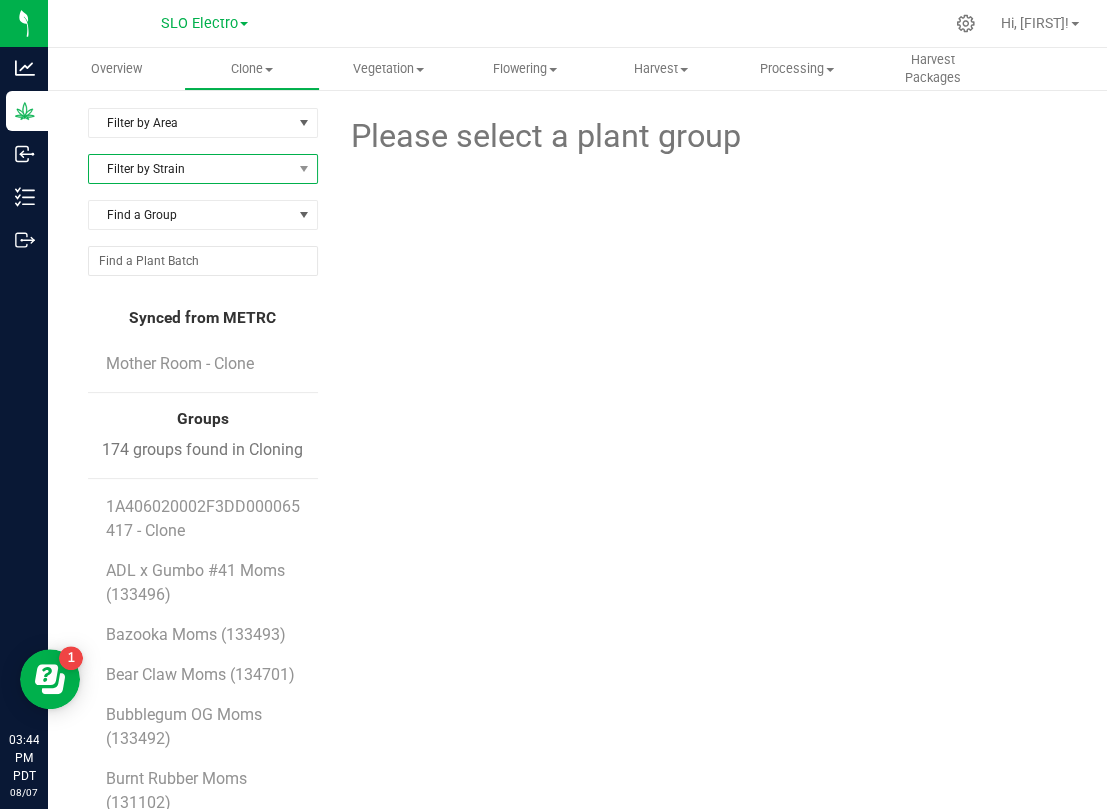 click on "Filter by Strain" at bounding box center (190, 169) 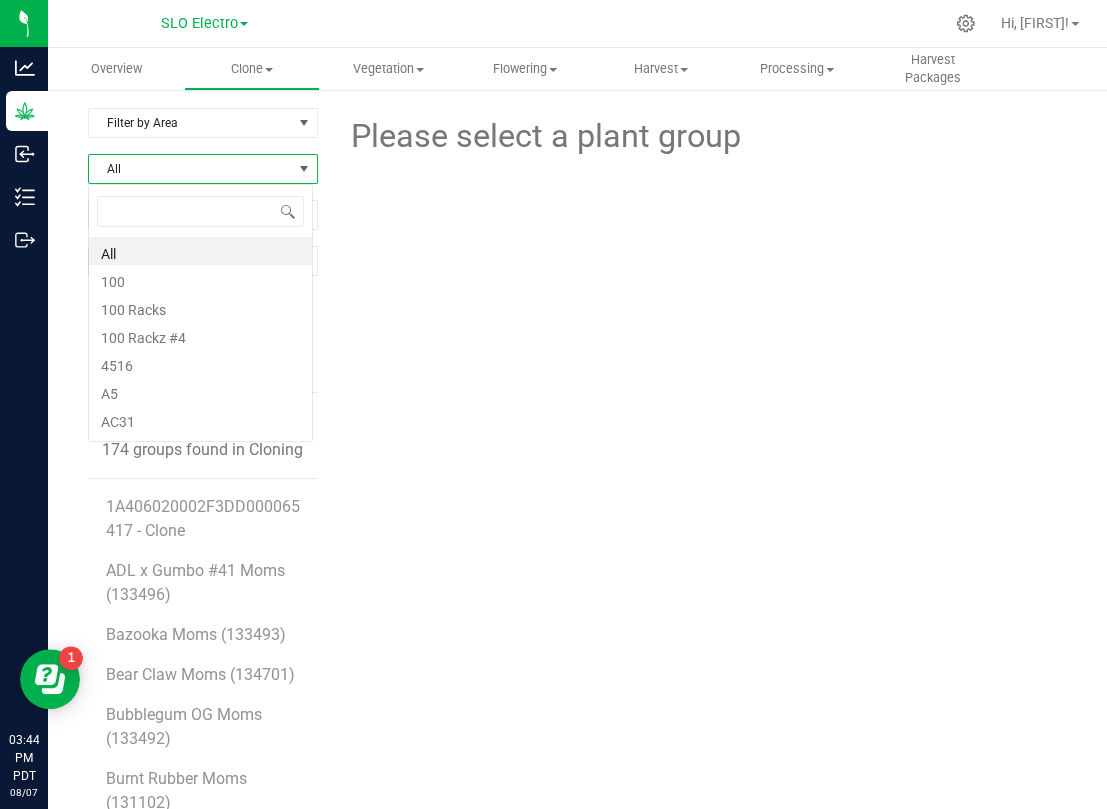 scroll, scrollTop: 99969, scrollLeft: 99774, axis: both 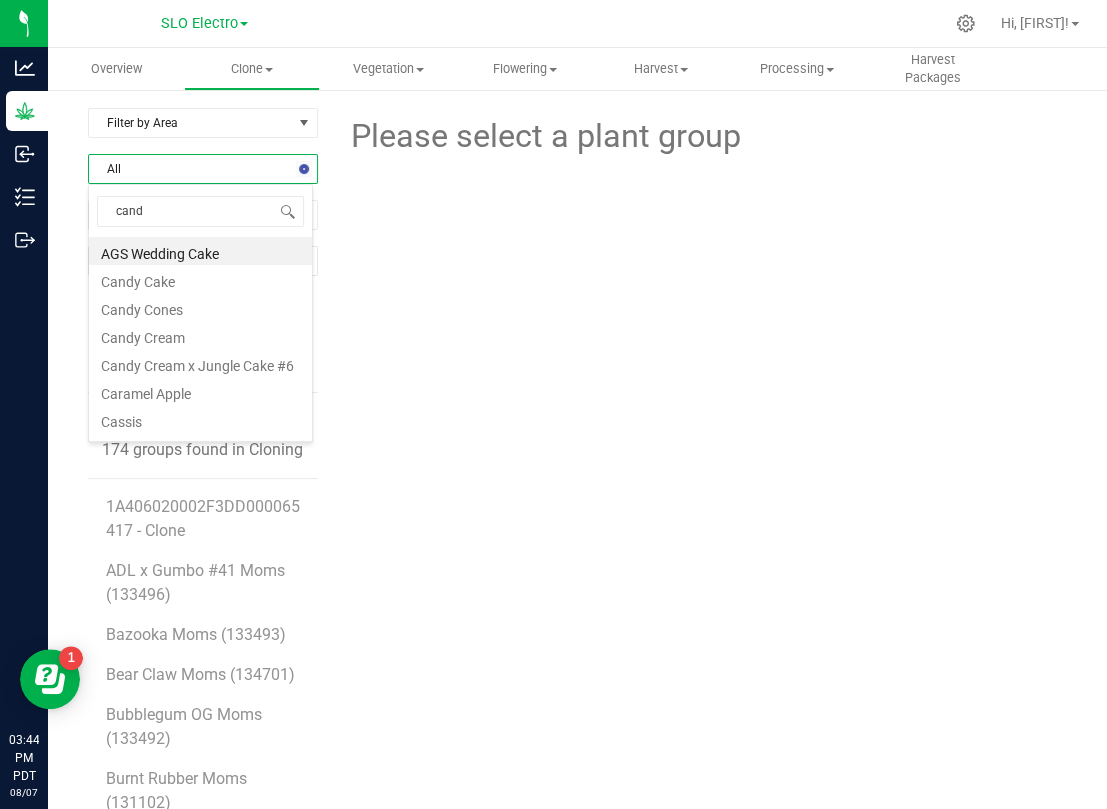 type on "candy" 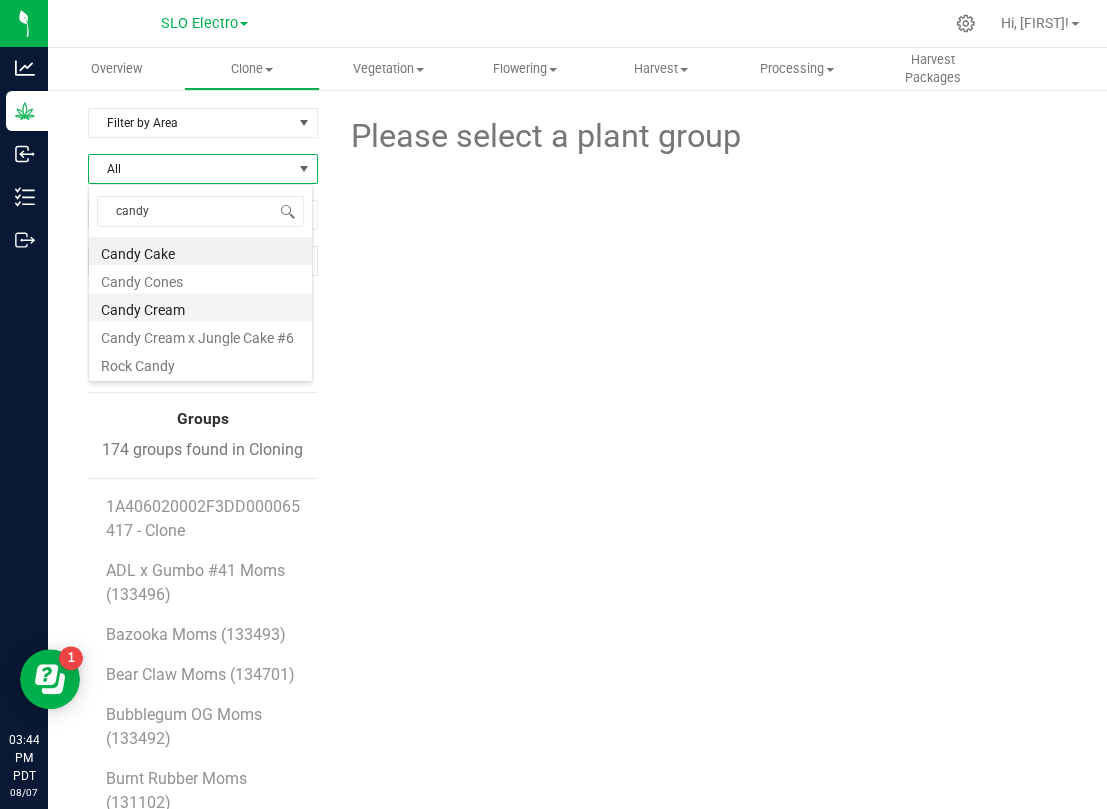 click on "Candy Cream" at bounding box center (200, 307) 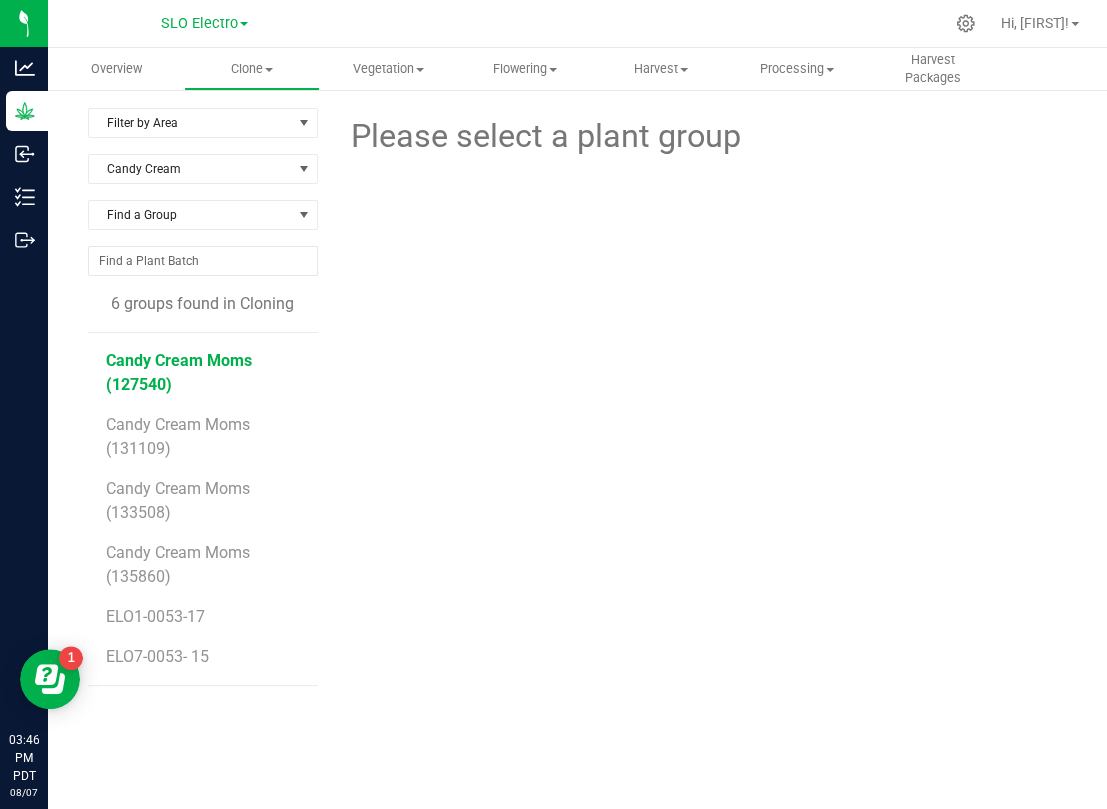 click on "Candy Cream Moms (127540)" at bounding box center (179, 372) 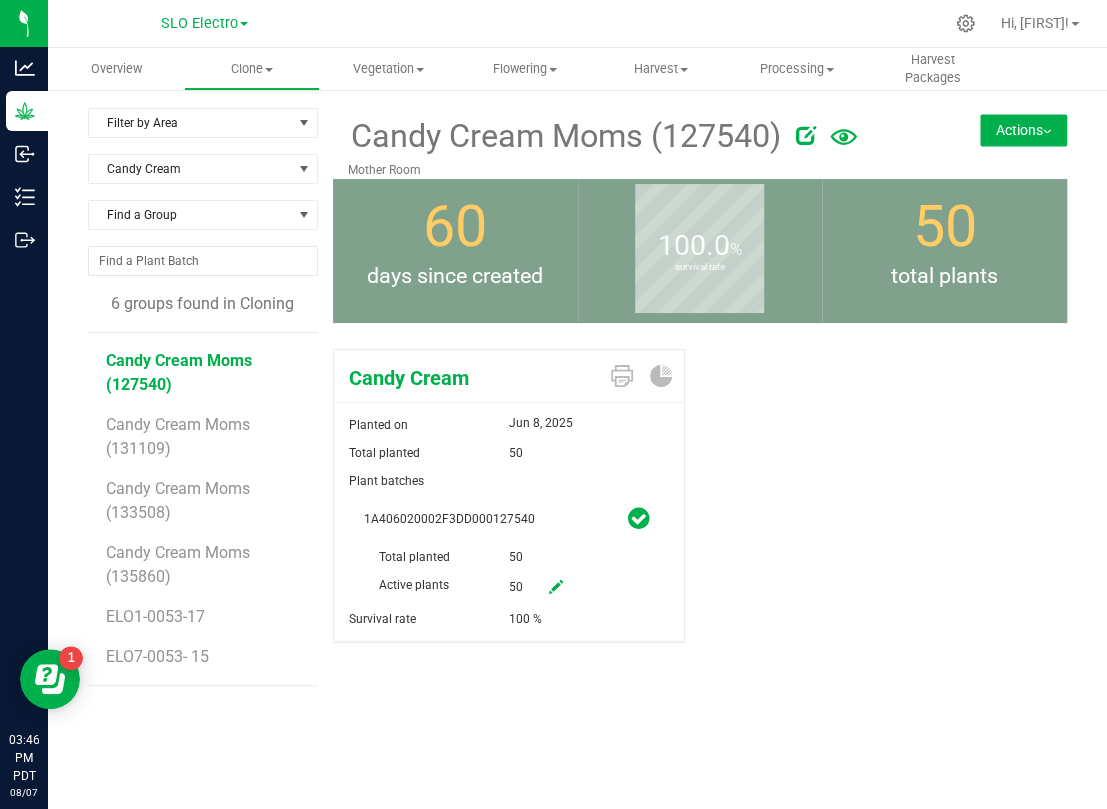 click at bounding box center (556, 588) 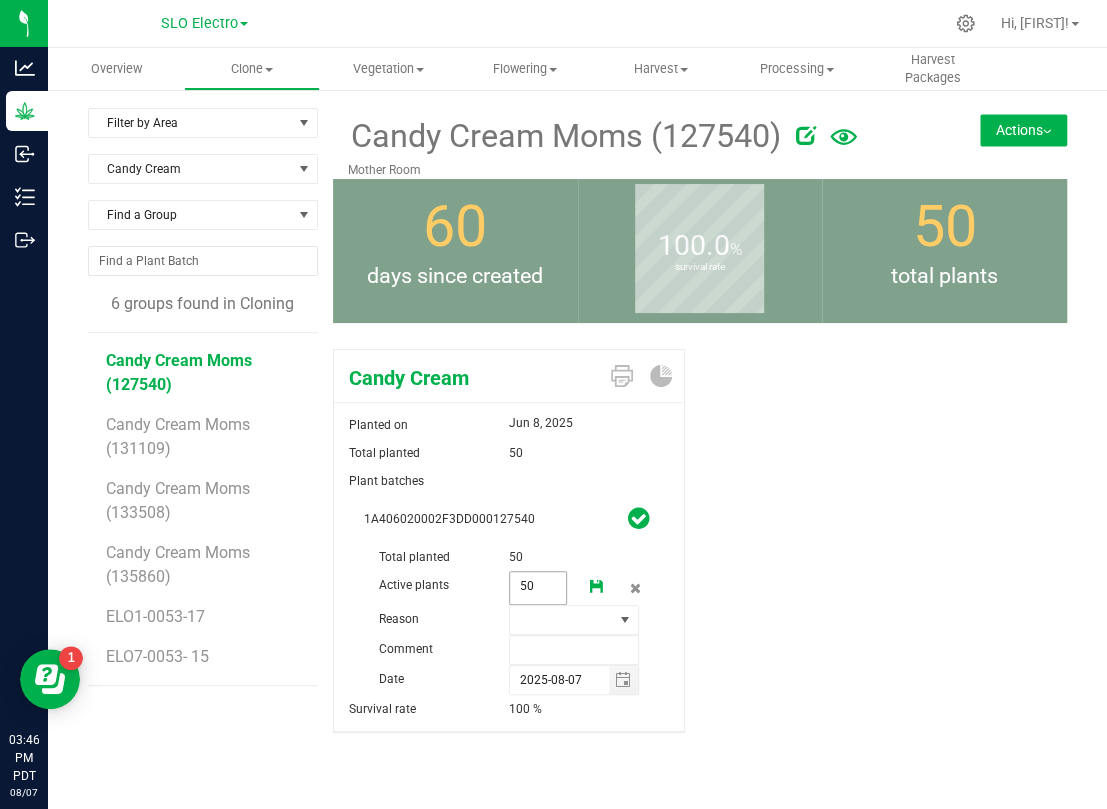 click on "50 50" at bounding box center (538, 588) 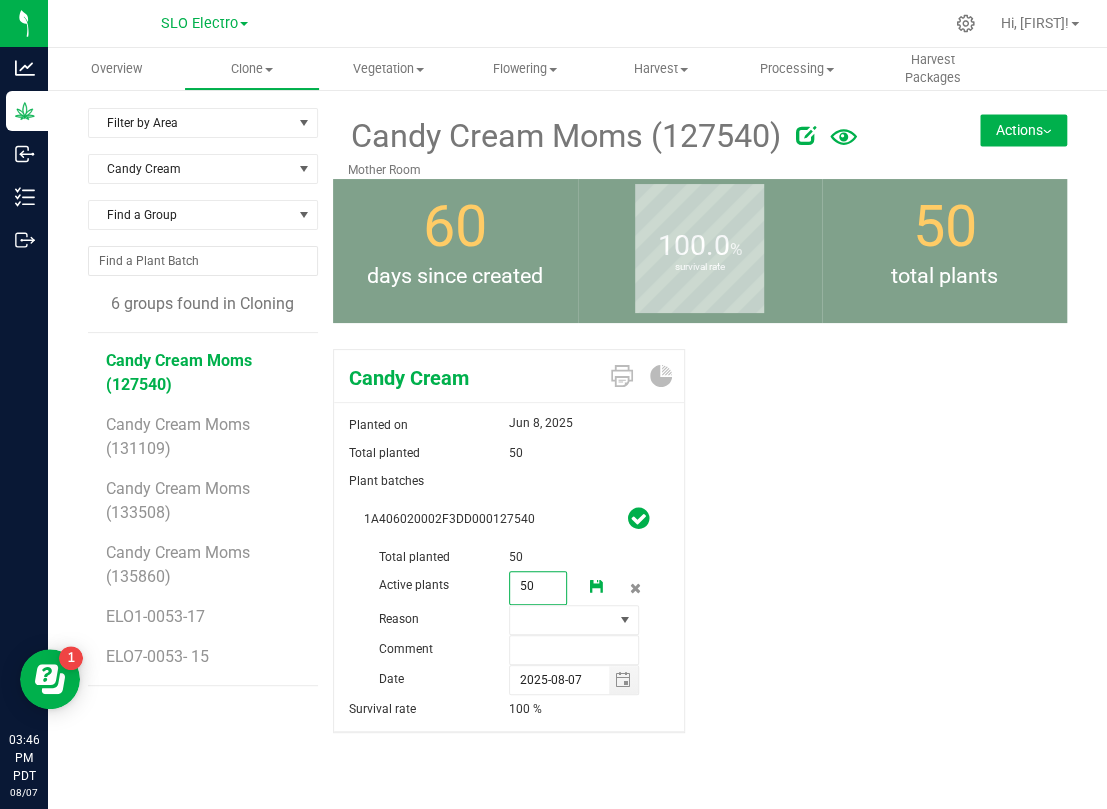 click on "50" at bounding box center (538, 586) 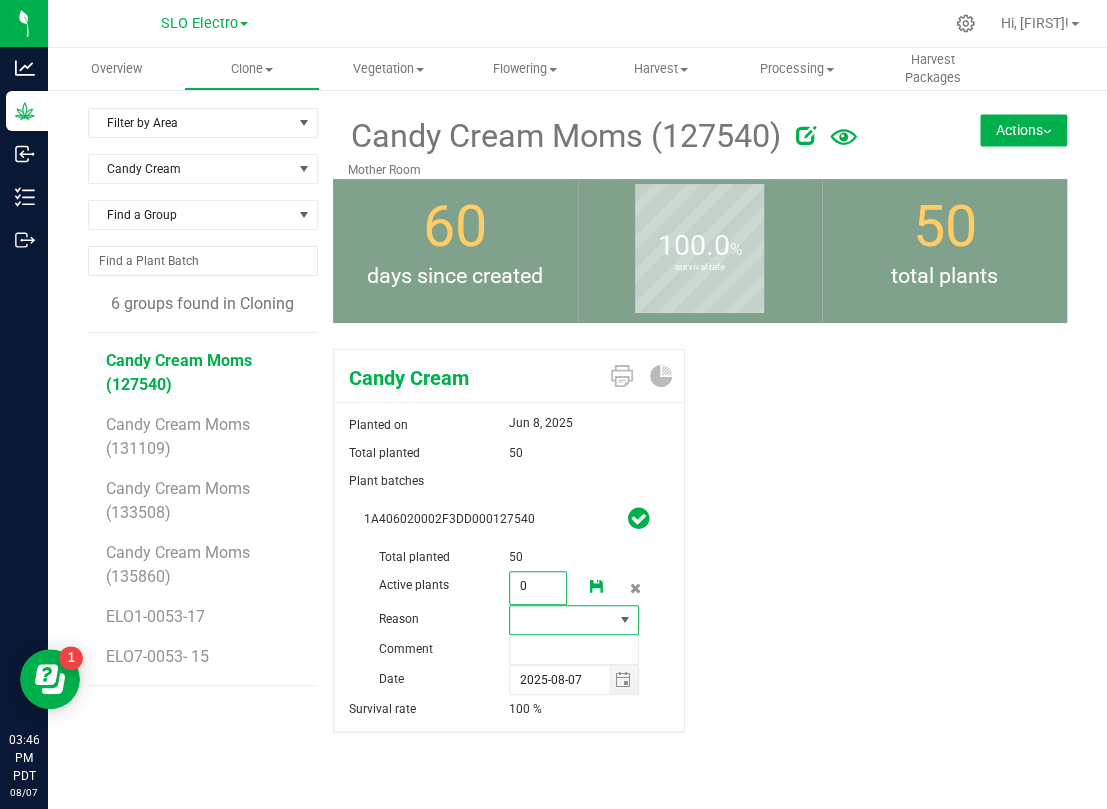 type on "0" 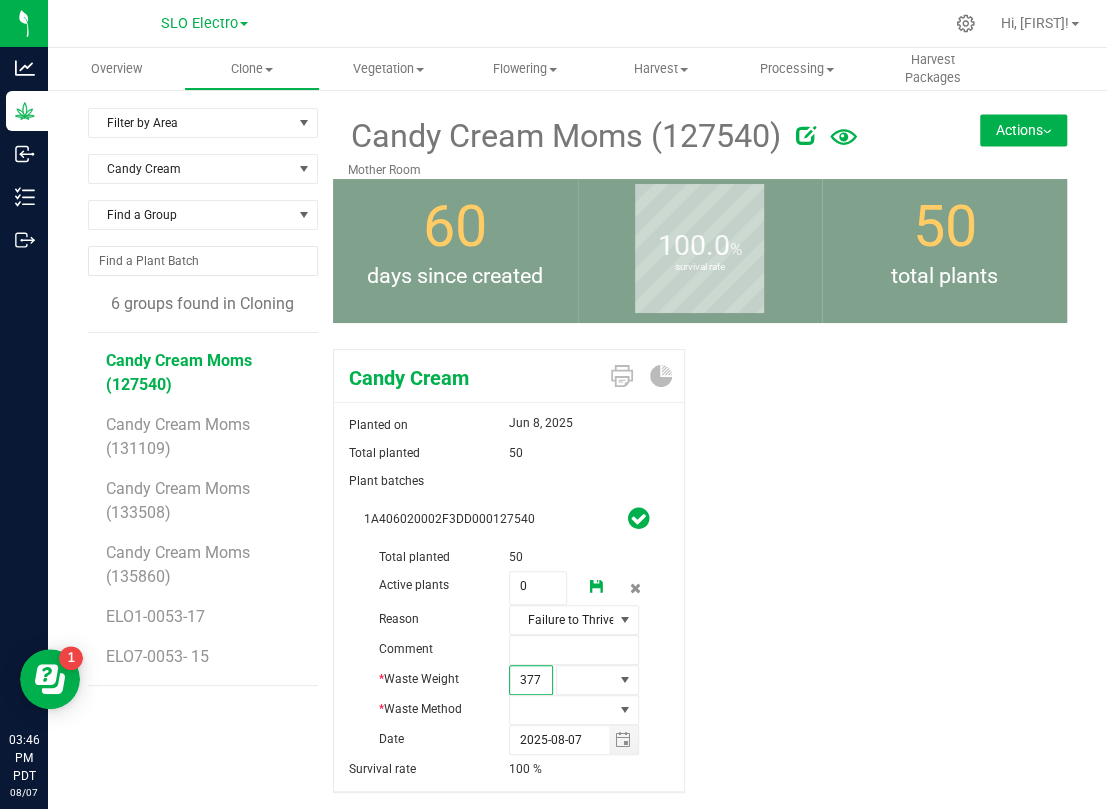 type on "3775" 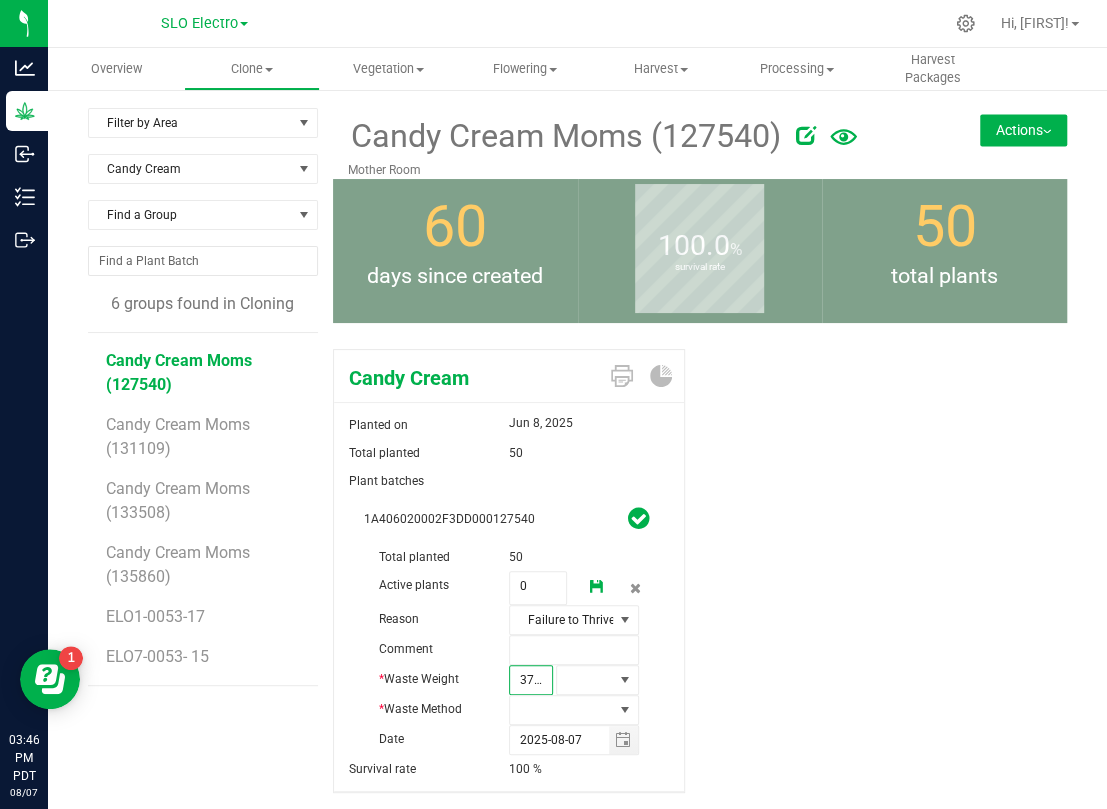 scroll, scrollTop: 0, scrollLeft: 2, axis: horizontal 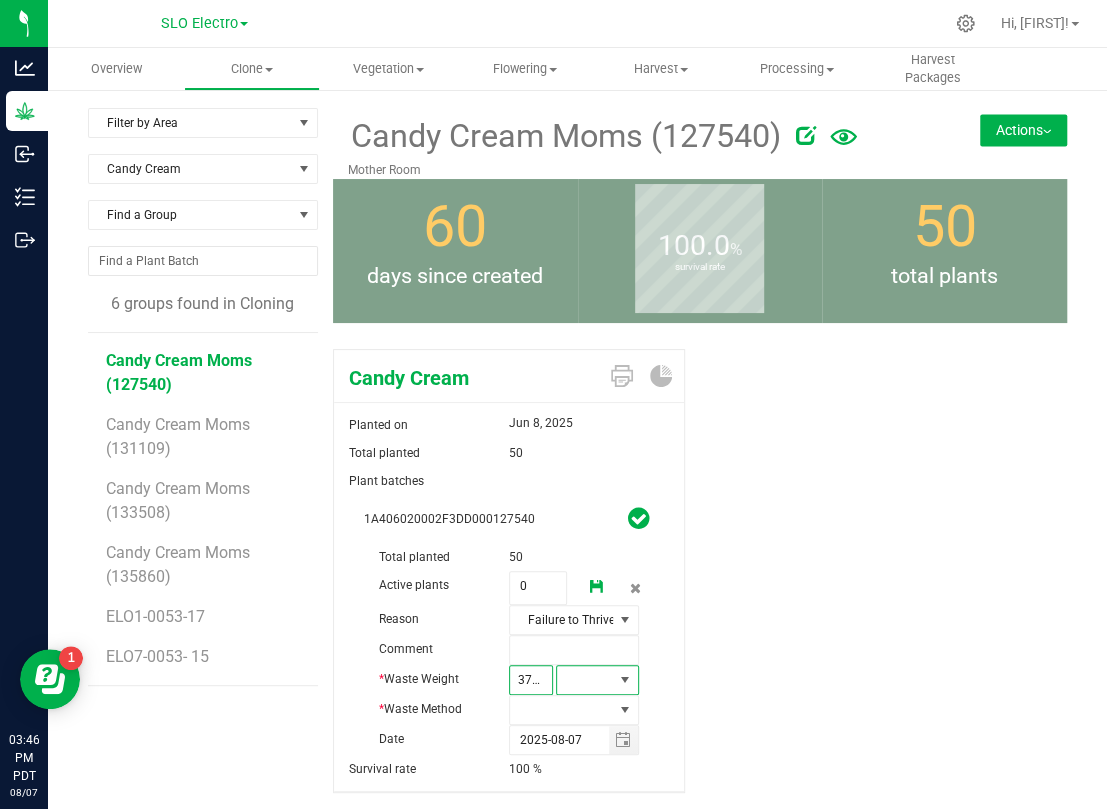 type on "3,775.0000" 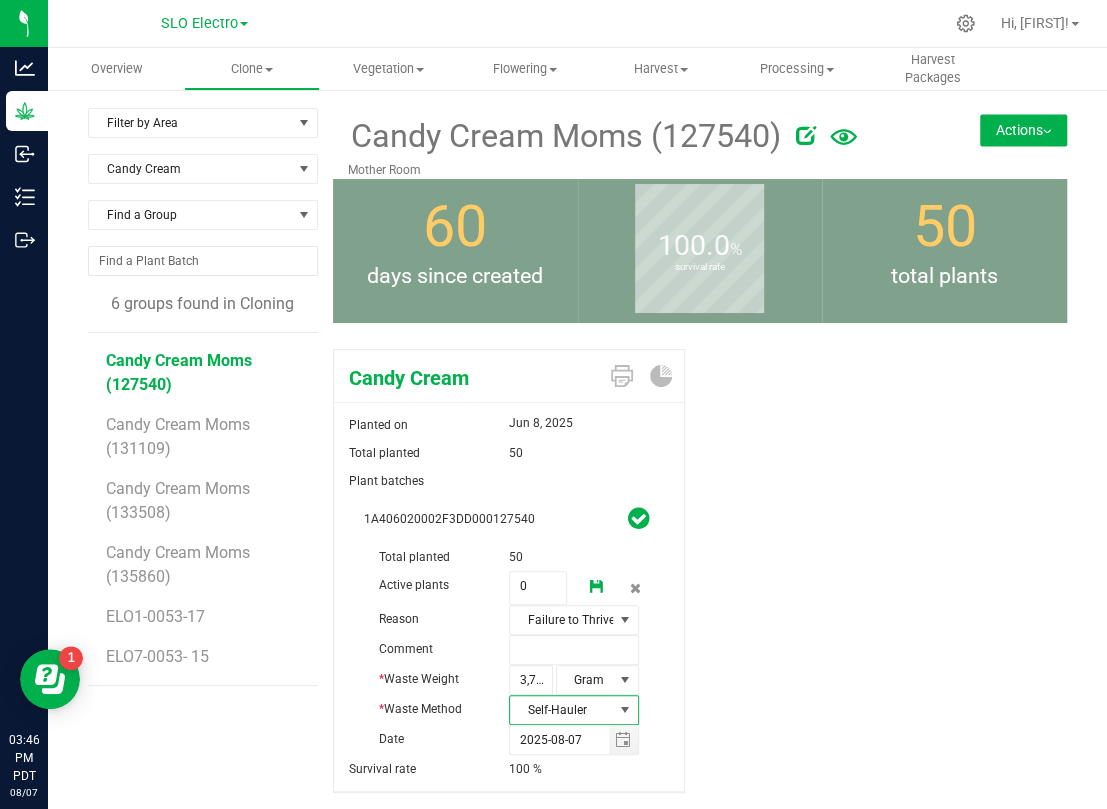 click at bounding box center (597, 587) 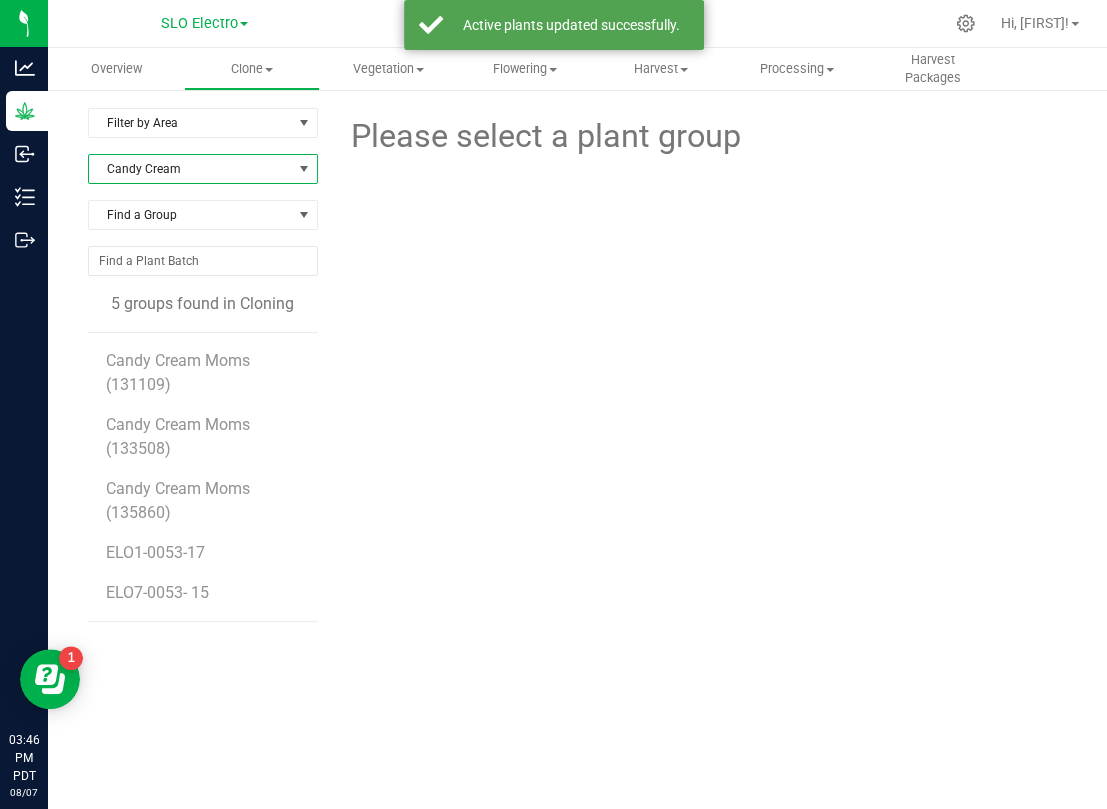 click on "Candy Cream" at bounding box center [190, 169] 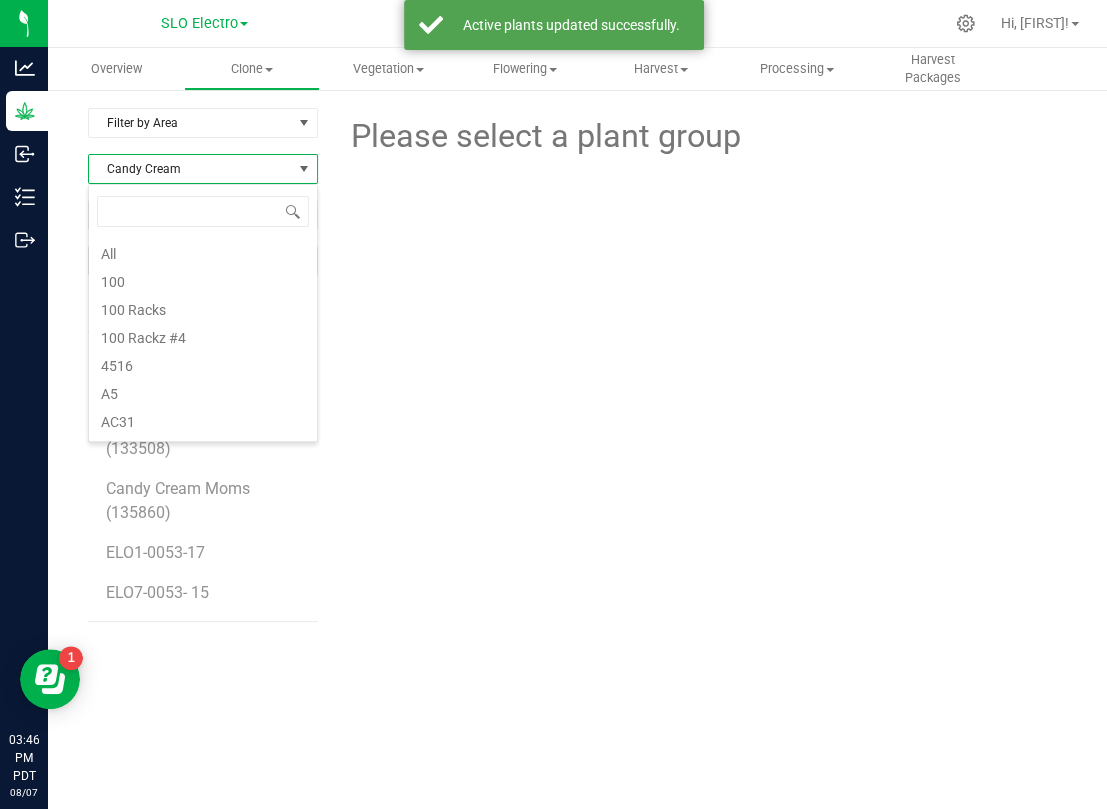 scroll, scrollTop: 1060, scrollLeft: 0, axis: vertical 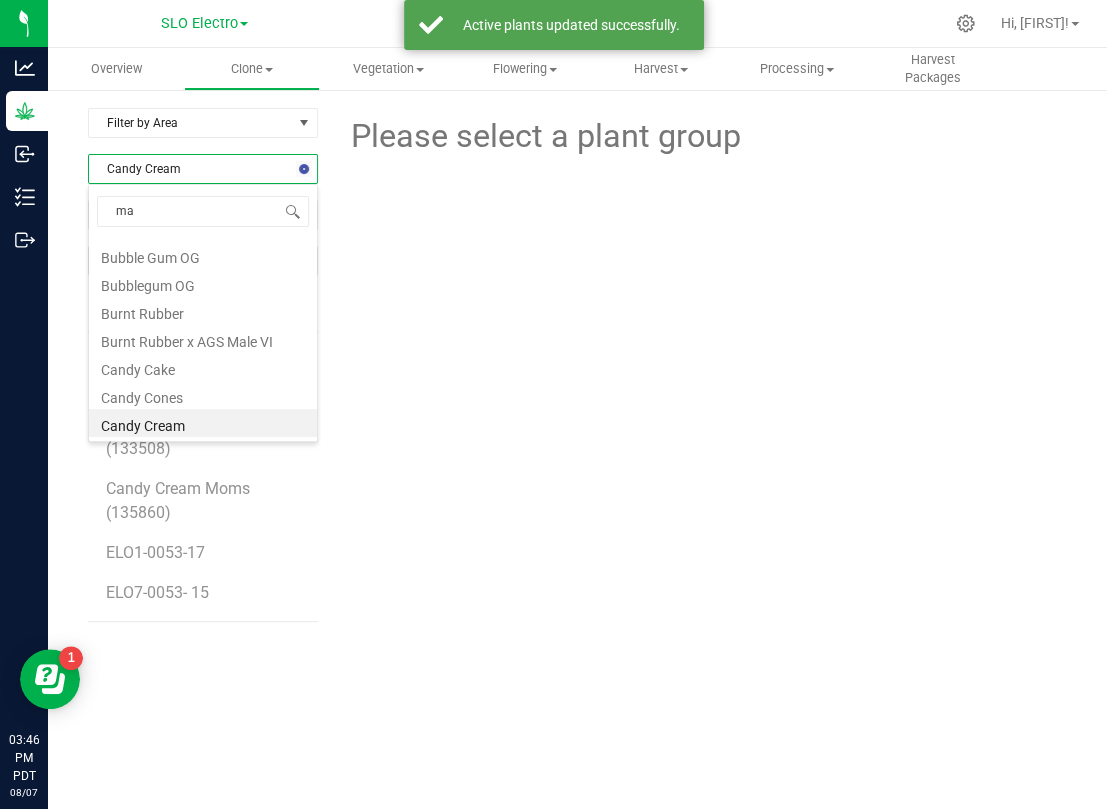 type on "mac" 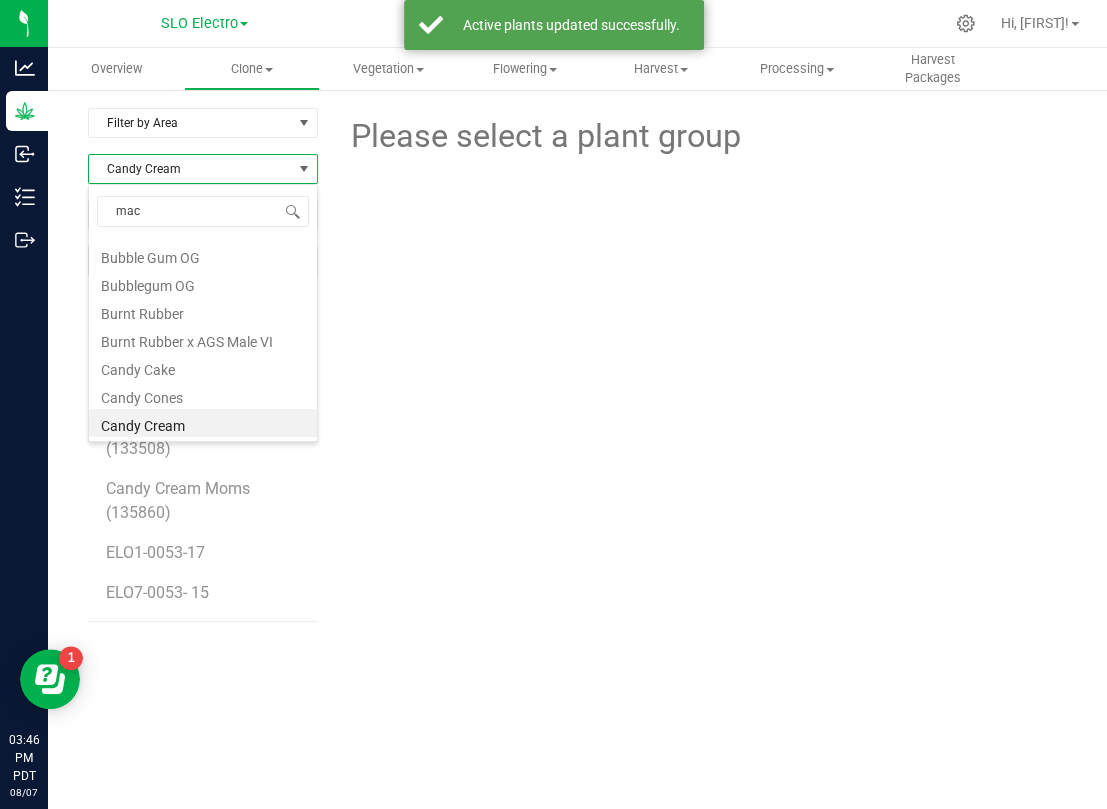 scroll, scrollTop: 0, scrollLeft: 0, axis: both 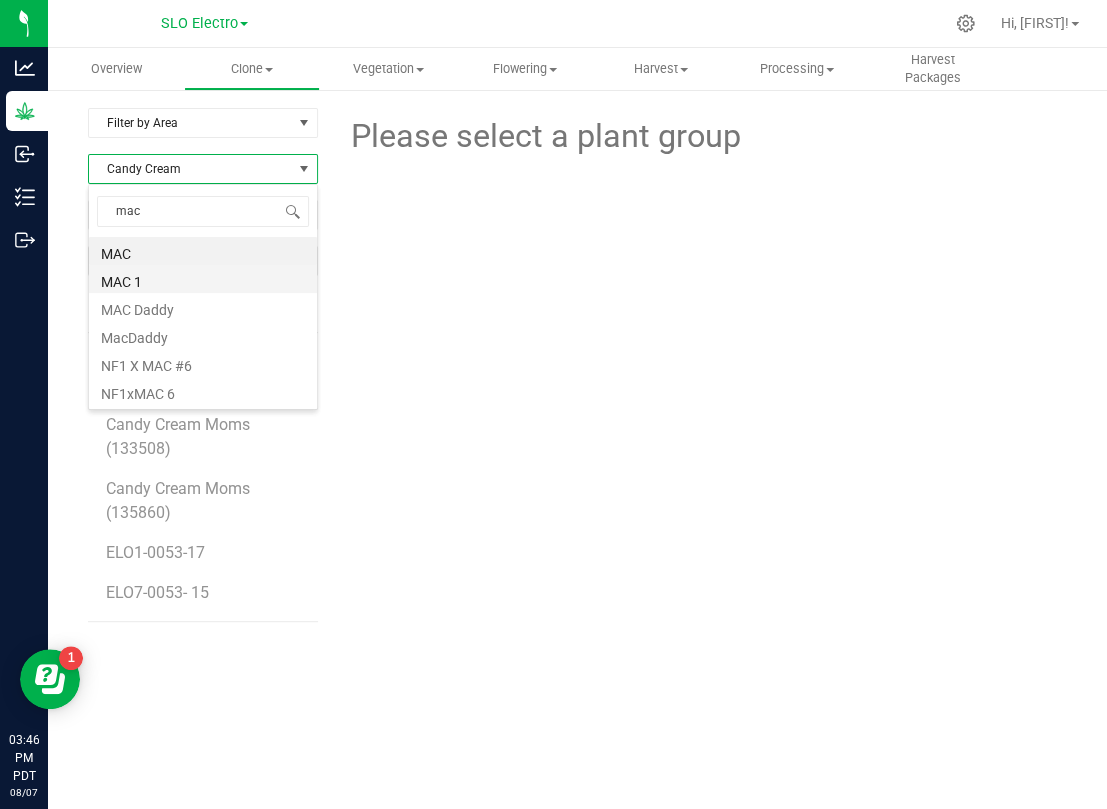 click on "MAC 1" at bounding box center [203, 279] 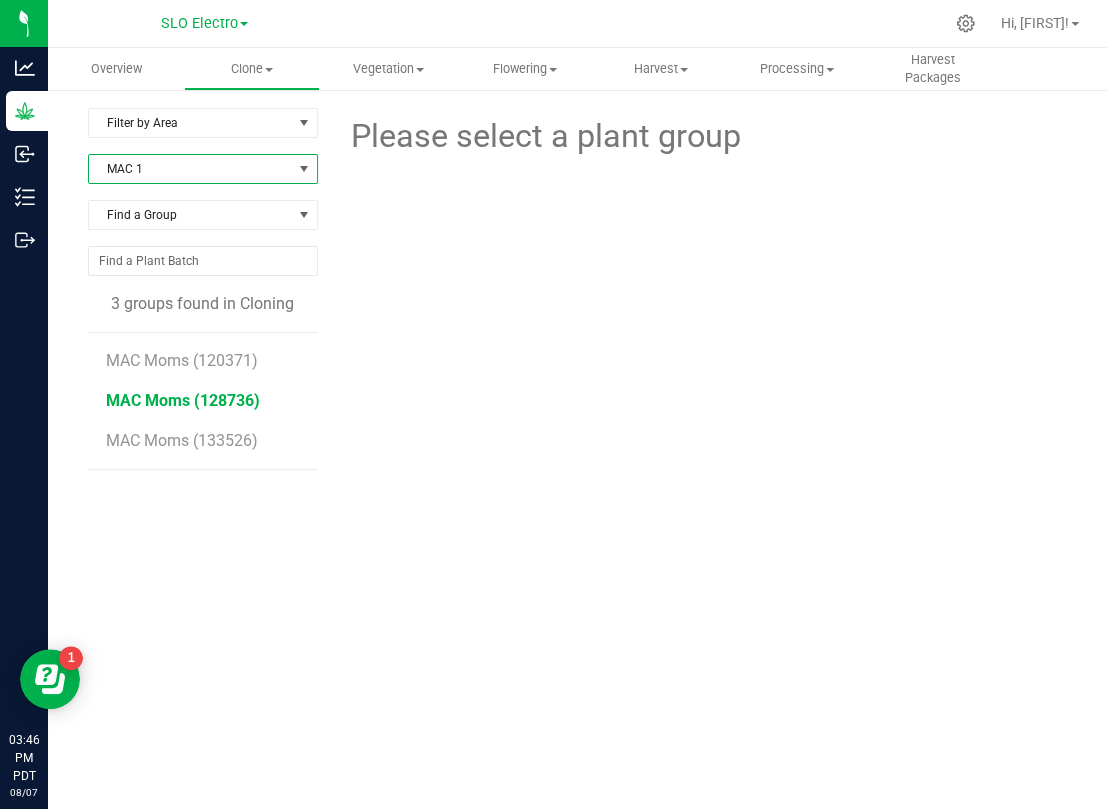 click on "MAC Moms (128736)" at bounding box center (183, 400) 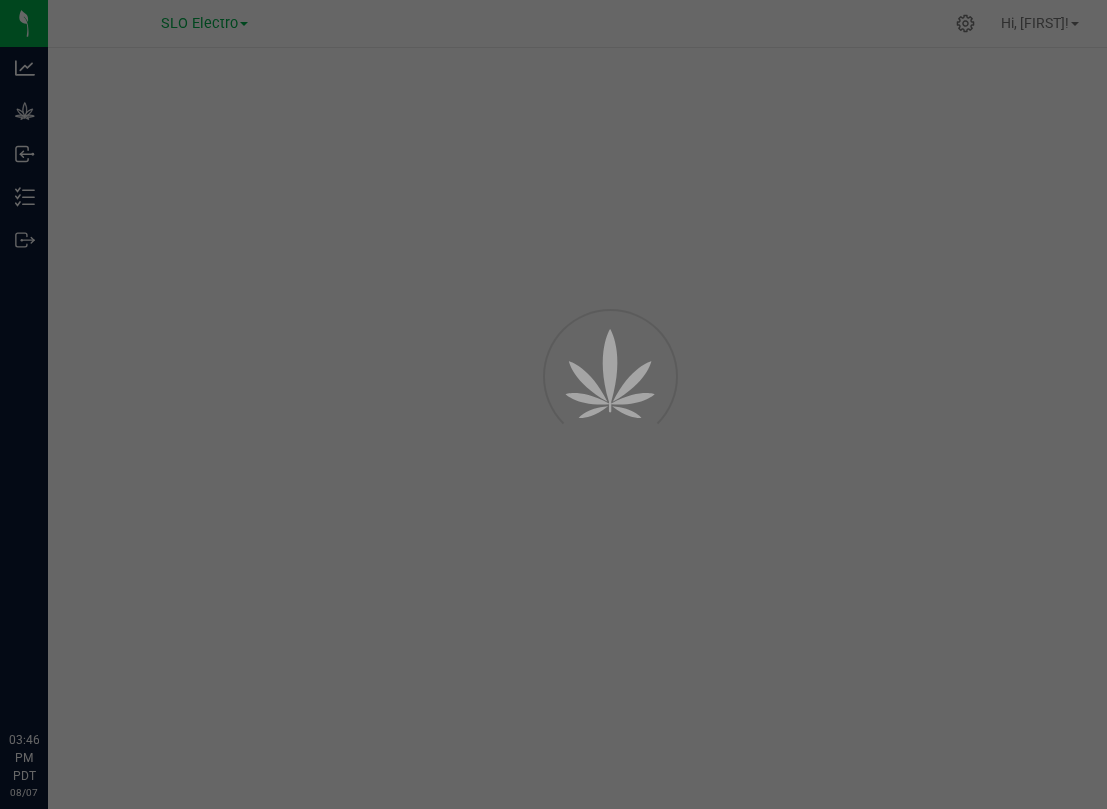 scroll, scrollTop: 0, scrollLeft: 0, axis: both 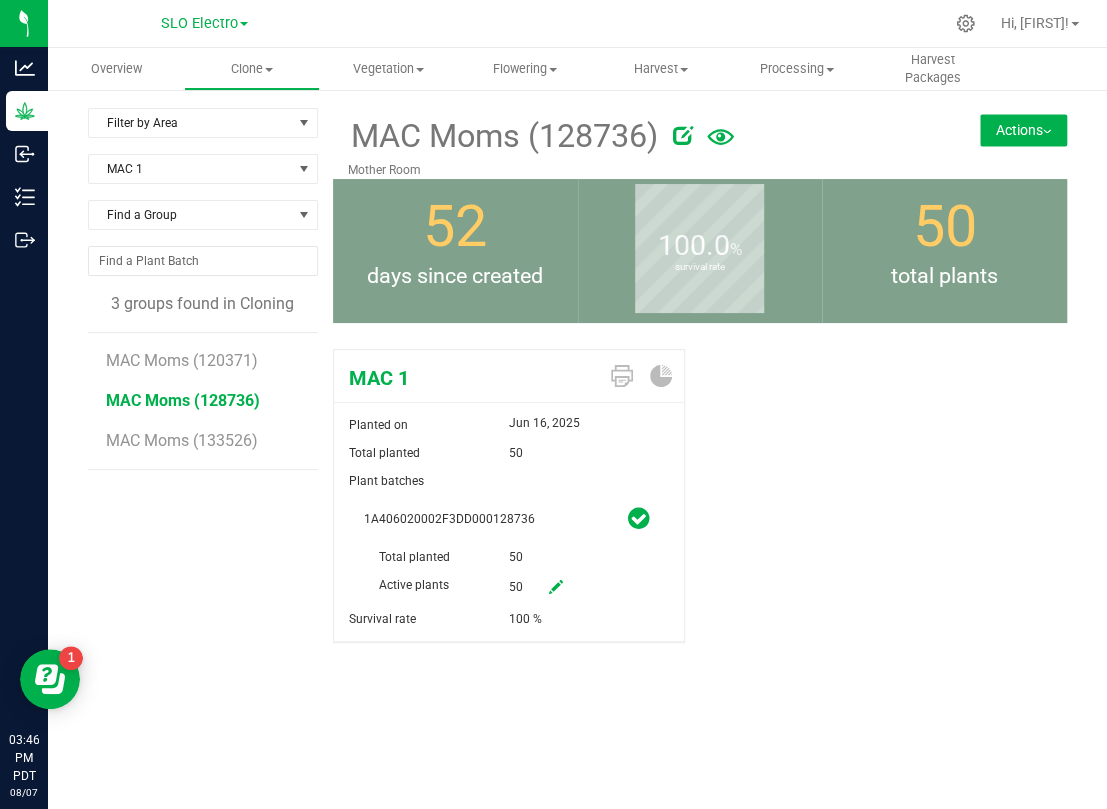 click at bounding box center (556, 588) 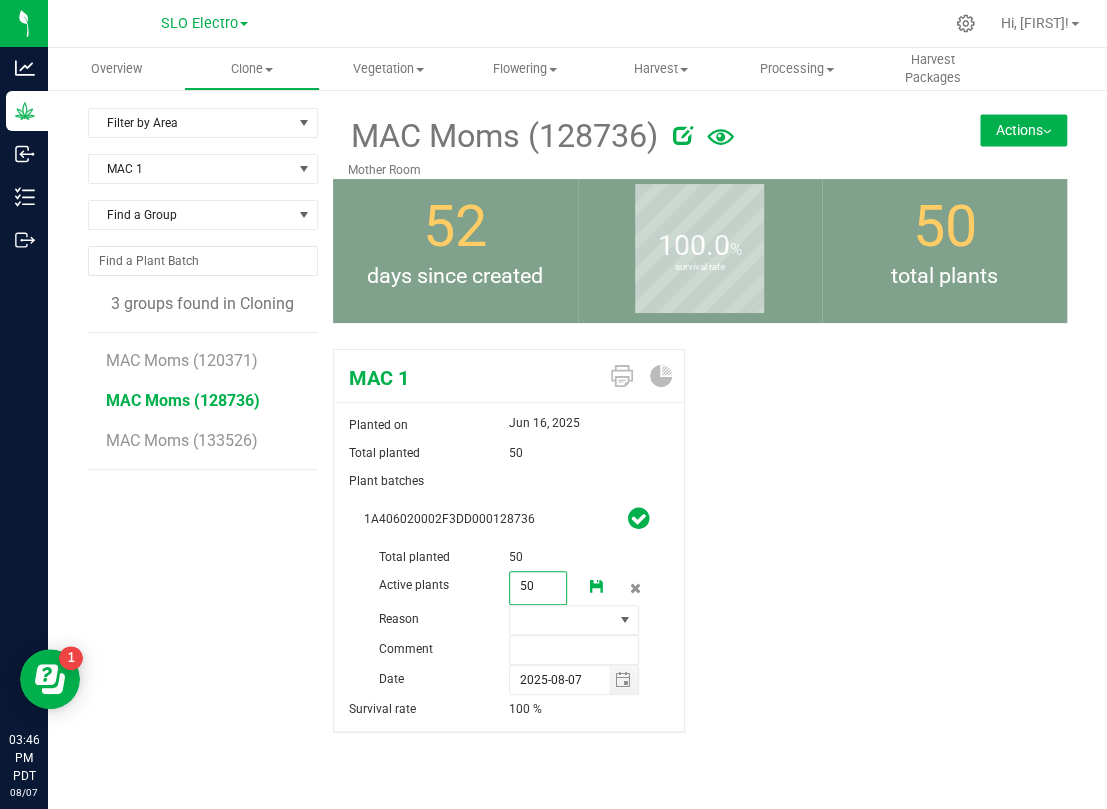 click on "50 50" at bounding box center [538, 588] 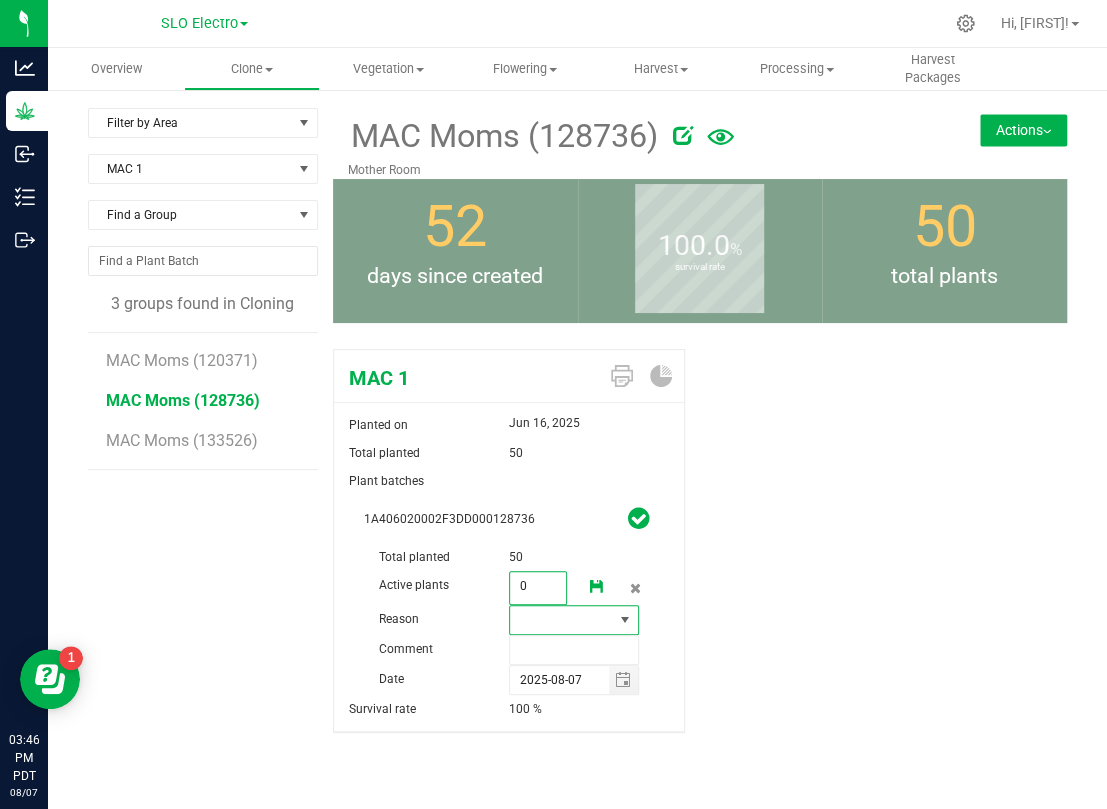 type on "0" 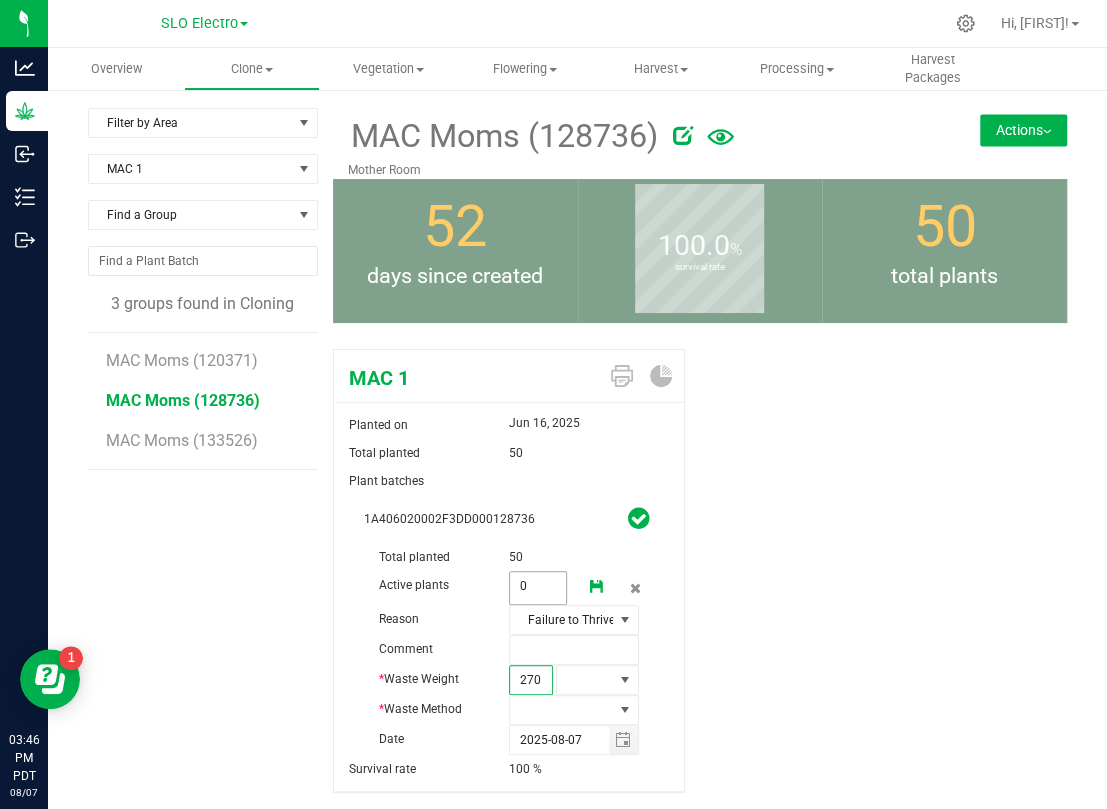 type on "2705" 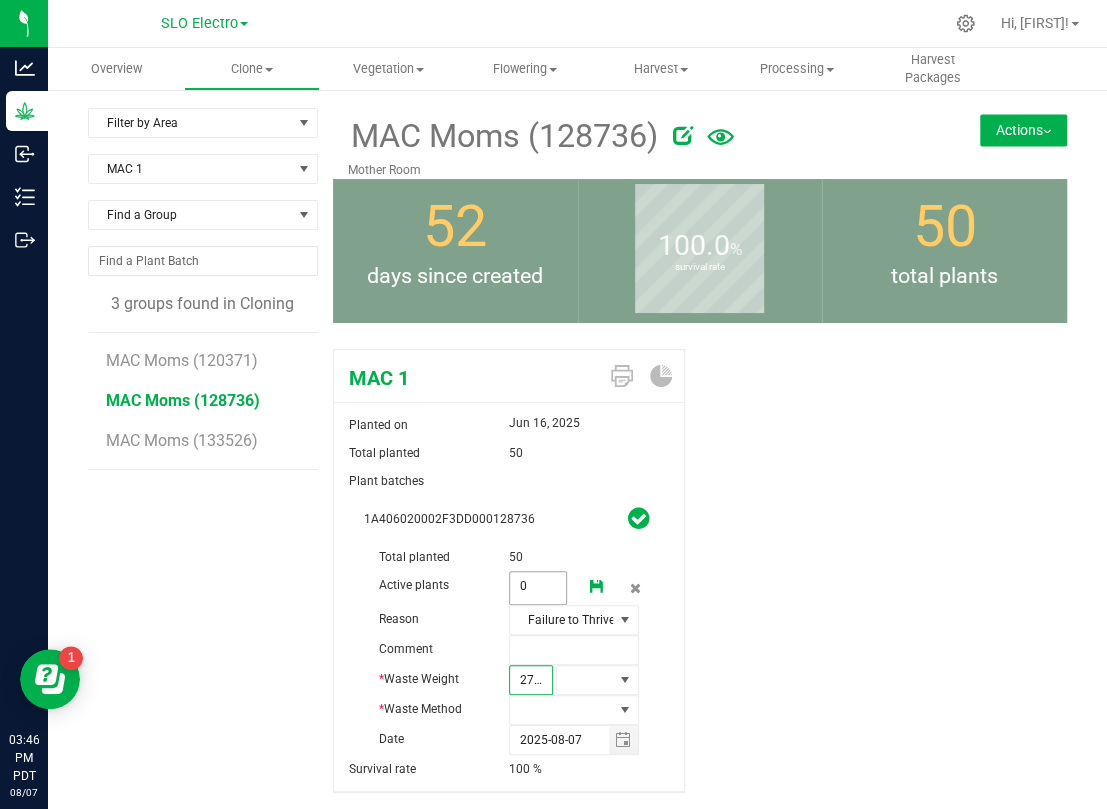 scroll, scrollTop: 0, scrollLeft: 2, axis: horizontal 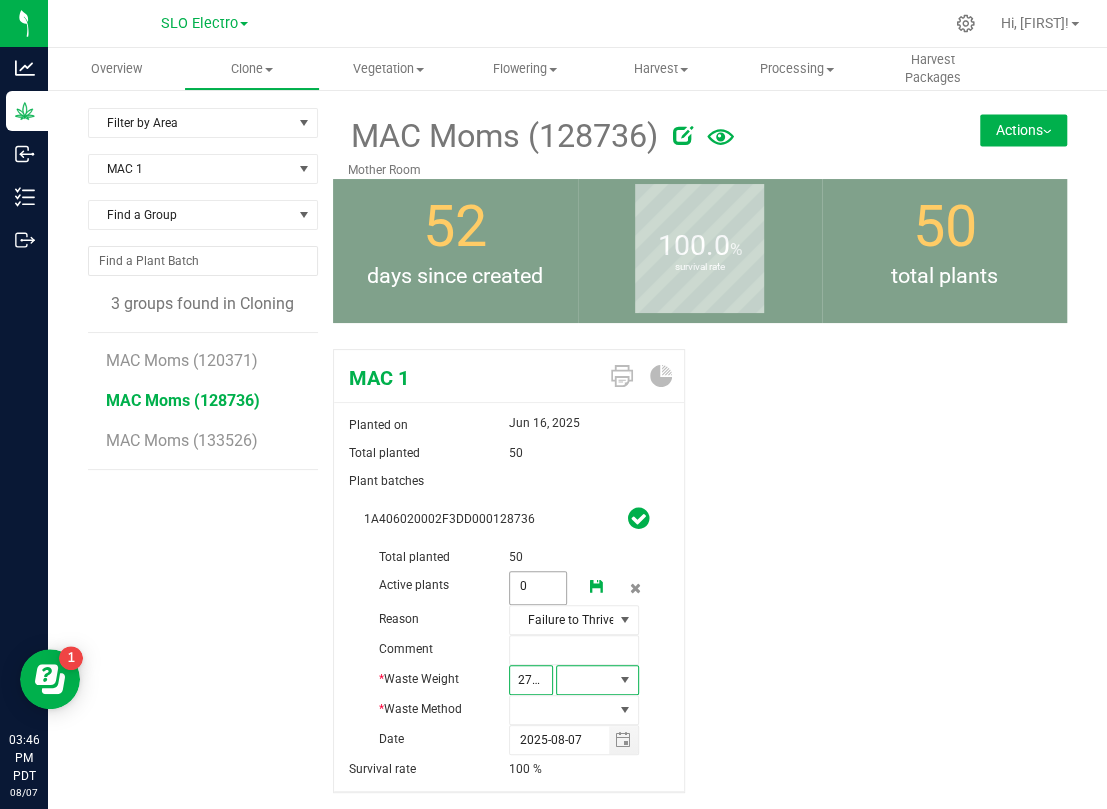 type on "2,705.0000" 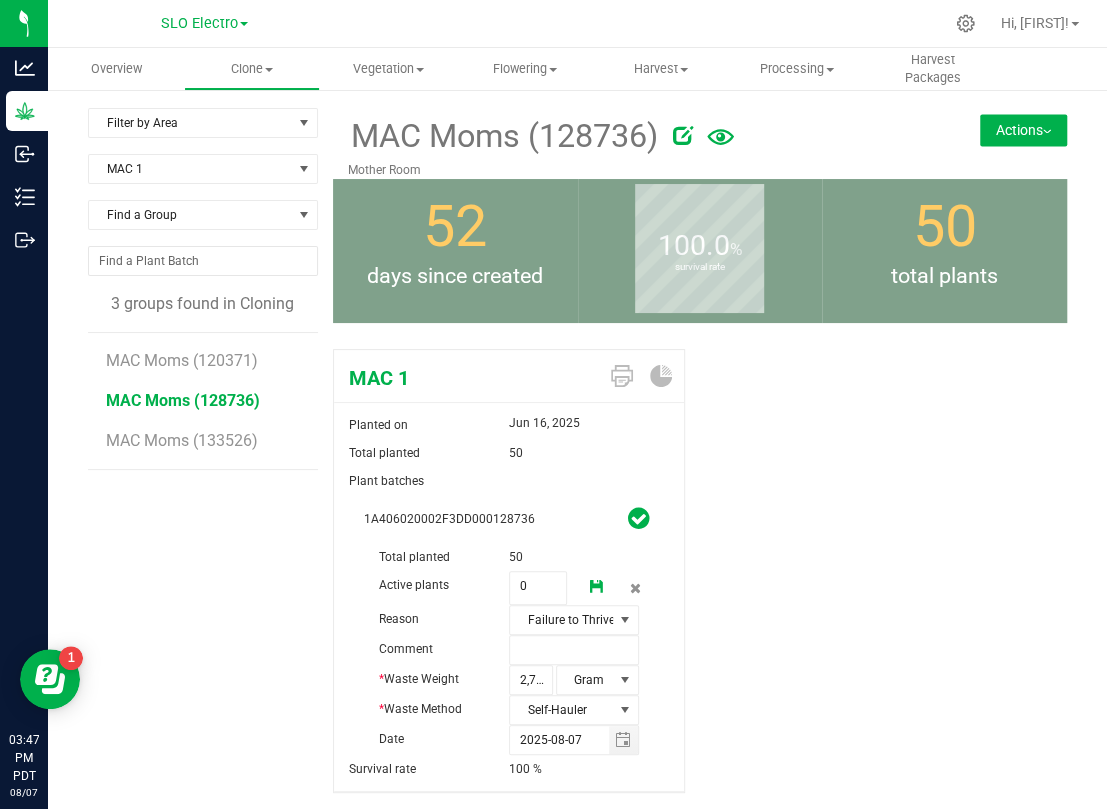click at bounding box center [597, 587] 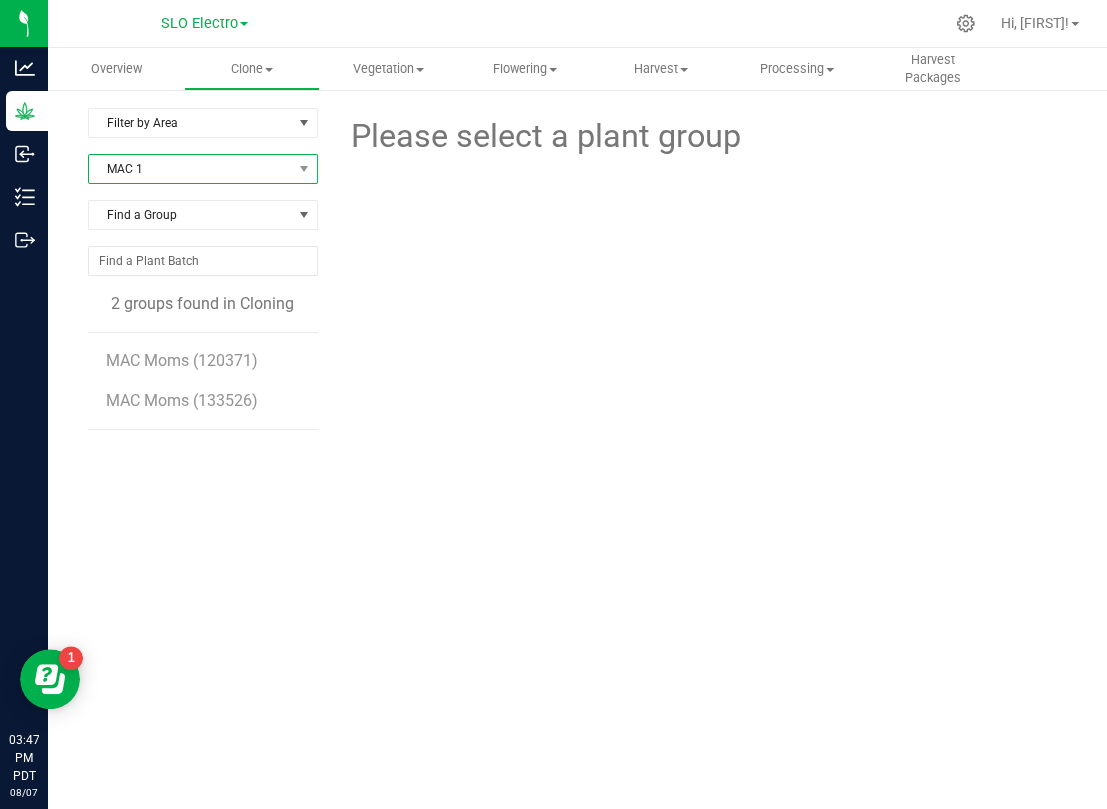 click on "MAC 1" at bounding box center [190, 169] 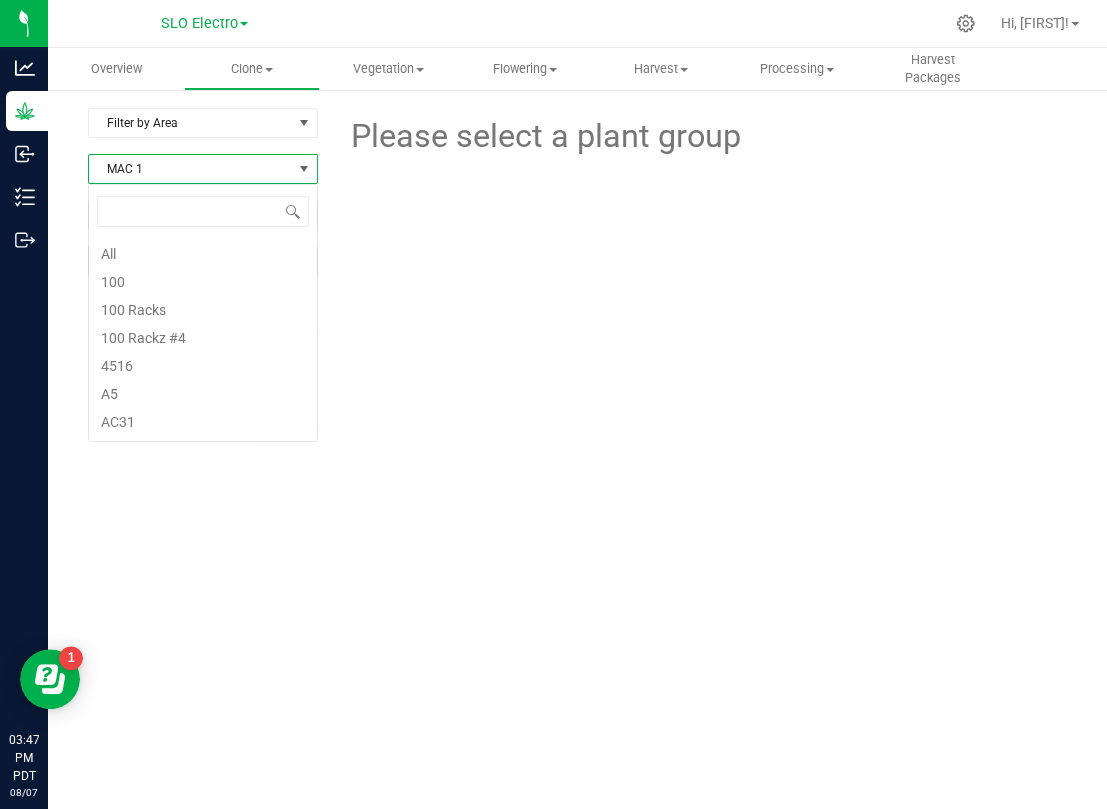 scroll, scrollTop: 99969, scrollLeft: 99770, axis: both 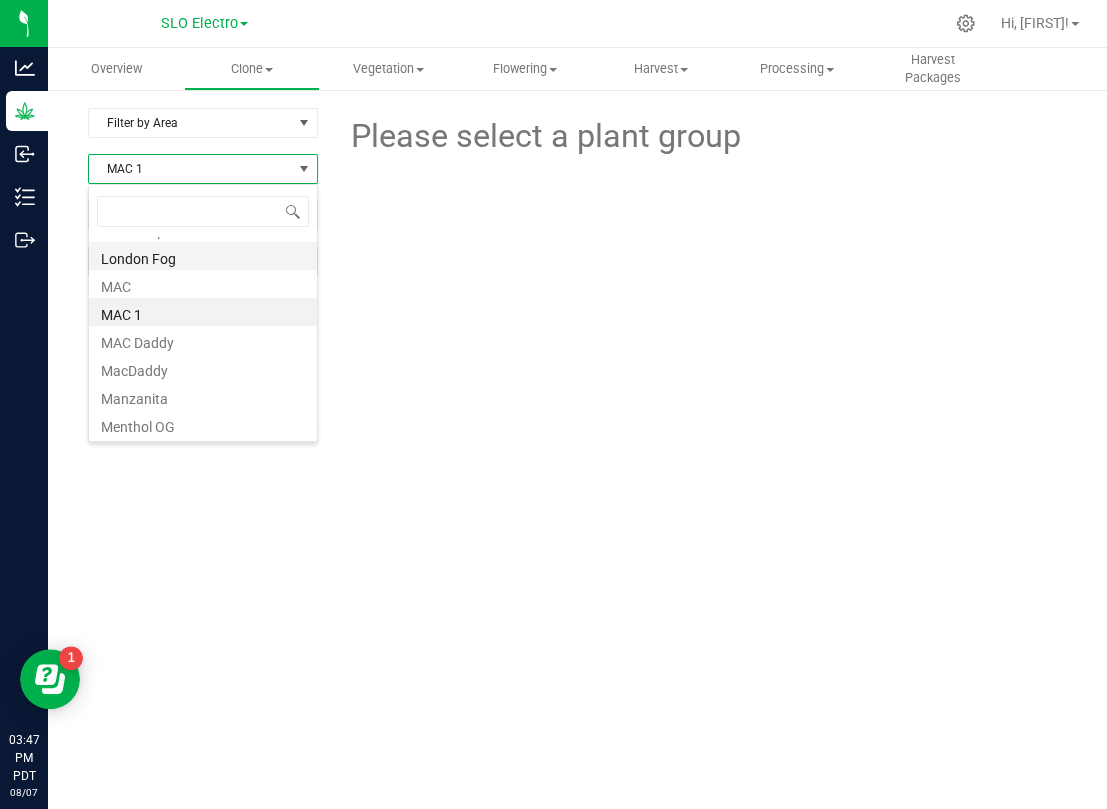 click on "MAC Daddy" at bounding box center (203, 340) 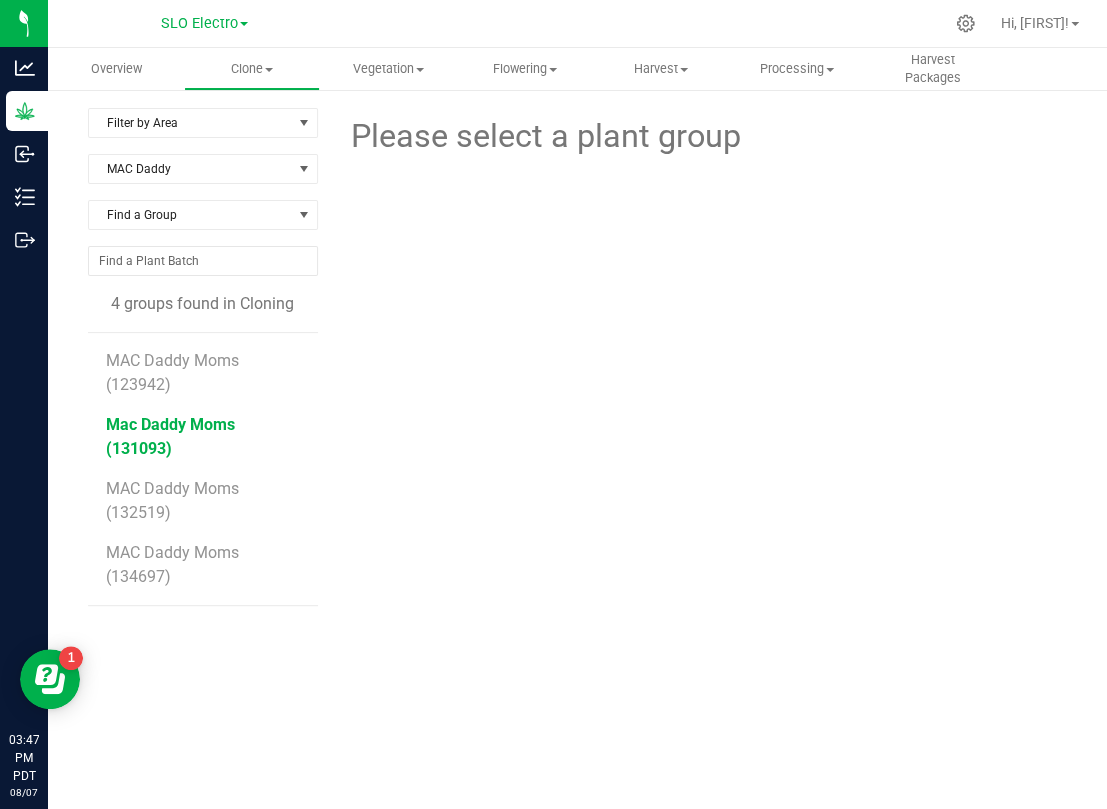 click on "Mac Daddy Moms (131093)" at bounding box center [170, 436] 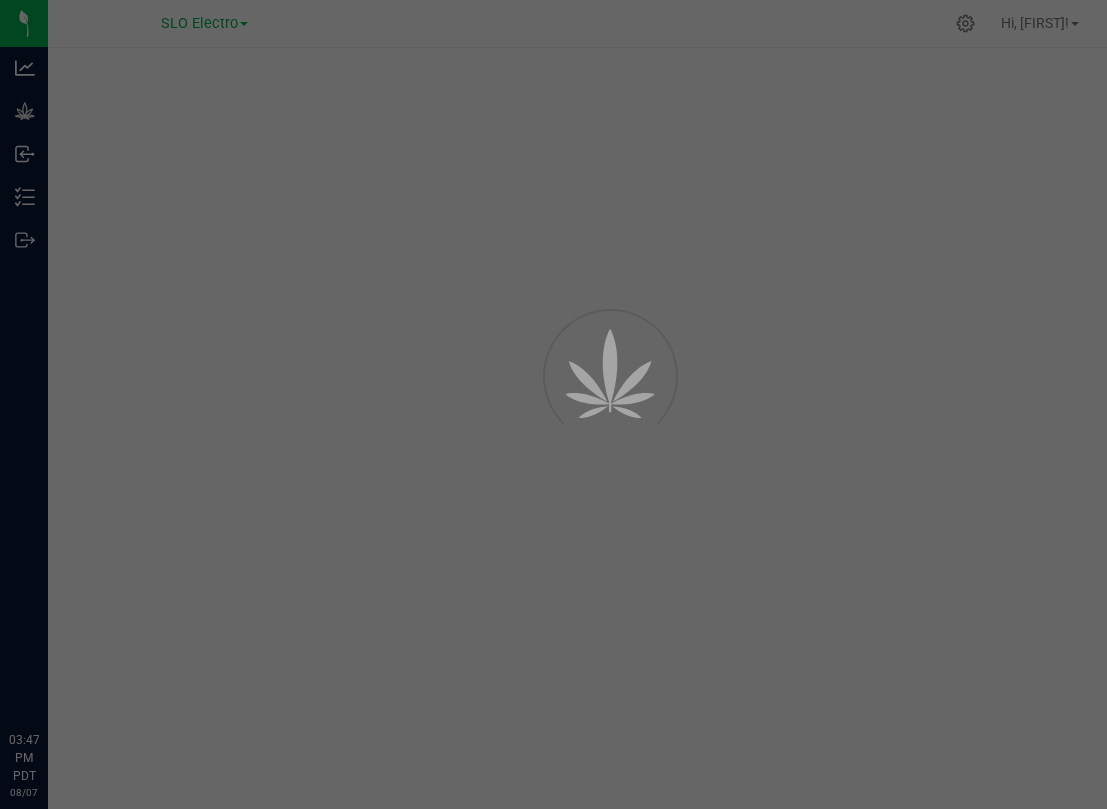 scroll, scrollTop: 0, scrollLeft: 0, axis: both 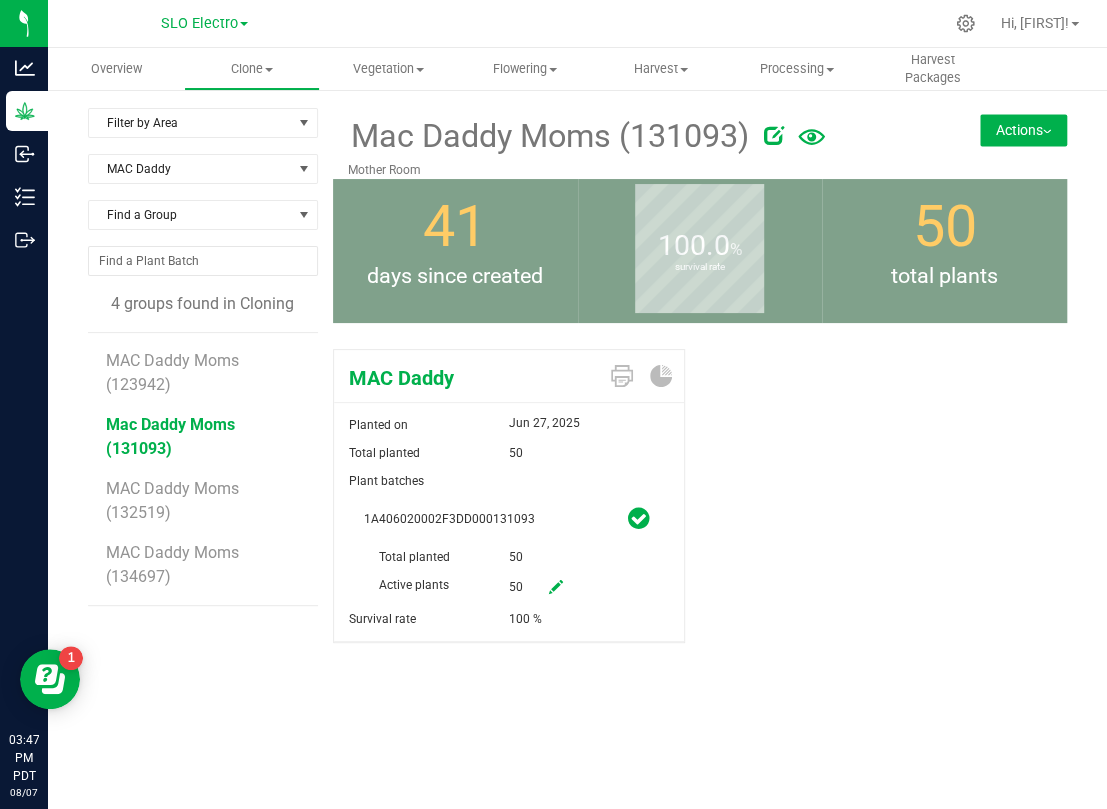 click at bounding box center (556, 587) 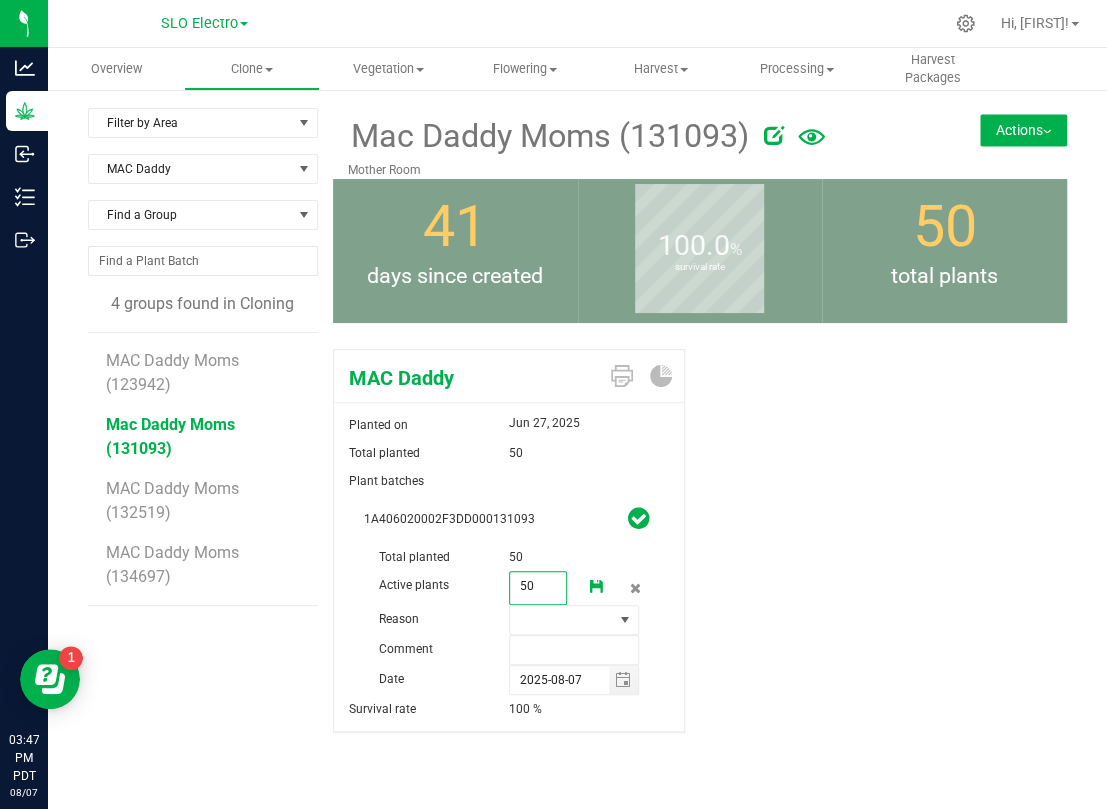 click on "50 50" at bounding box center (538, 588) 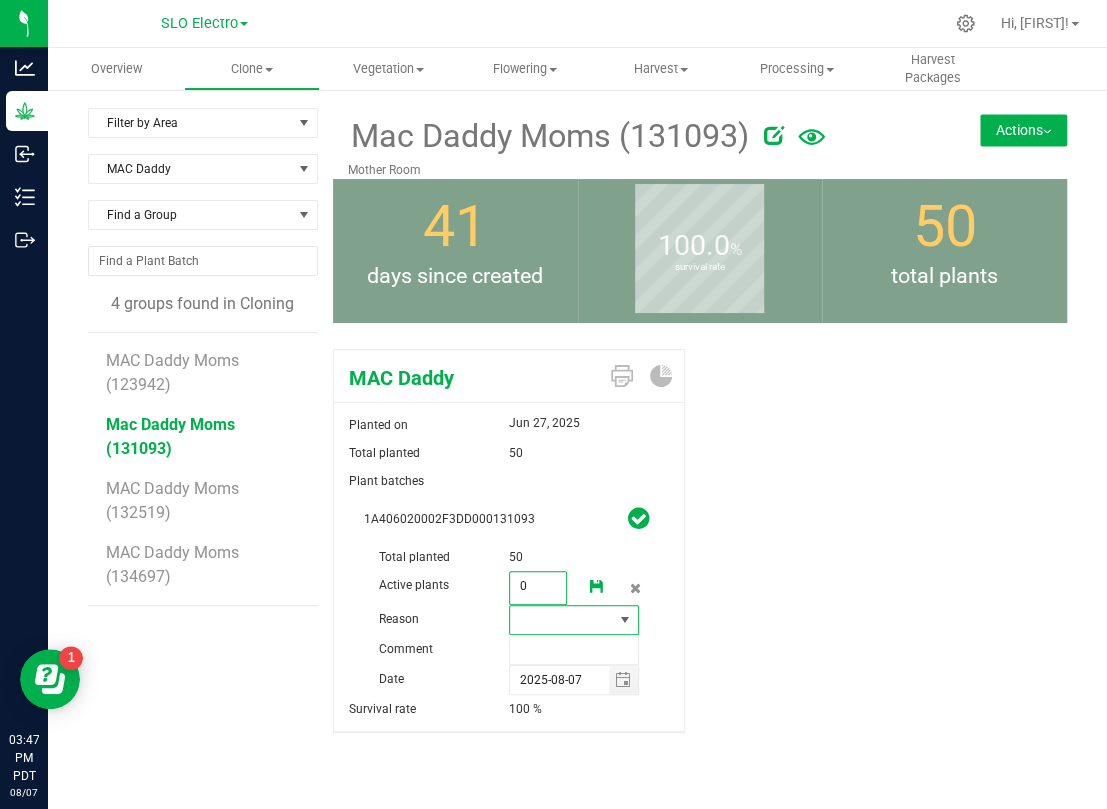 type on "0" 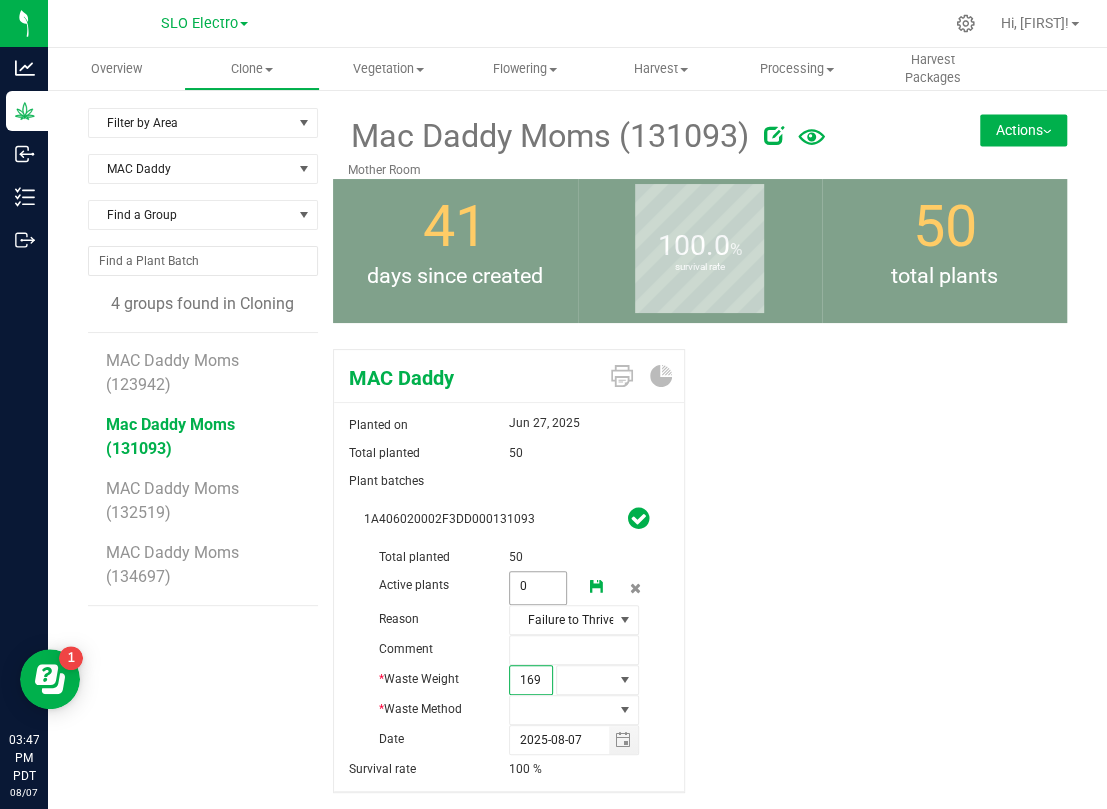 type on "1690" 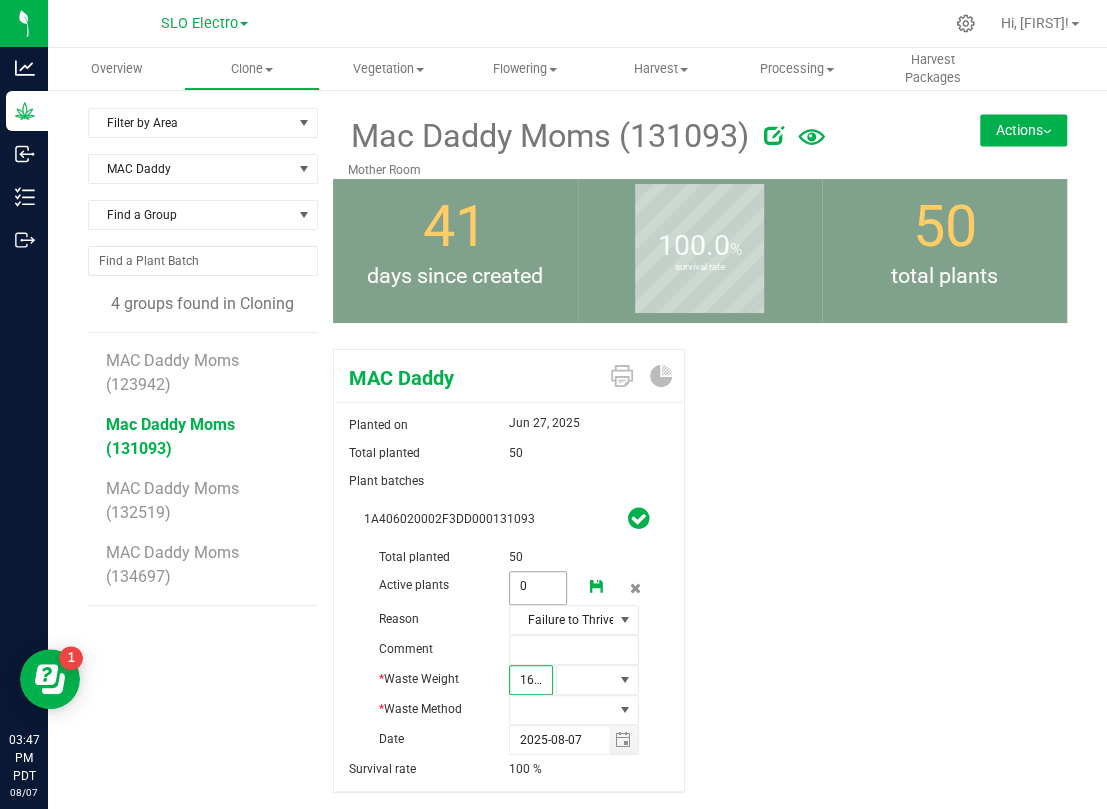 scroll, scrollTop: 0, scrollLeft: 2, axis: horizontal 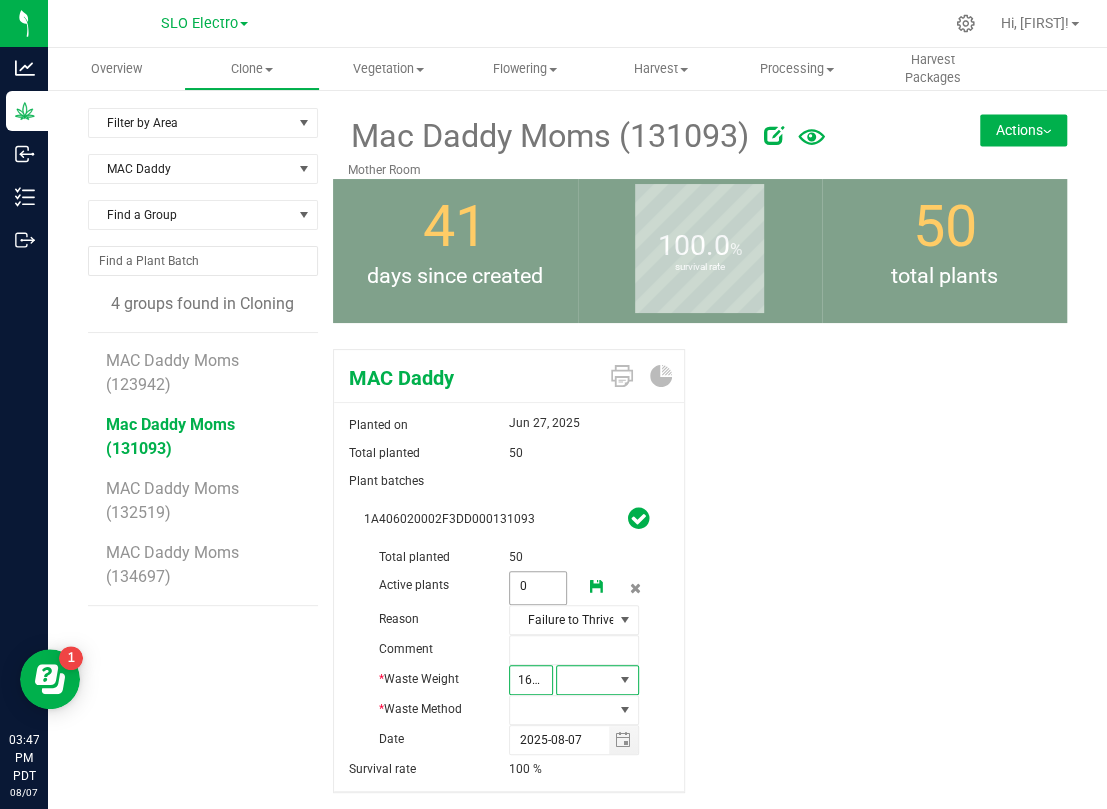 type on "1,690.0000" 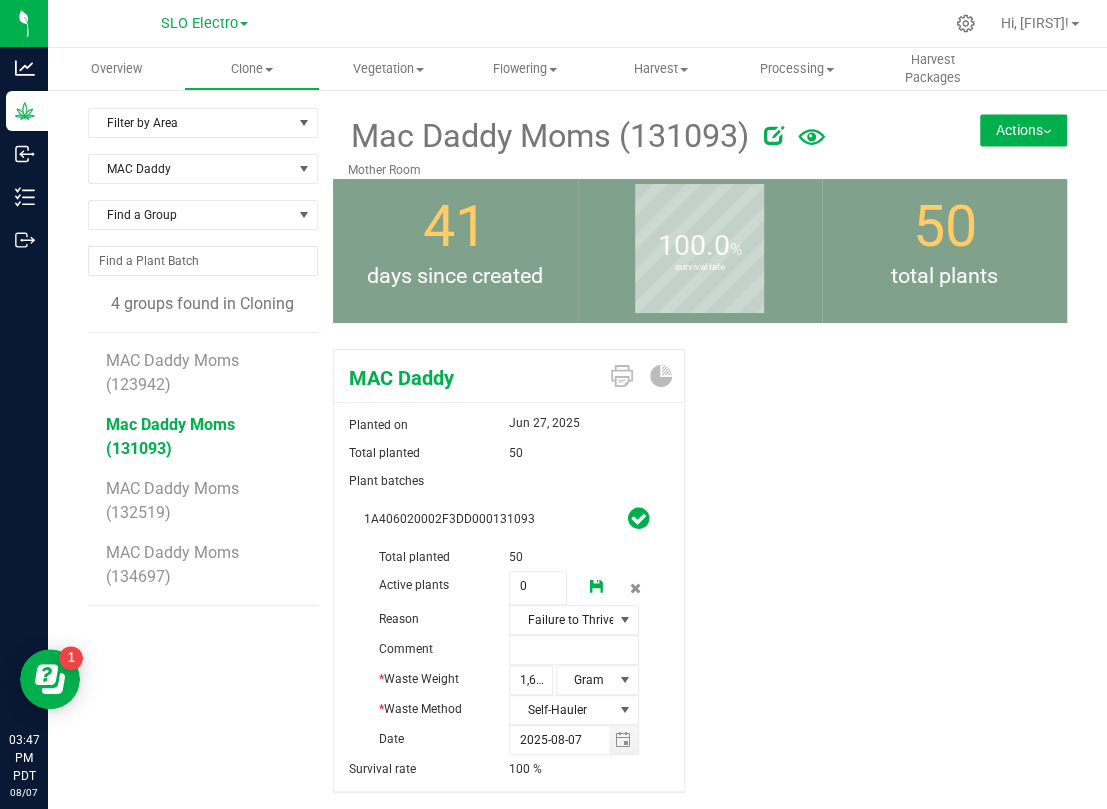 click at bounding box center [597, 587] 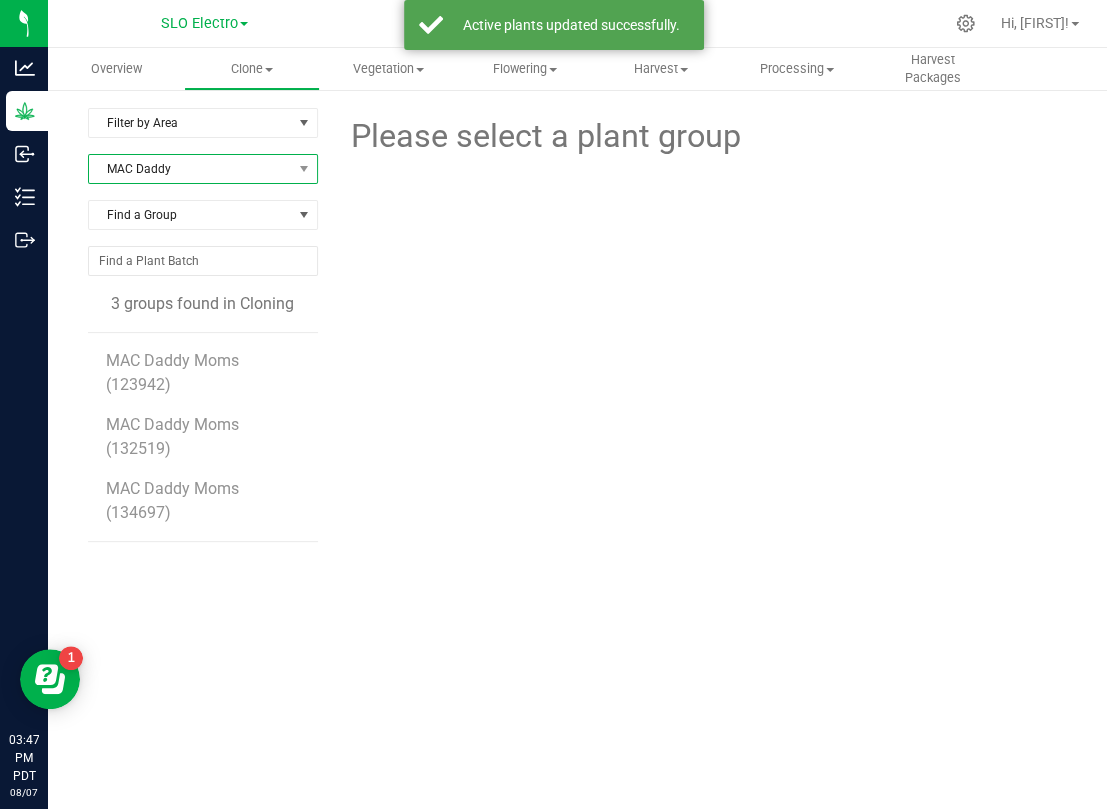 click on "MAC Daddy" at bounding box center (190, 169) 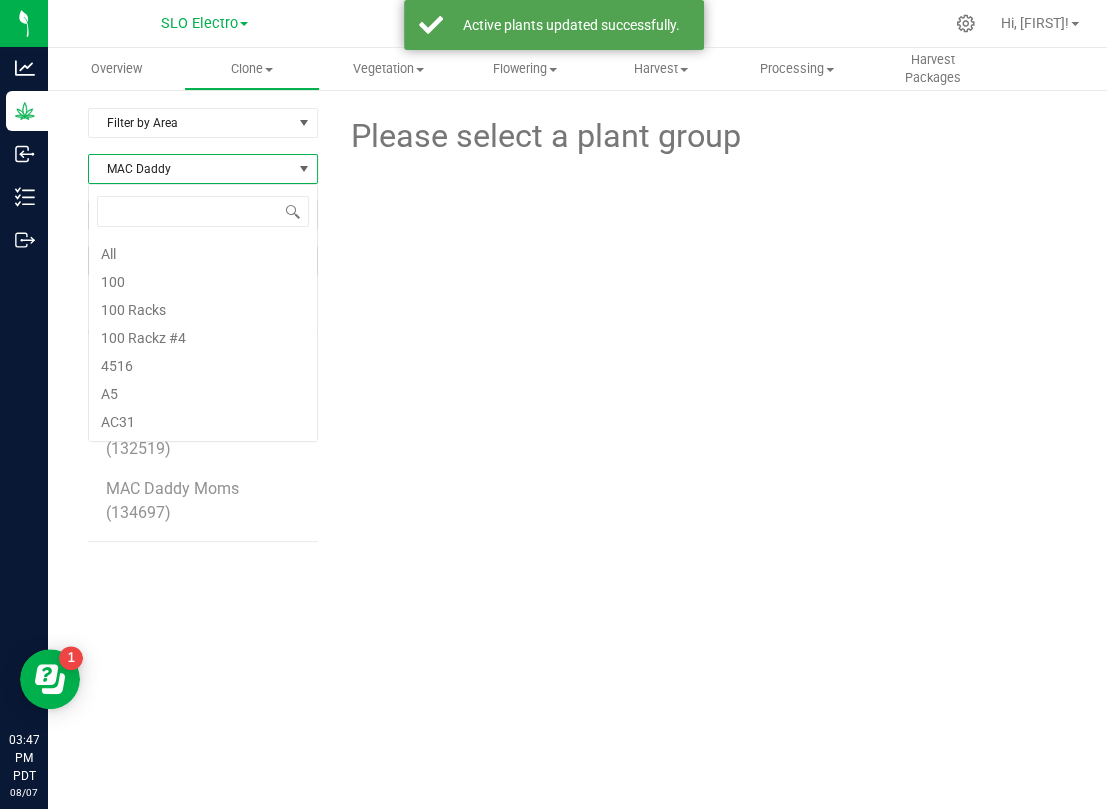 scroll, scrollTop: 99969, scrollLeft: 99770, axis: both 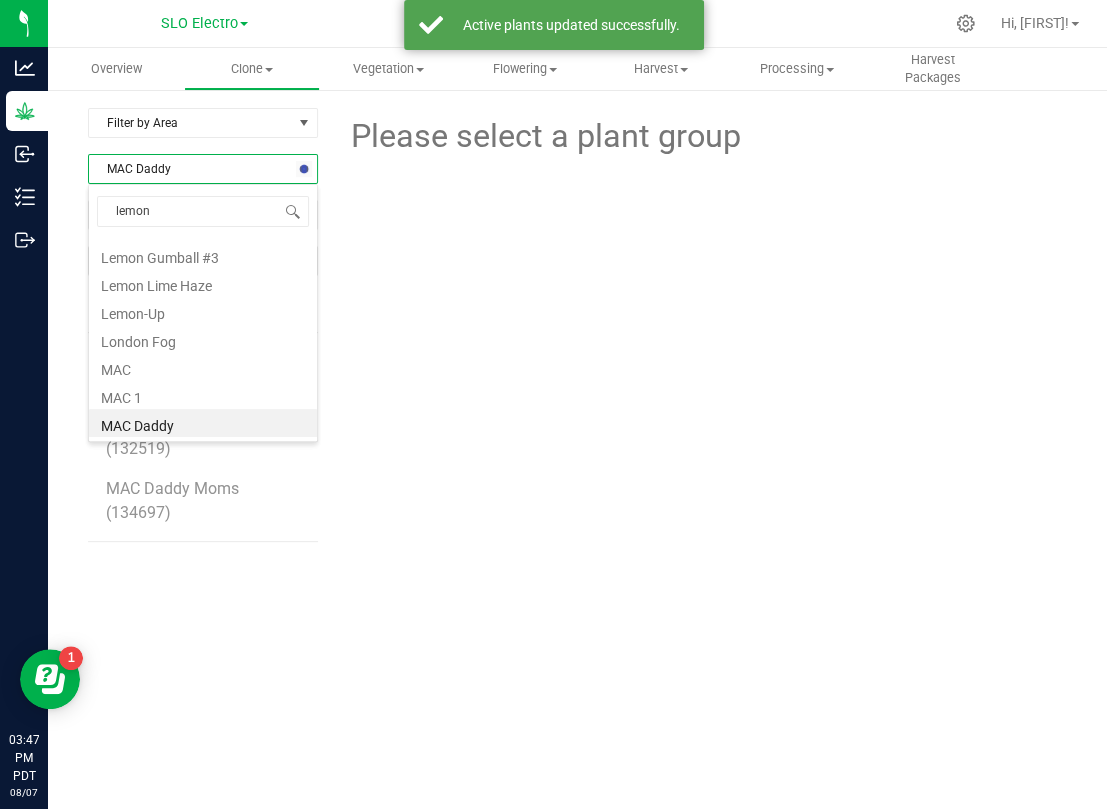 type on "lemon g" 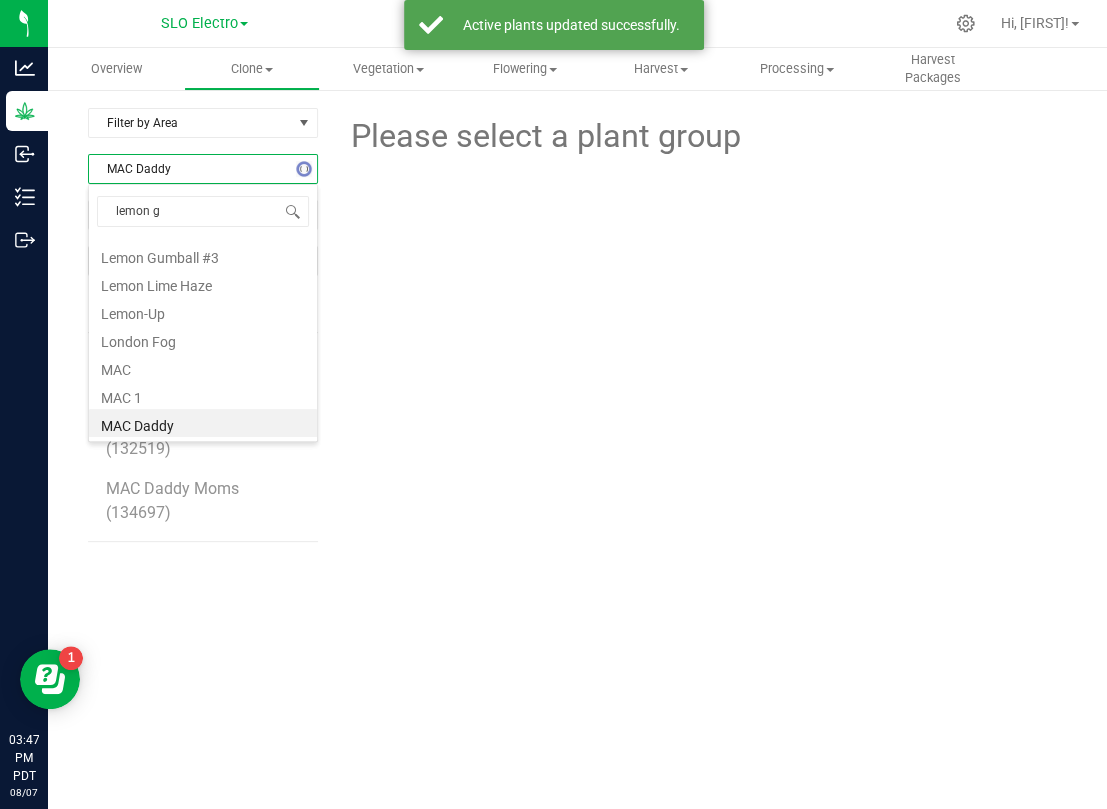 scroll, scrollTop: 0, scrollLeft: 0, axis: both 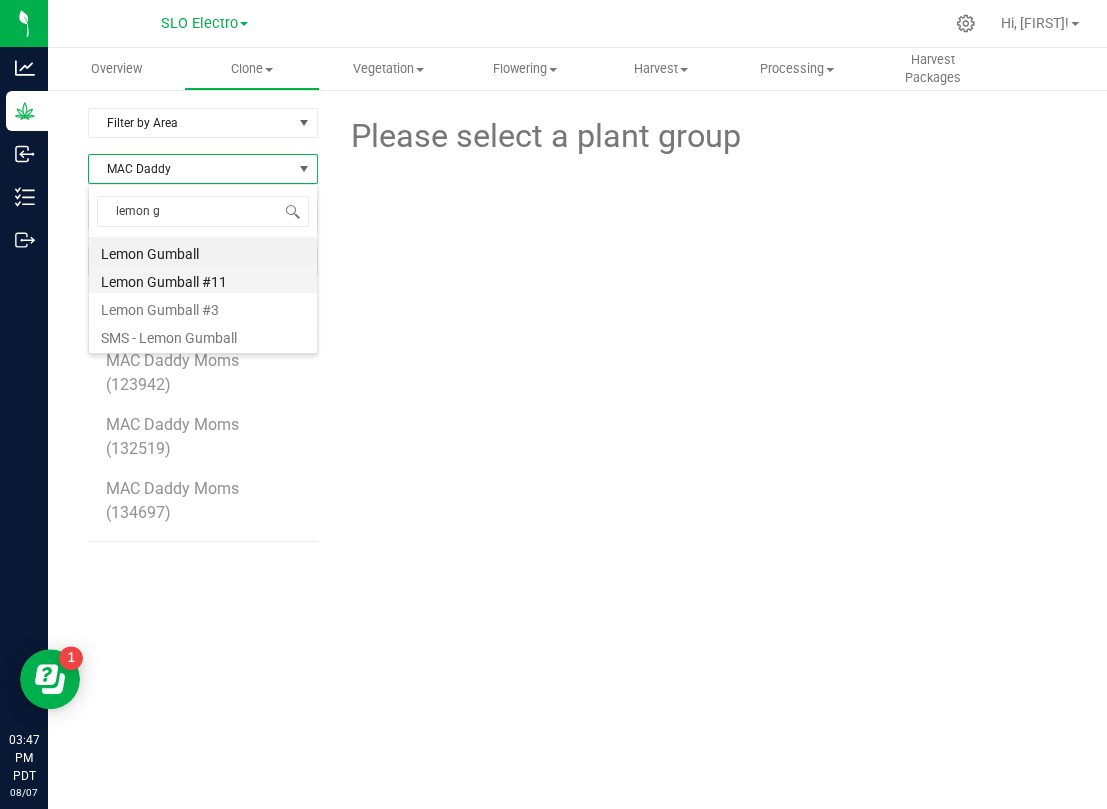 click on "Lemon Gumball #11" at bounding box center [203, 279] 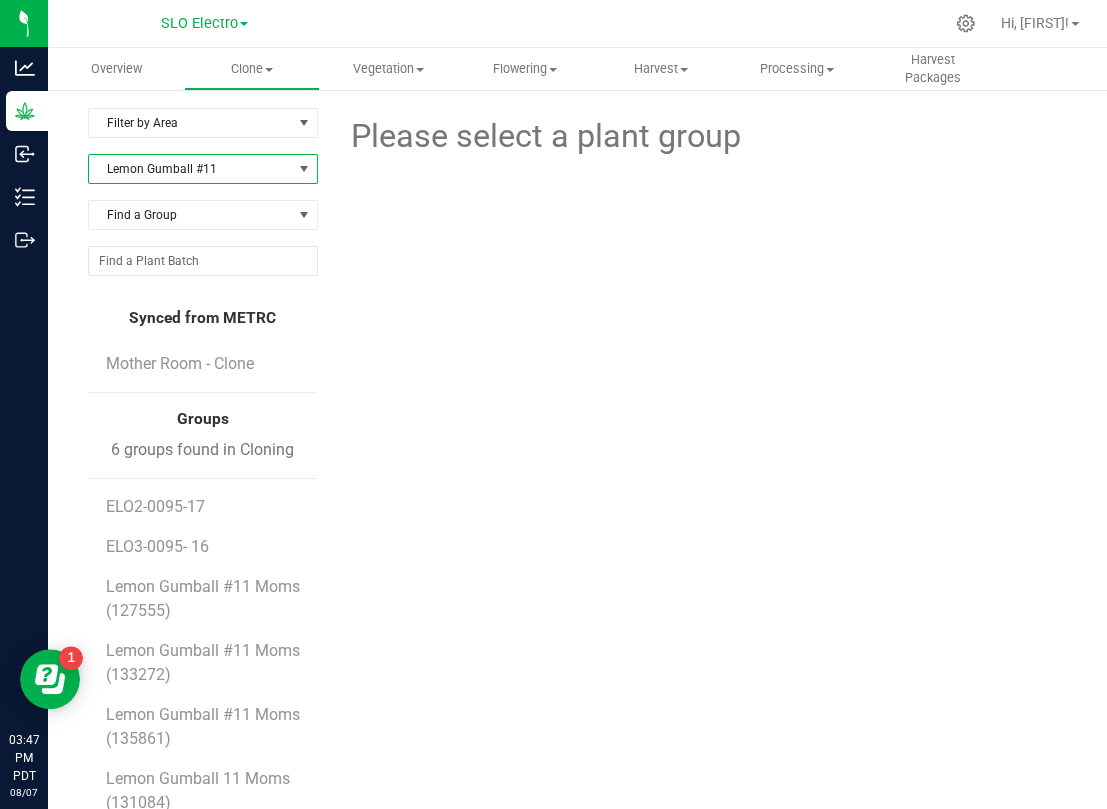 scroll, scrollTop: 41, scrollLeft: 0, axis: vertical 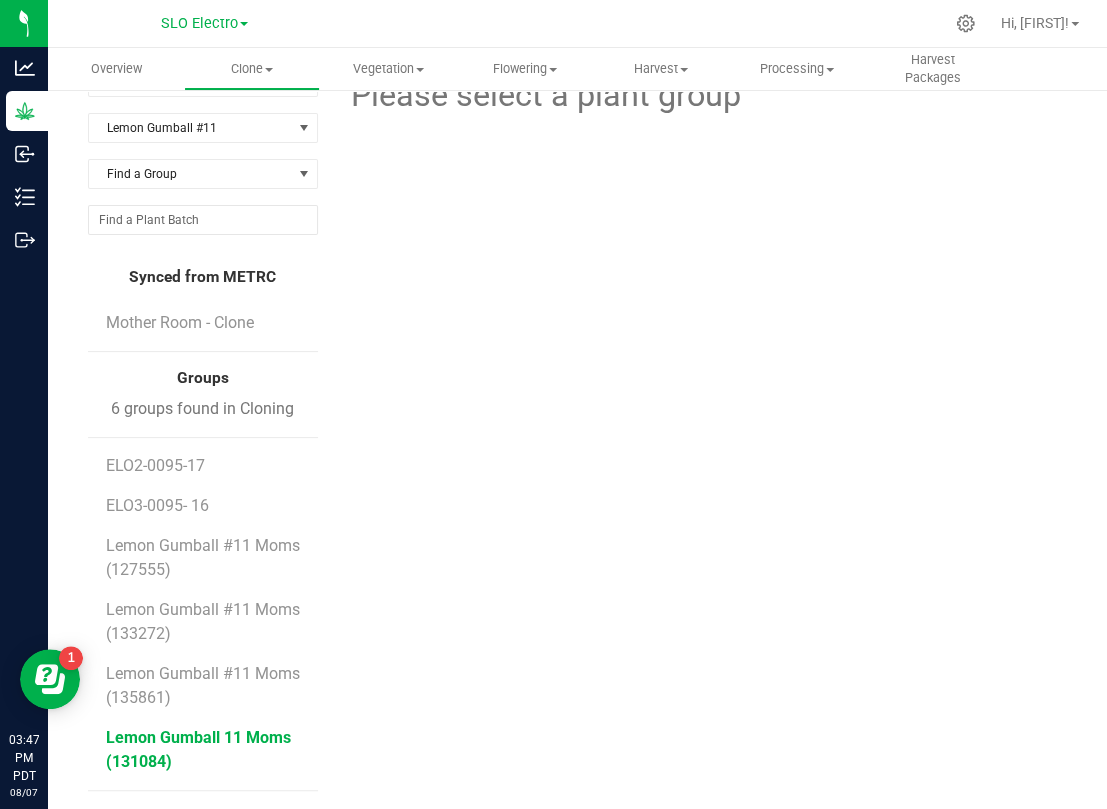 click on "Lemon Gumball 11 Moms (131084)" at bounding box center [198, 749] 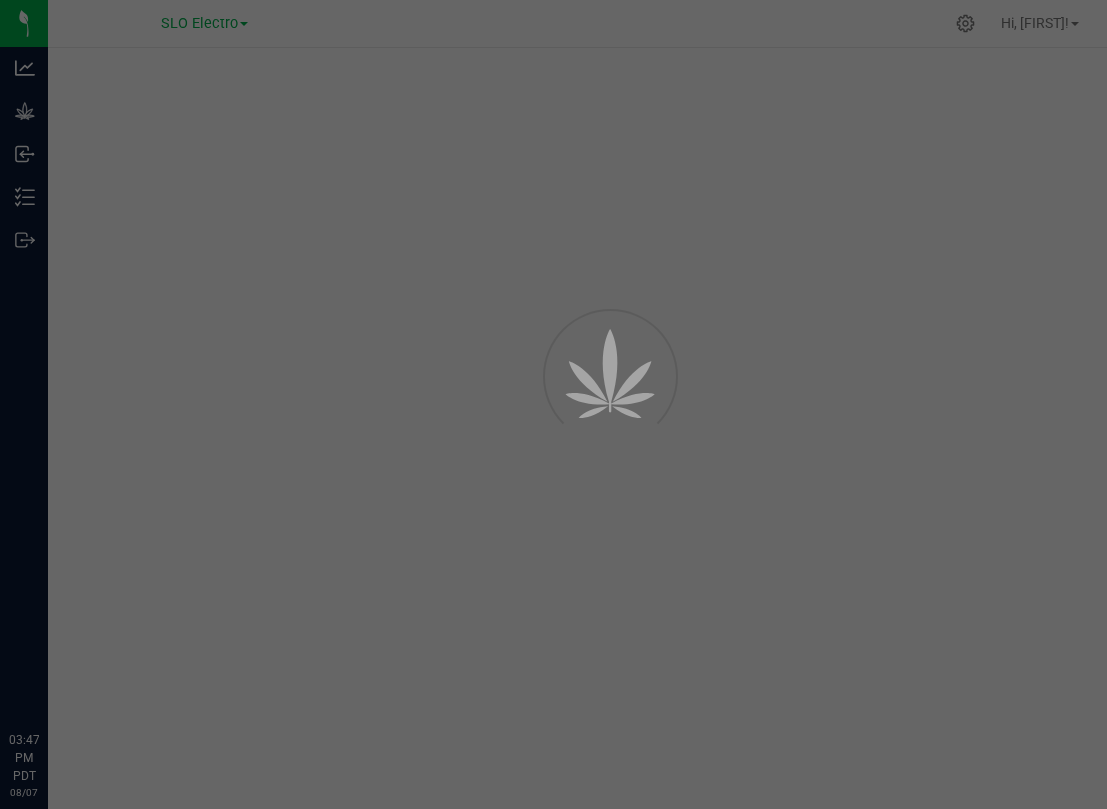 scroll, scrollTop: 0, scrollLeft: 0, axis: both 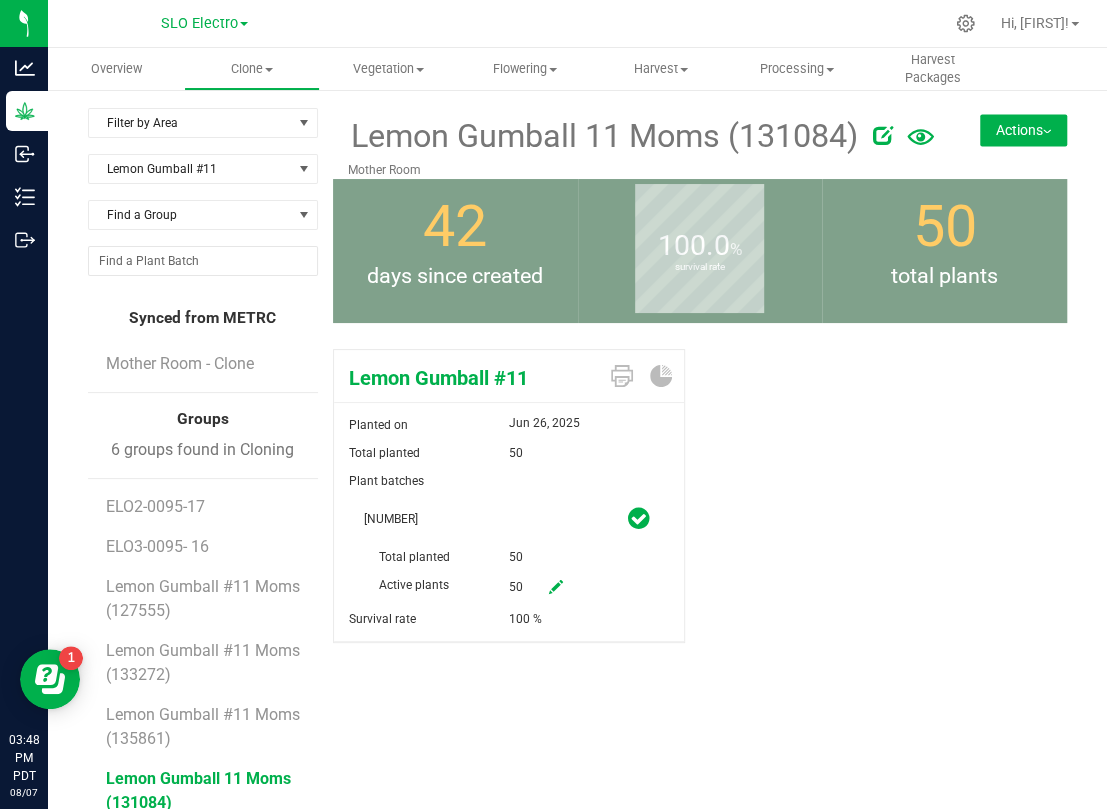 click at bounding box center [556, 588] 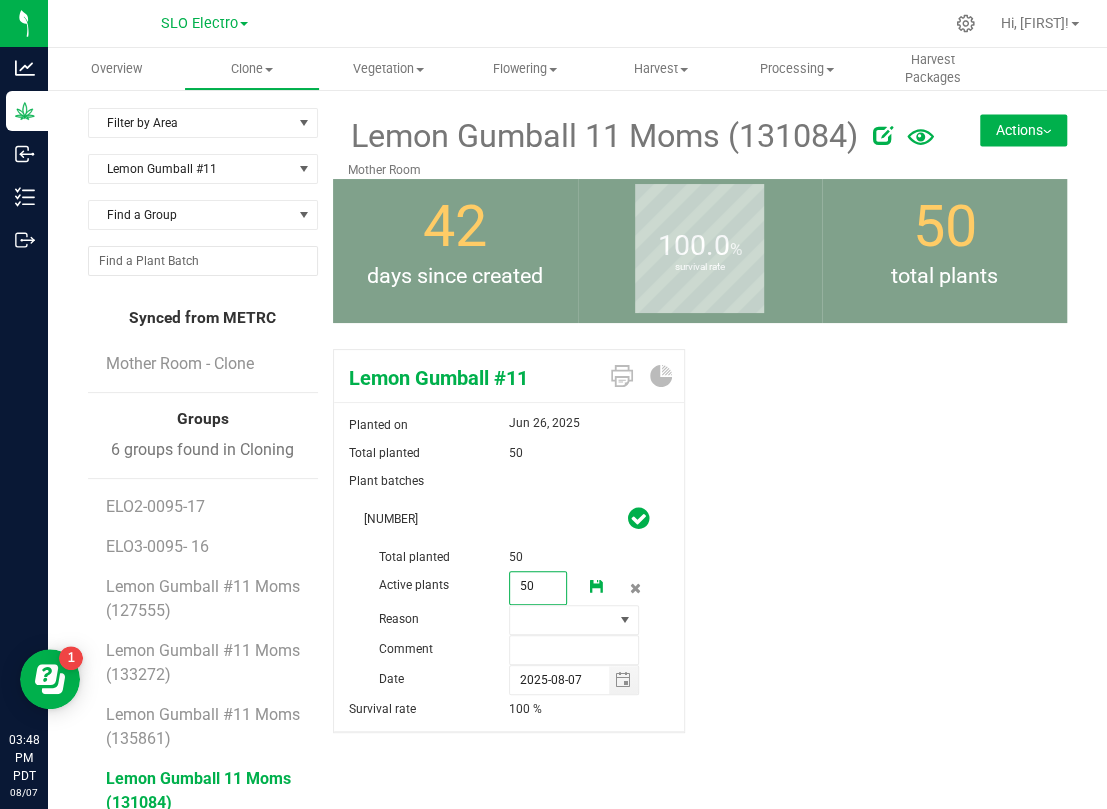 click on "50 50" at bounding box center [538, 588] 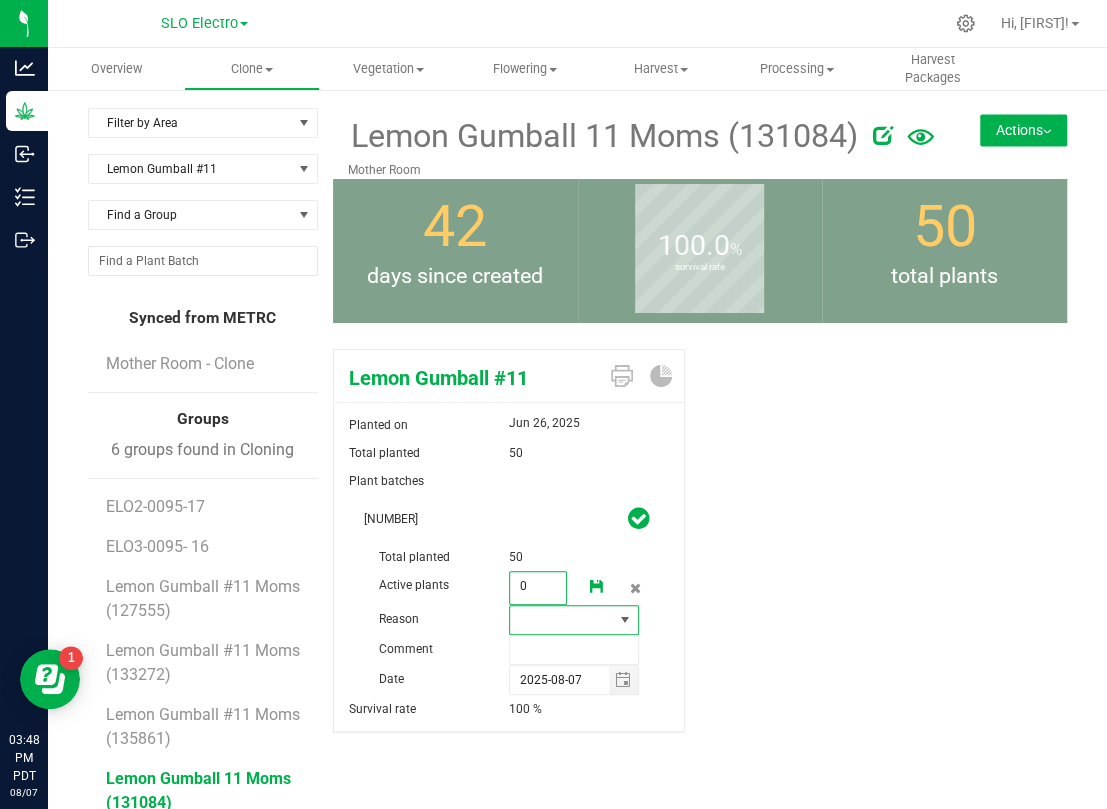 type on "0" 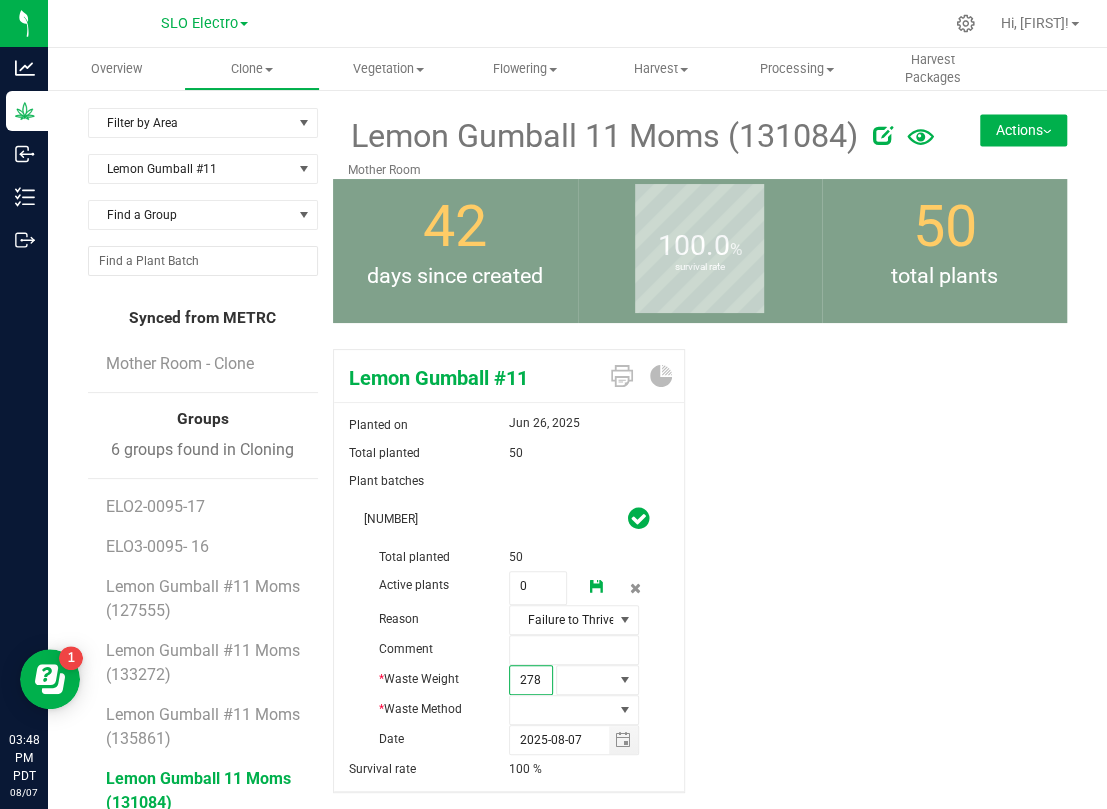 type on "2785" 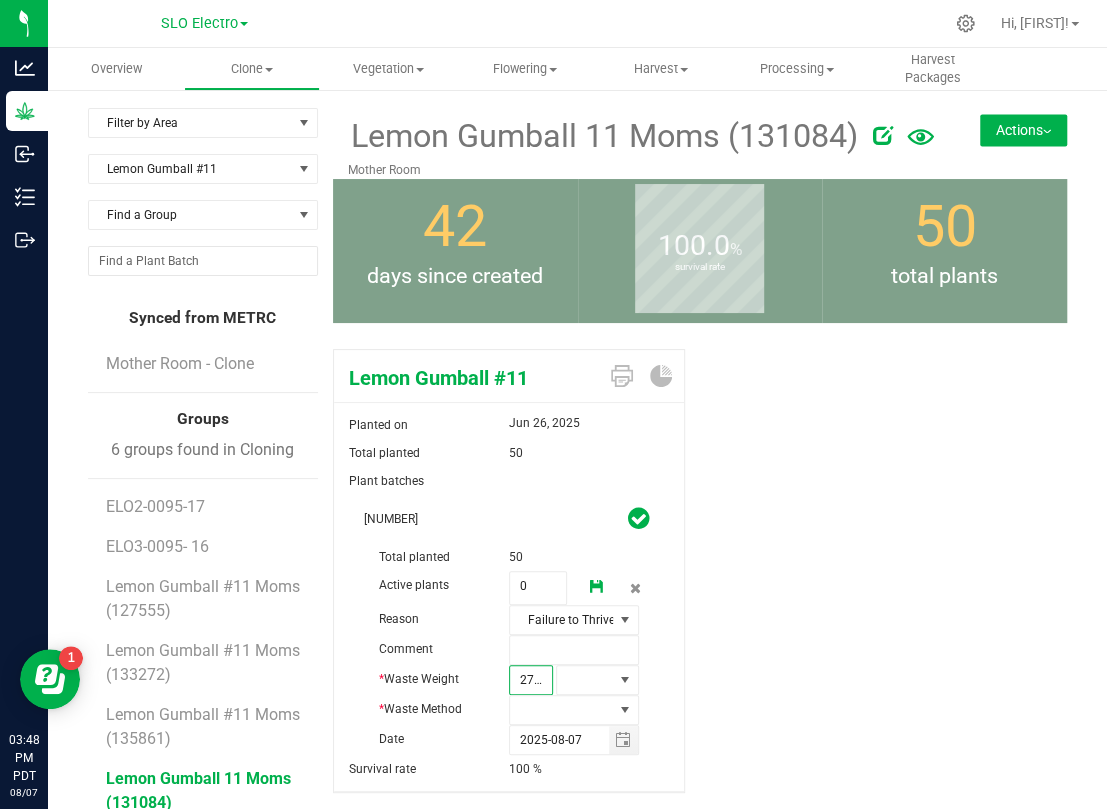 scroll, scrollTop: 0, scrollLeft: 2, axis: horizontal 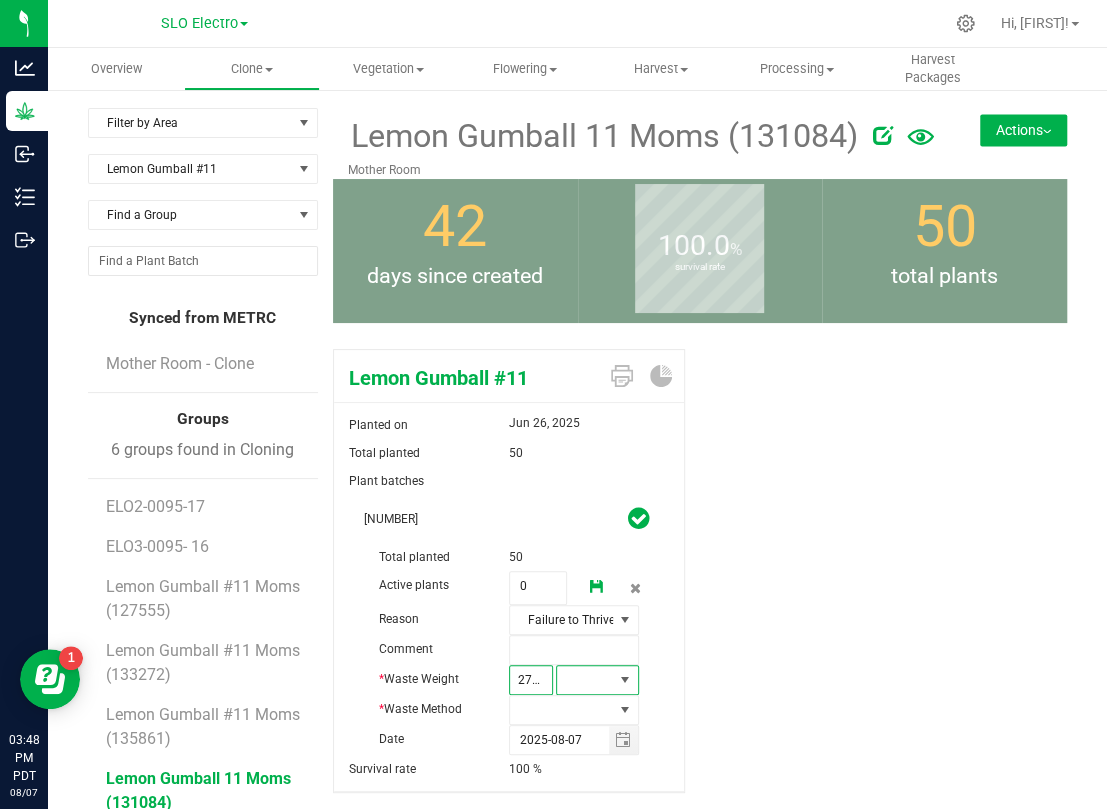 type on "2,785.0000" 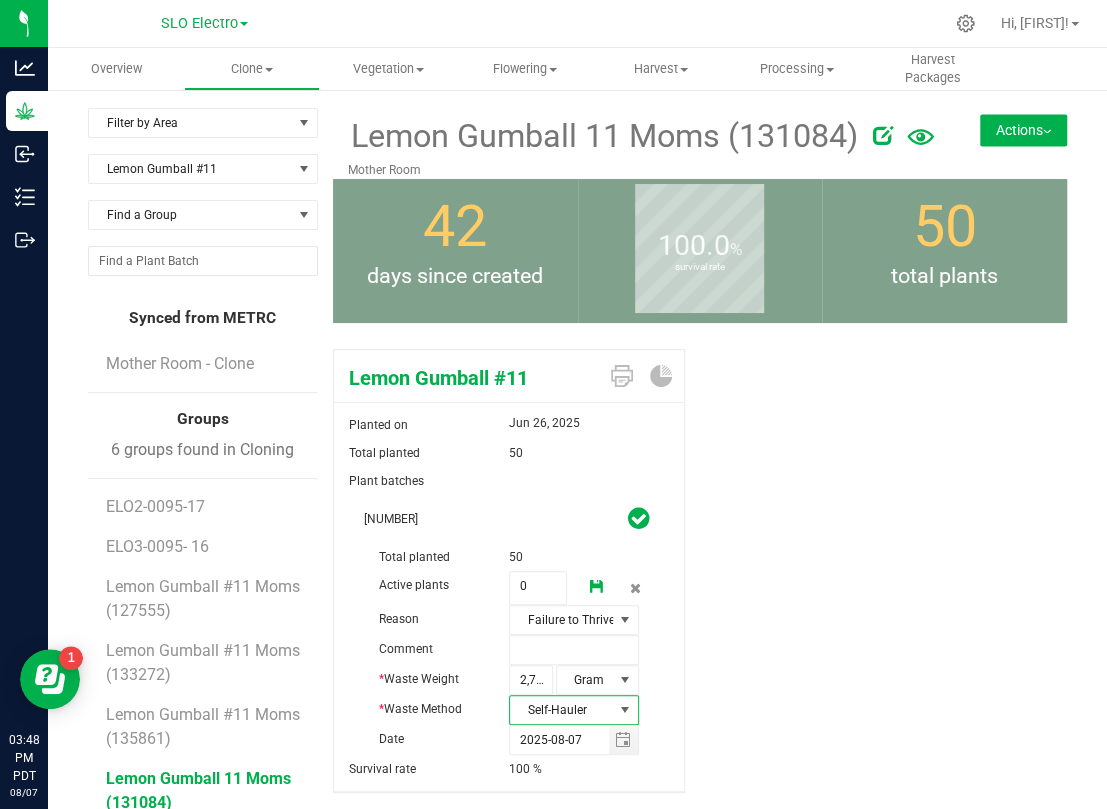 click at bounding box center [597, 588] 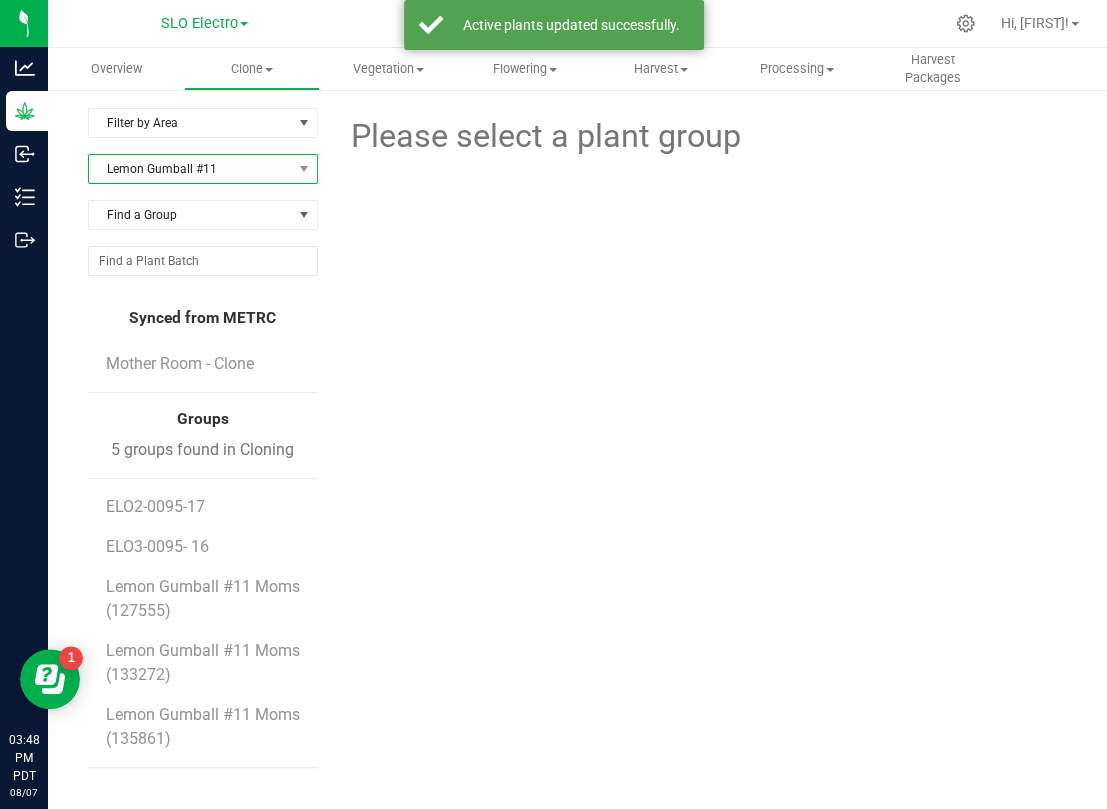 click on "Lemon Gumball #11" at bounding box center [190, 169] 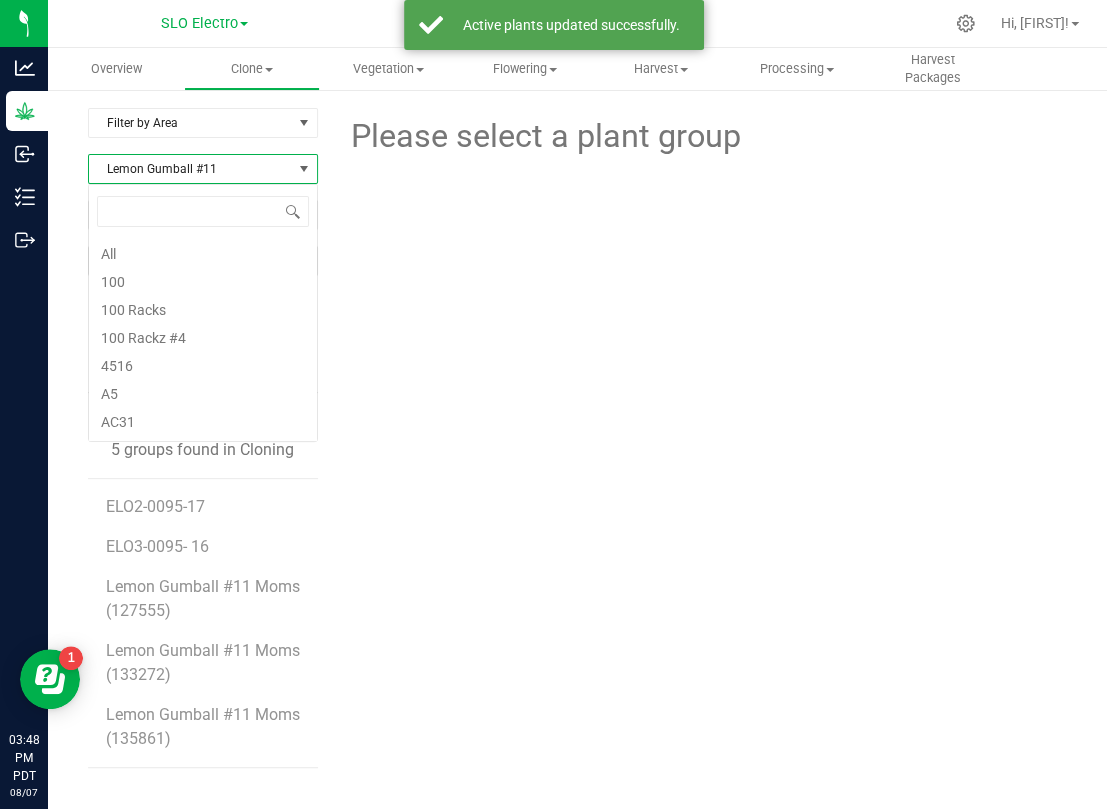 scroll, scrollTop: 99969, scrollLeft: 99770, axis: both 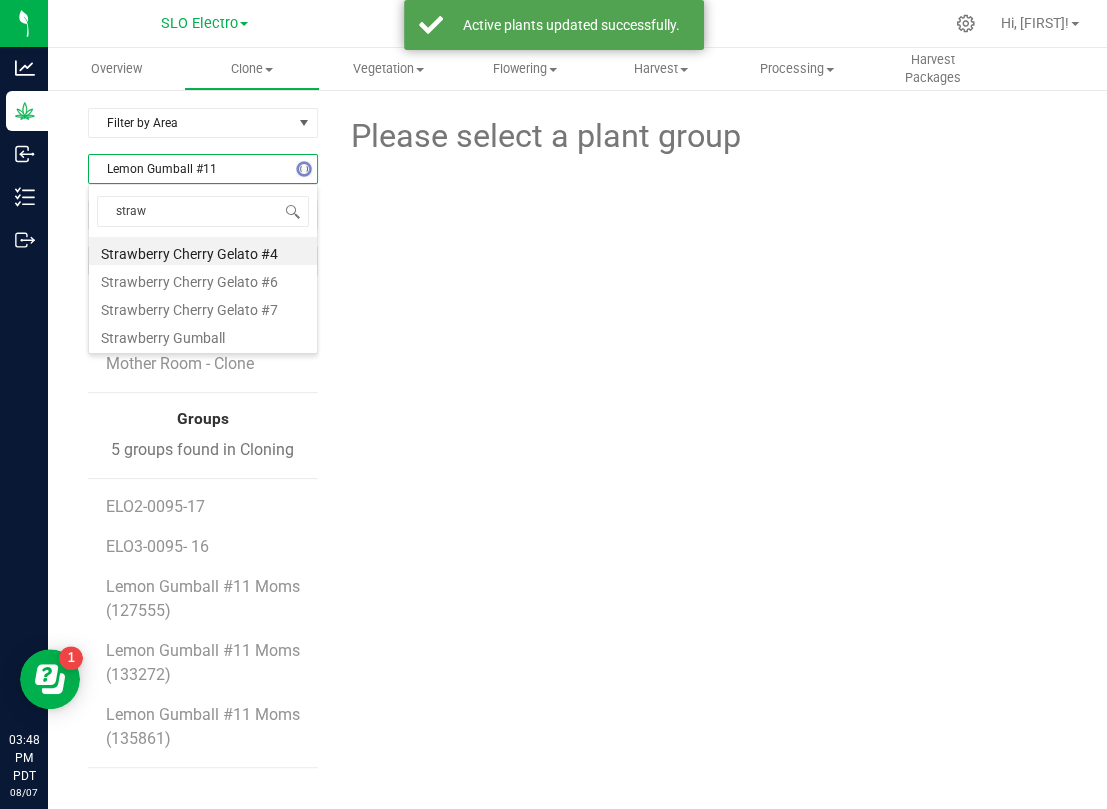 type on "strawb" 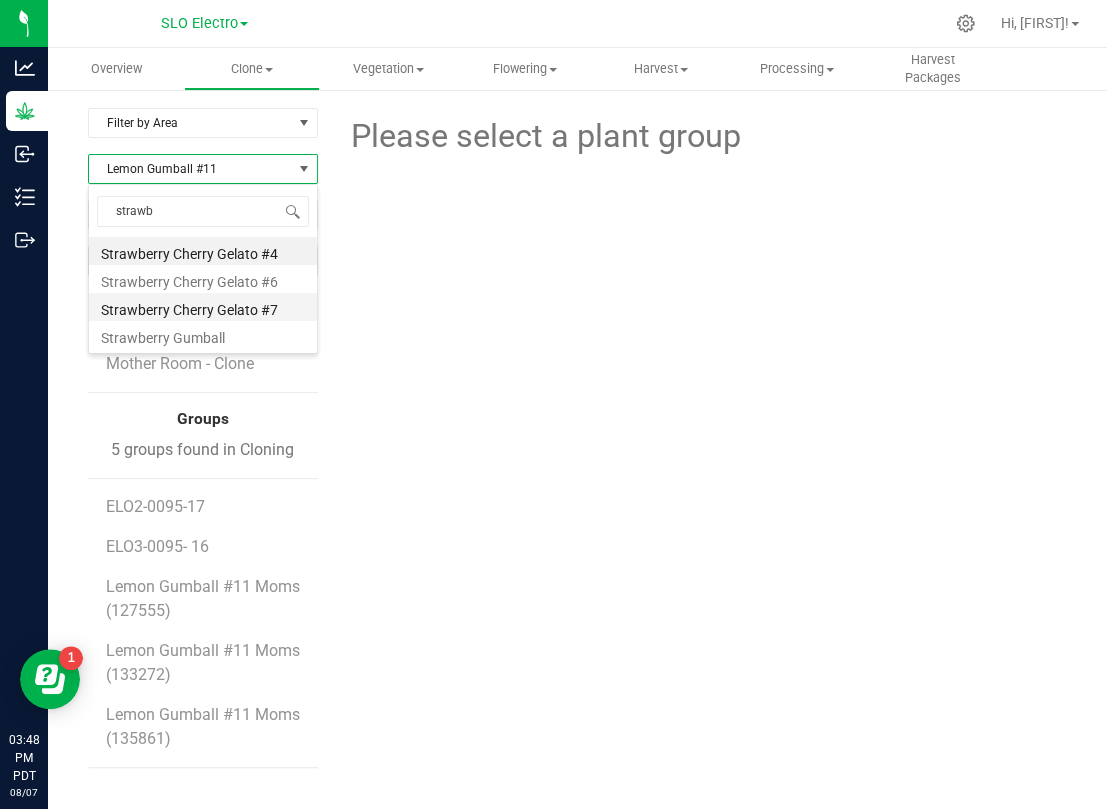 click on "Strawberry Cherry Gelato #7" at bounding box center [203, 307] 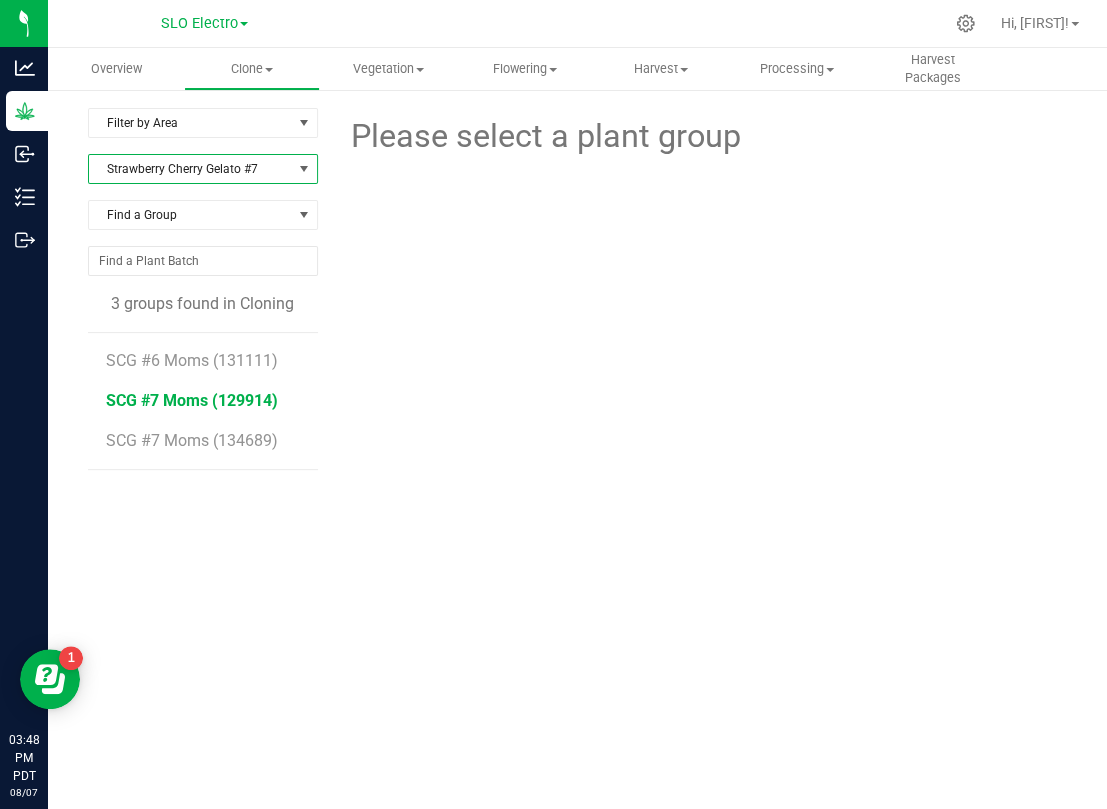 click on "SCG #7 Moms (129914)" at bounding box center (192, 400) 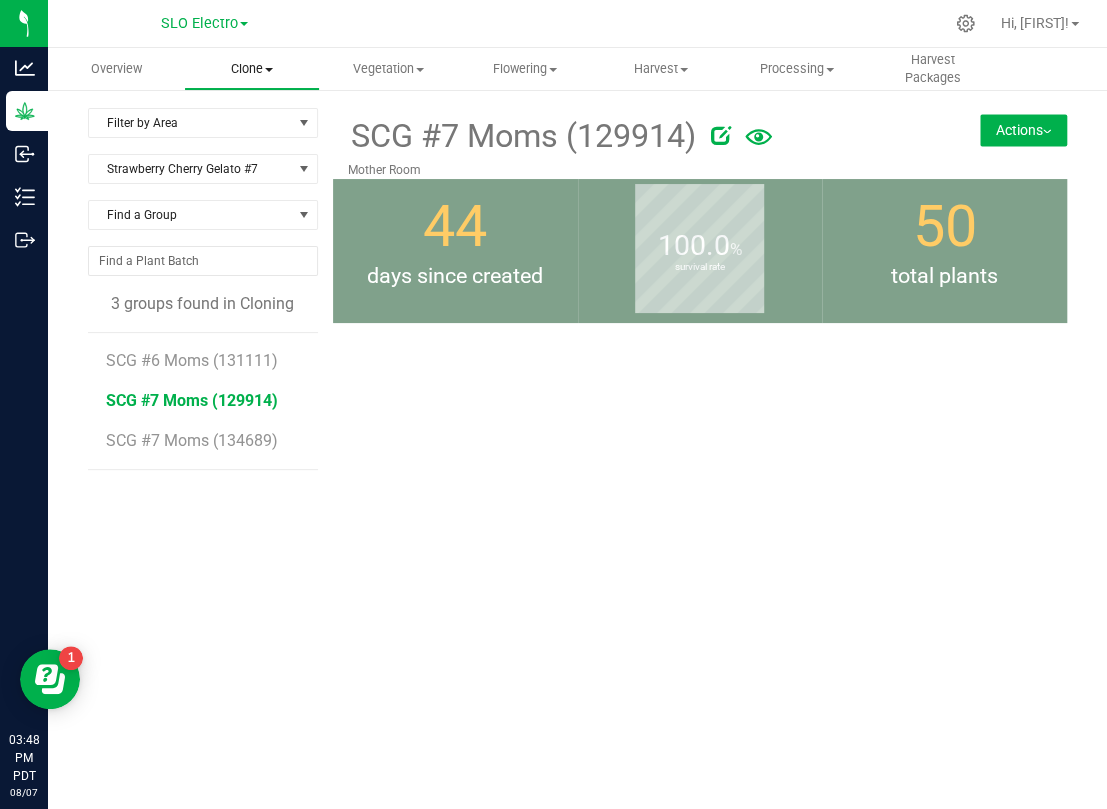 click on "Clone" at bounding box center [252, 69] 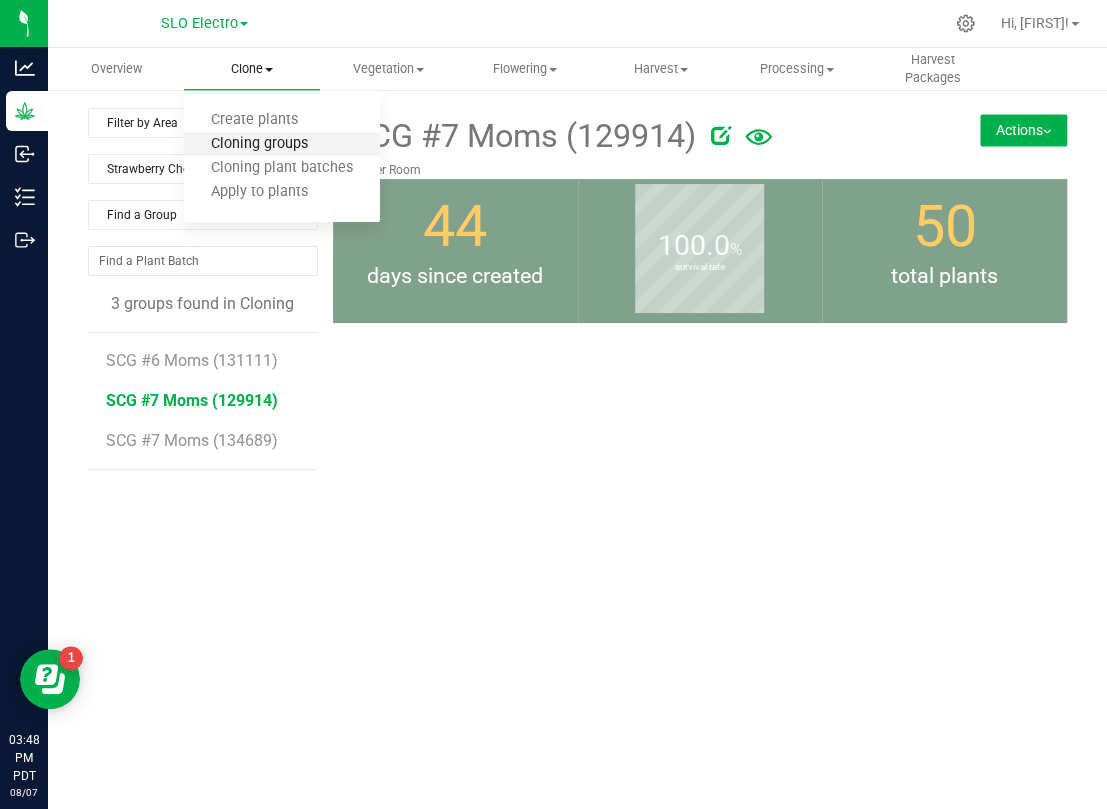 click on "Cloning groups" at bounding box center (259, 144) 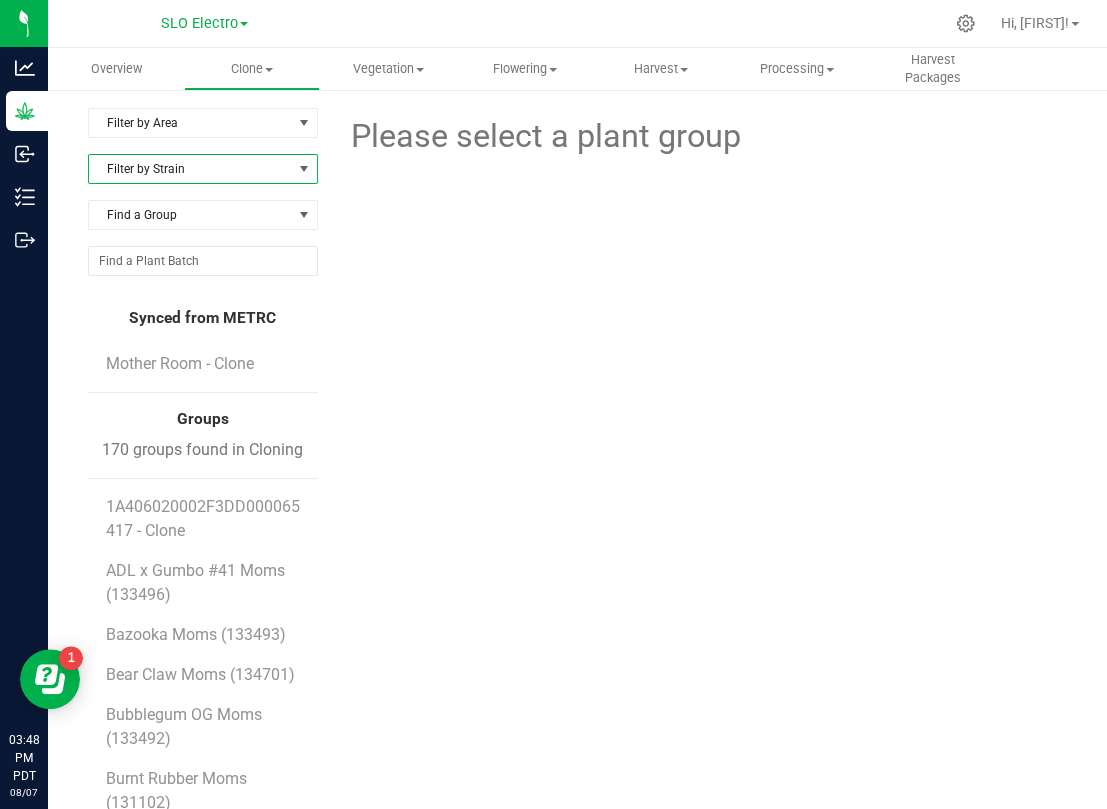 click on "Filter by Strain" at bounding box center (190, 169) 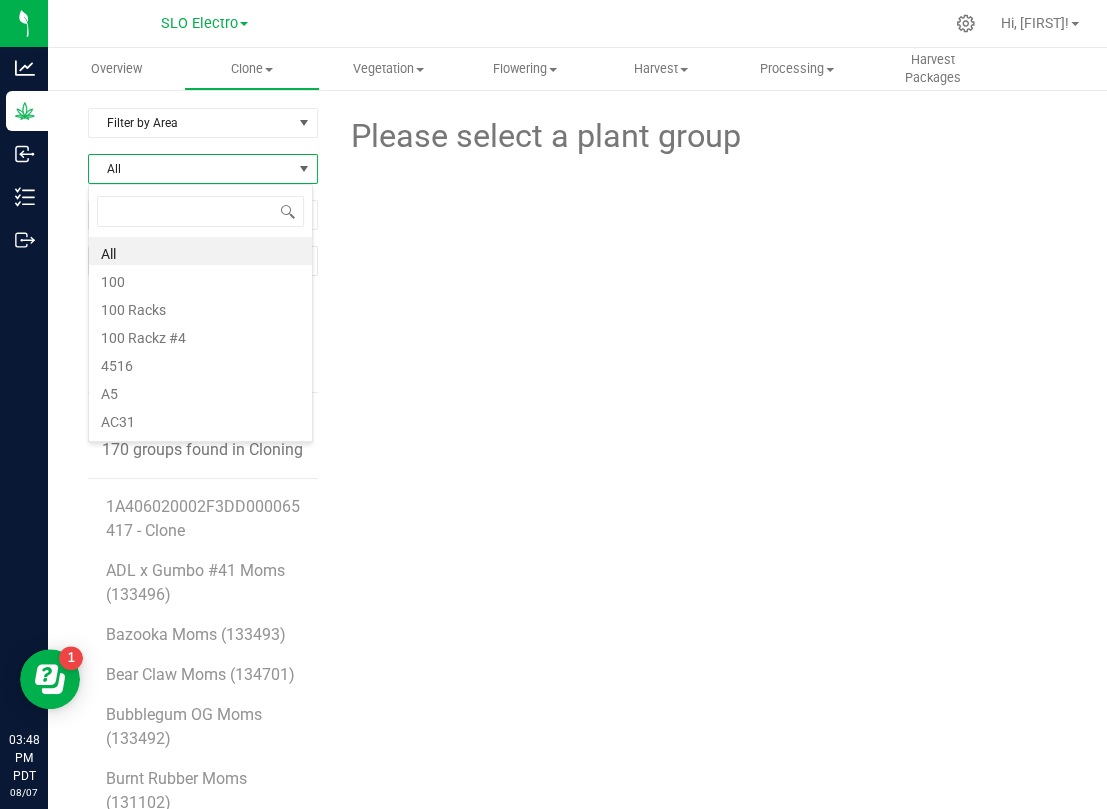 scroll, scrollTop: 99969, scrollLeft: 99774, axis: both 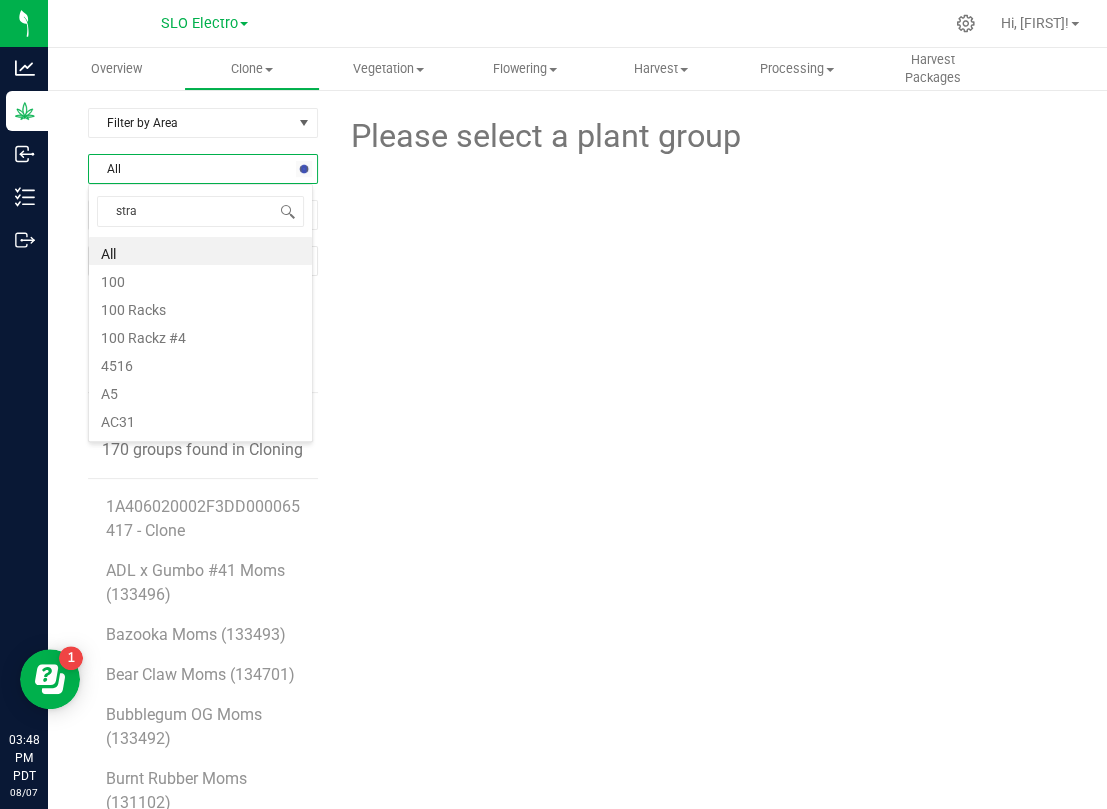 type on "straw" 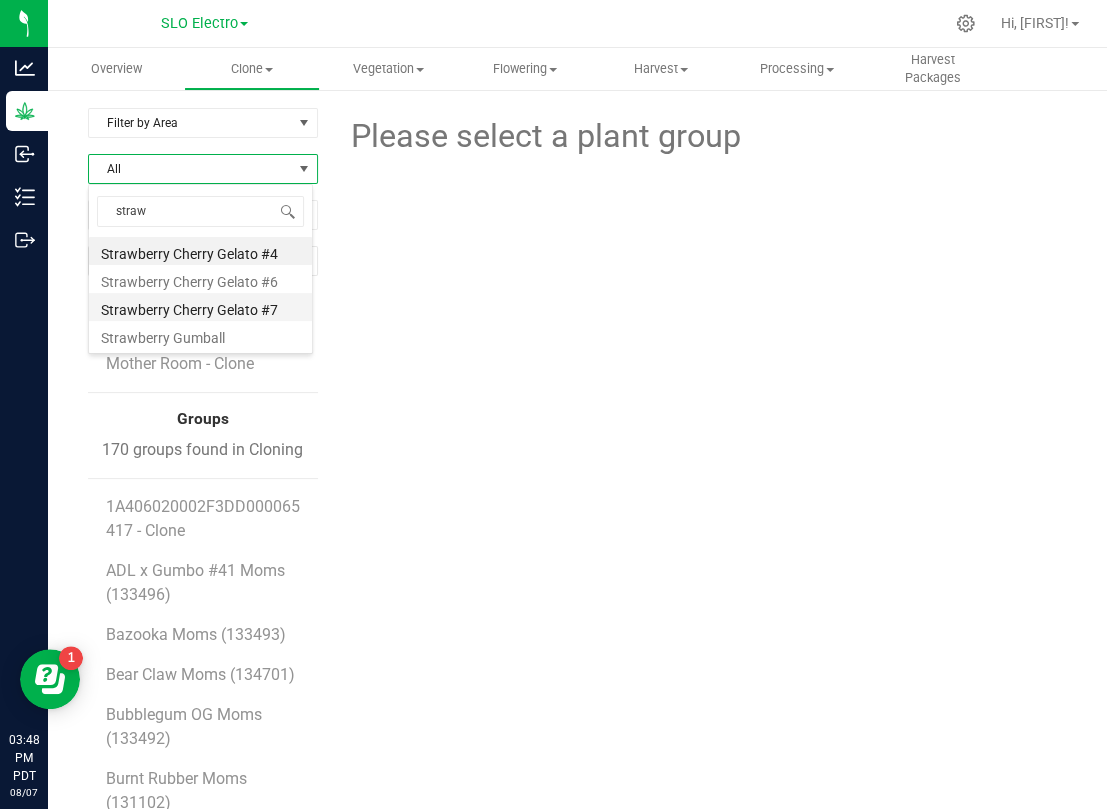 click on "Strawberry Cherry Gelato #7" at bounding box center [200, 307] 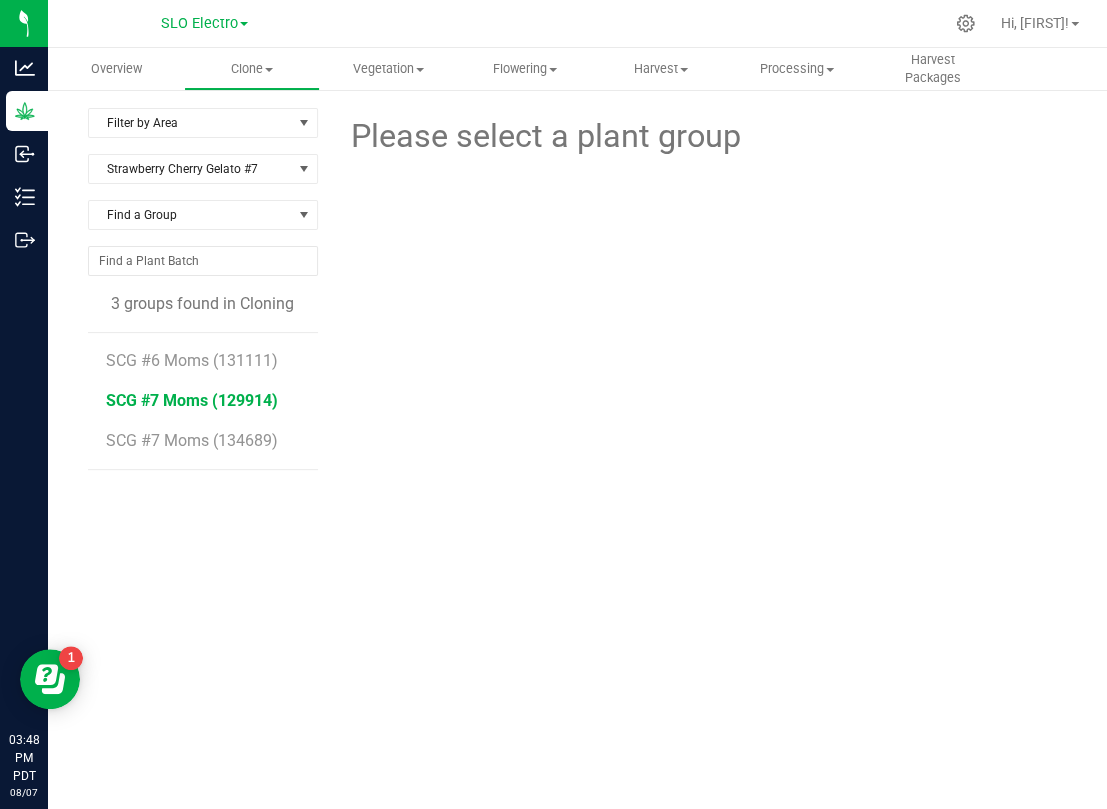 click on "SCG #7 Moms (129914)" at bounding box center [192, 400] 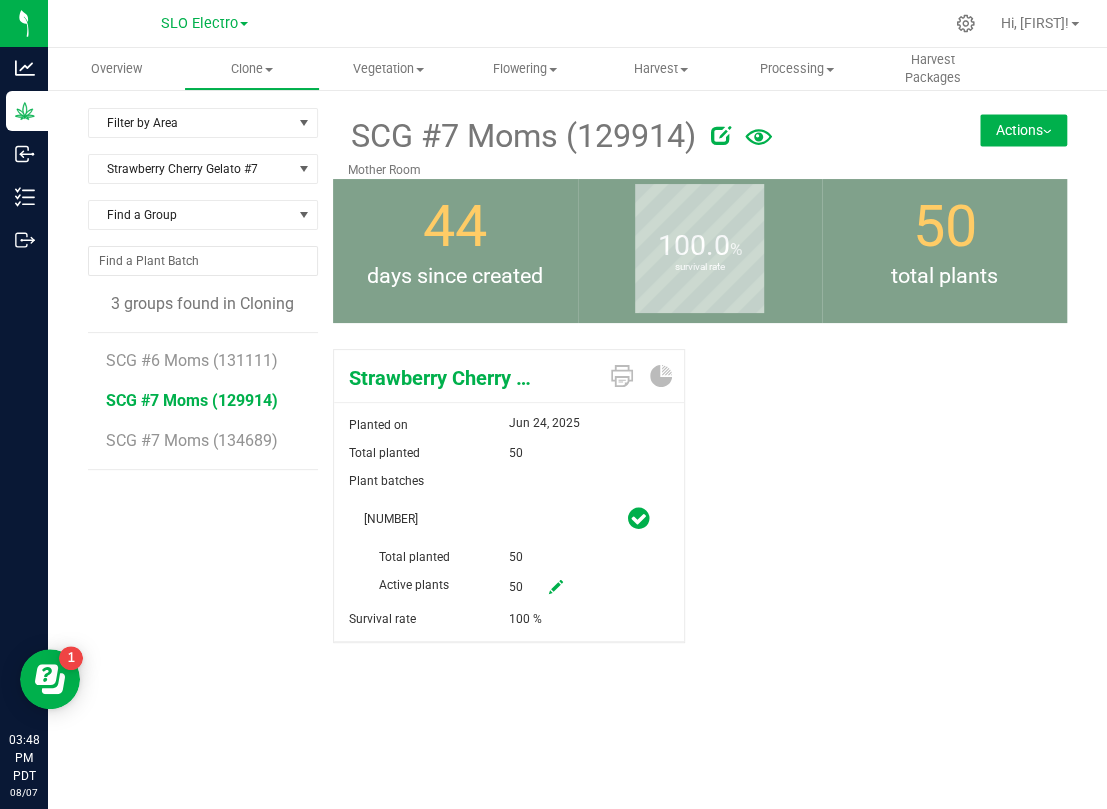click at bounding box center (556, 588) 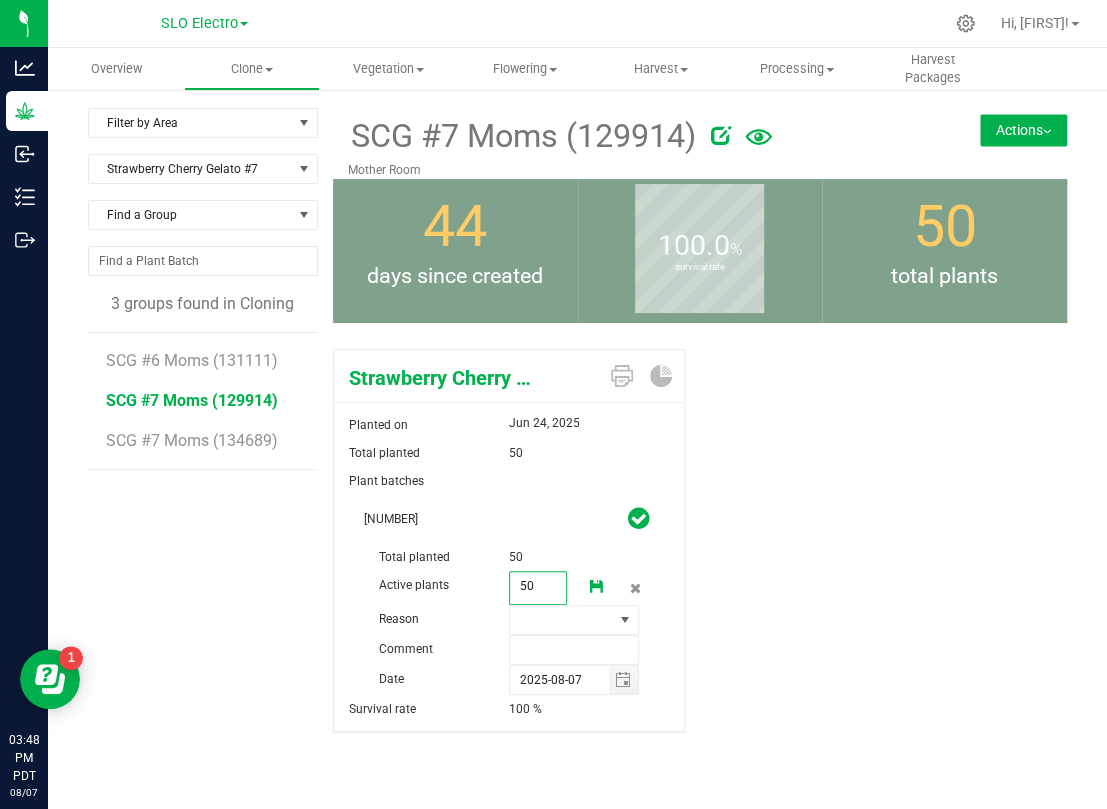 click on "50 50" at bounding box center (538, 588) 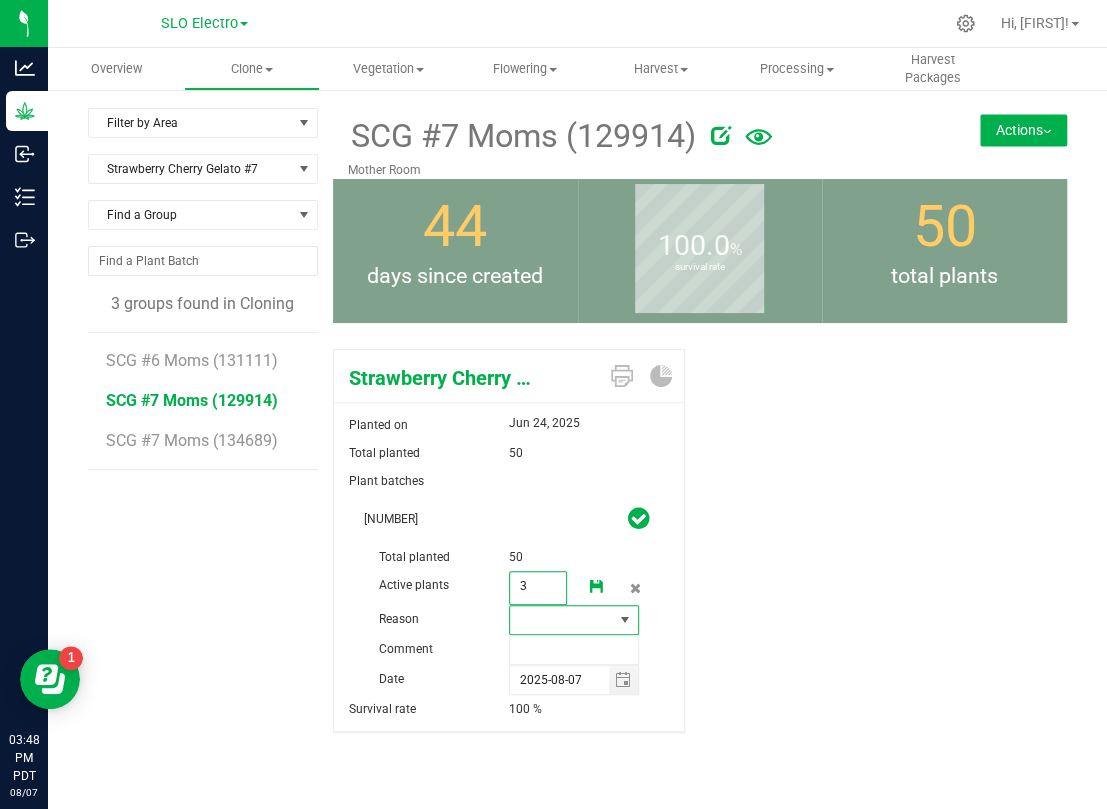 type on "3" 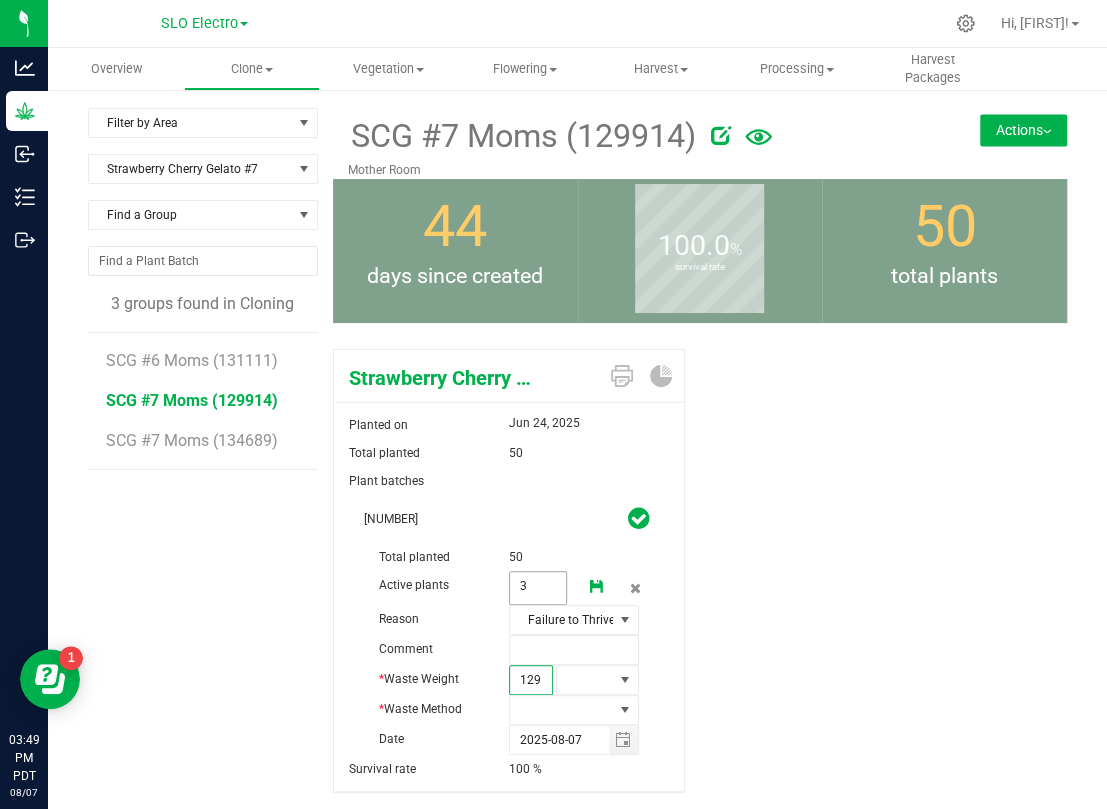 scroll, scrollTop: 0, scrollLeft: 0, axis: both 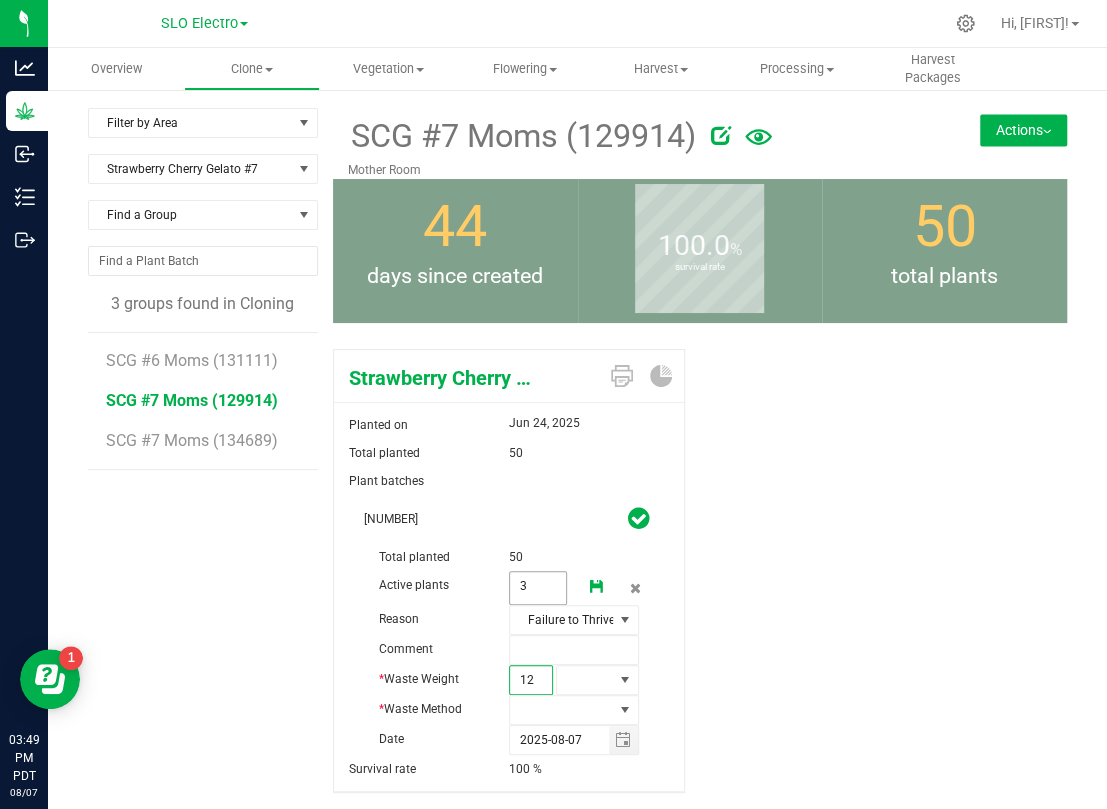 type on "1" 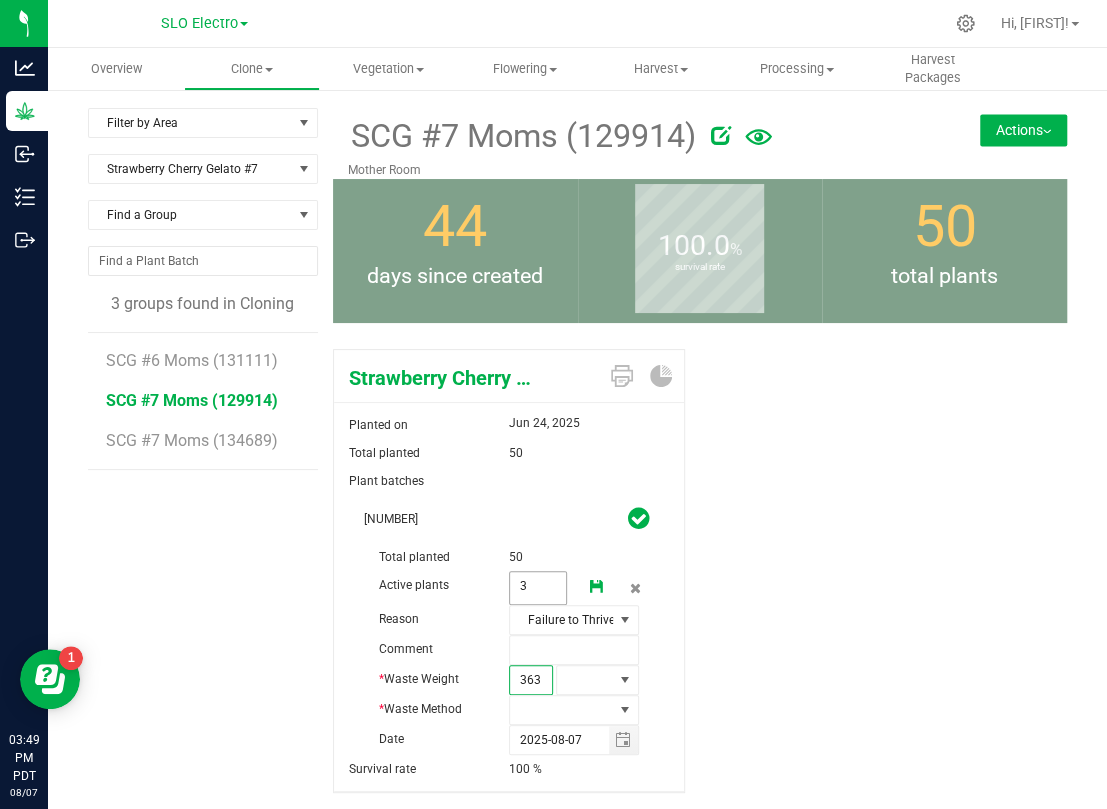 type on "3635" 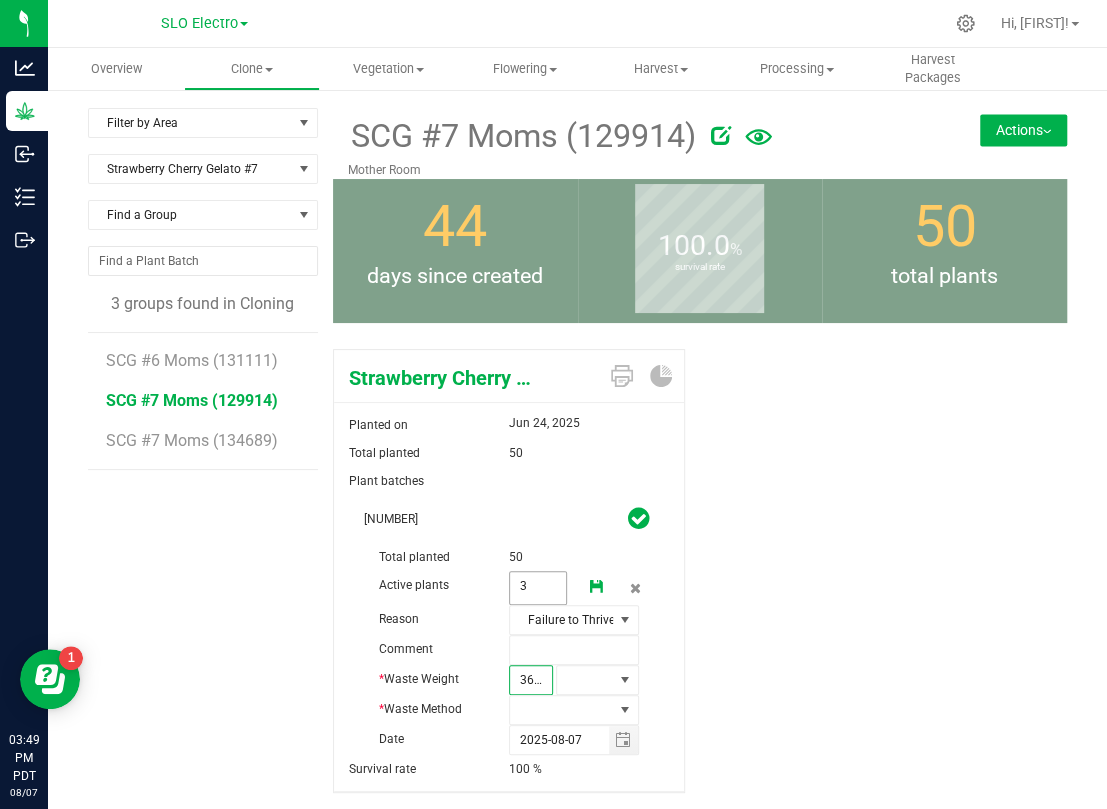 scroll, scrollTop: 0, scrollLeft: 2, axis: horizontal 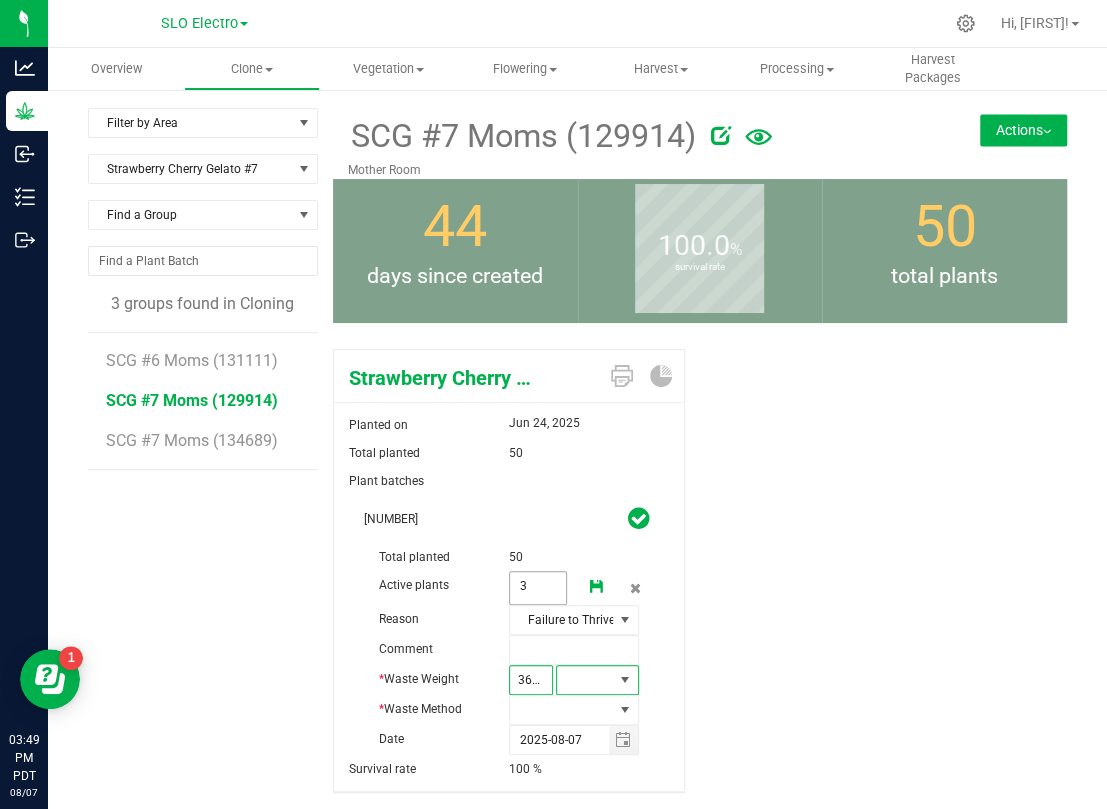 type on "3,635.0000" 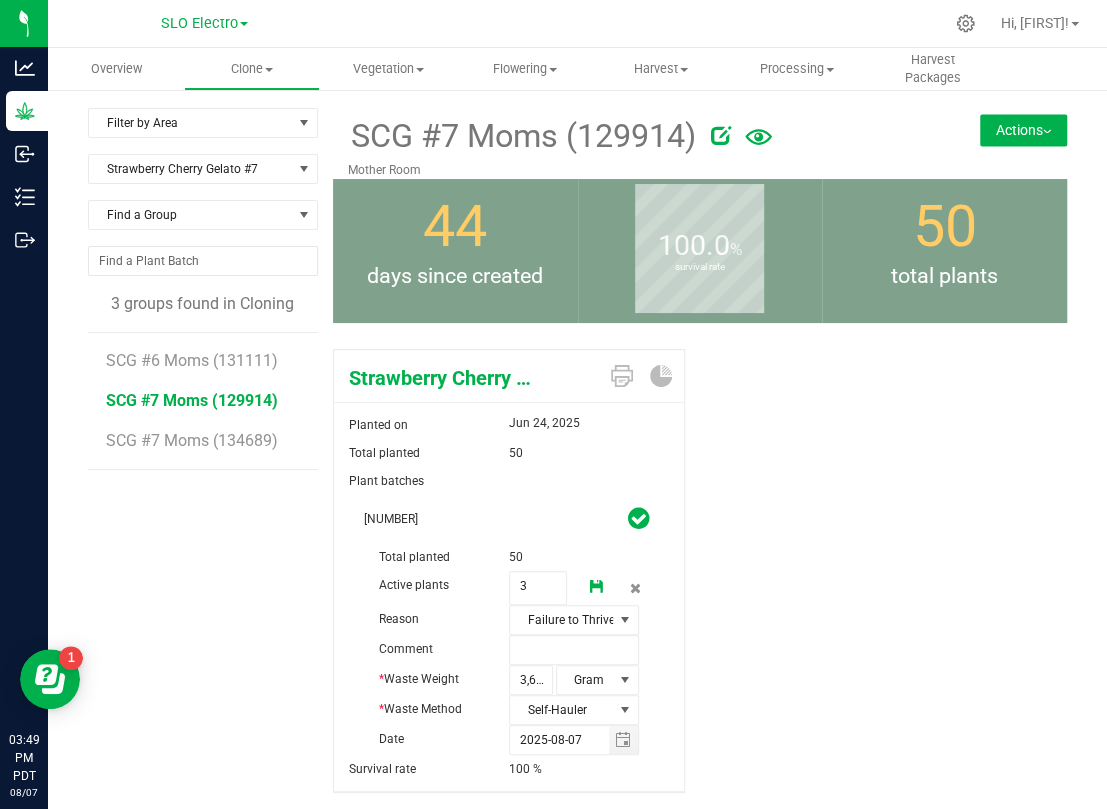 click at bounding box center (597, 588) 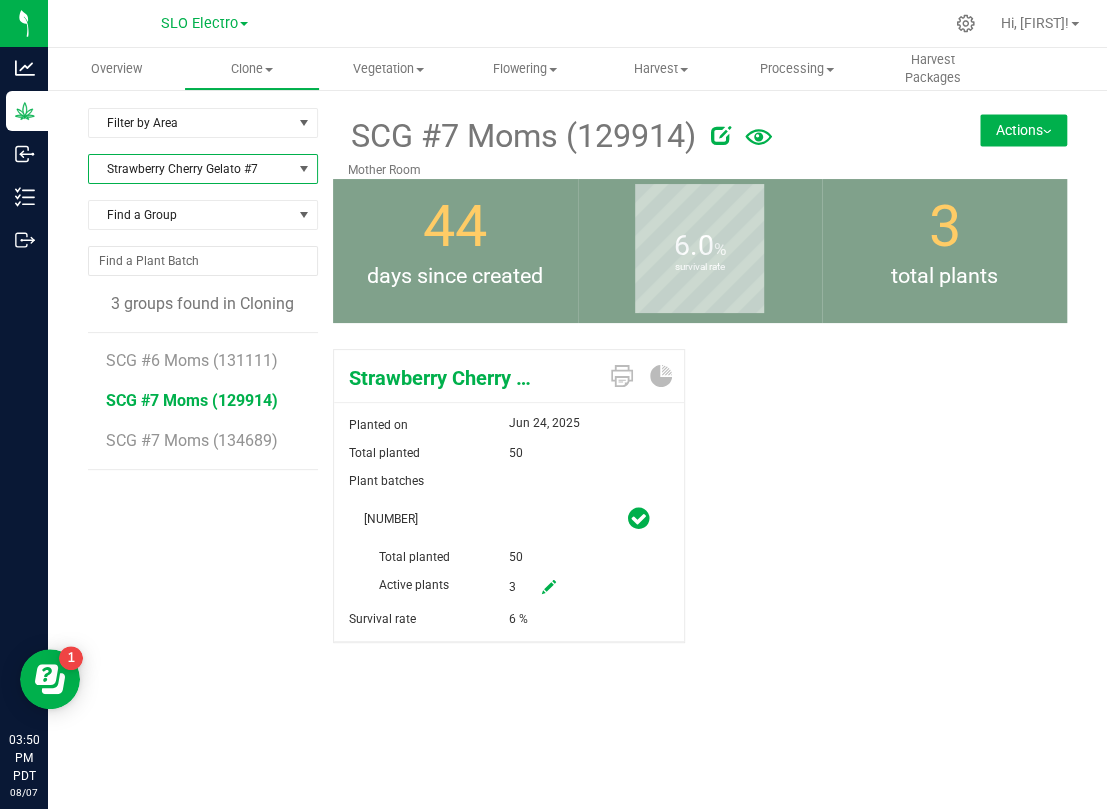 click on "Strawberry Cherry Gelato #7" at bounding box center [190, 169] 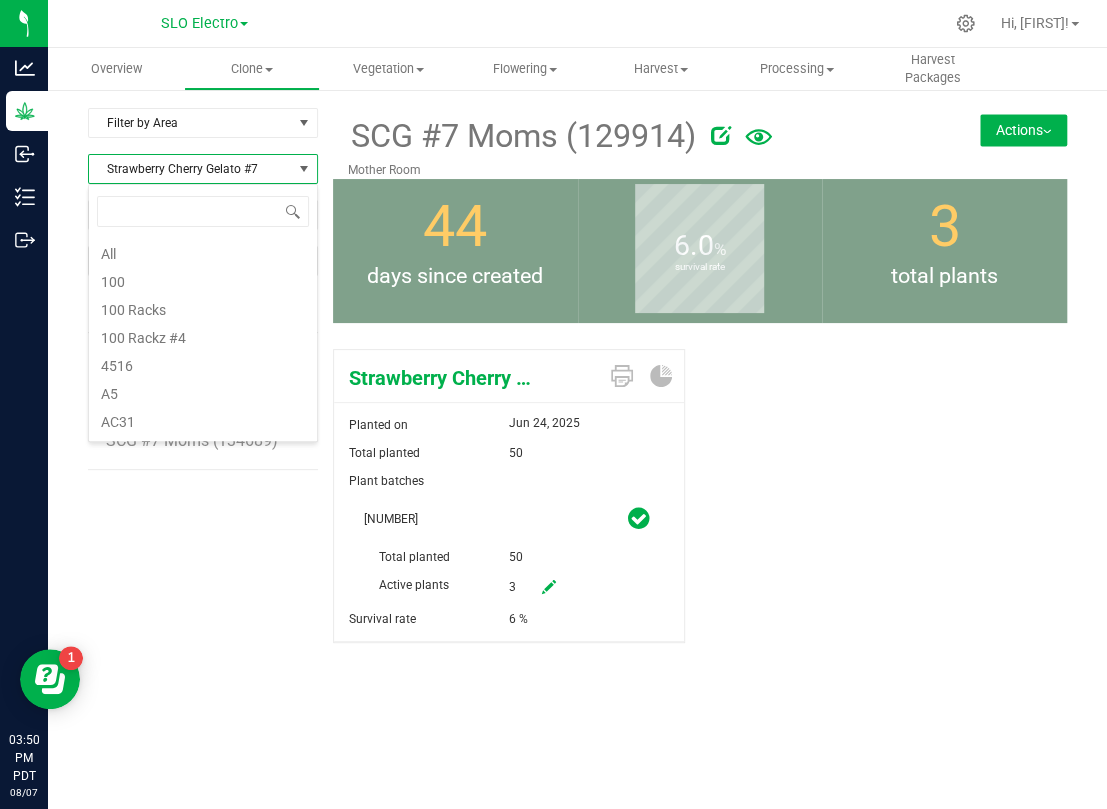 scroll, scrollTop: 8928, scrollLeft: 0, axis: vertical 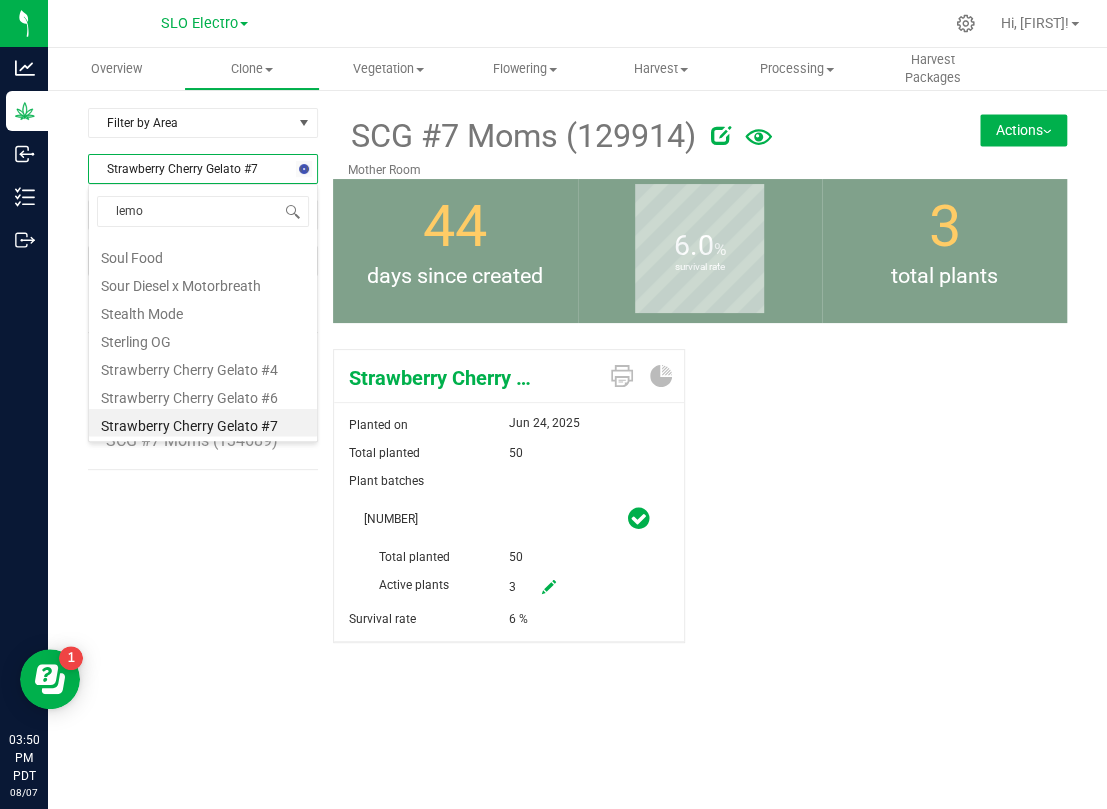 type on "lemon" 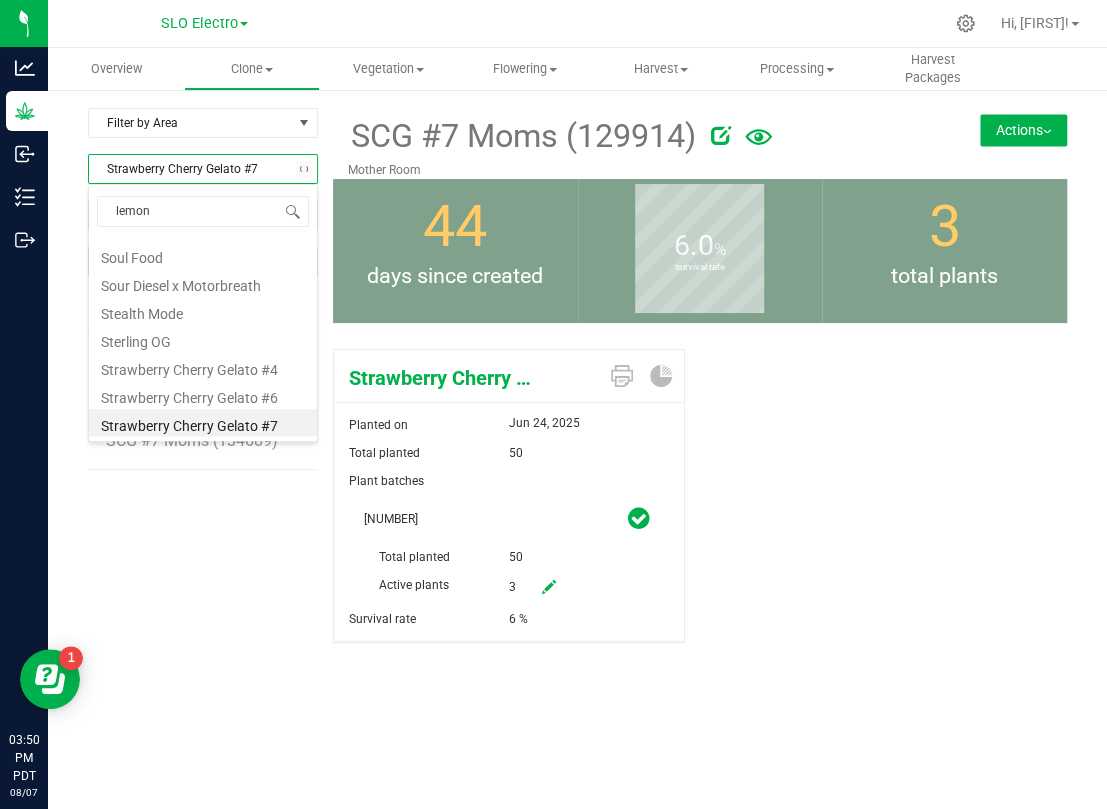 scroll, scrollTop: 0, scrollLeft: 0, axis: both 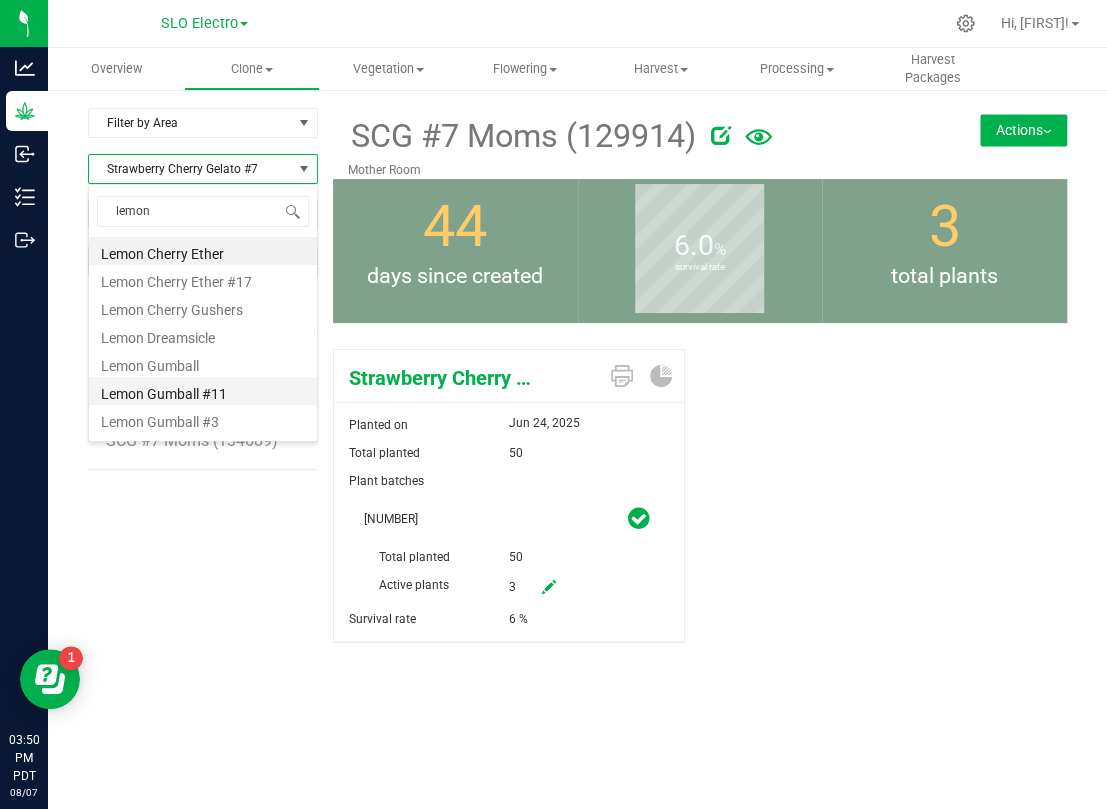 click on "Lemon Gumball #11" at bounding box center (203, 391) 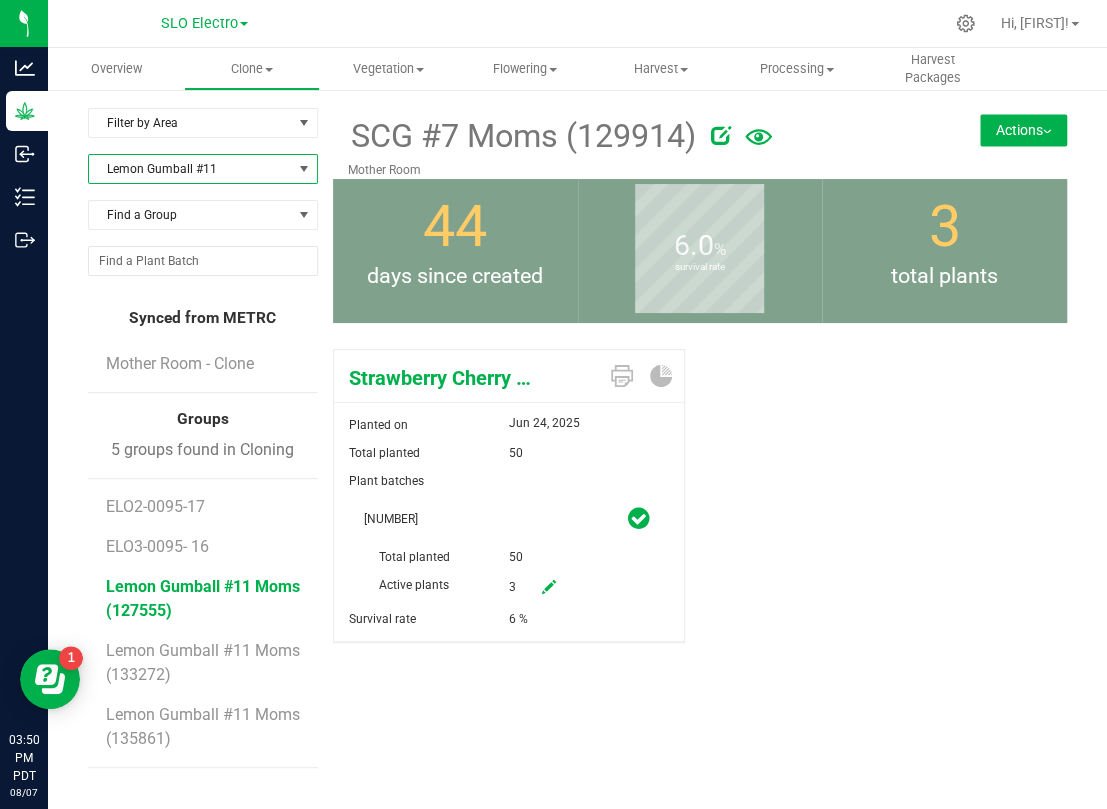 click on "Lemon Gumball #11 Moms (127555)" at bounding box center [203, 598] 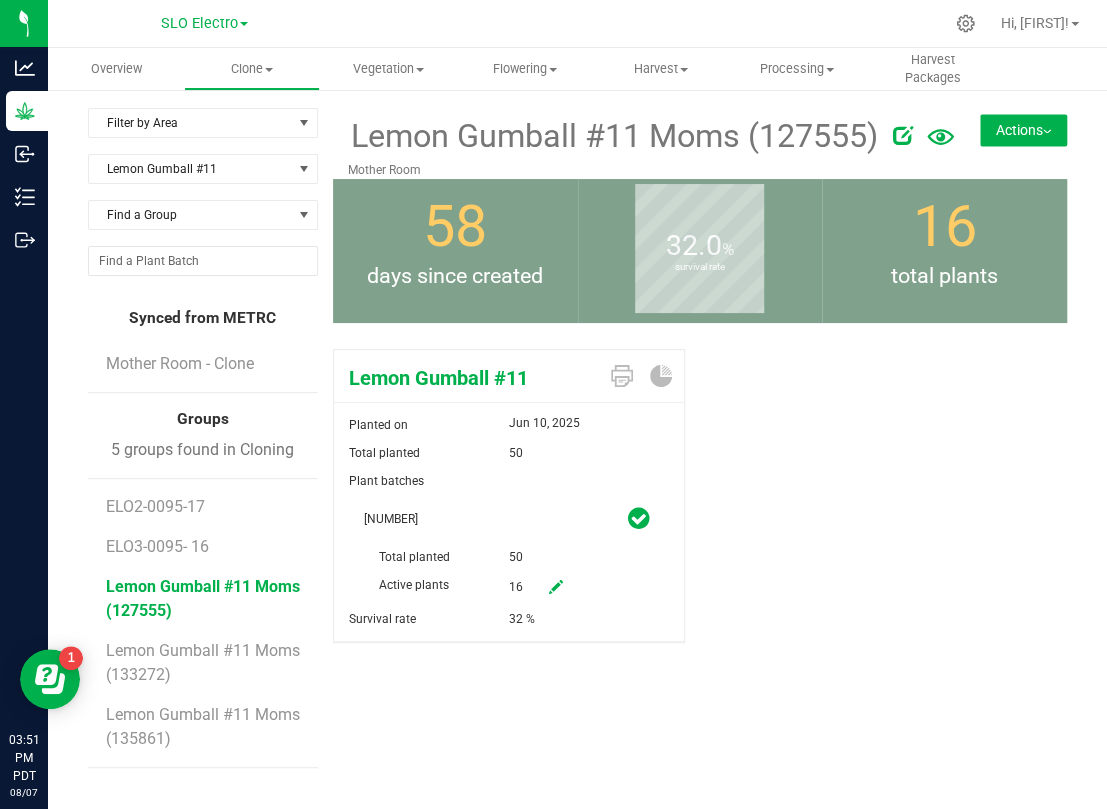click at bounding box center (556, 587) 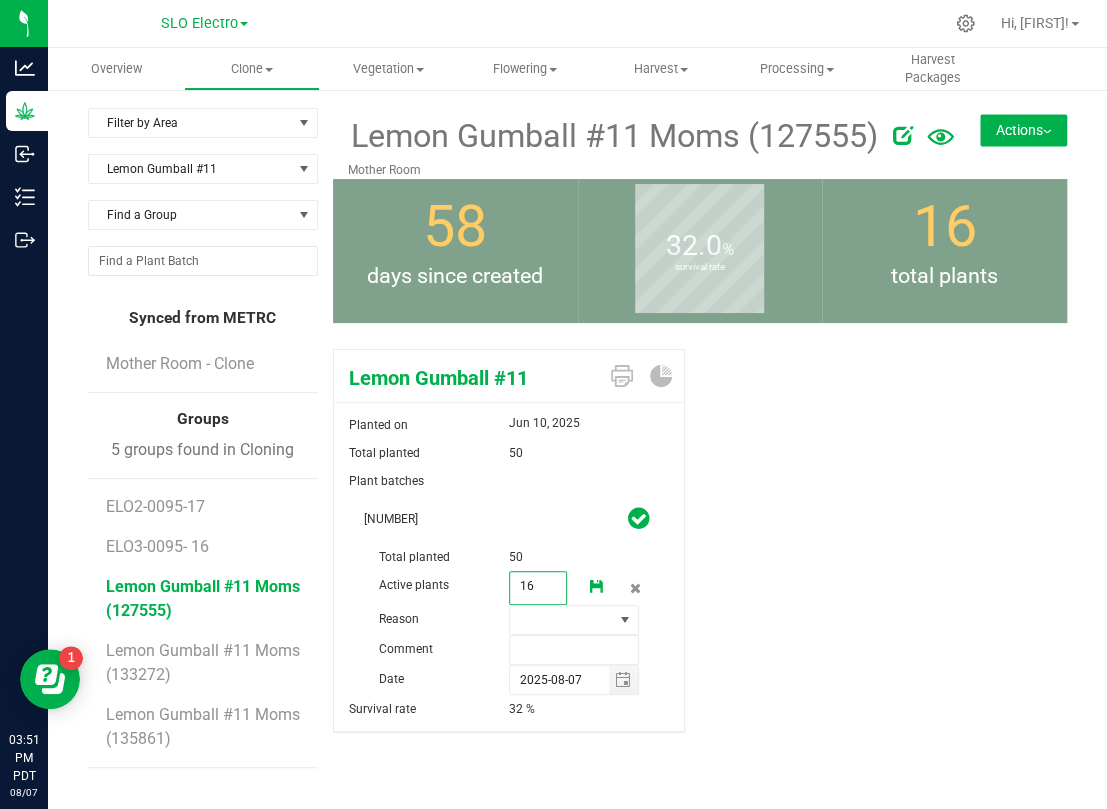 click on "16 16" at bounding box center [538, 588] 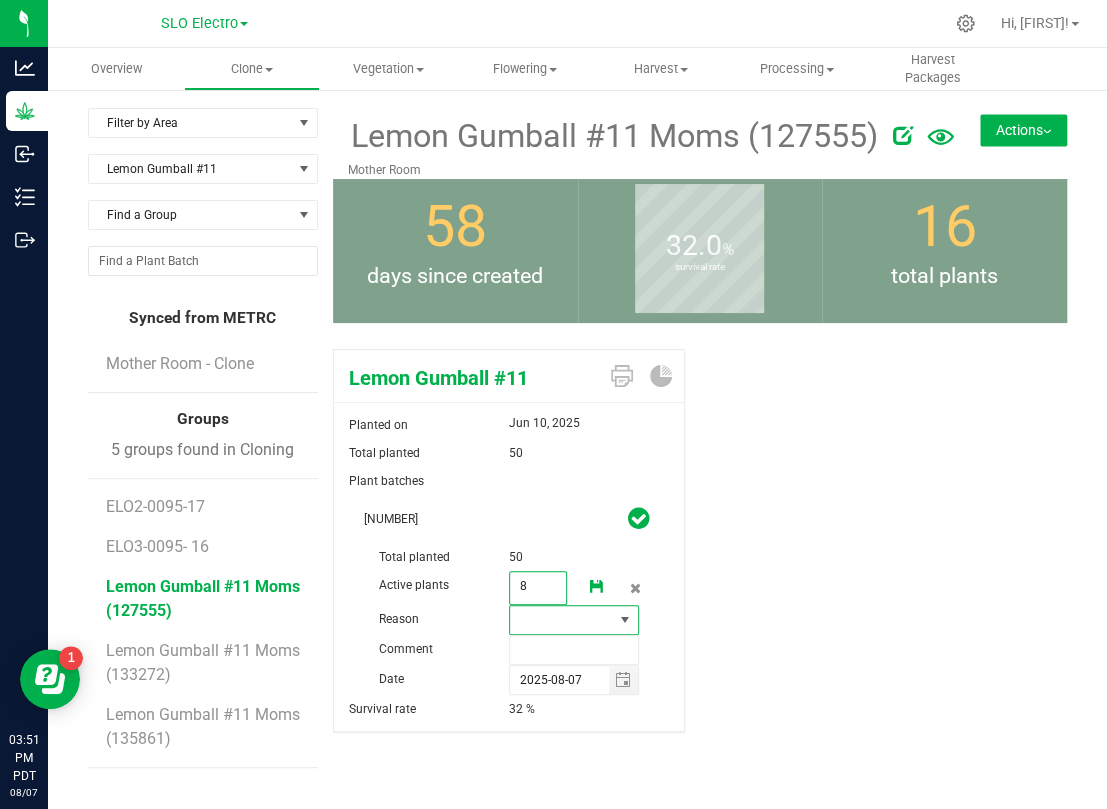 type on "8" 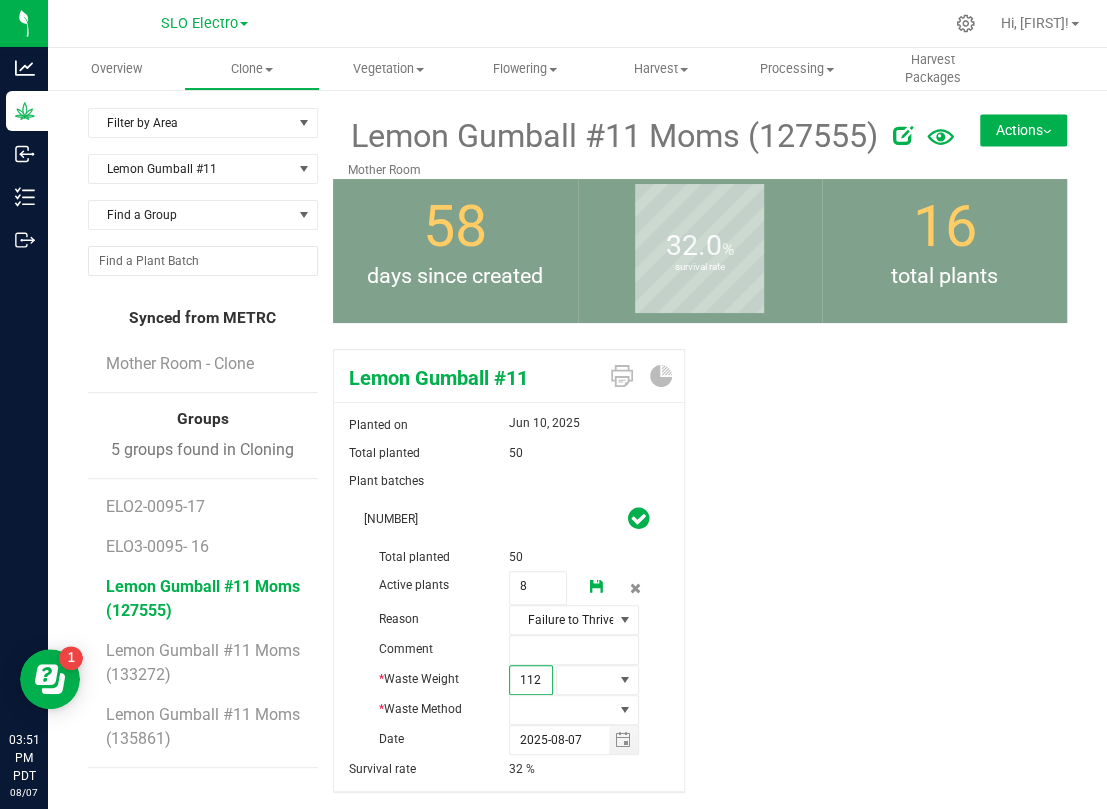 type on "1125" 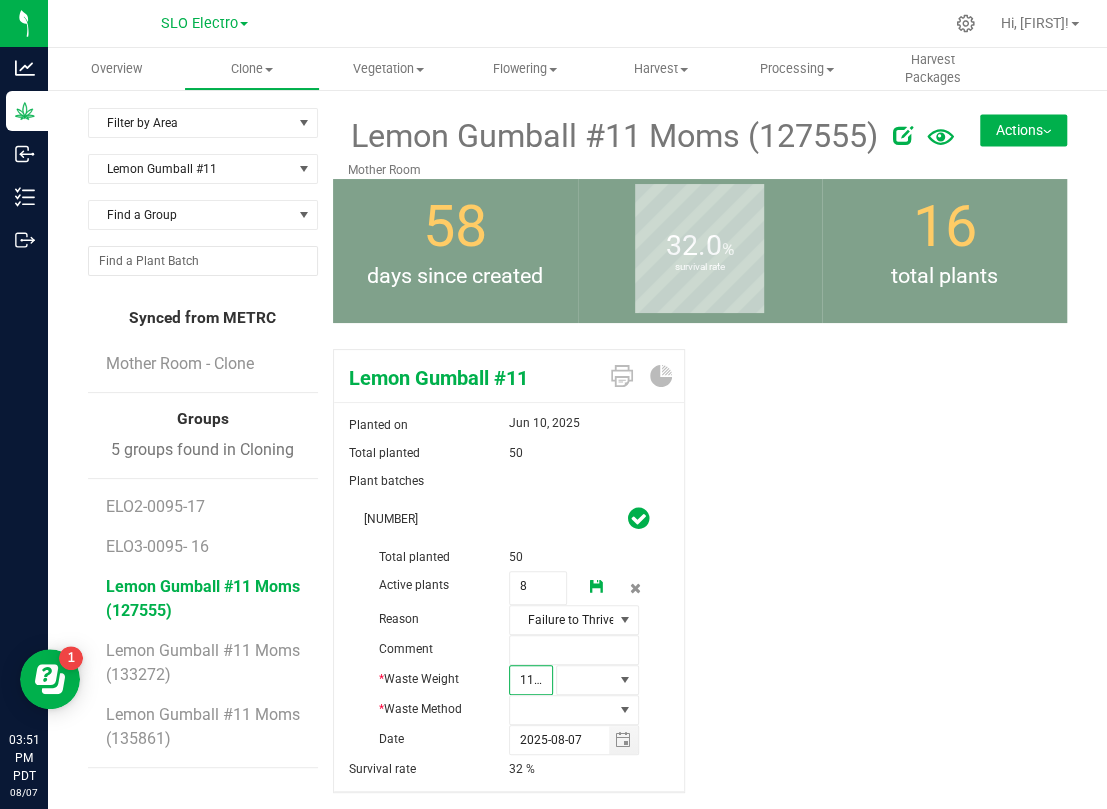 scroll, scrollTop: 0, scrollLeft: 2, axis: horizontal 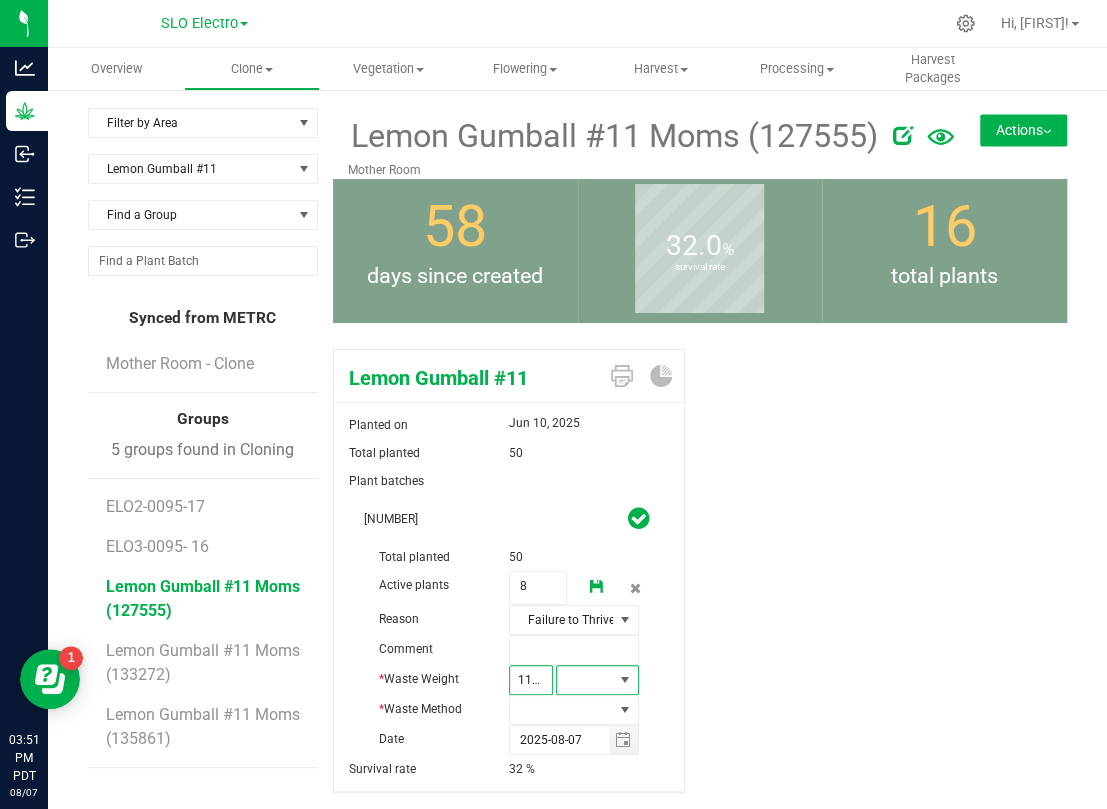 type on "1,125.0000" 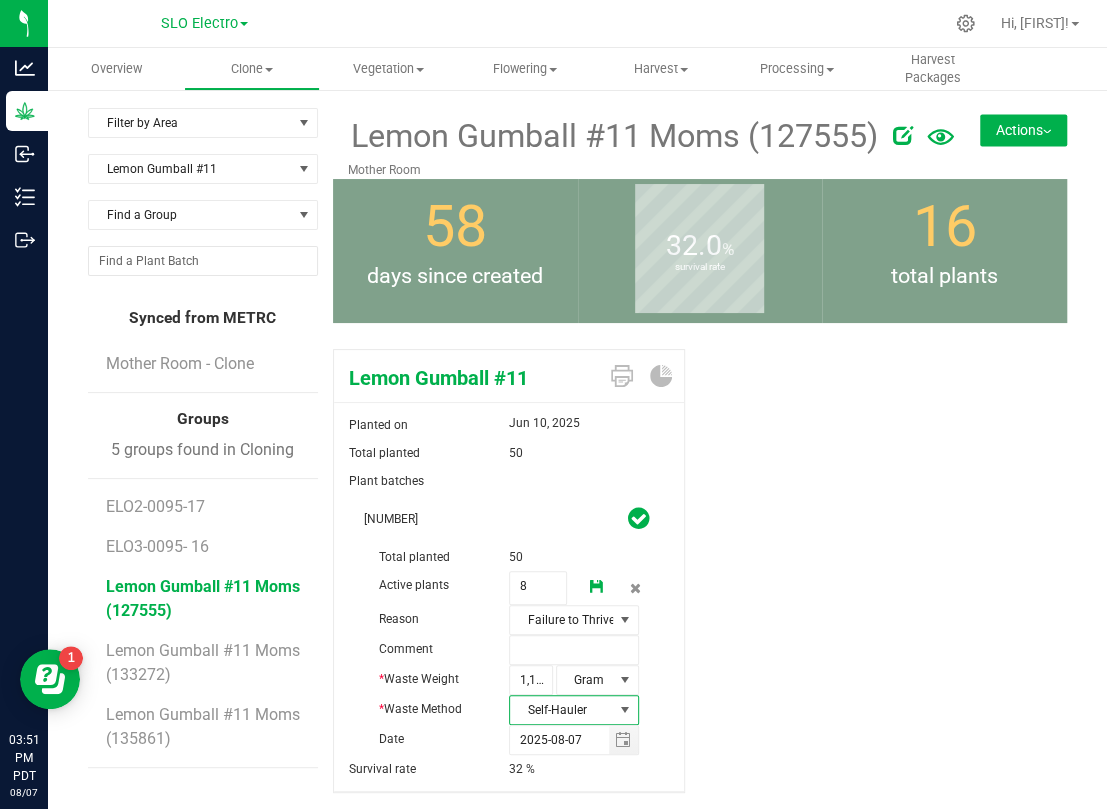 click at bounding box center (597, 587) 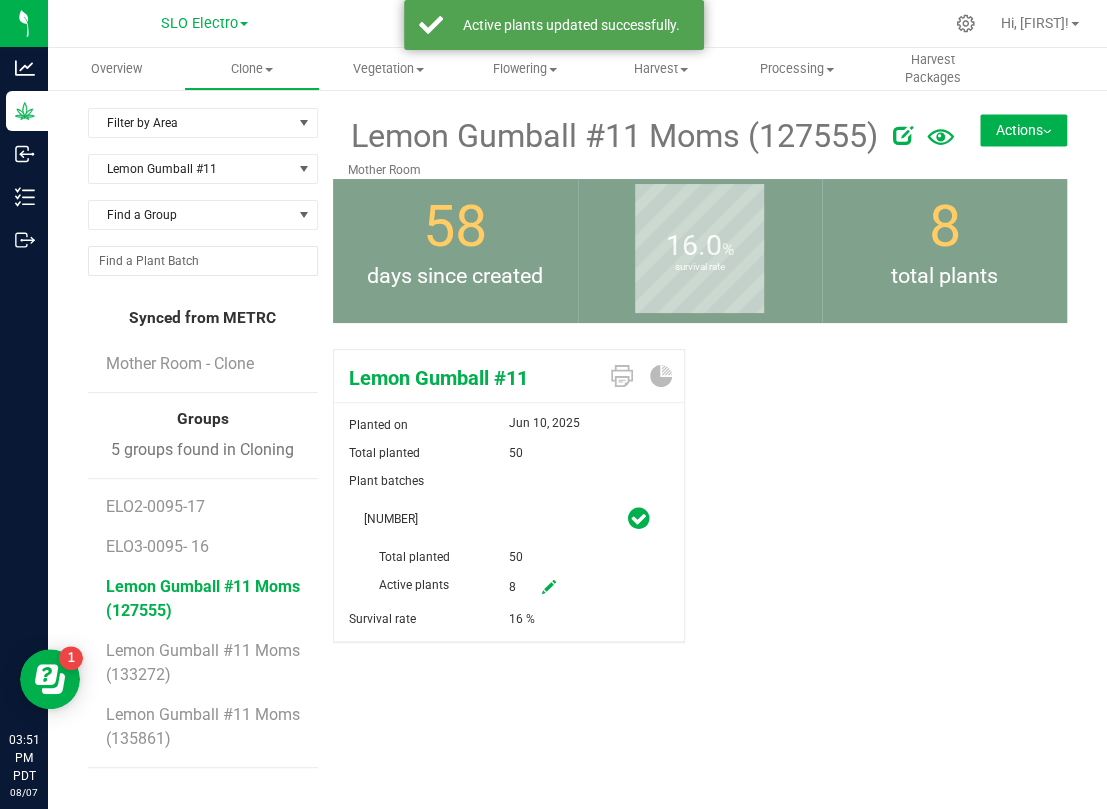 click on "Filter by Area Filter by Area All Mother Room Veg Room" at bounding box center [203, 131] 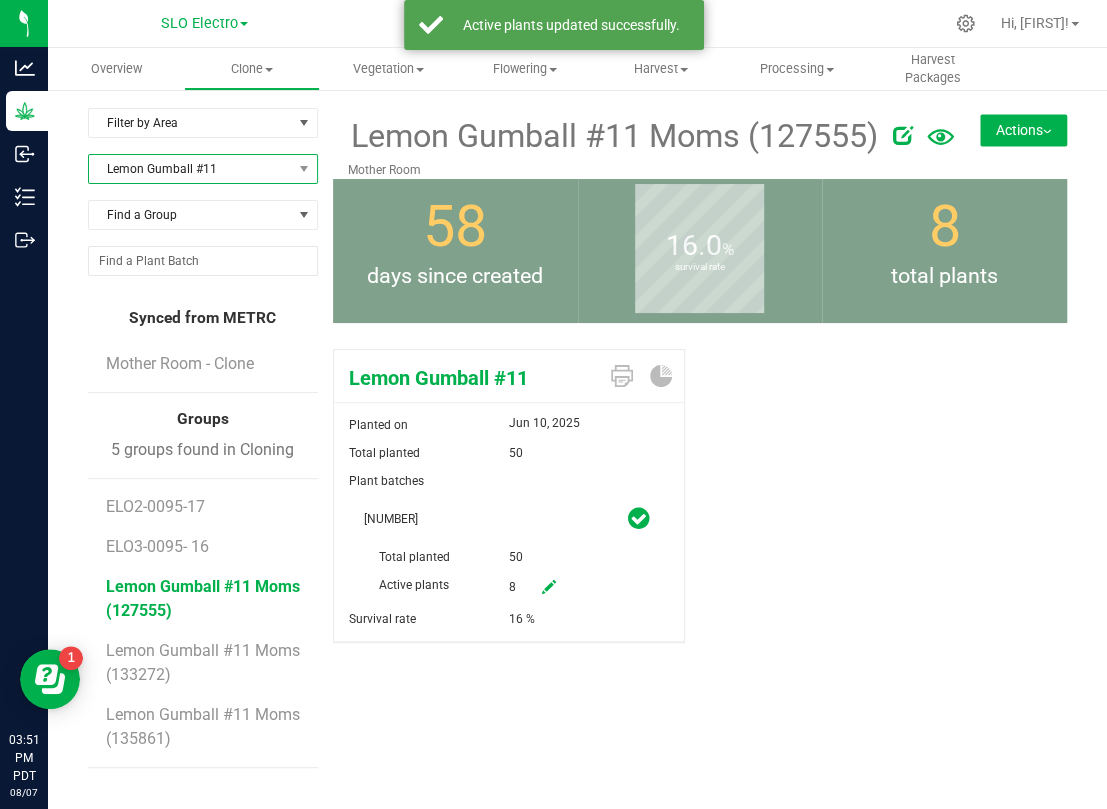 click on "Lemon Gumball #11" at bounding box center (190, 169) 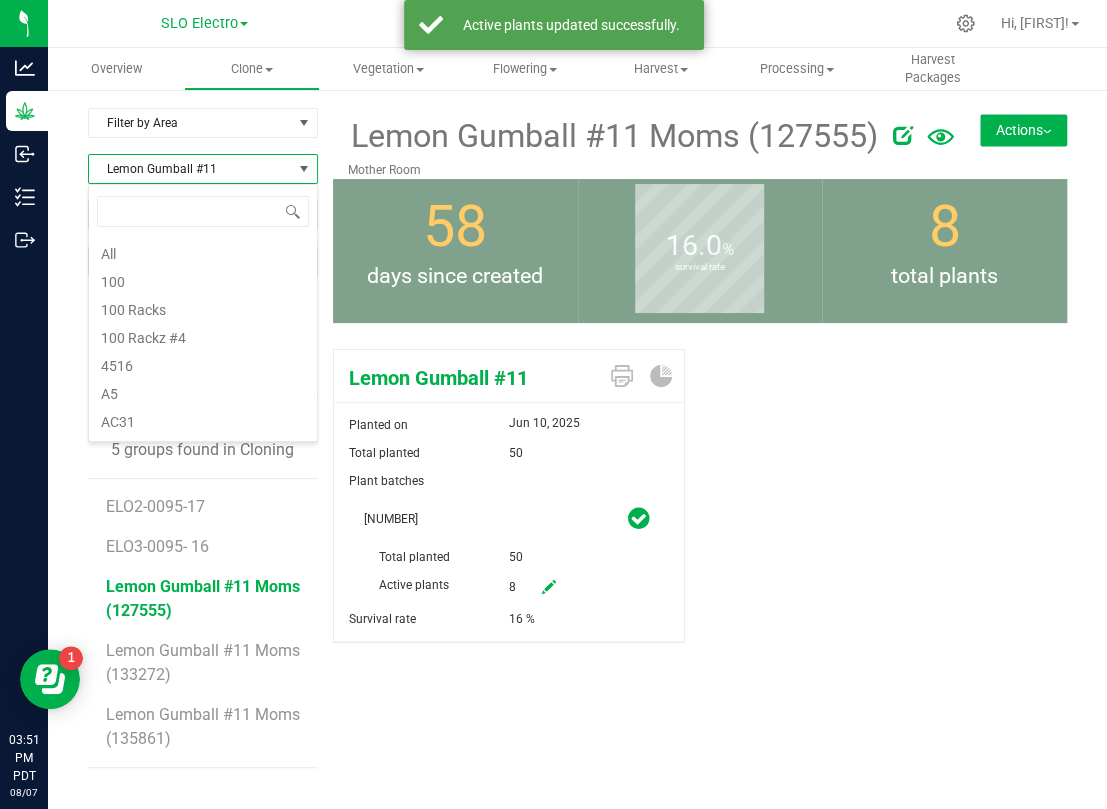 scroll, scrollTop: 4644, scrollLeft: 0, axis: vertical 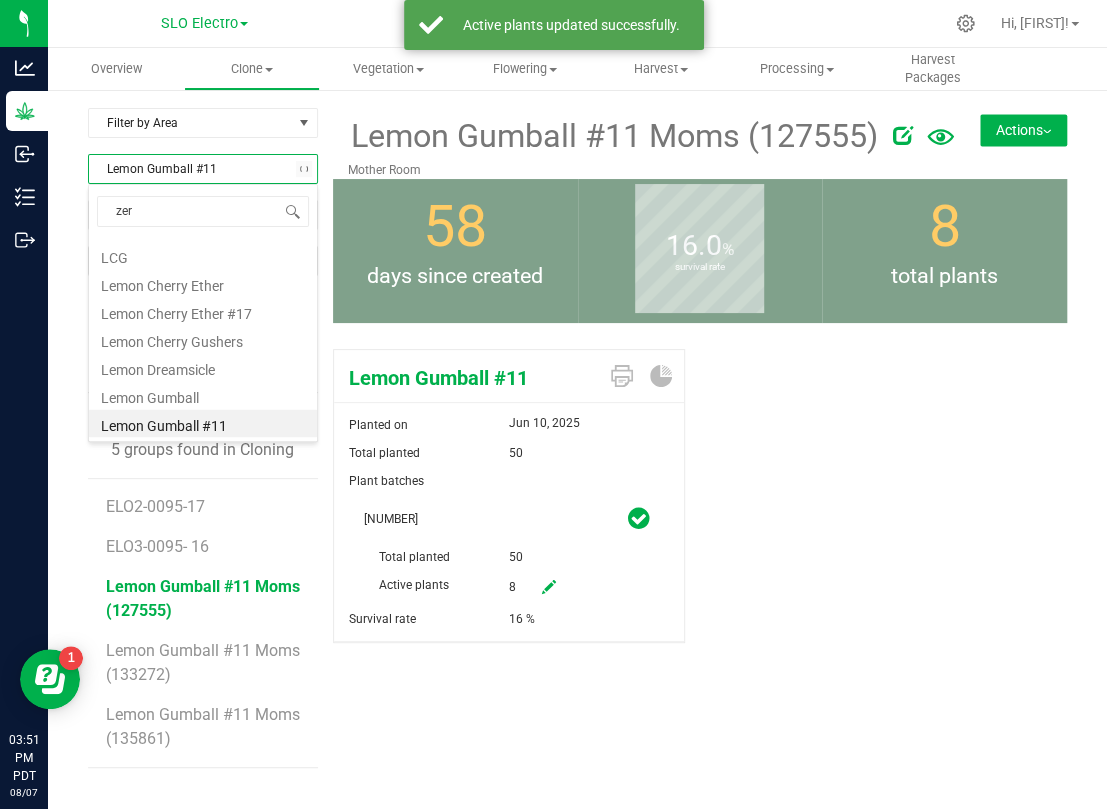 type on "zerb" 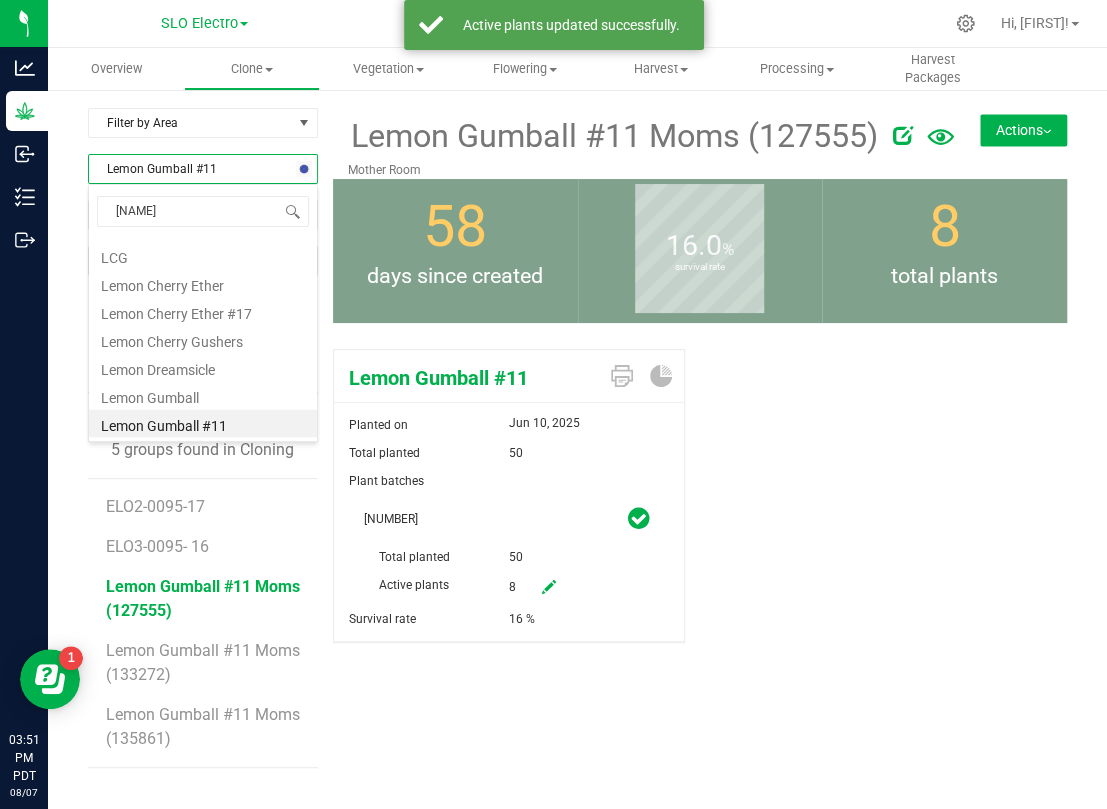 scroll, scrollTop: 0, scrollLeft: 0, axis: both 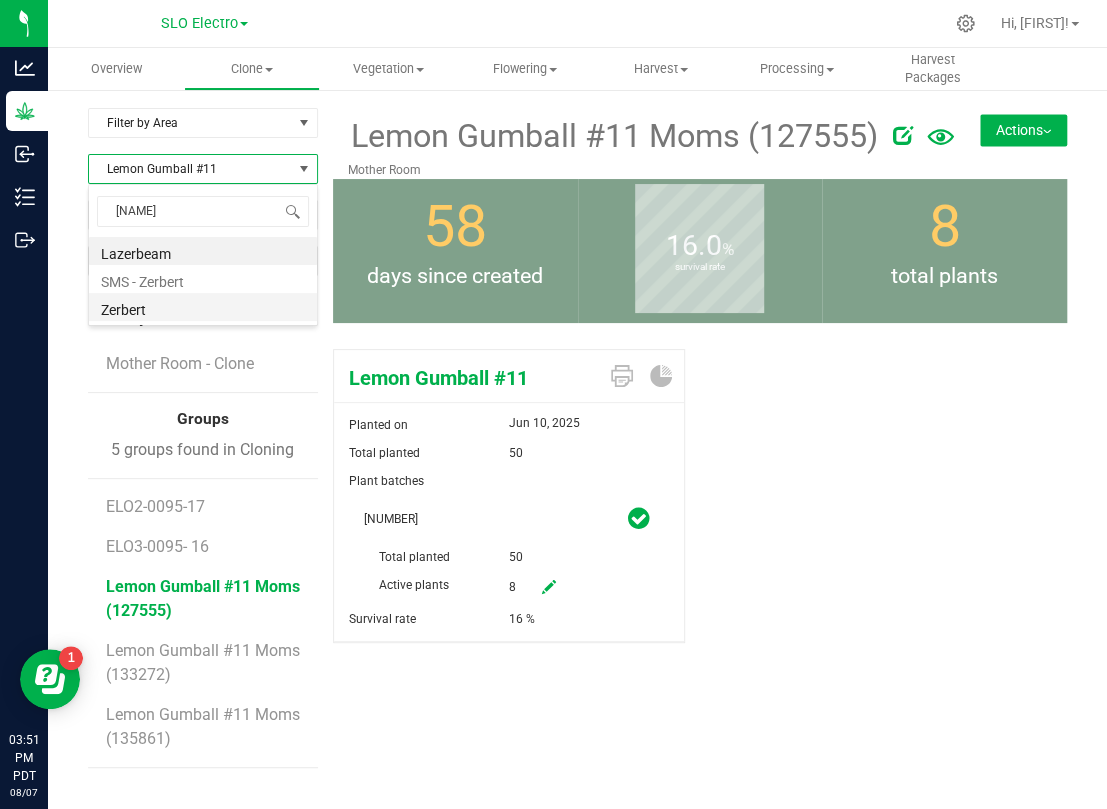 click on "Zerbert" at bounding box center (203, 307) 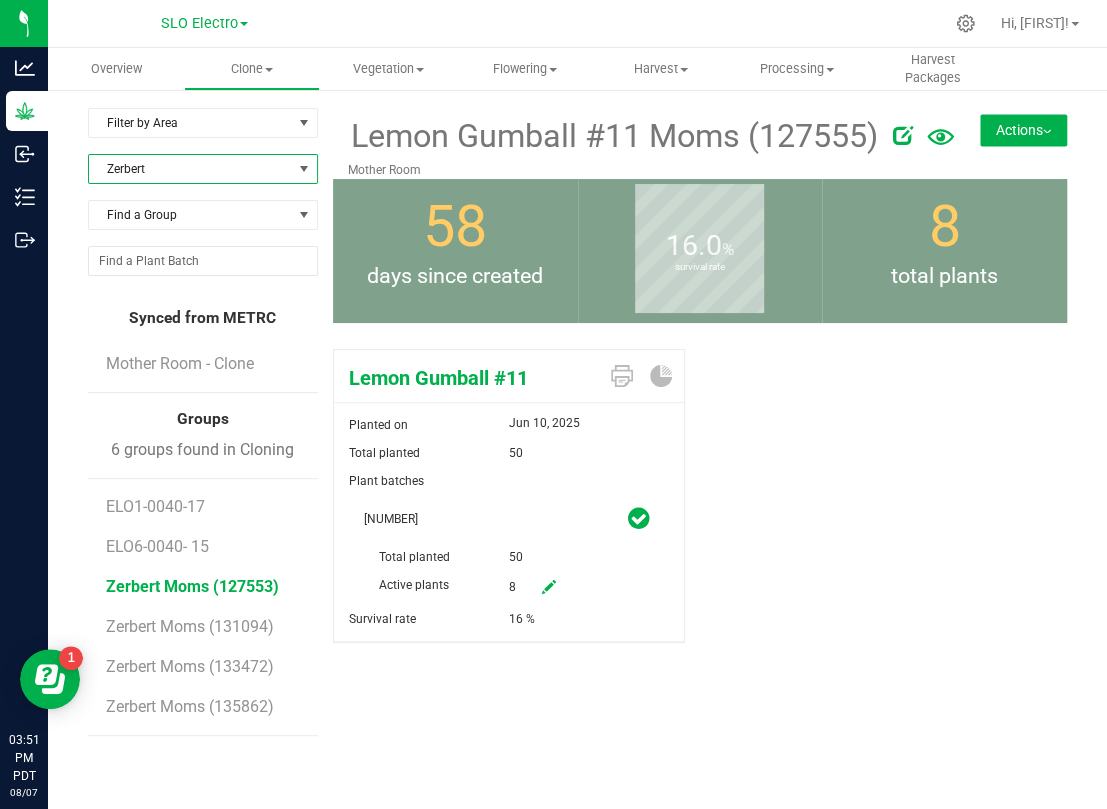 click on "Zerbert Moms (127553)" at bounding box center [192, 586] 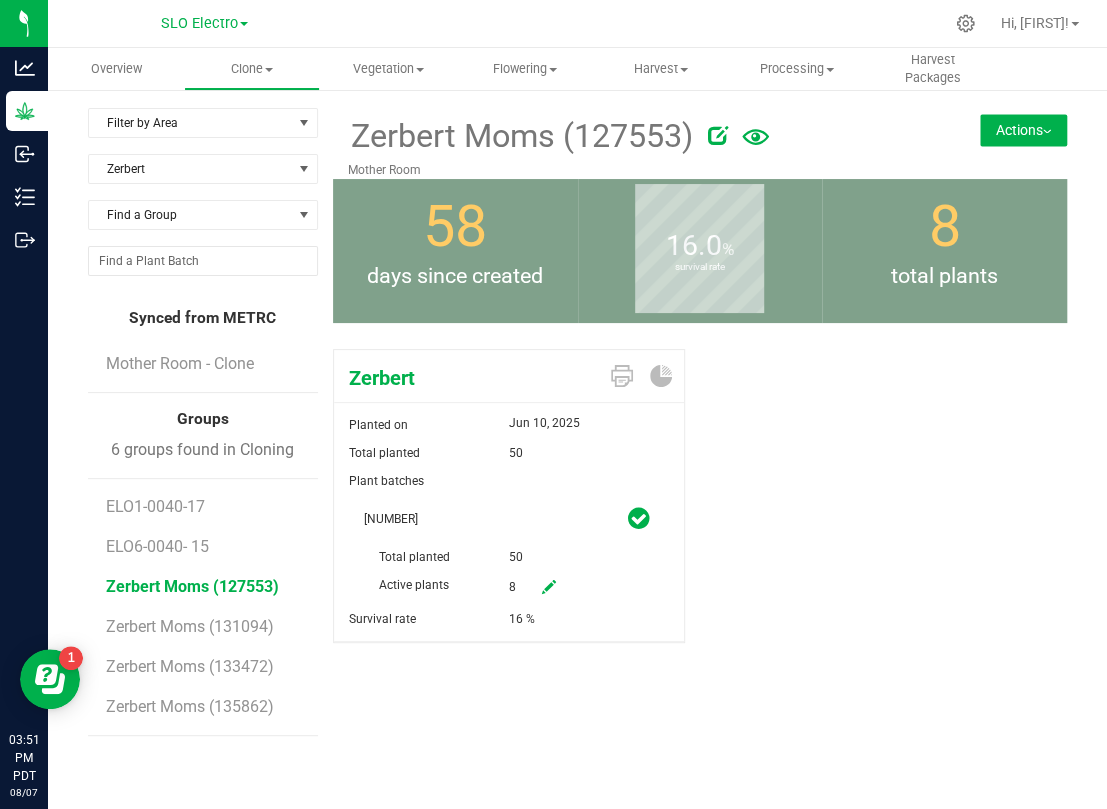 click at bounding box center (549, 587) 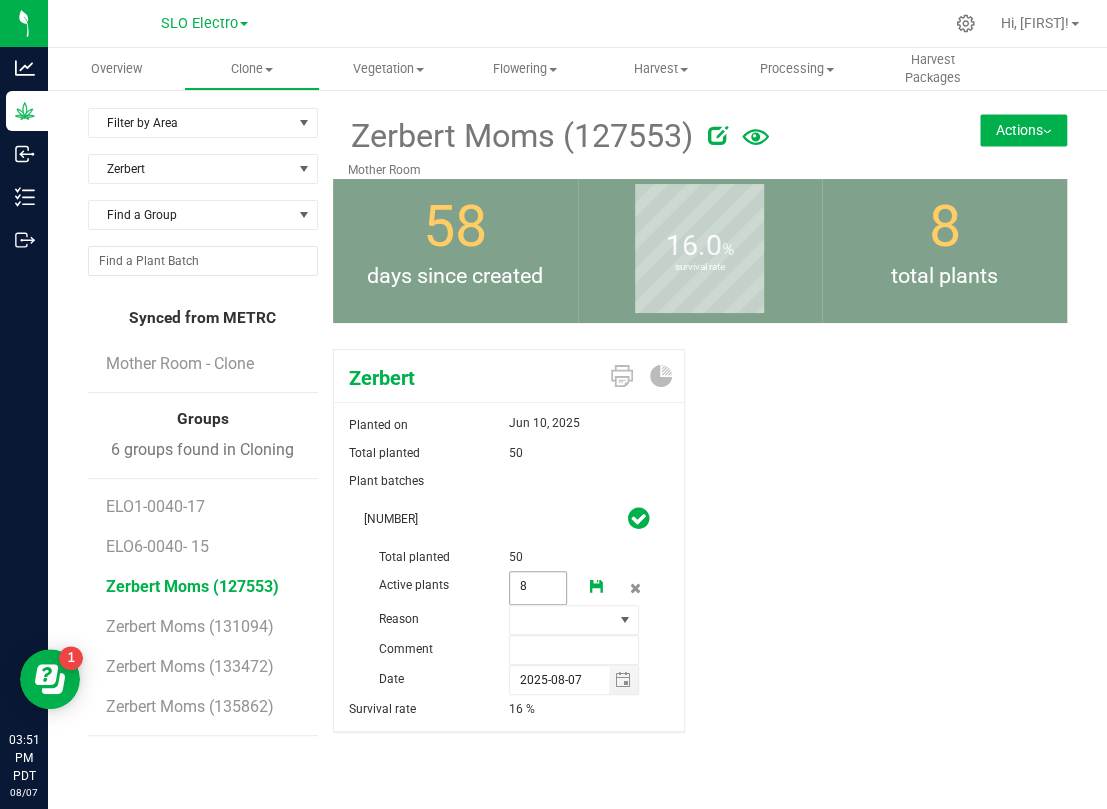 click on "8 8" at bounding box center [538, 588] 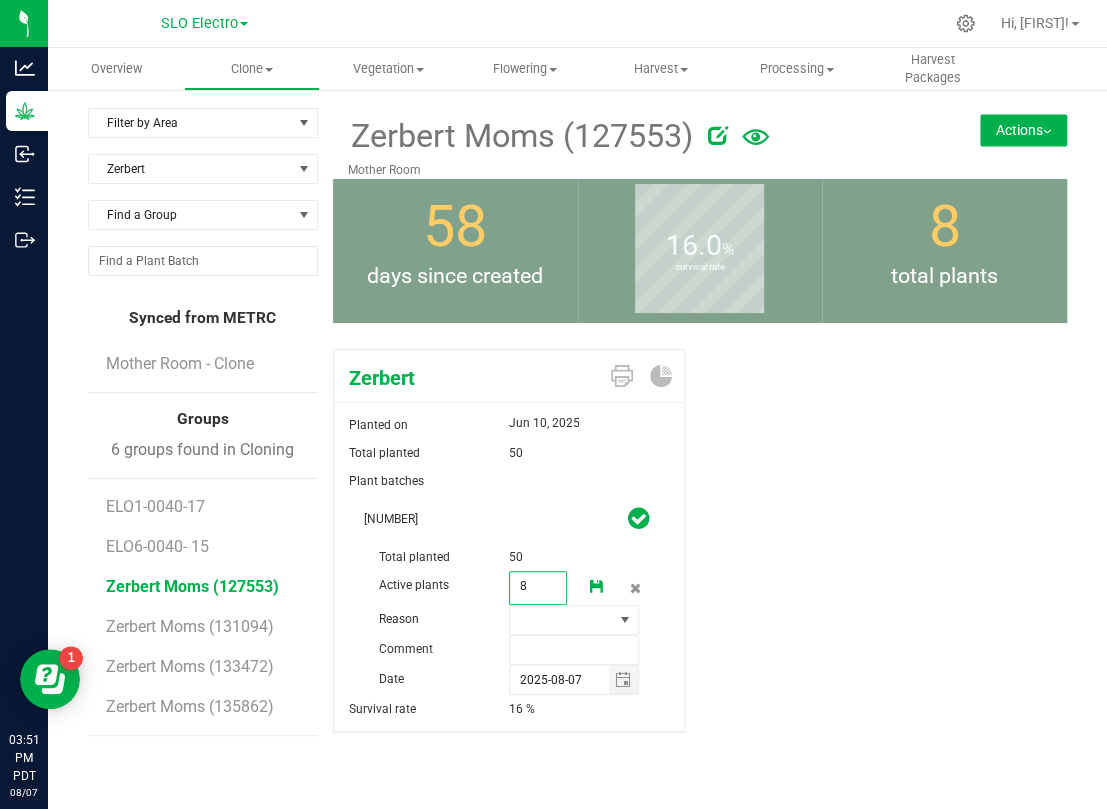 click on "8" at bounding box center (538, 586) 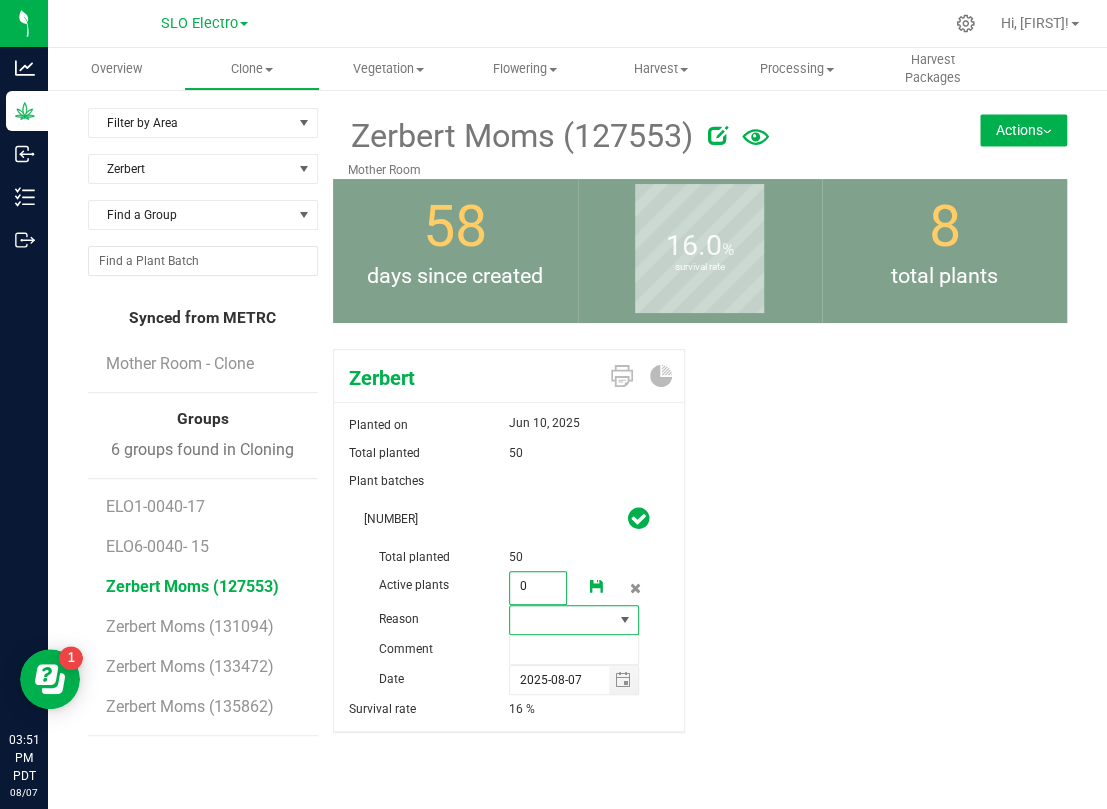 type on "0" 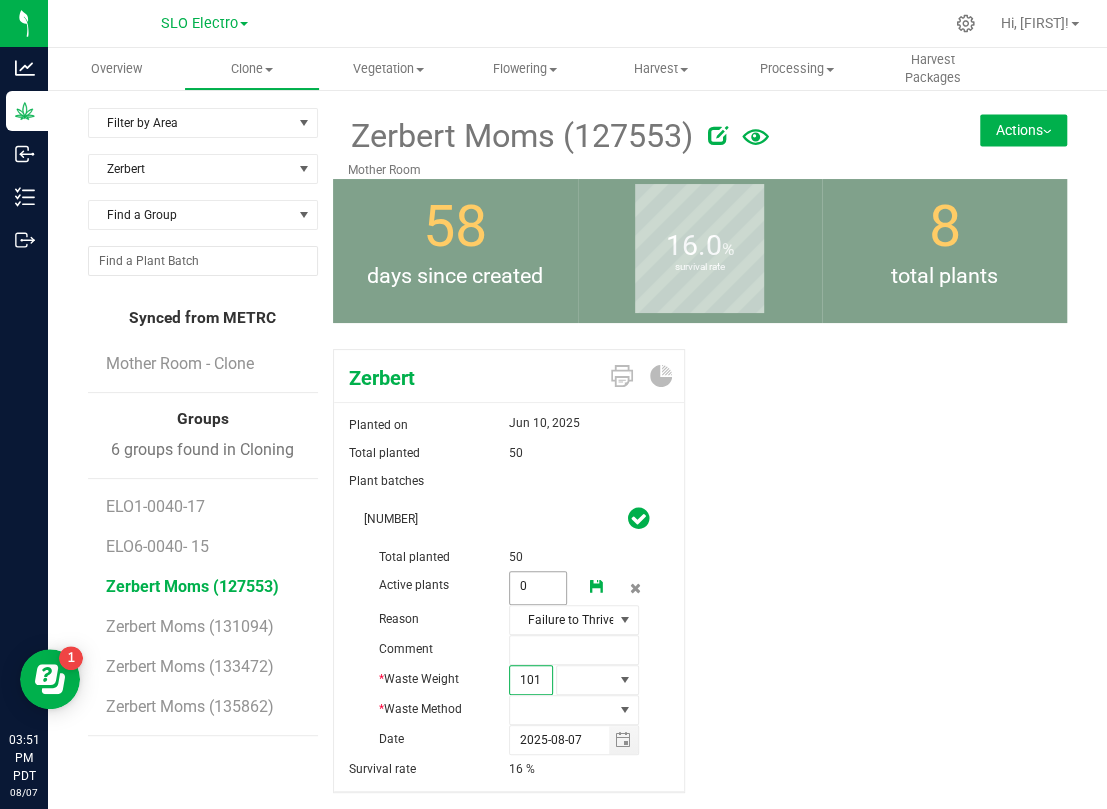 type on "1015" 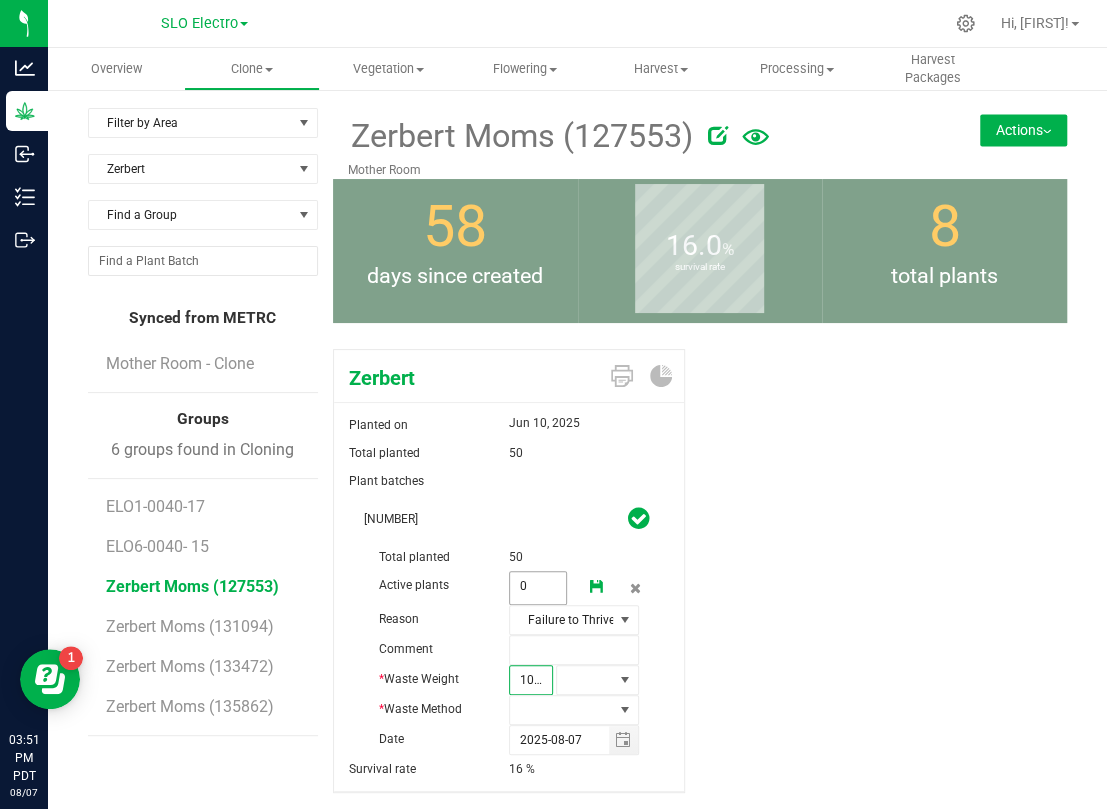 scroll, scrollTop: 0, scrollLeft: 2, axis: horizontal 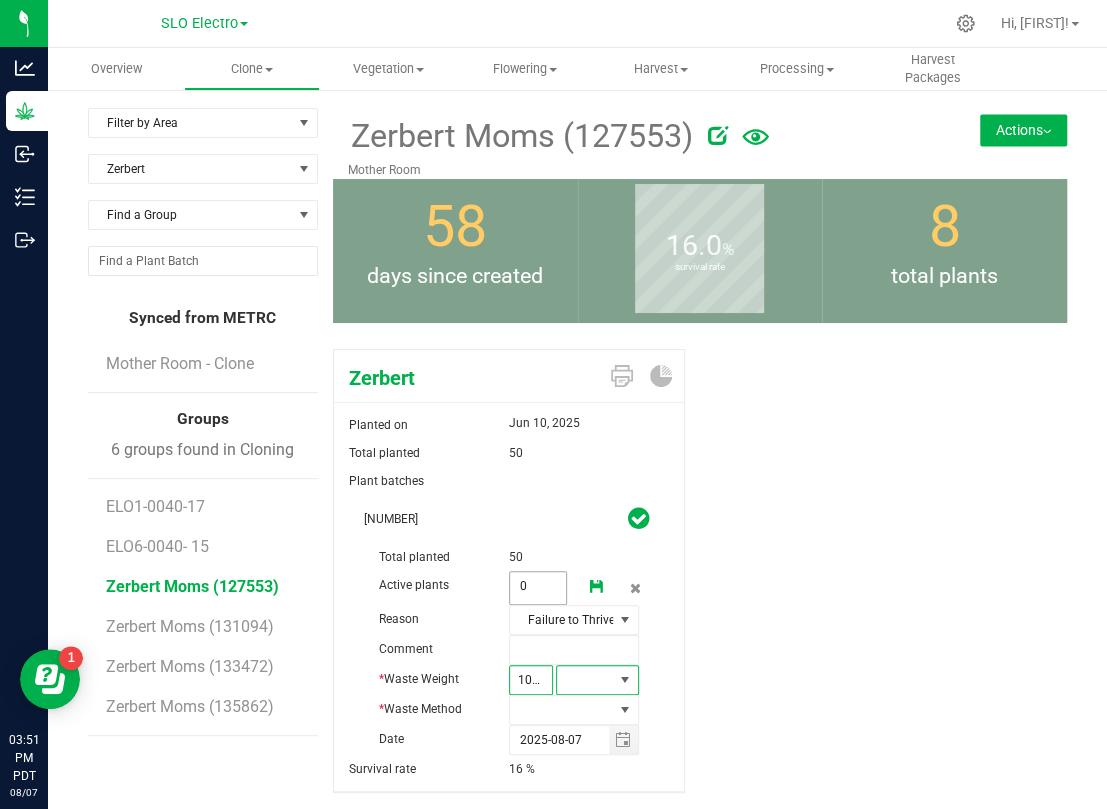 type on "1,015.0000" 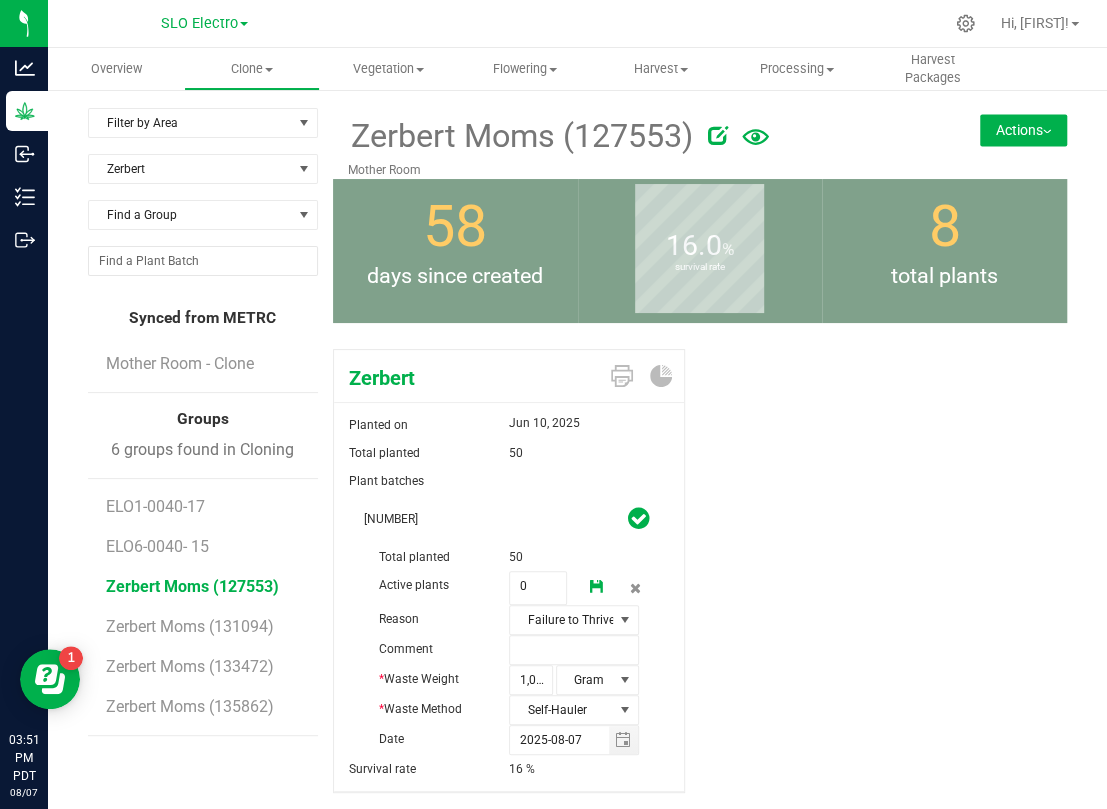 click at bounding box center (597, 588) 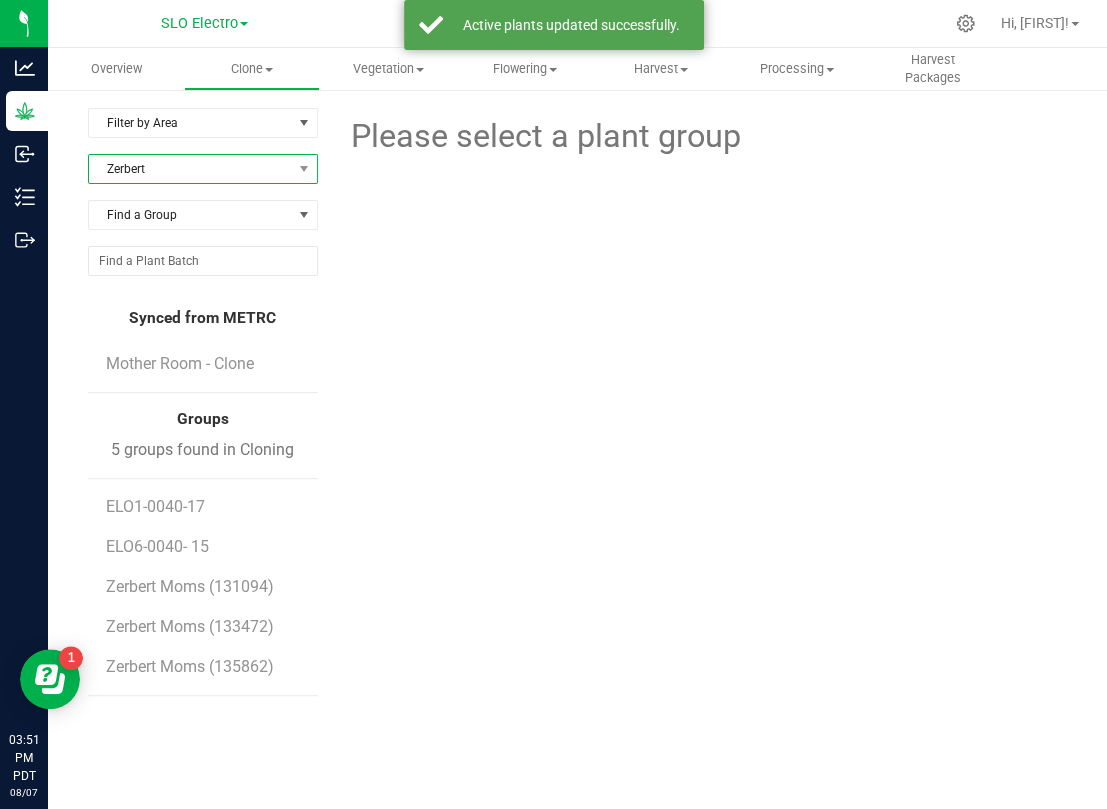 click on "Zerbert" at bounding box center [190, 169] 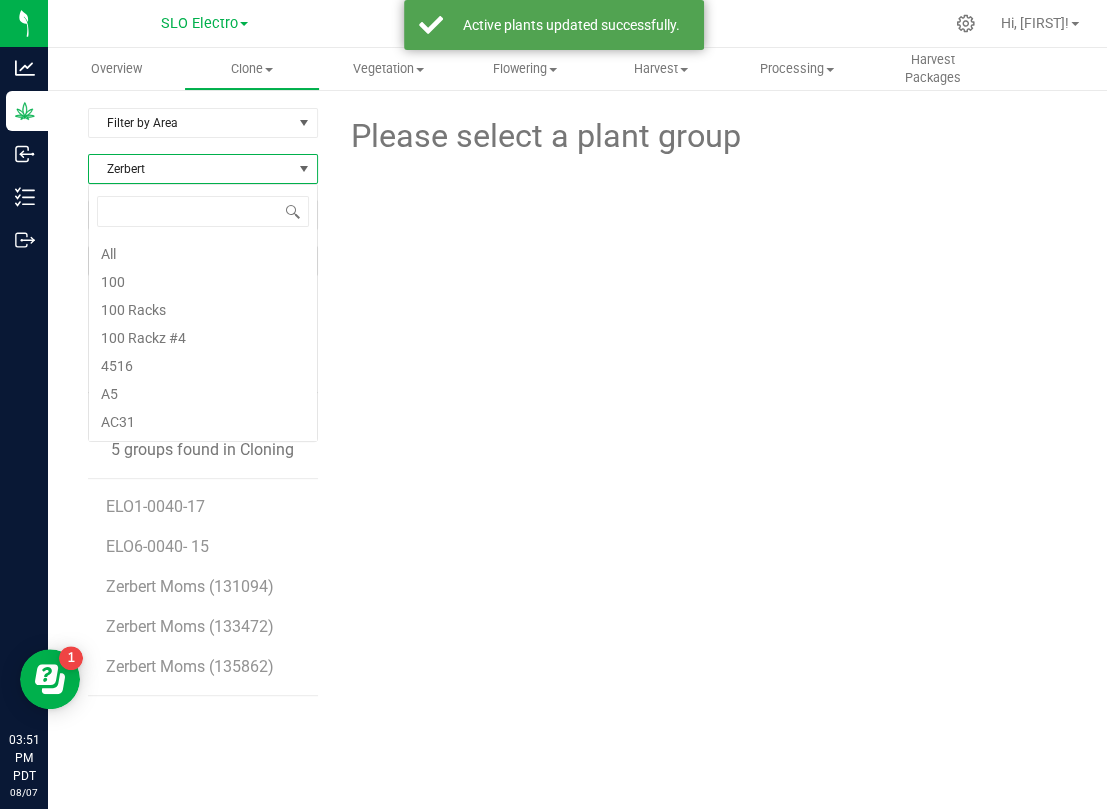 scroll, scrollTop: 10244, scrollLeft: 0, axis: vertical 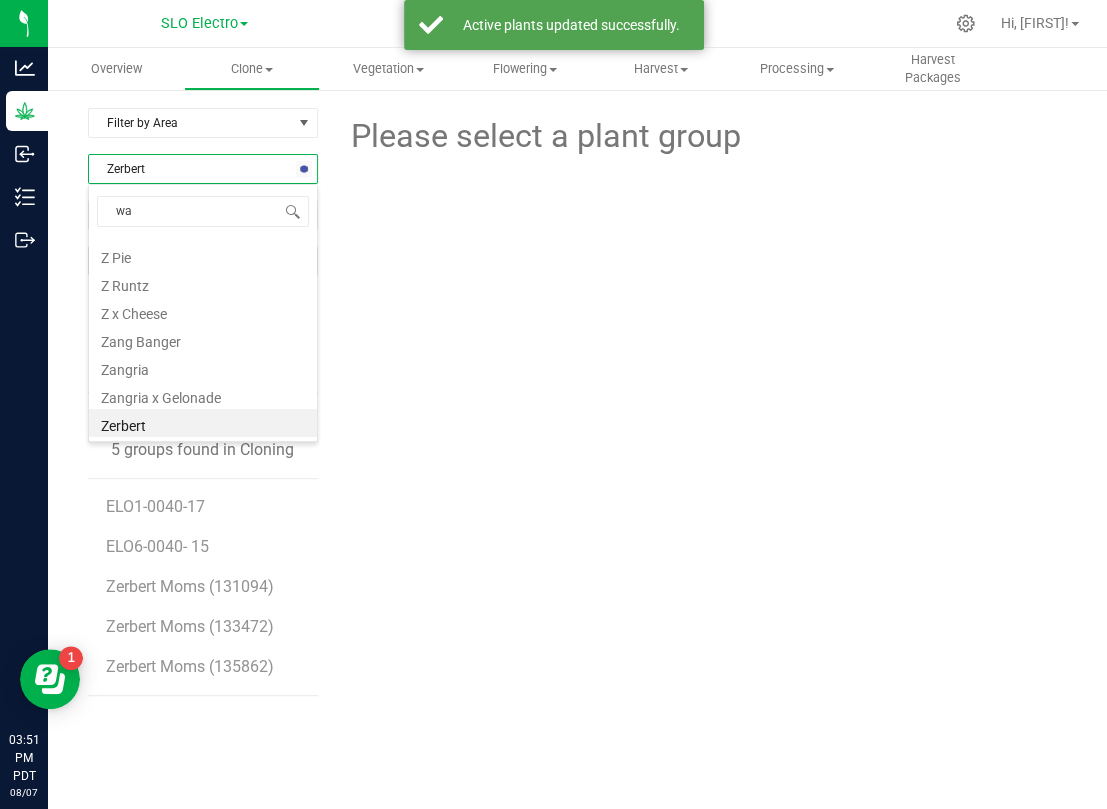 type on "war" 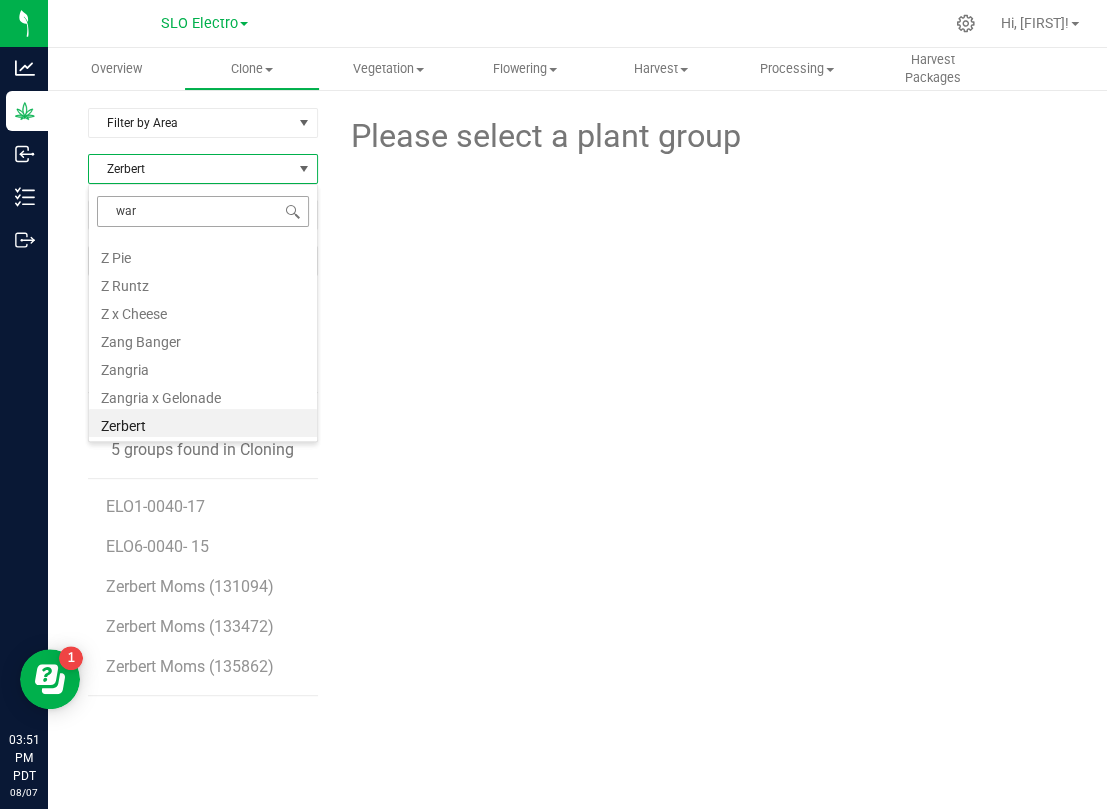 scroll, scrollTop: 0, scrollLeft: 0, axis: both 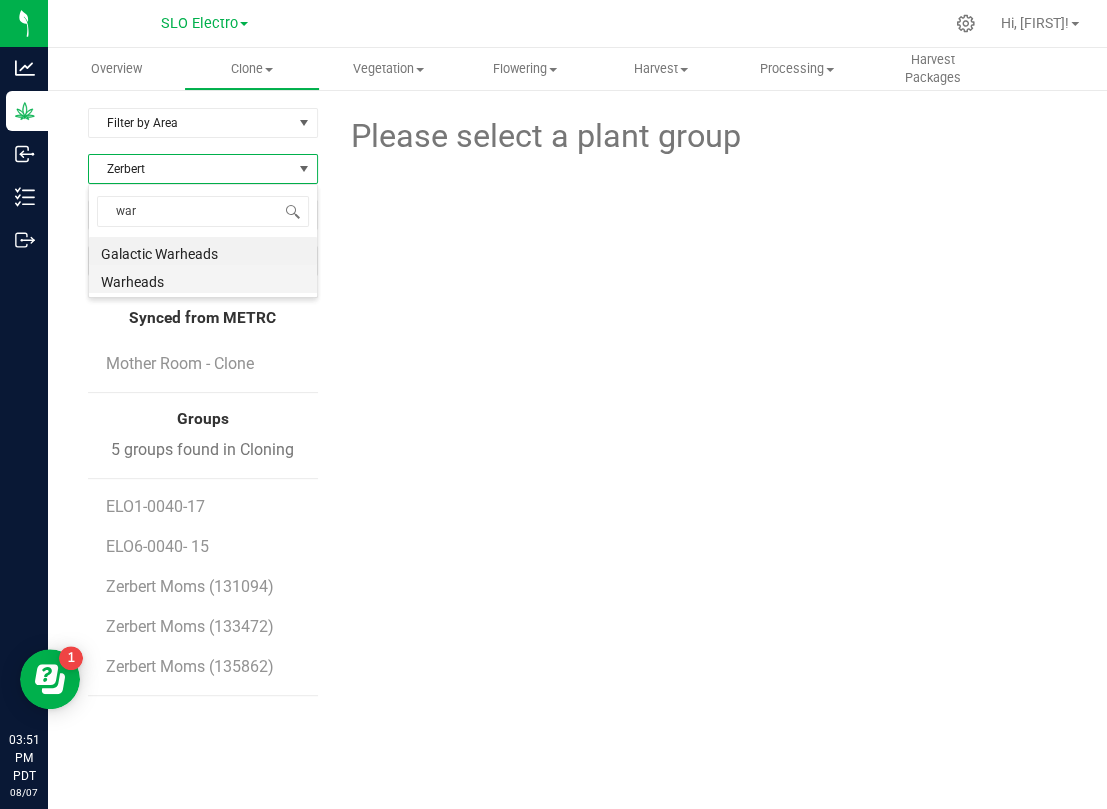 click on "Warheads" at bounding box center [203, 279] 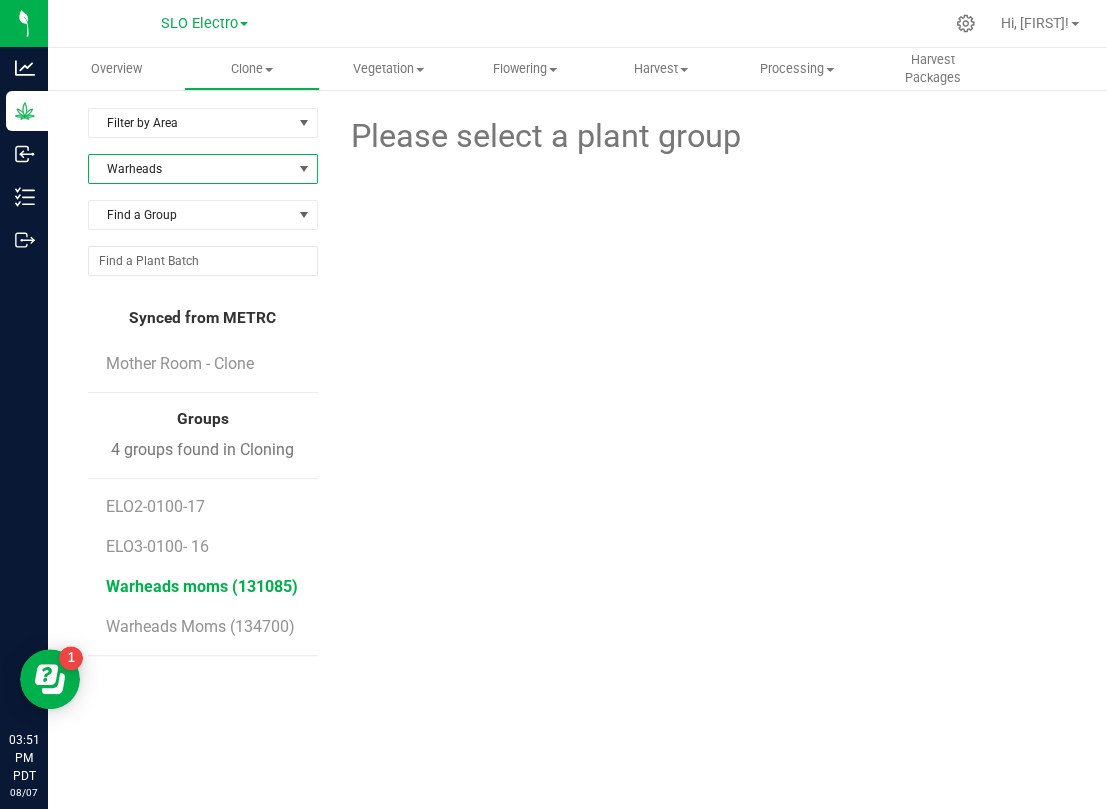 click on "Warheads moms (131085)" at bounding box center [202, 586] 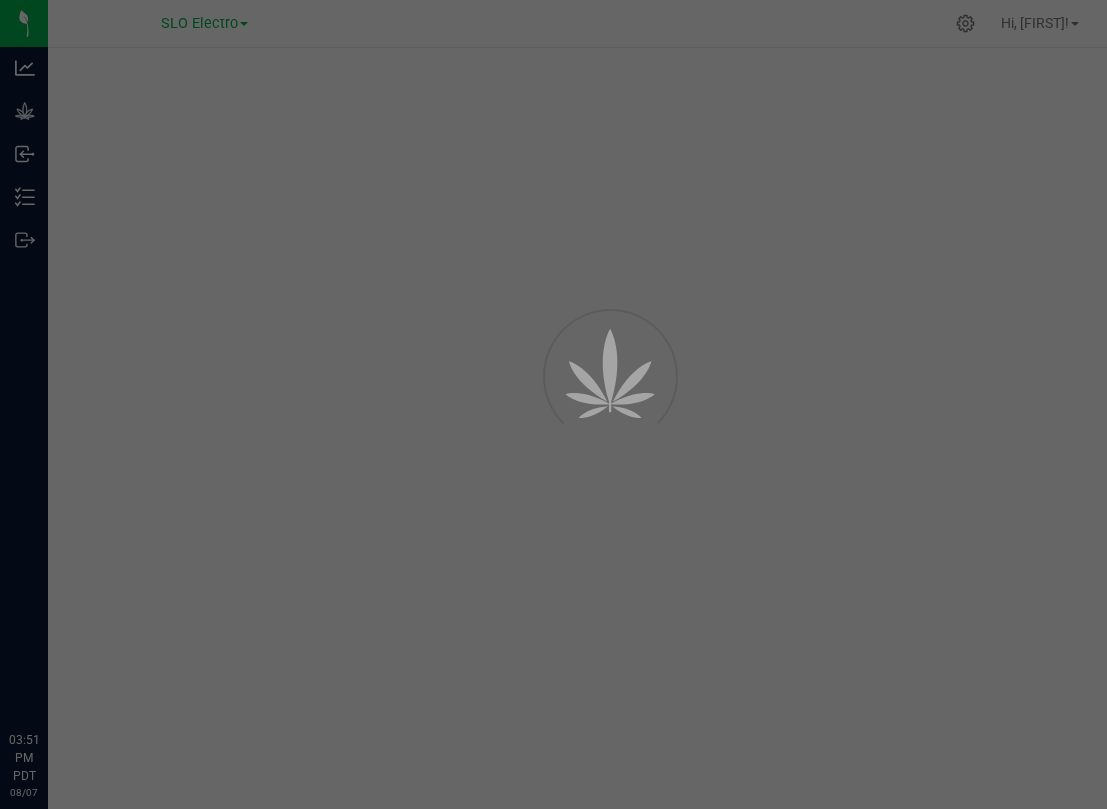 scroll, scrollTop: 0, scrollLeft: 0, axis: both 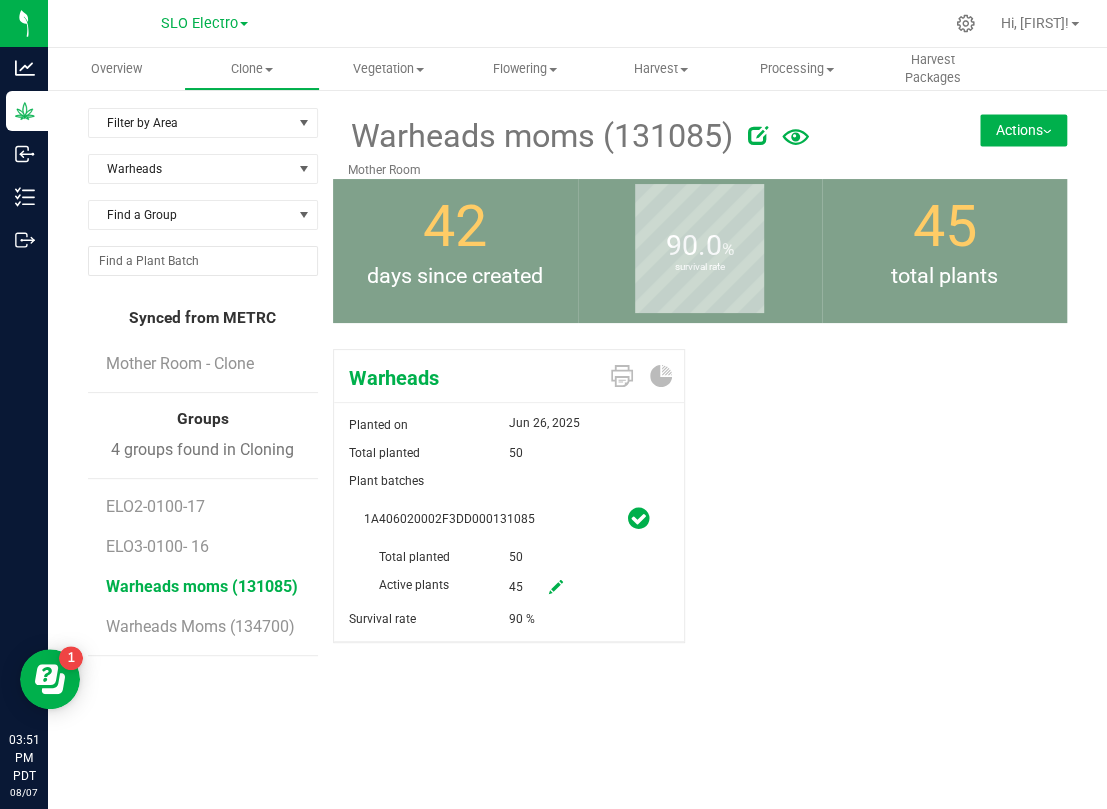 click at bounding box center [556, 587] 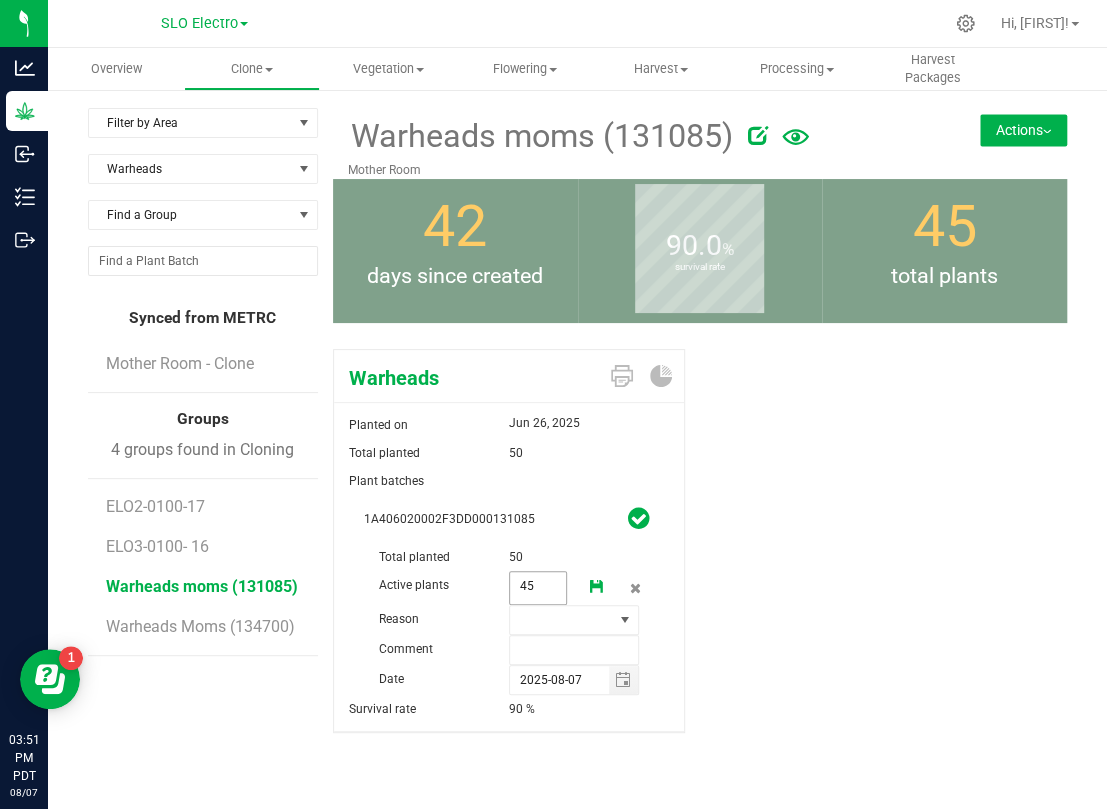 click on "45 45" at bounding box center (538, 588) 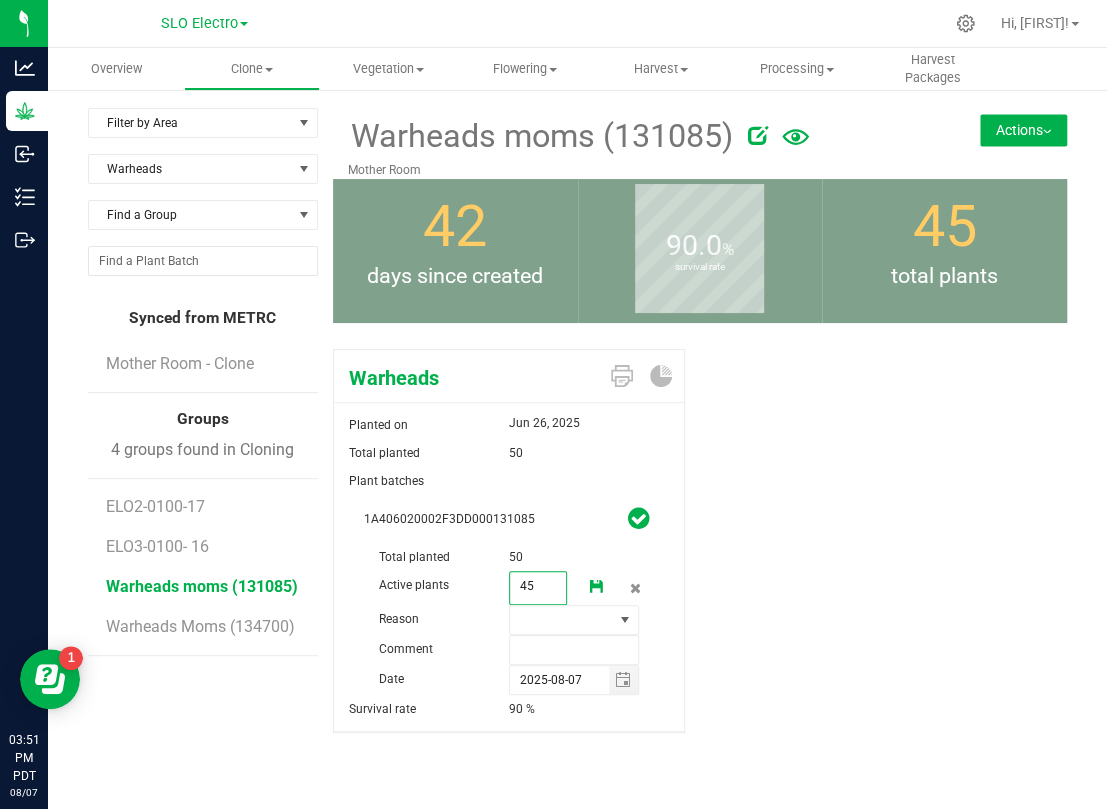 click on "45" at bounding box center [538, 586] 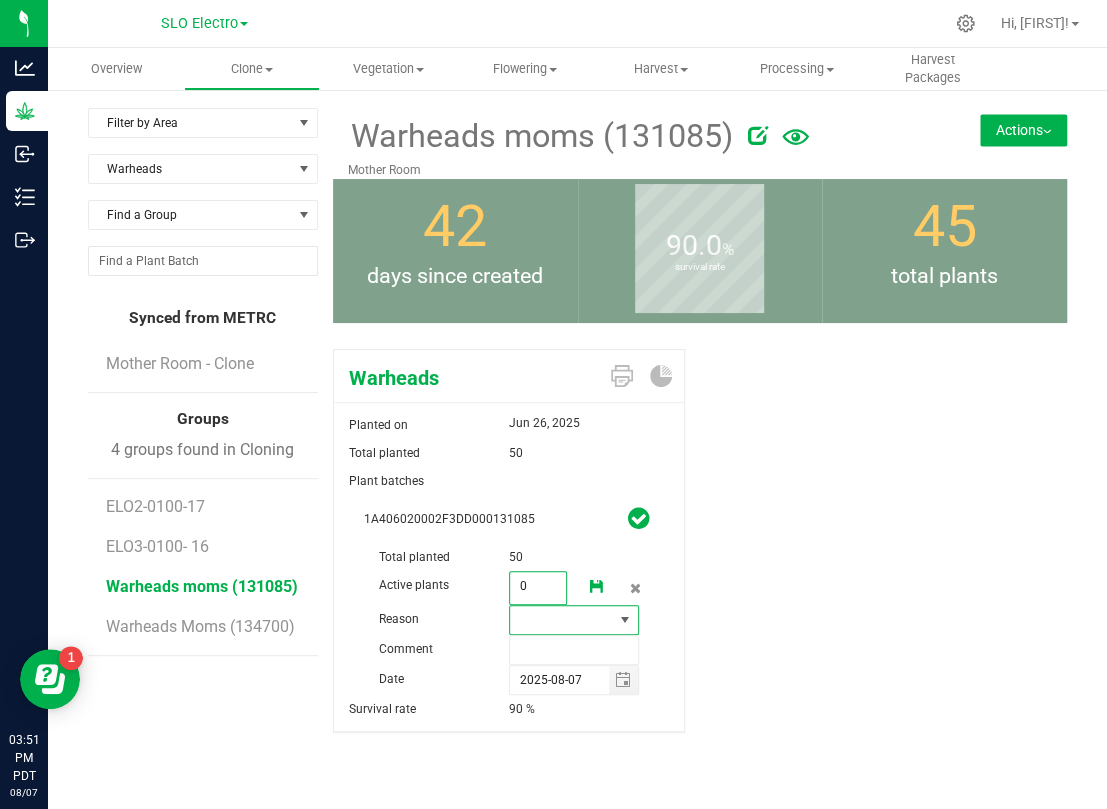 type on "0" 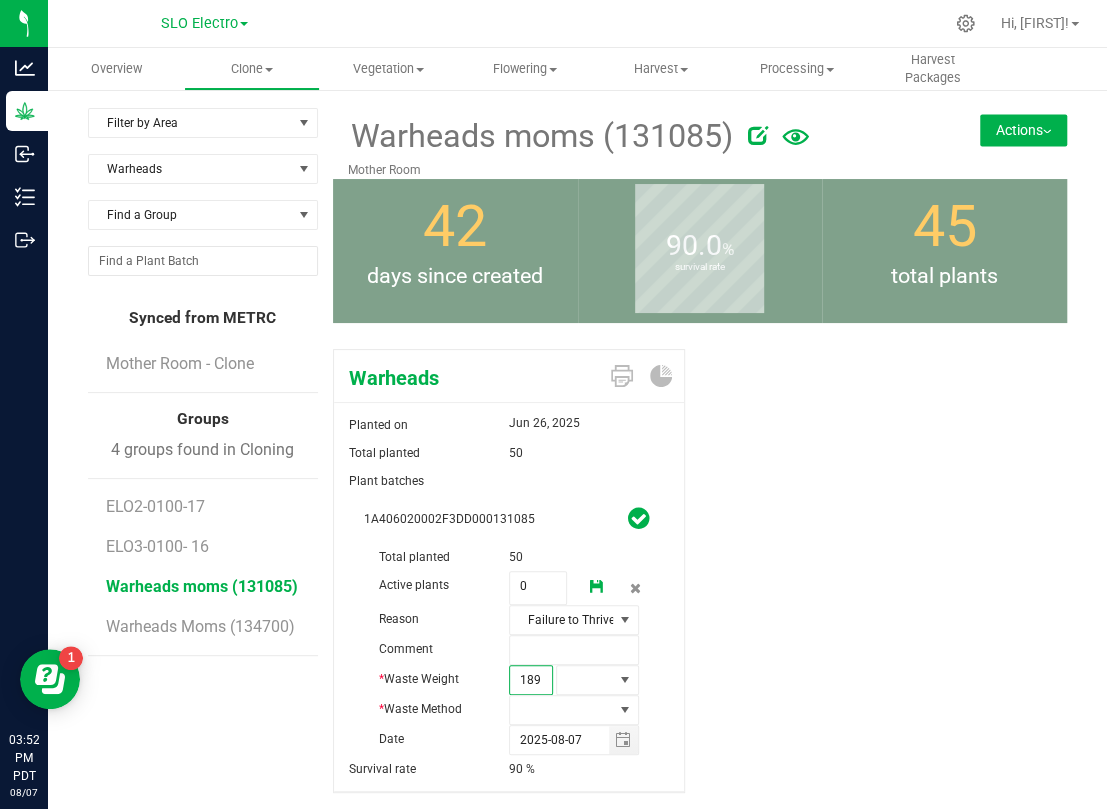 type on "1890" 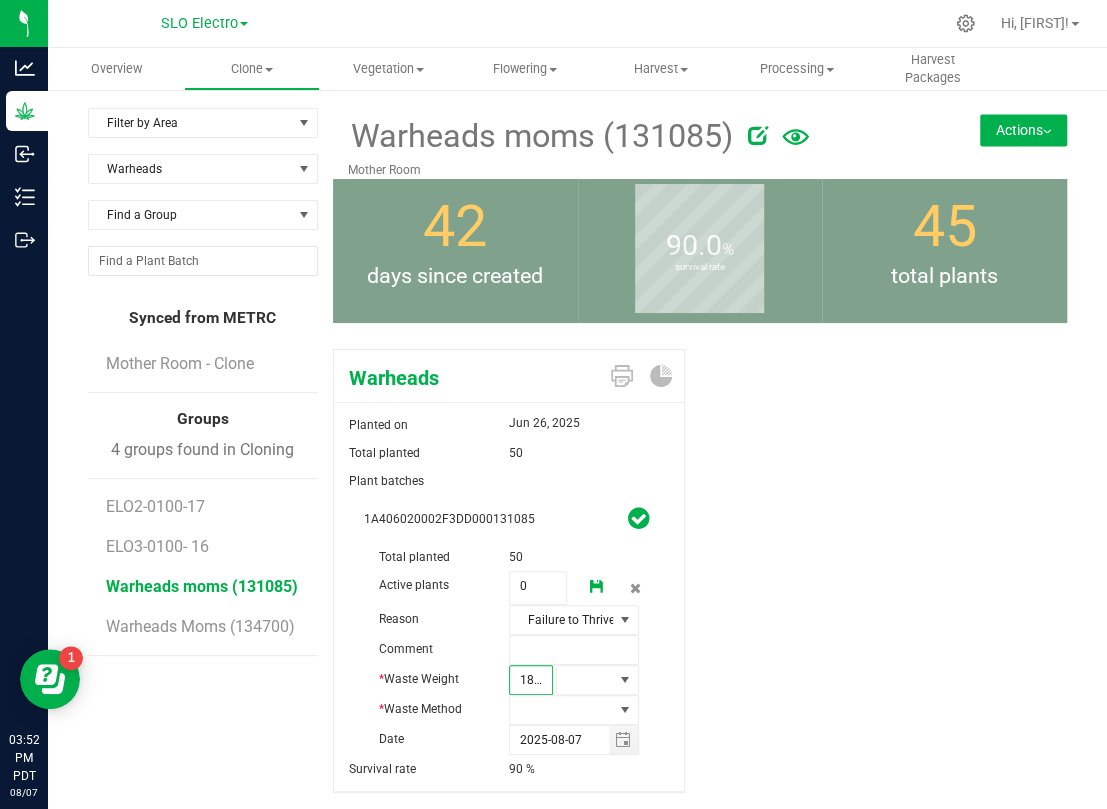 scroll, scrollTop: 0, scrollLeft: 2, axis: horizontal 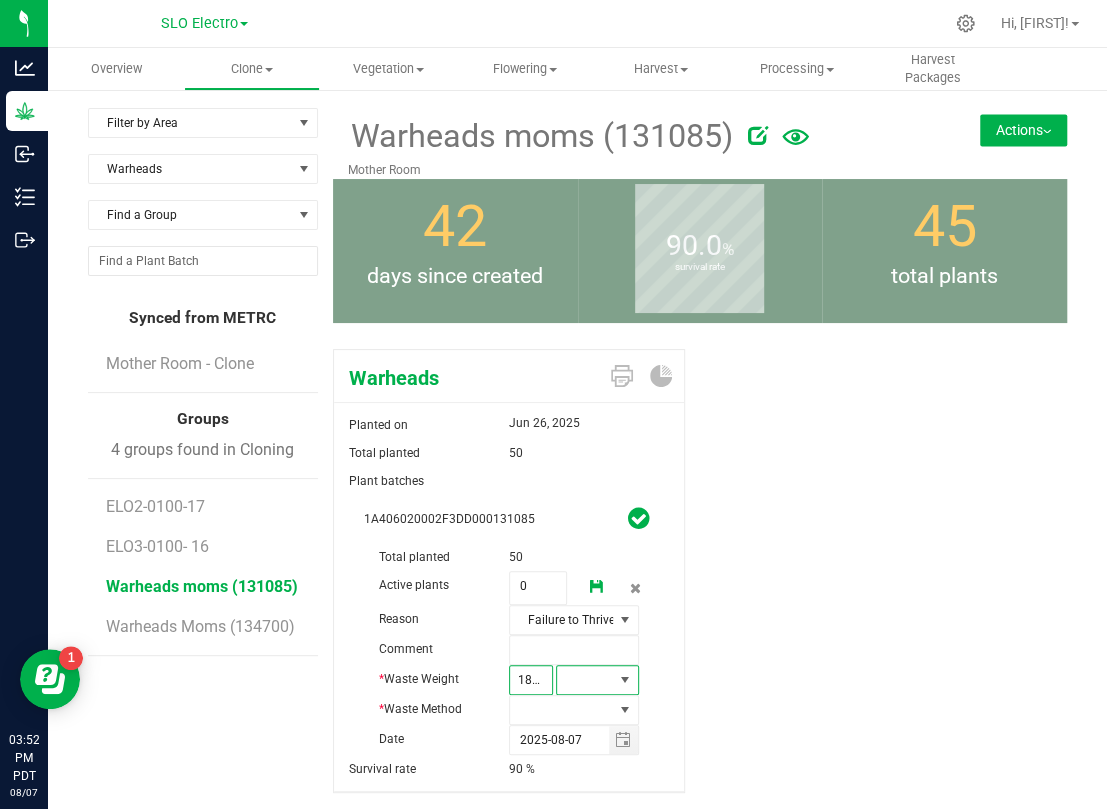 type on "1,890.0000" 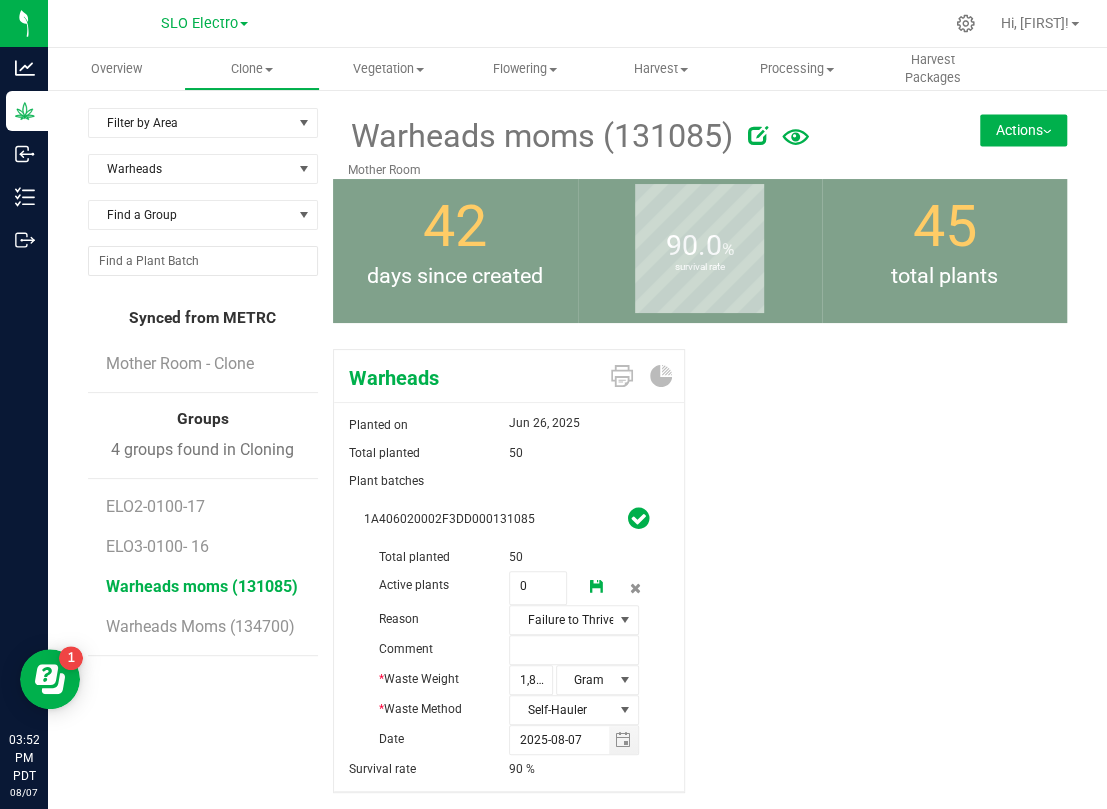 click at bounding box center [597, 588] 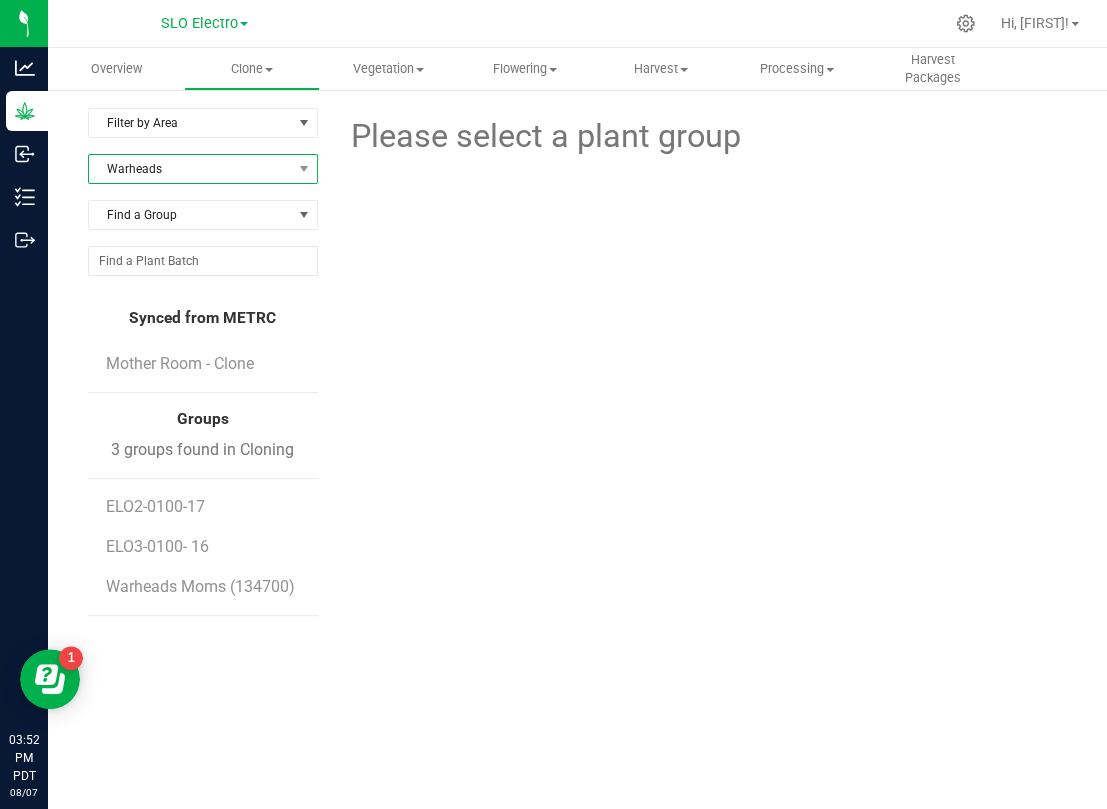 click on "Warheads" at bounding box center [190, 169] 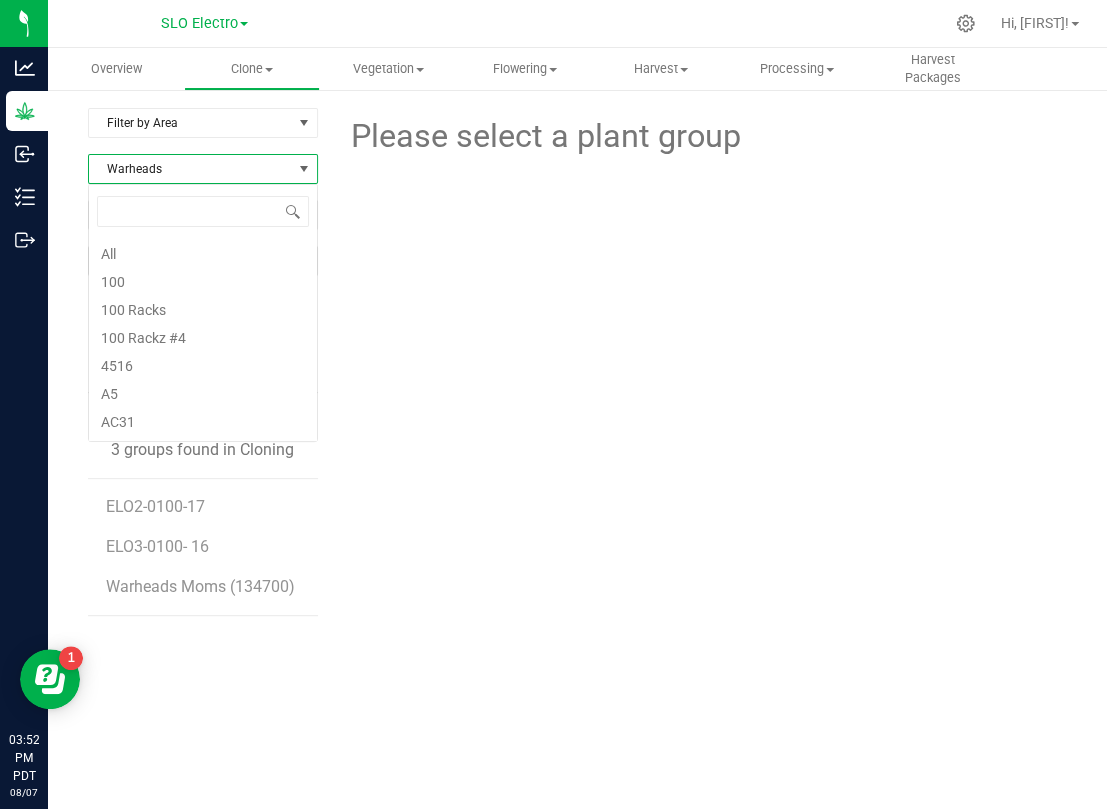 scroll, scrollTop: 99969, scrollLeft: 99770, axis: both 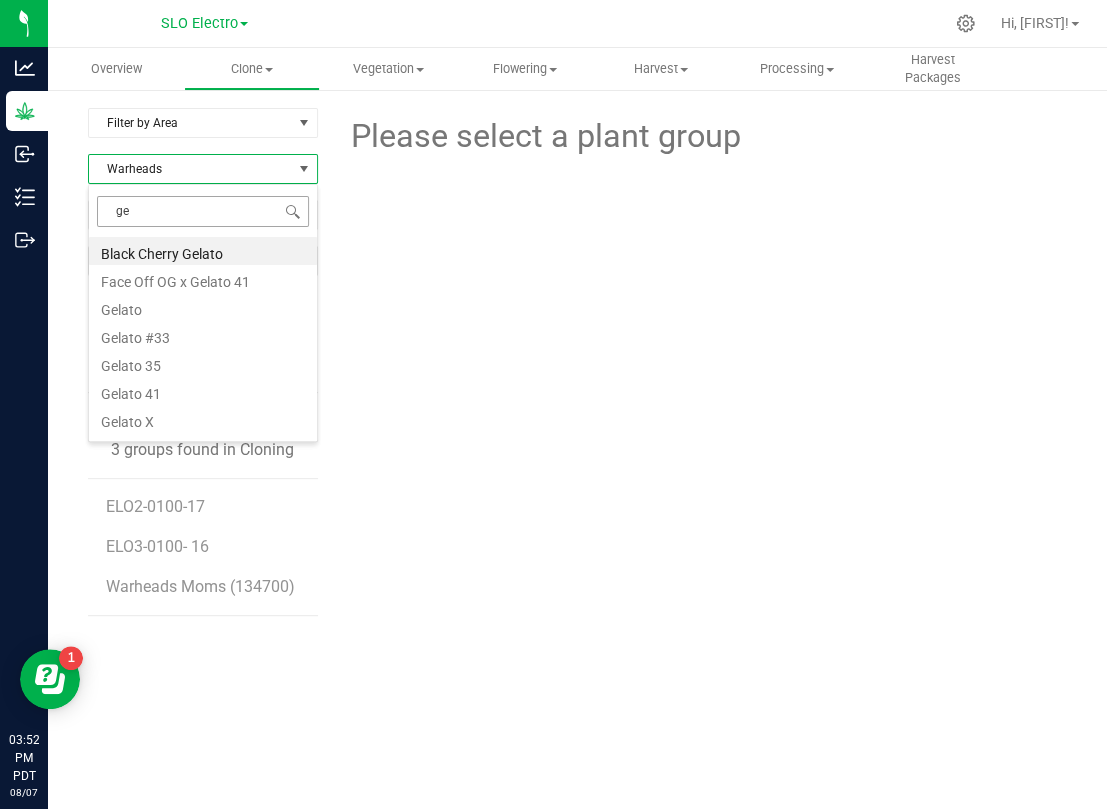 type on "gel" 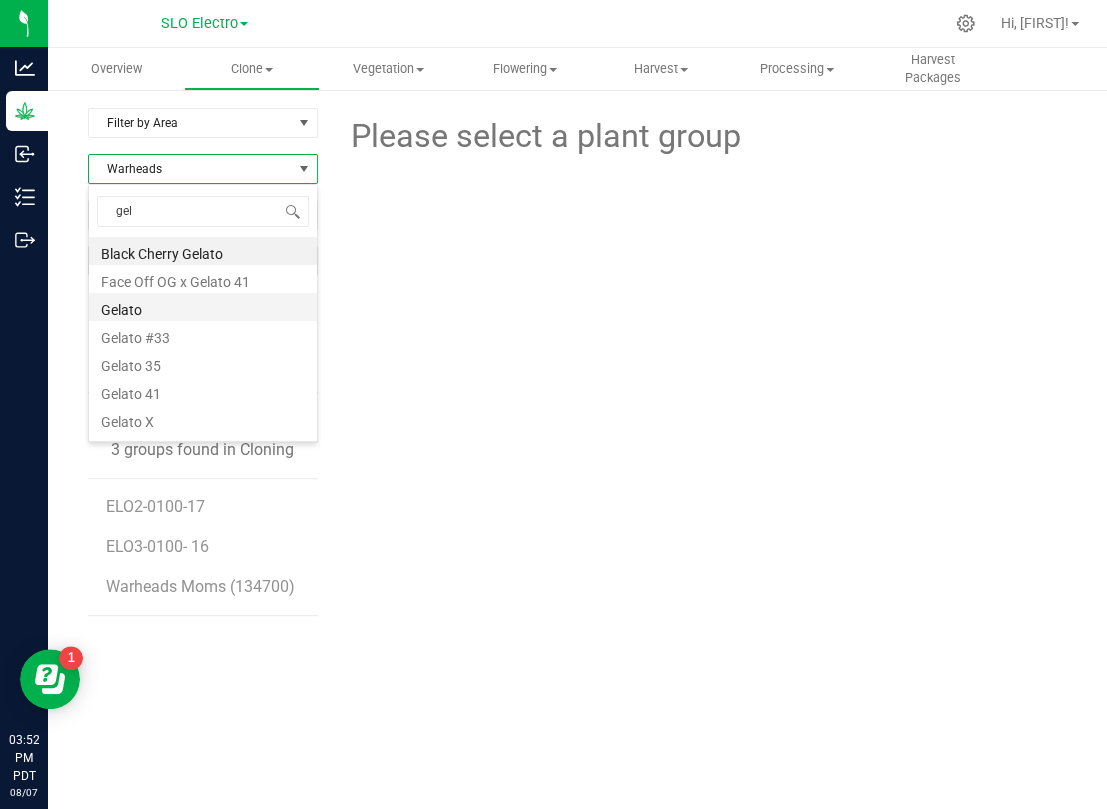click on "Gelato" at bounding box center (203, 307) 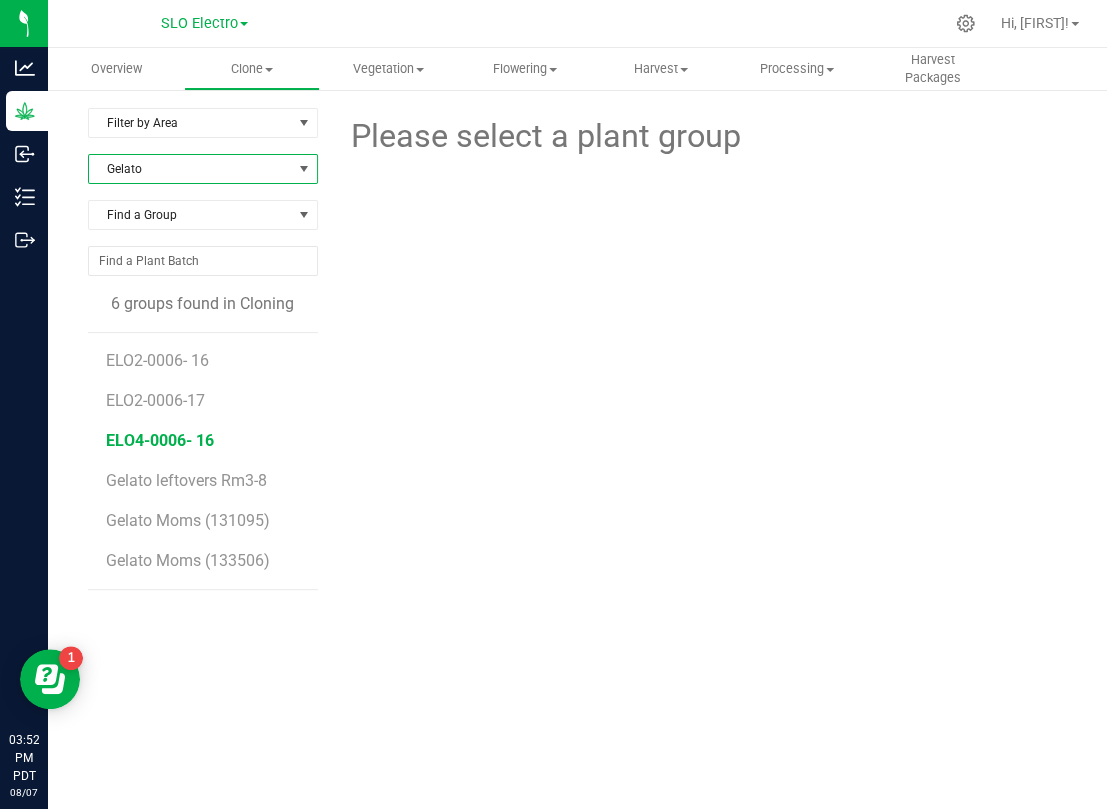 click on "ELO4-0006- 16" at bounding box center (160, 440) 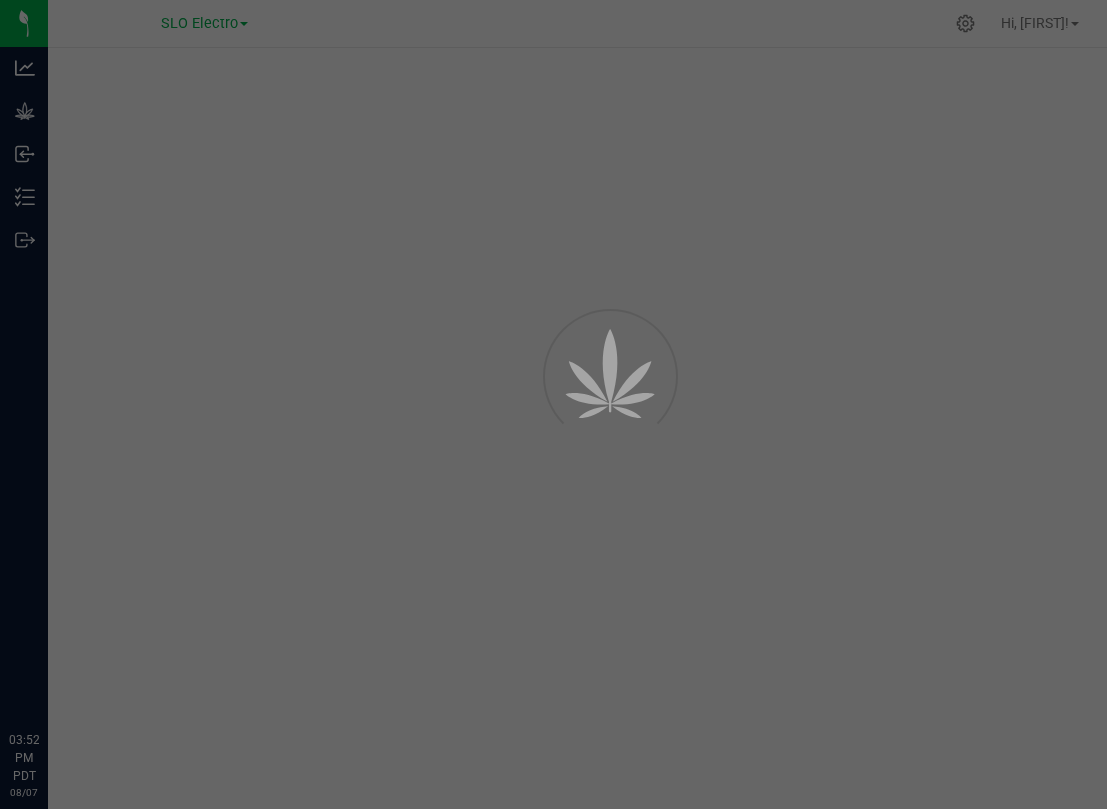 scroll, scrollTop: 0, scrollLeft: 0, axis: both 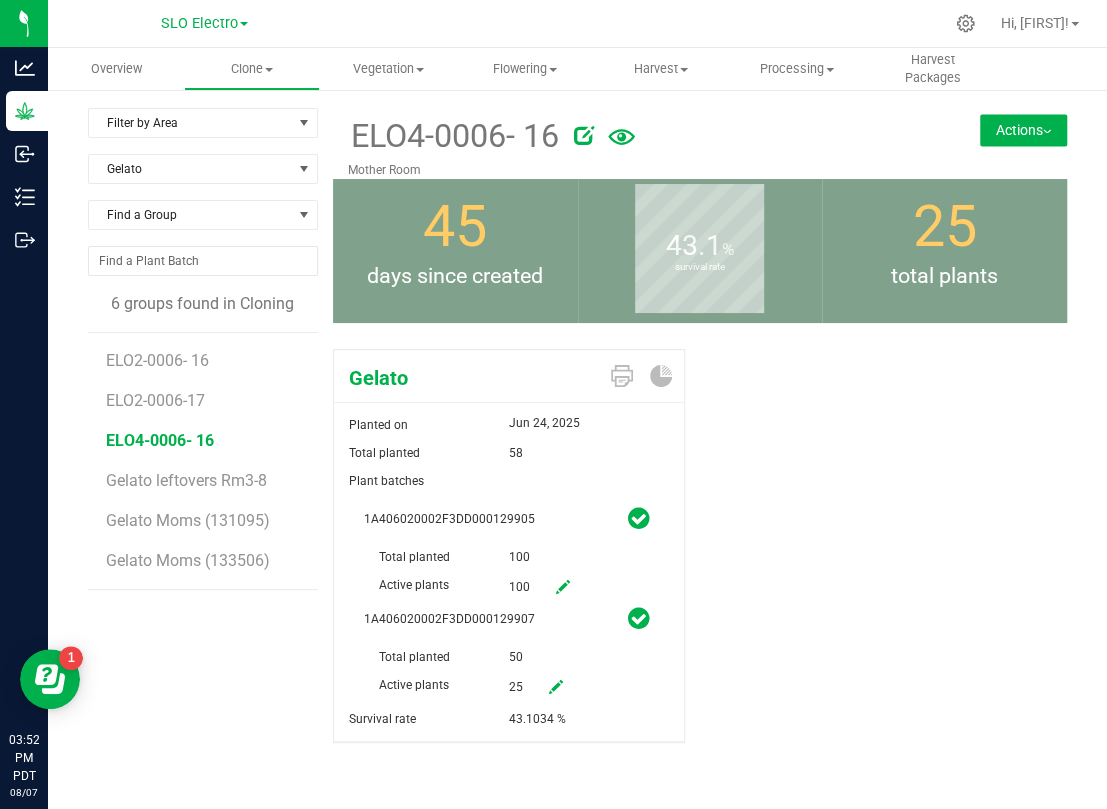 click at bounding box center (556, 687) 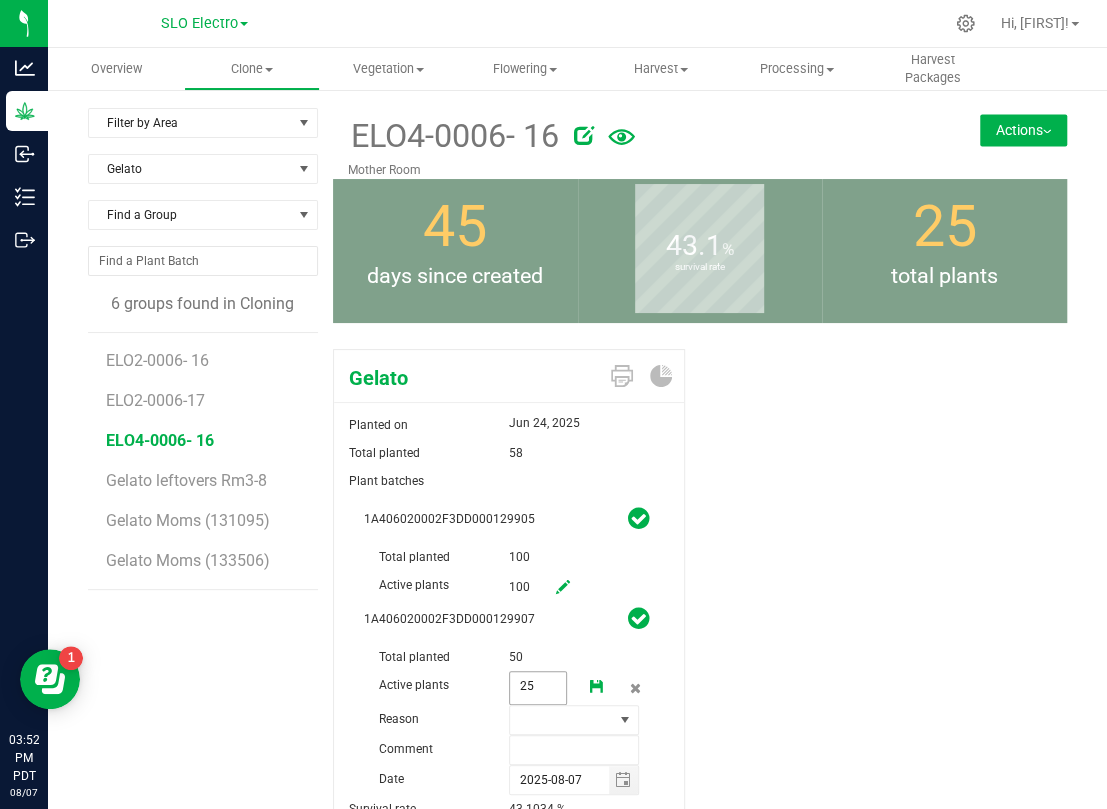 click on "25 25" at bounding box center [538, 688] 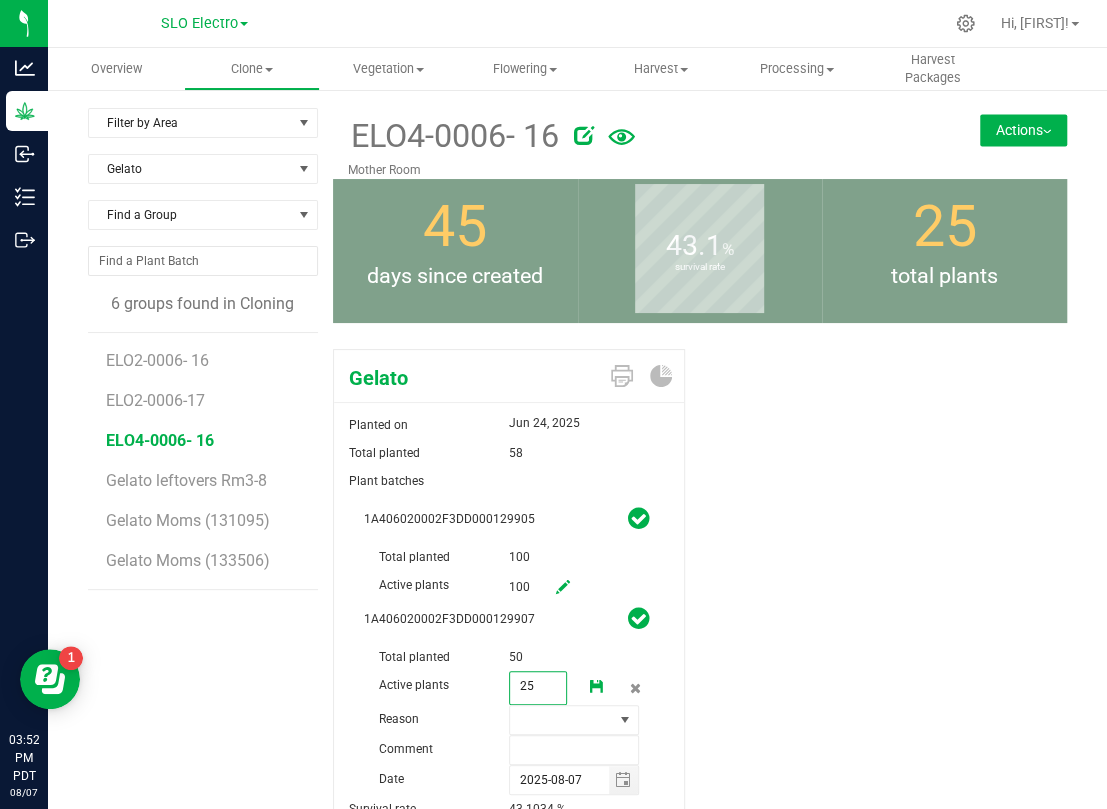 click on "25" at bounding box center (538, 686) 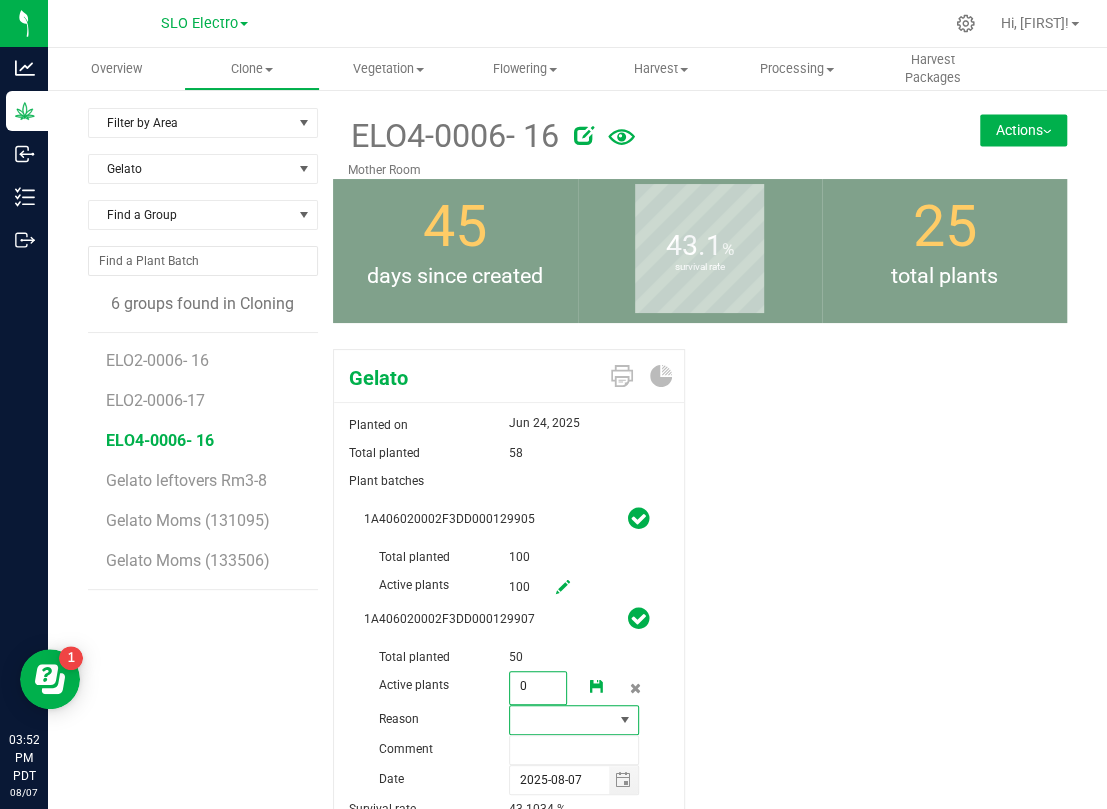 type on "0" 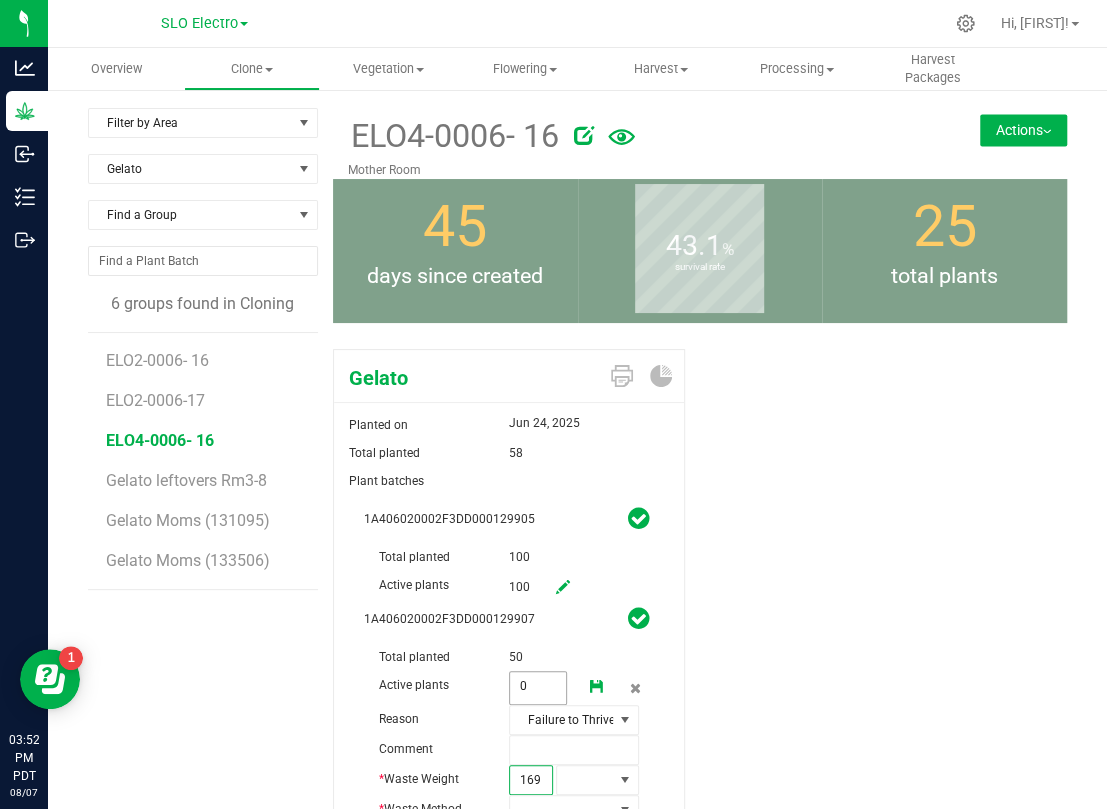 type on "1695" 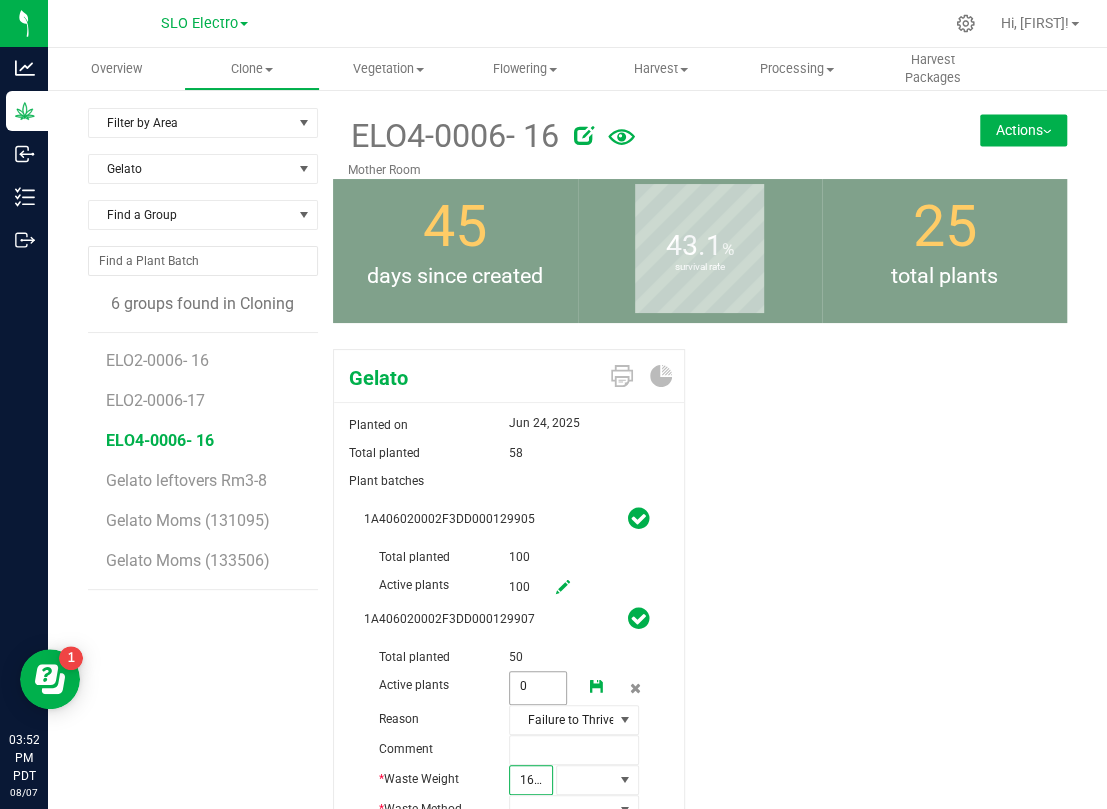 scroll, scrollTop: 0, scrollLeft: 2, axis: horizontal 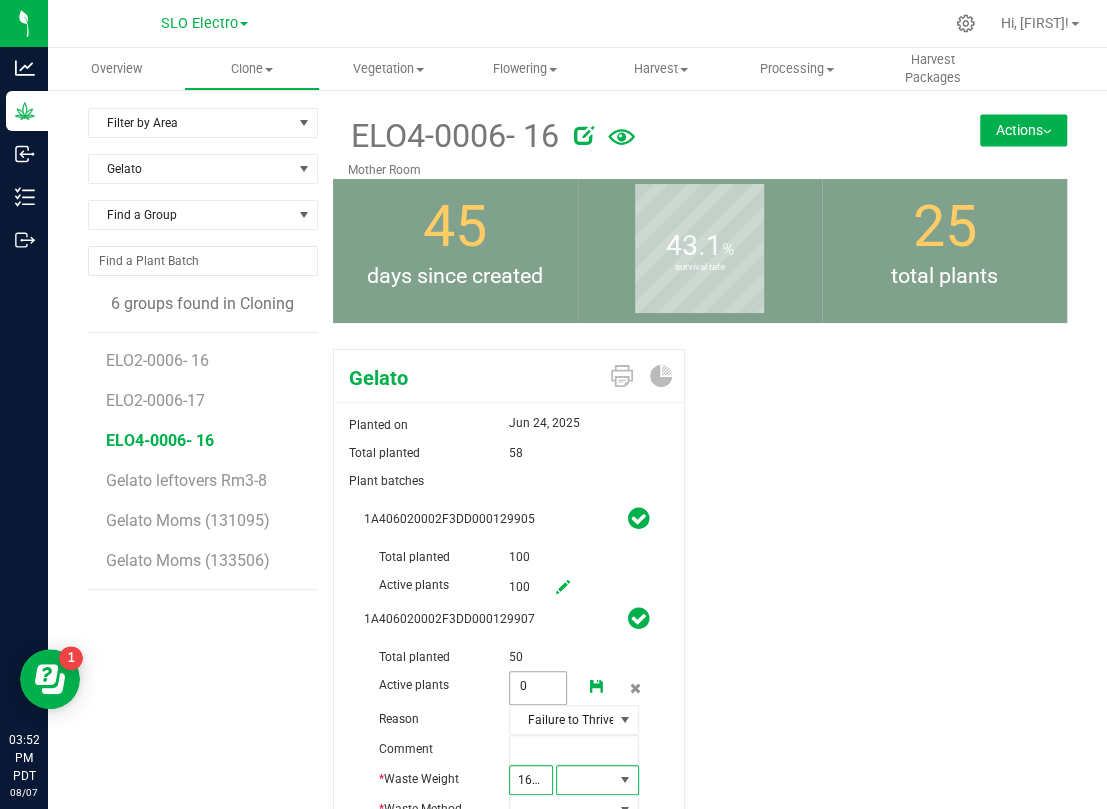 type on "1,695.0000" 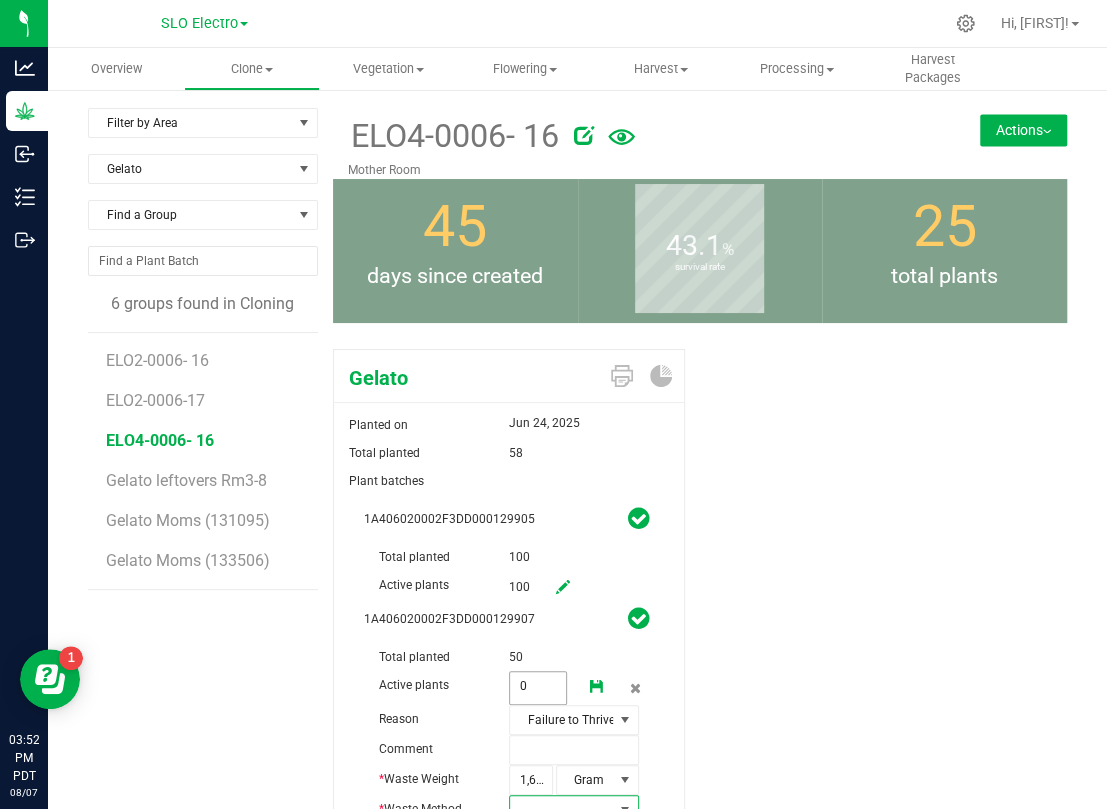 scroll, scrollTop: 14, scrollLeft: 0, axis: vertical 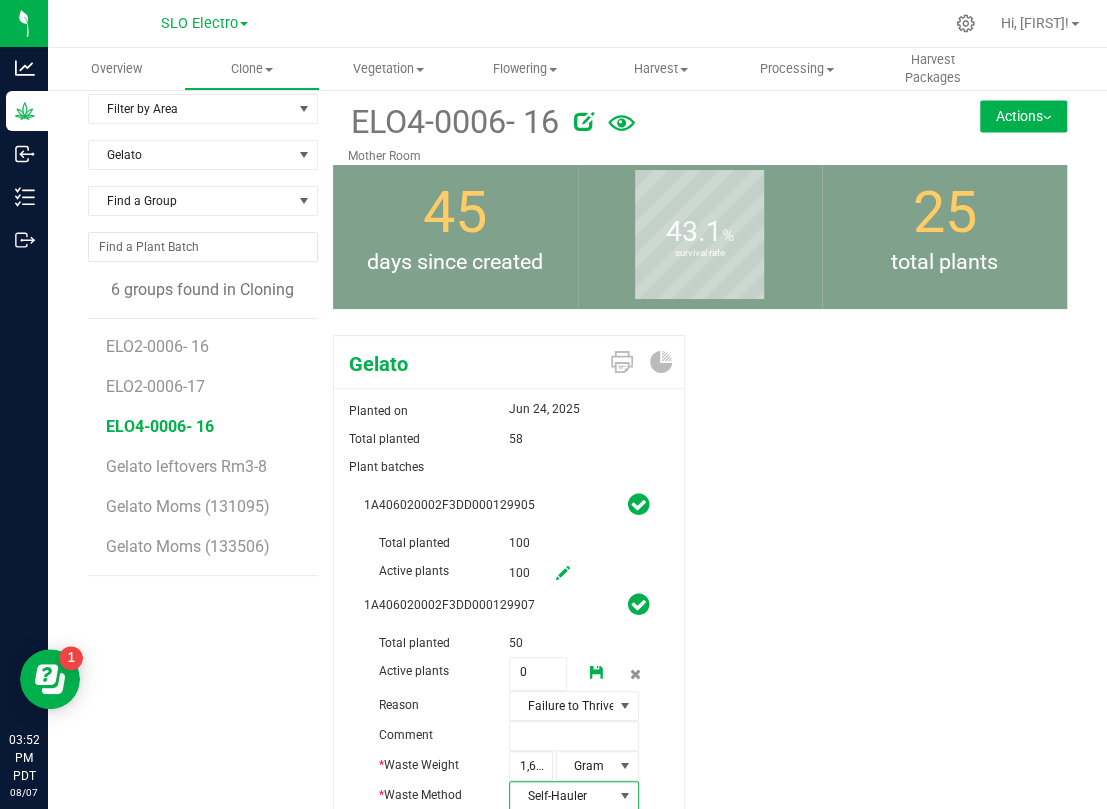 click at bounding box center (597, 673) 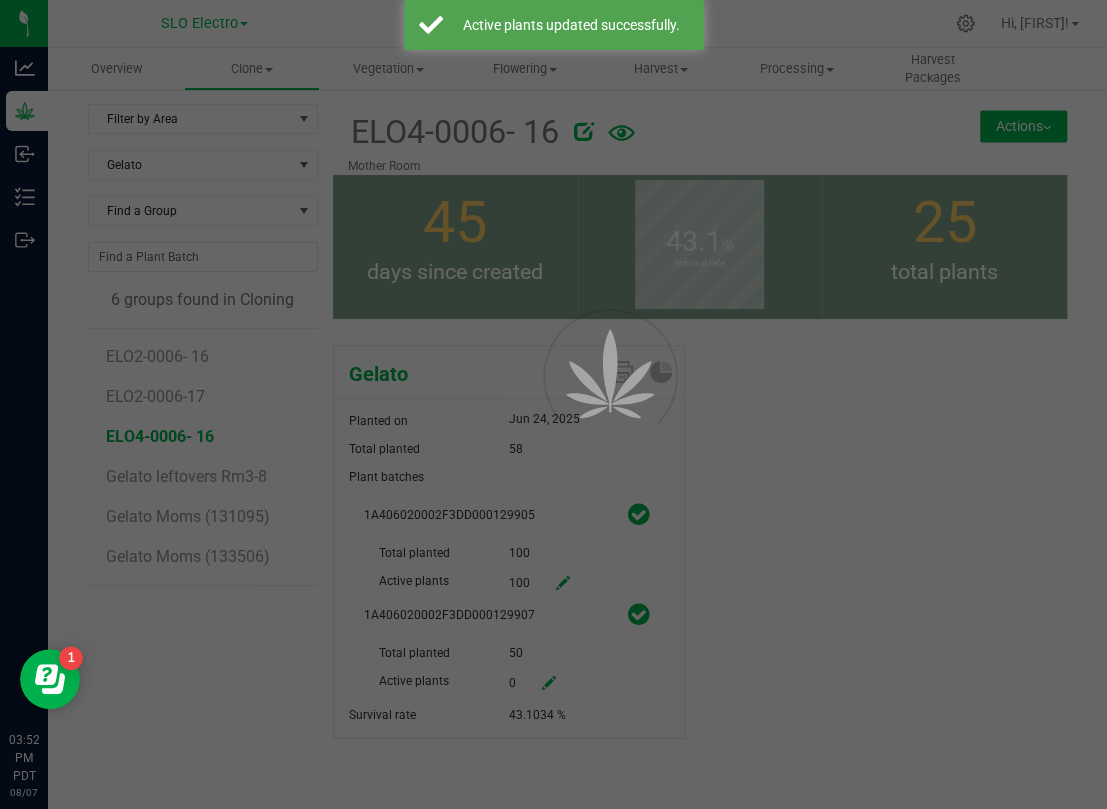 scroll, scrollTop: 3, scrollLeft: 0, axis: vertical 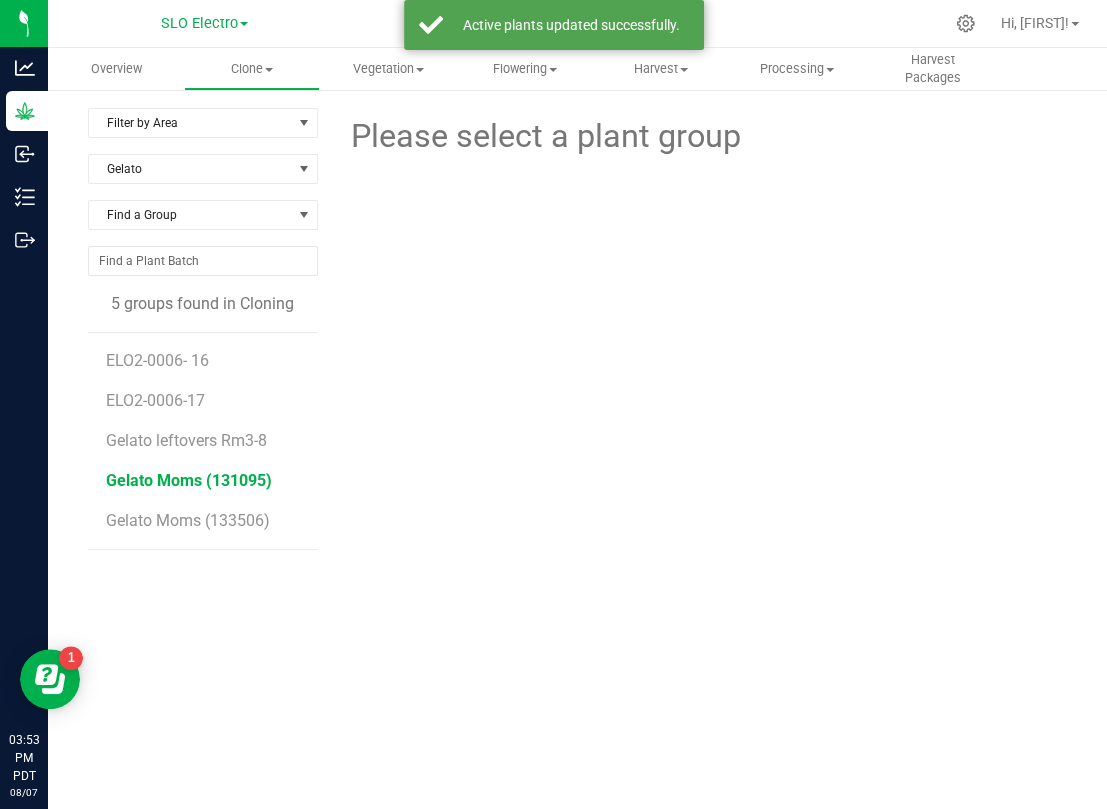 click on "Gelato Moms (131095)" at bounding box center (189, 480) 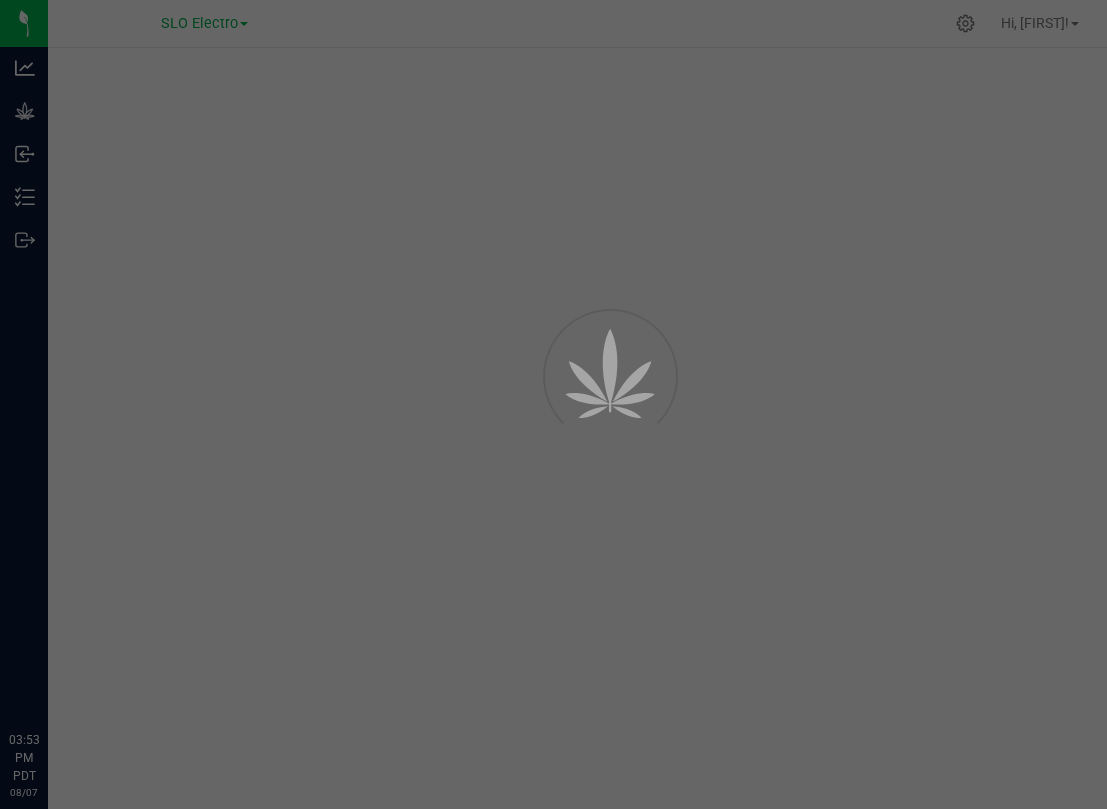scroll, scrollTop: 0, scrollLeft: 0, axis: both 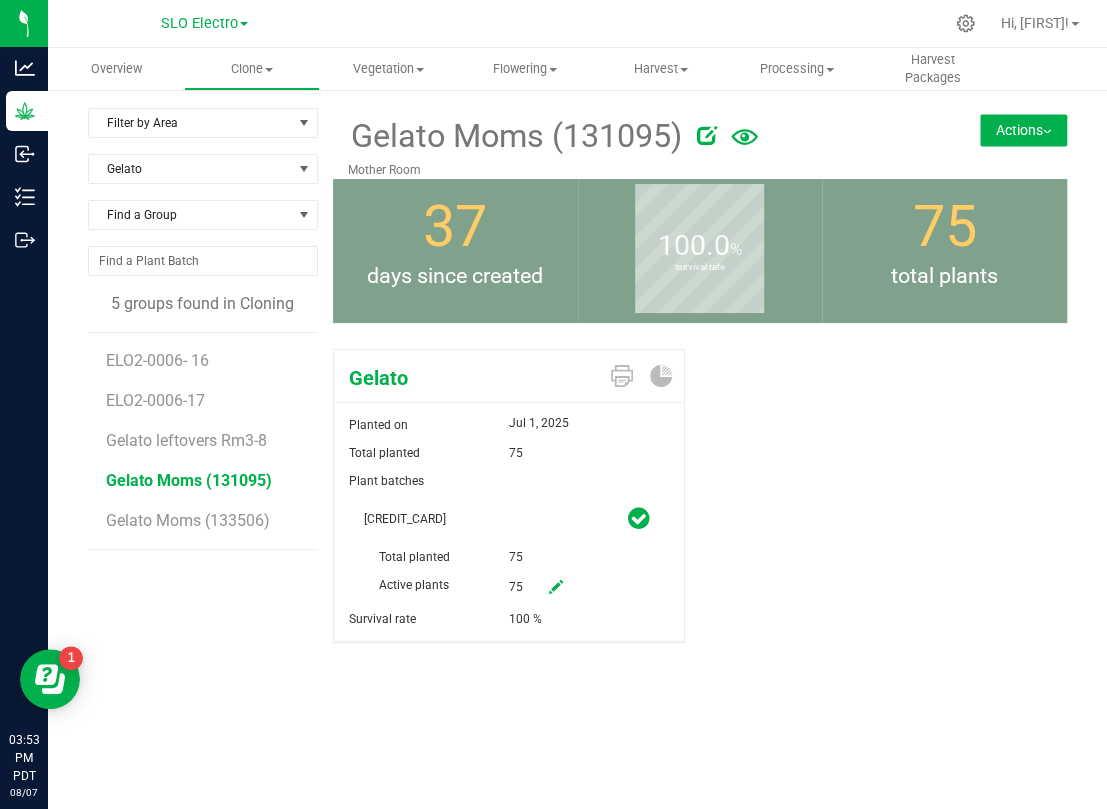 click at bounding box center (556, 587) 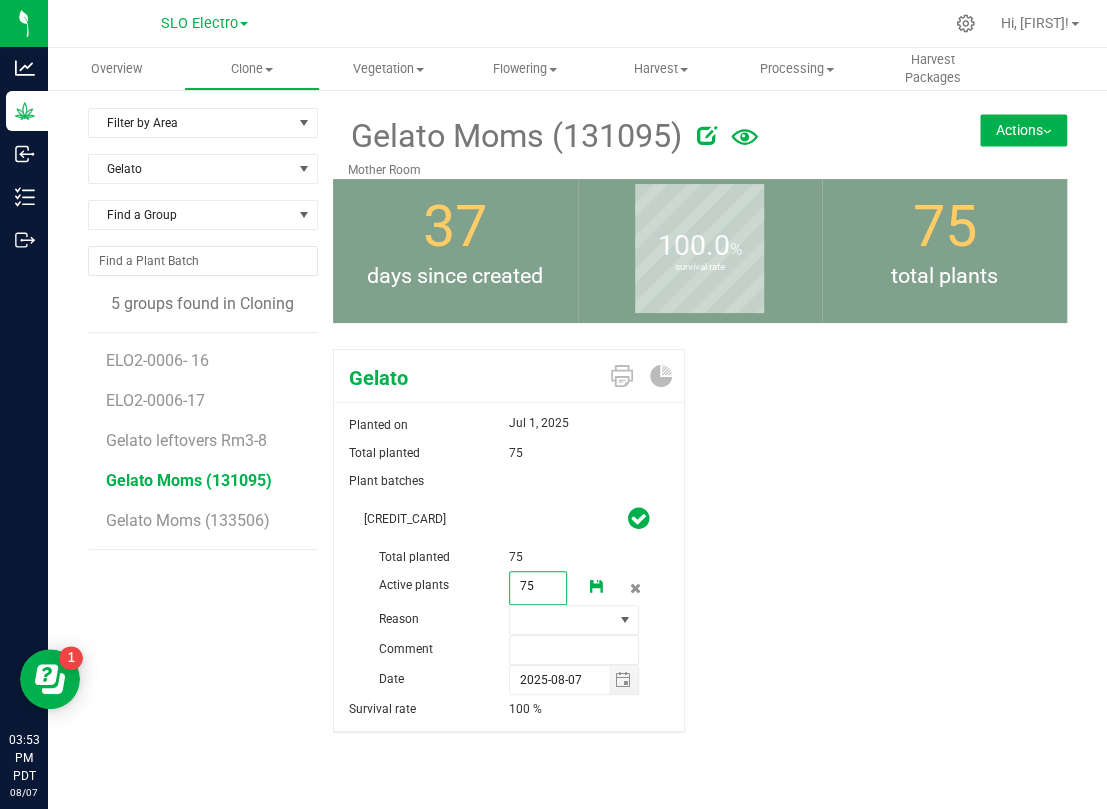 click on "75 75" at bounding box center [538, 588] 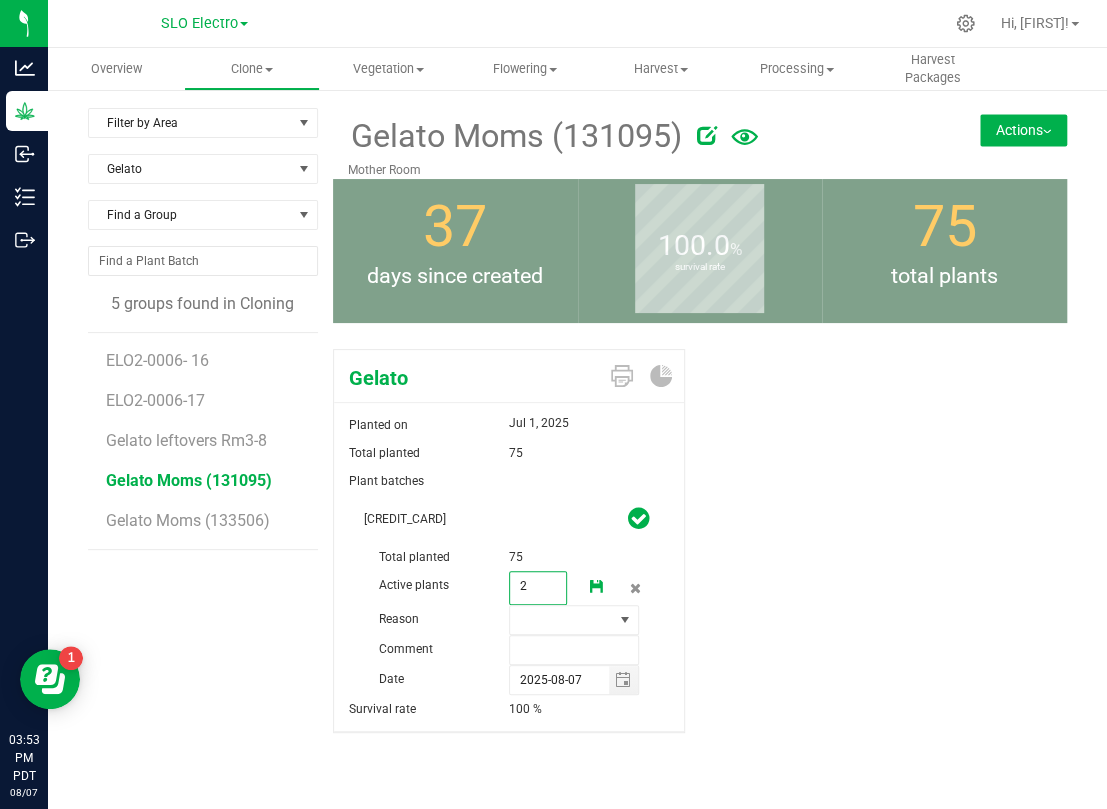 type on "25" 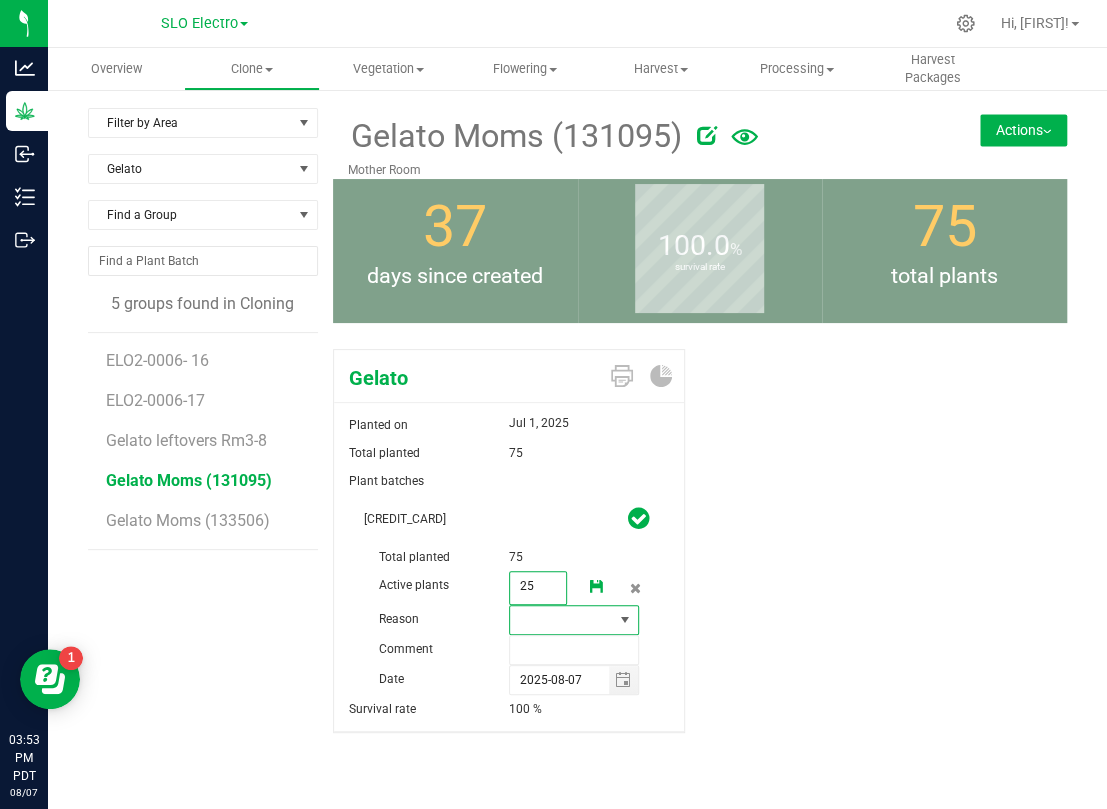 type on "25" 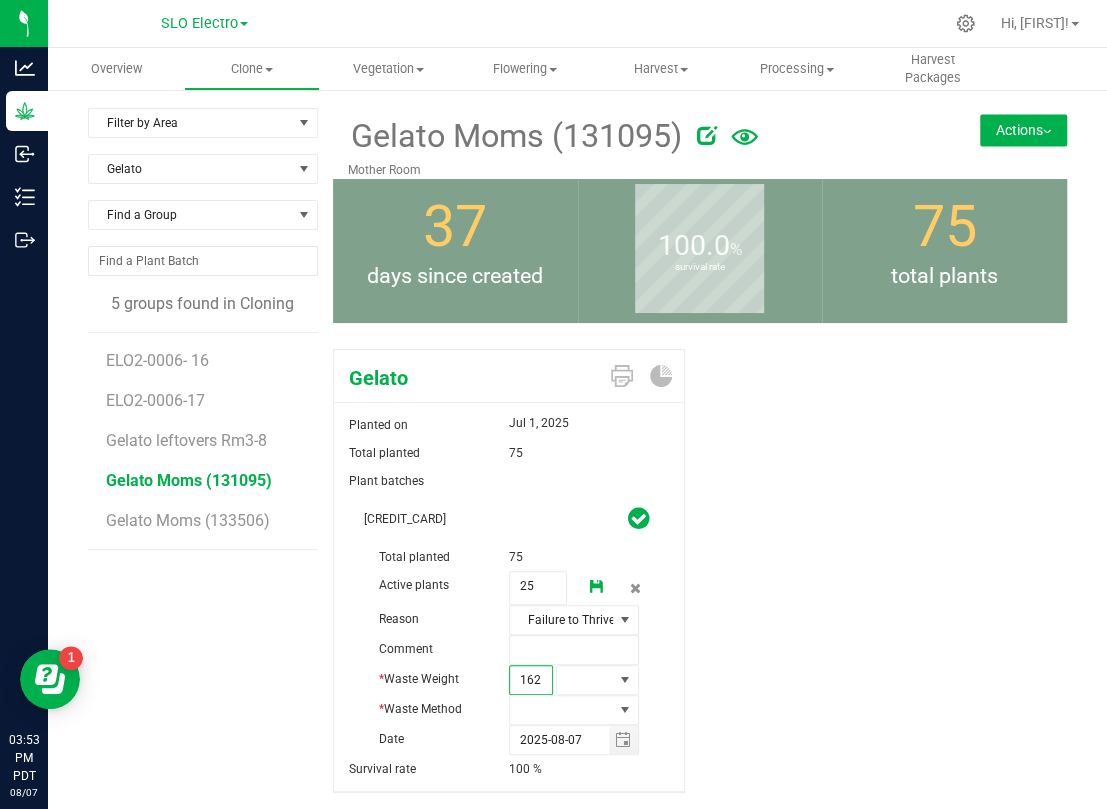 type on "1620" 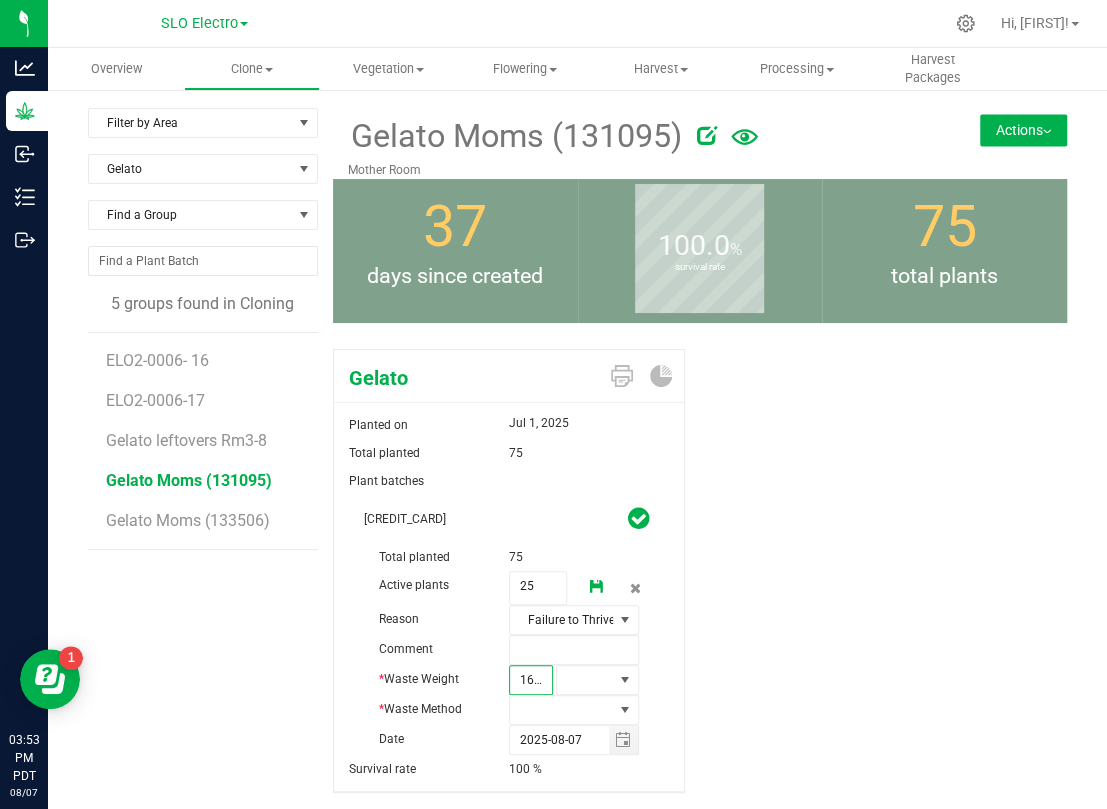 scroll, scrollTop: 0, scrollLeft: 2, axis: horizontal 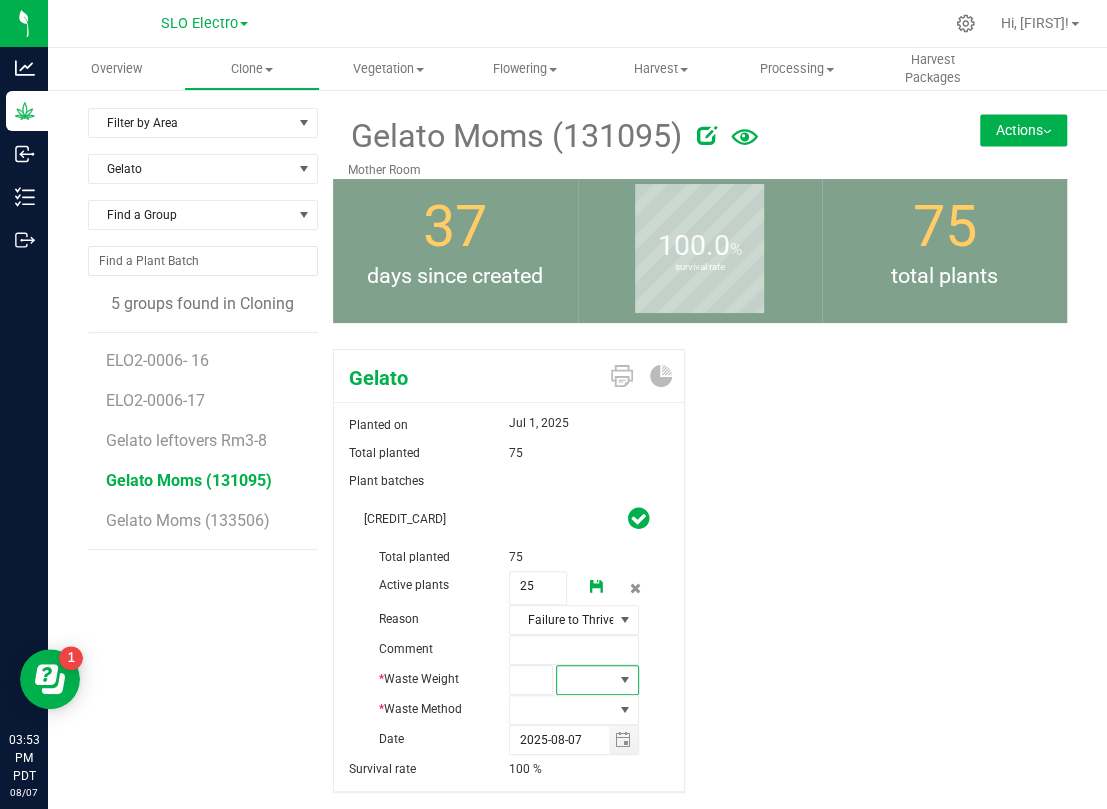 type on "1,620.0000" 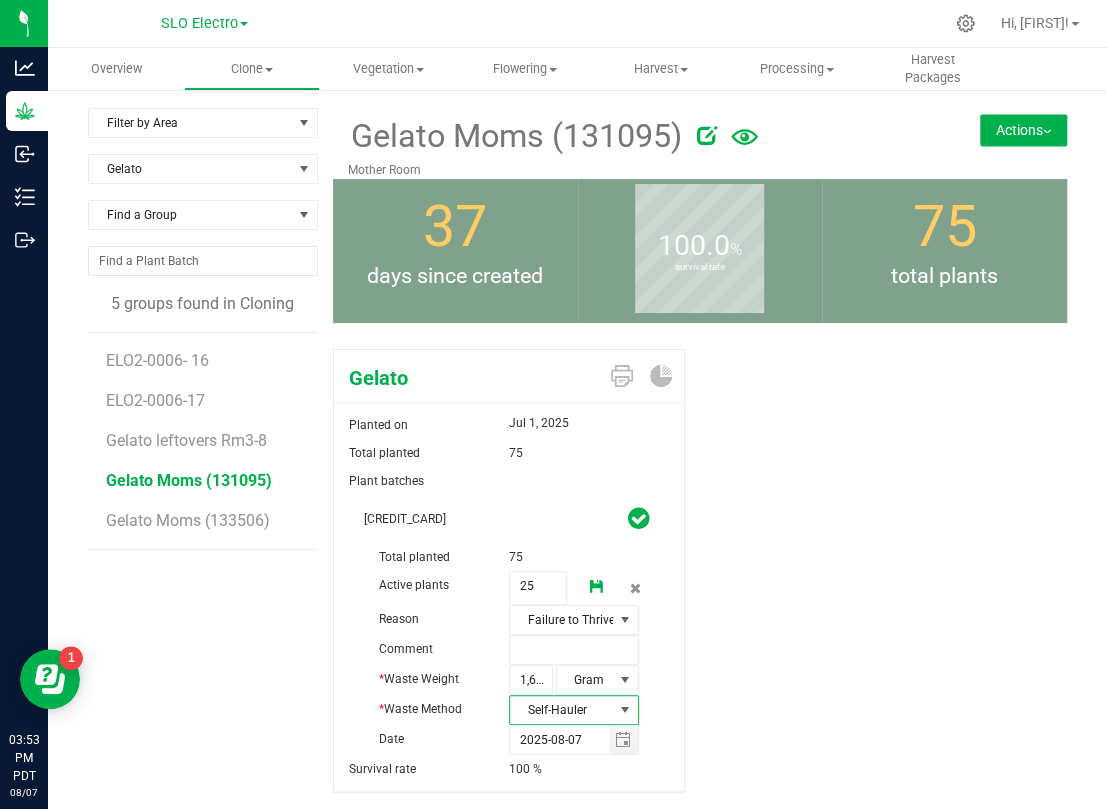 click at bounding box center (597, 587) 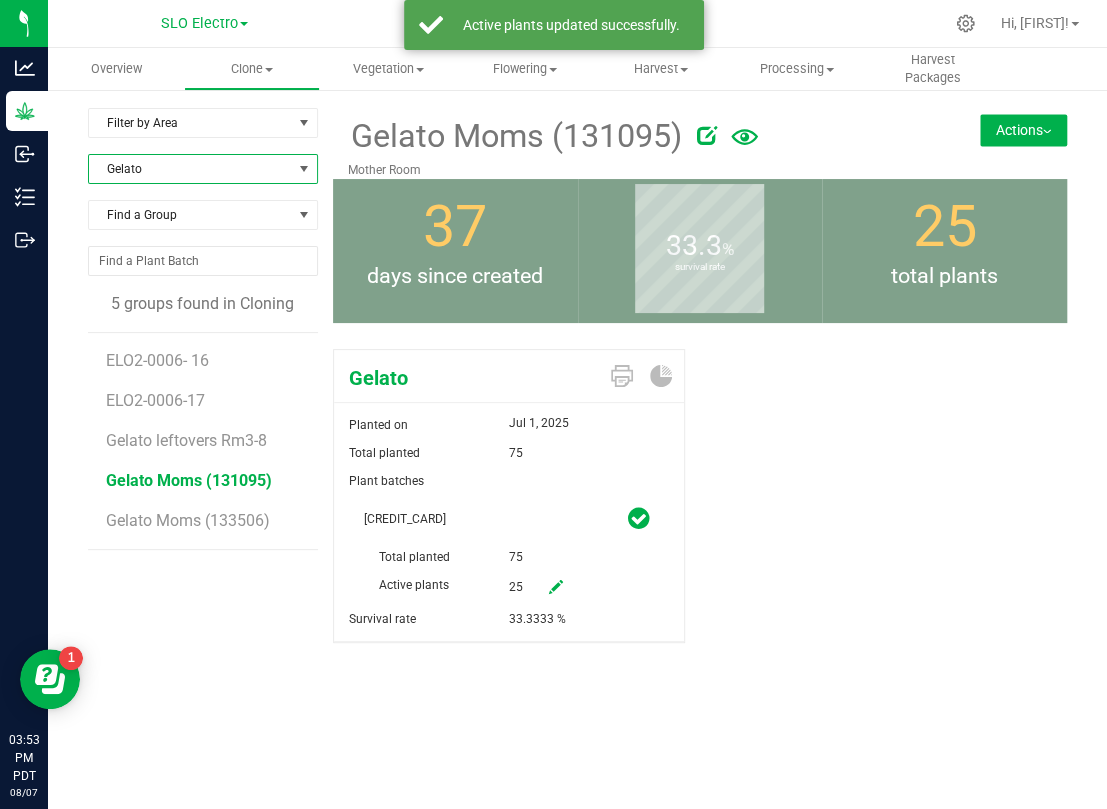 click on "Gelato" at bounding box center [190, 169] 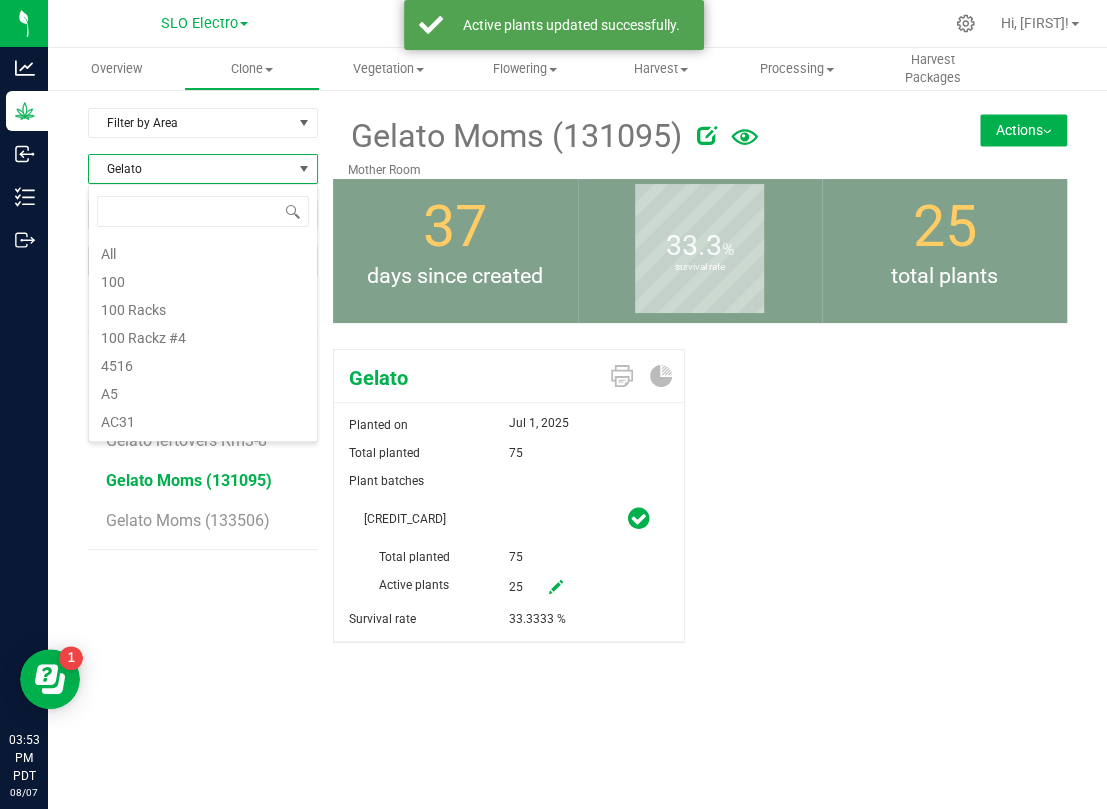 scroll, scrollTop: 2880, scrollLeft: 0, axis: vertical 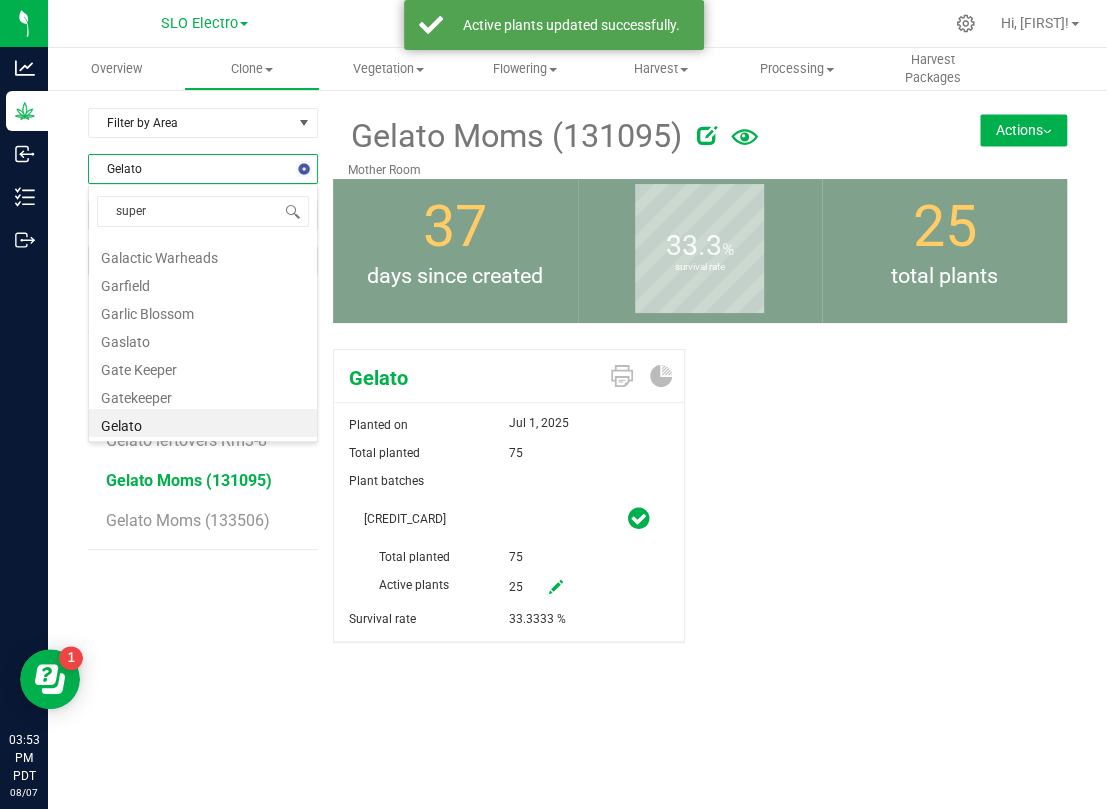 type on "super r" 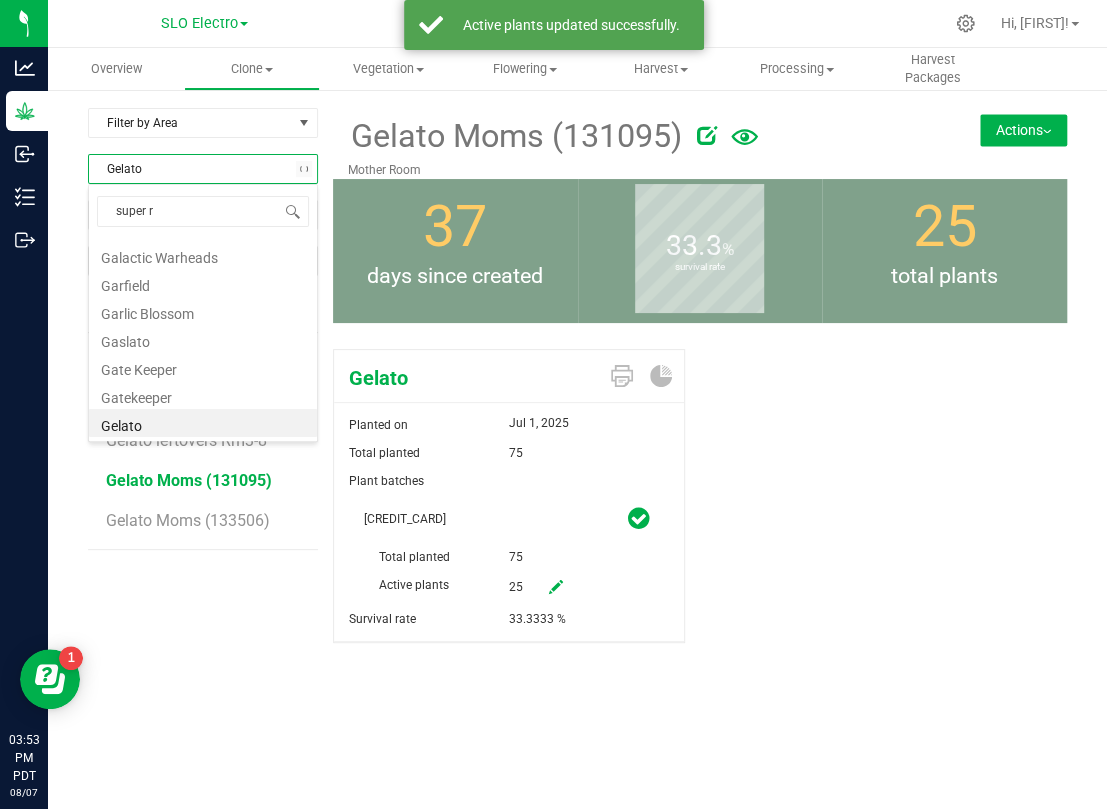 scroll, scrollTop: 0, scrollLeft: 0, axis: both 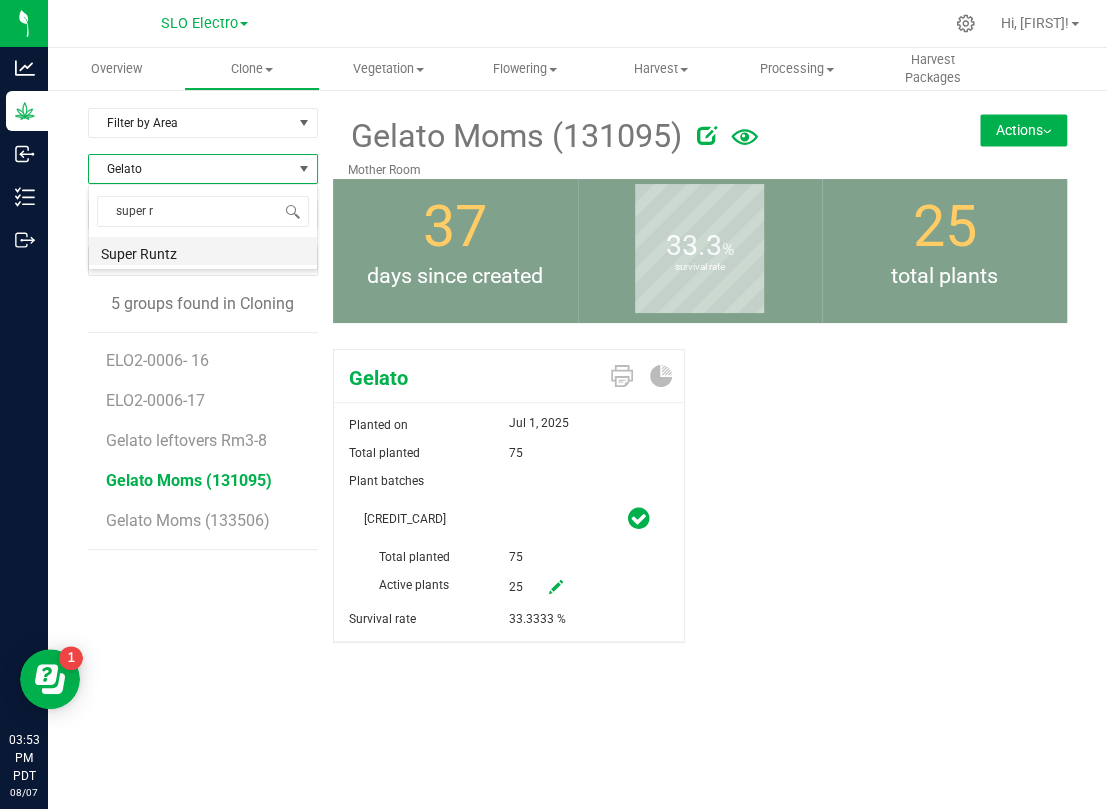 click on "Super Runtz" at bounding box center (203, 251) 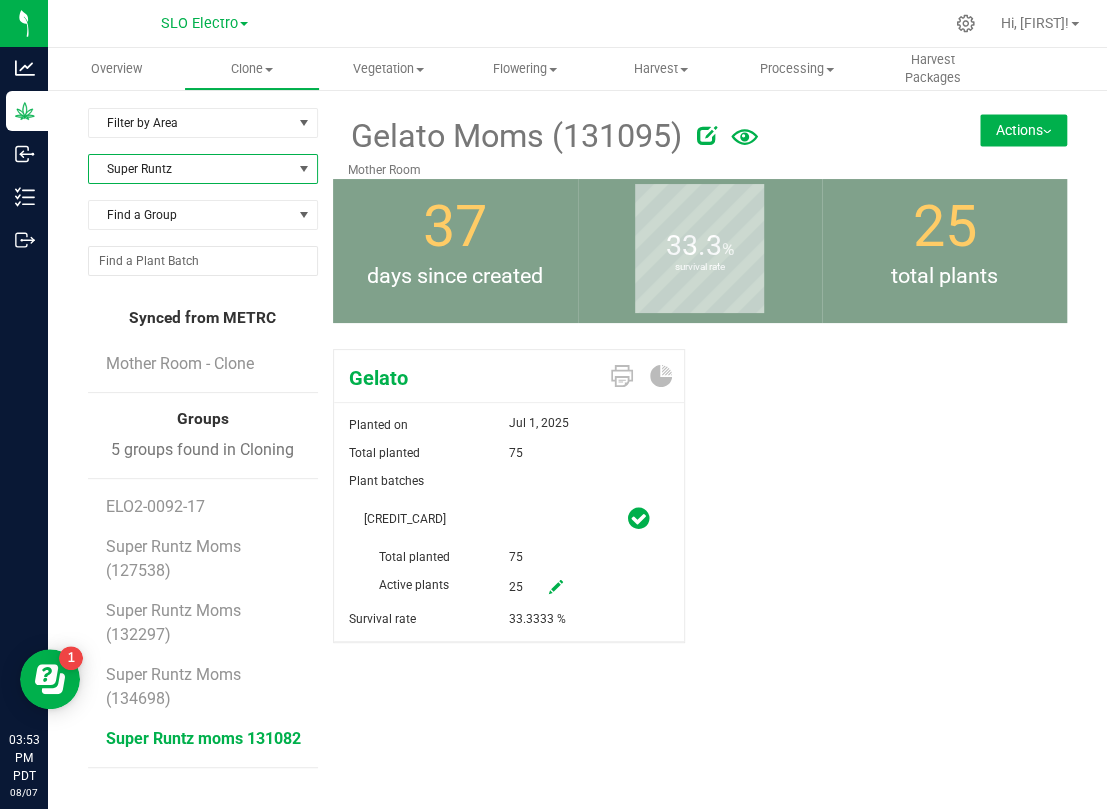 click on "Super Runtz moms 131082" at bounding box center [203, 738] 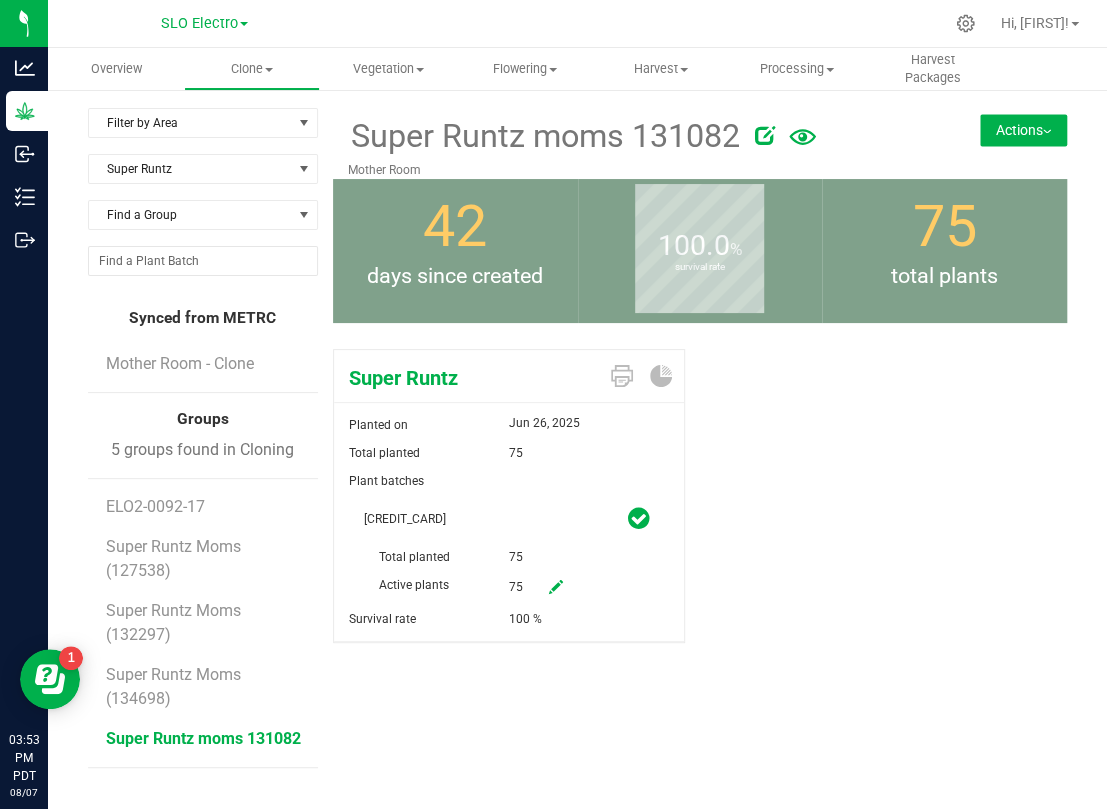 click at bounding box center [556, 587] 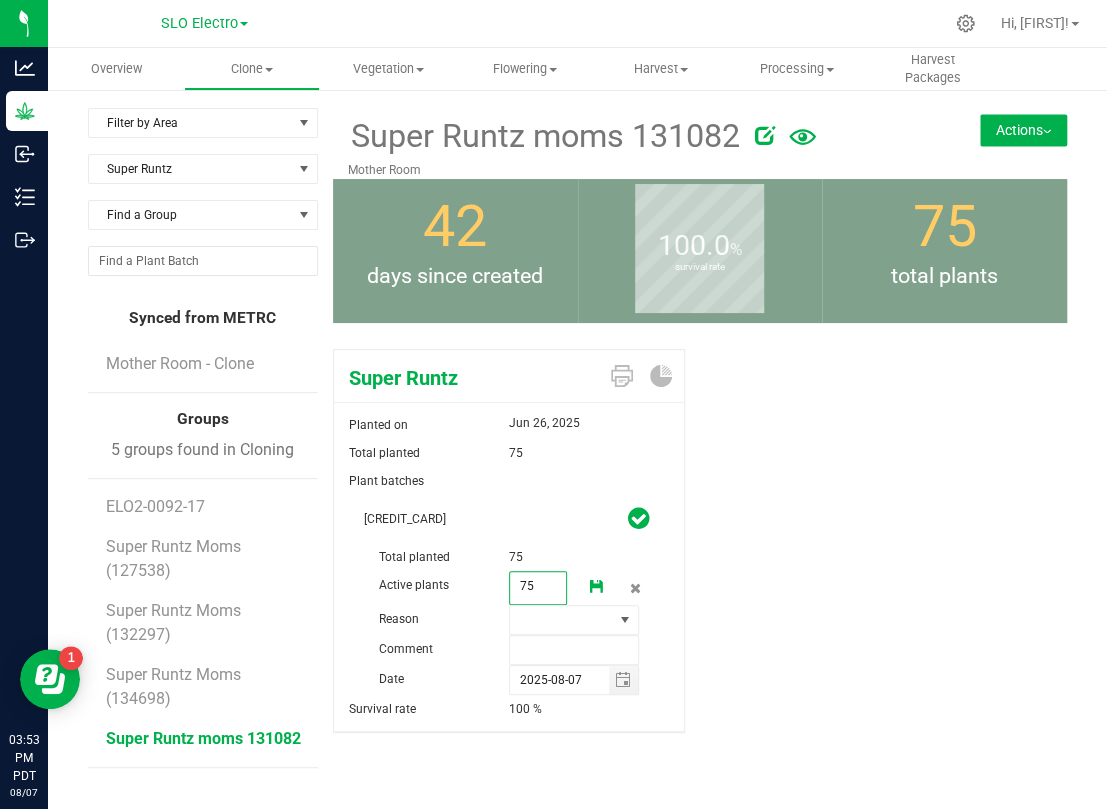 click on "75 75" at bounding box center [538, 588] 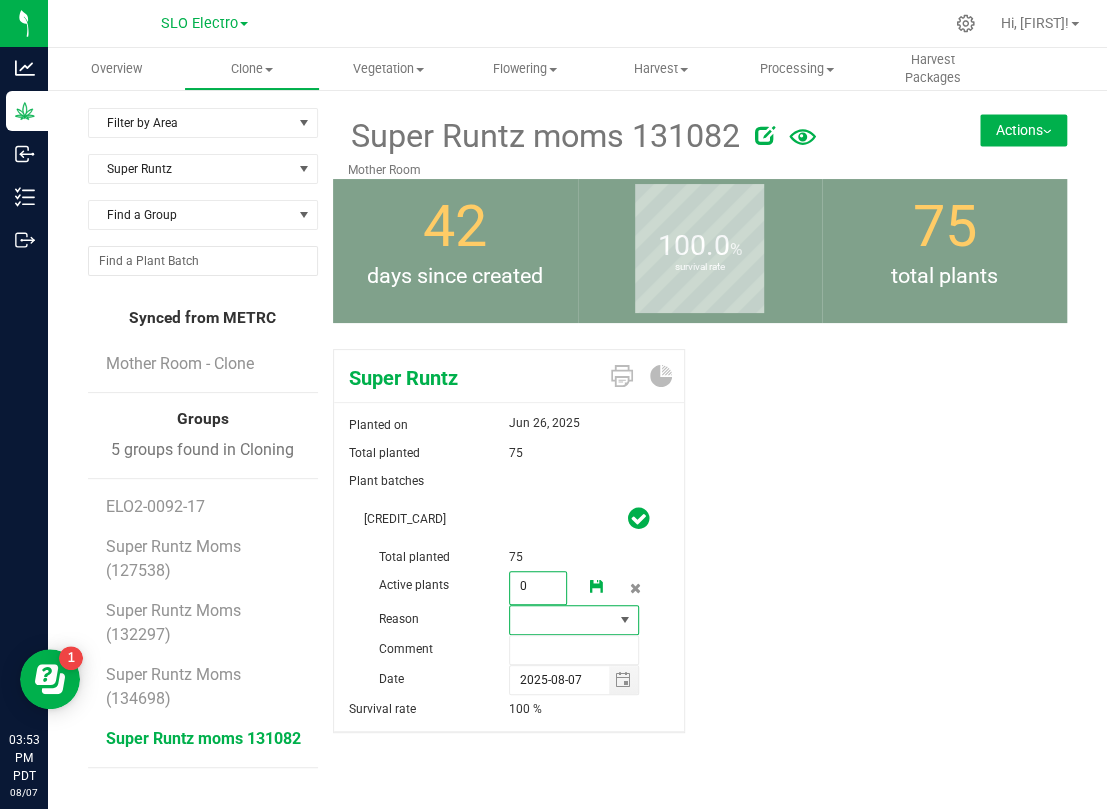 type on "0" 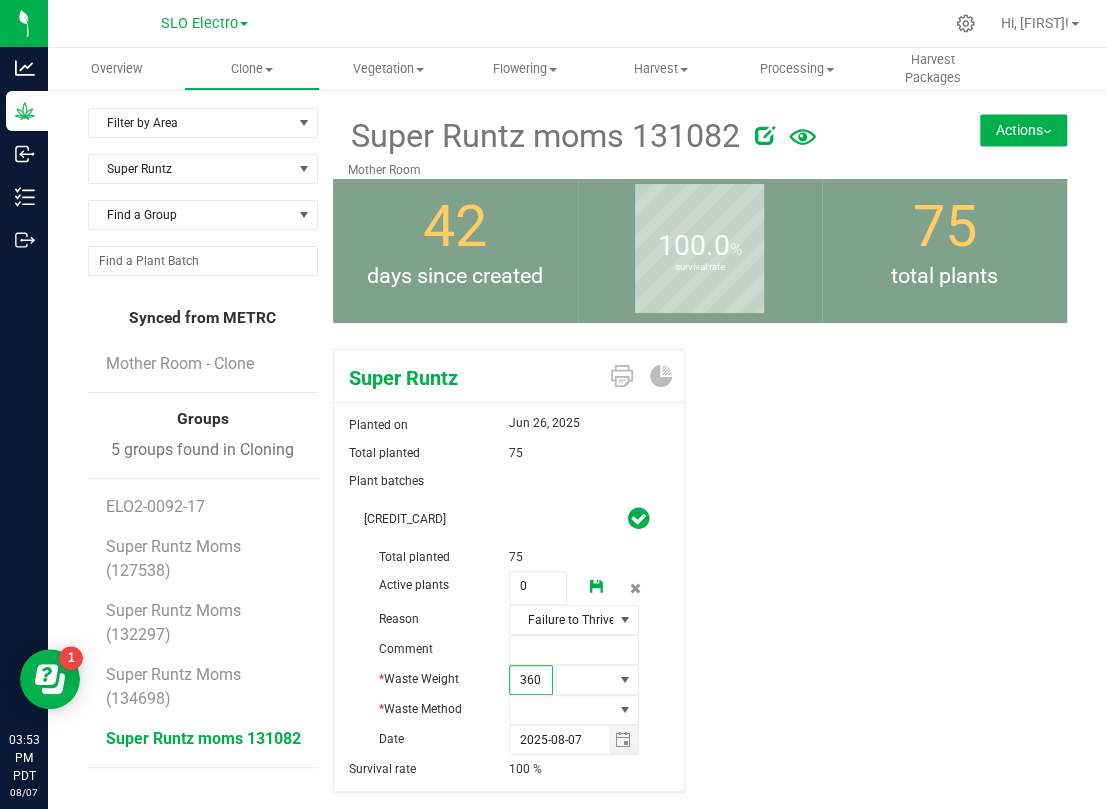type on "3600" 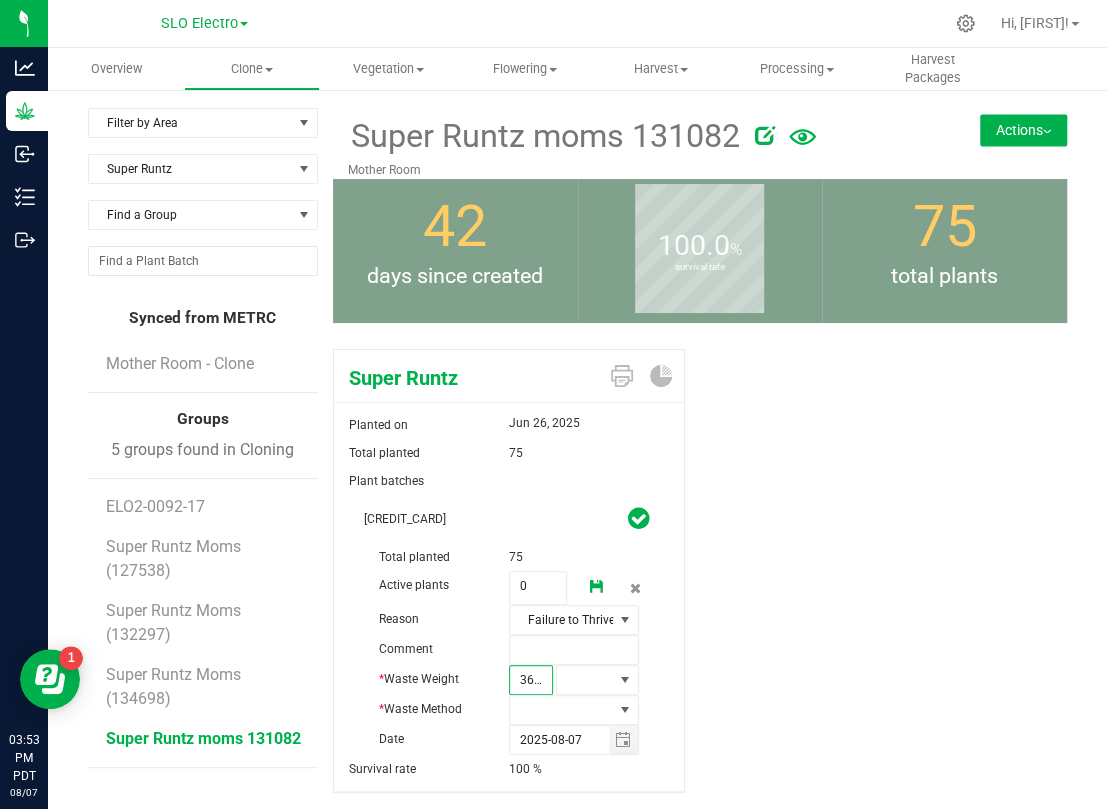 scroll, scrollTop: 0, scrollLeft: 2, axis: horizontal 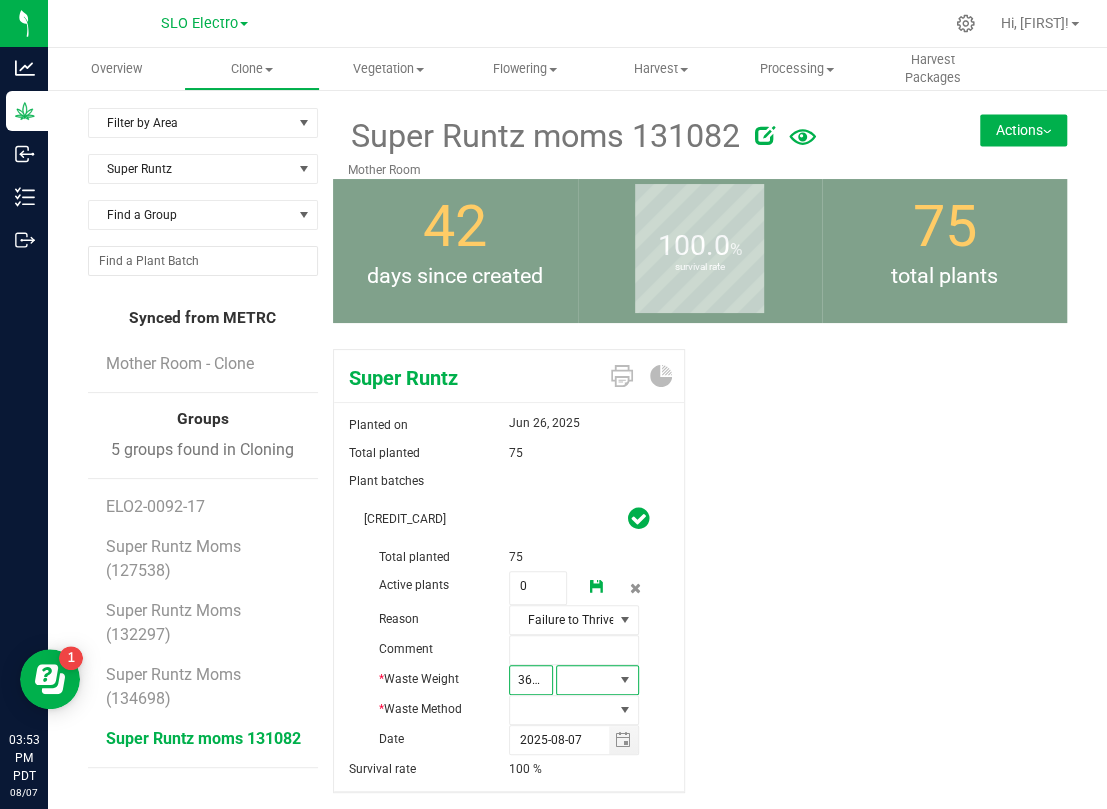 type on "3,600.0000" 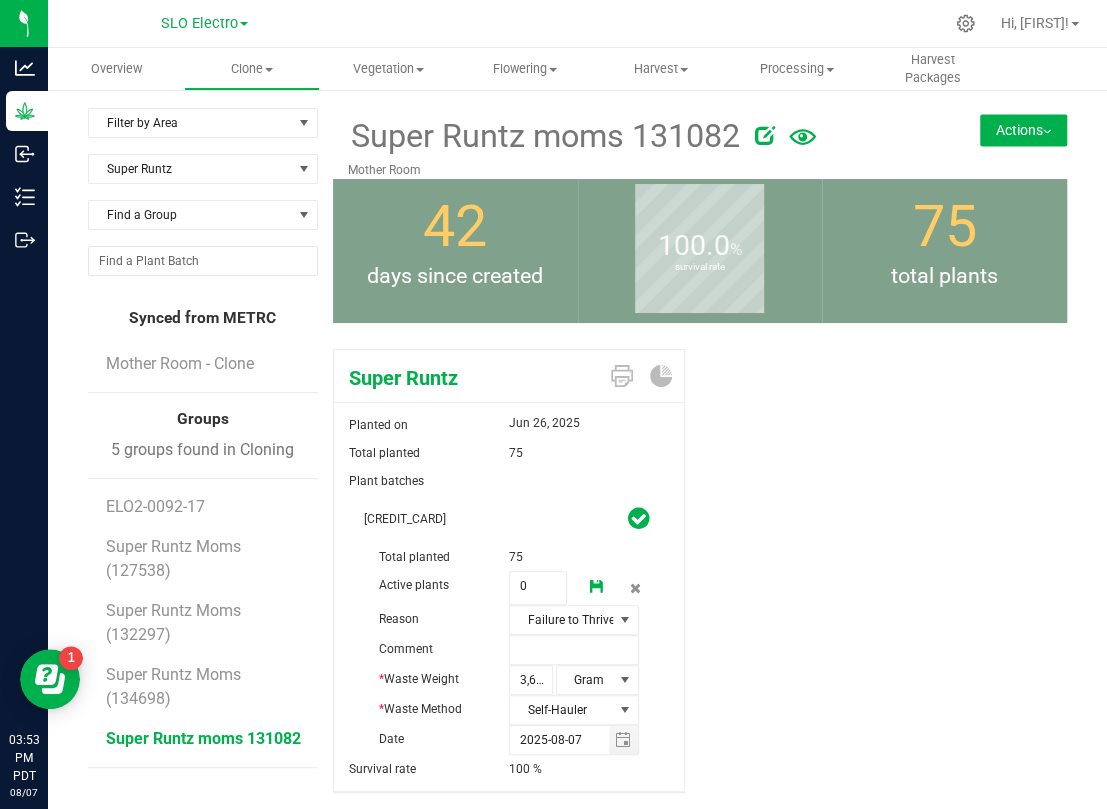 click at bounding box center (597, 587) 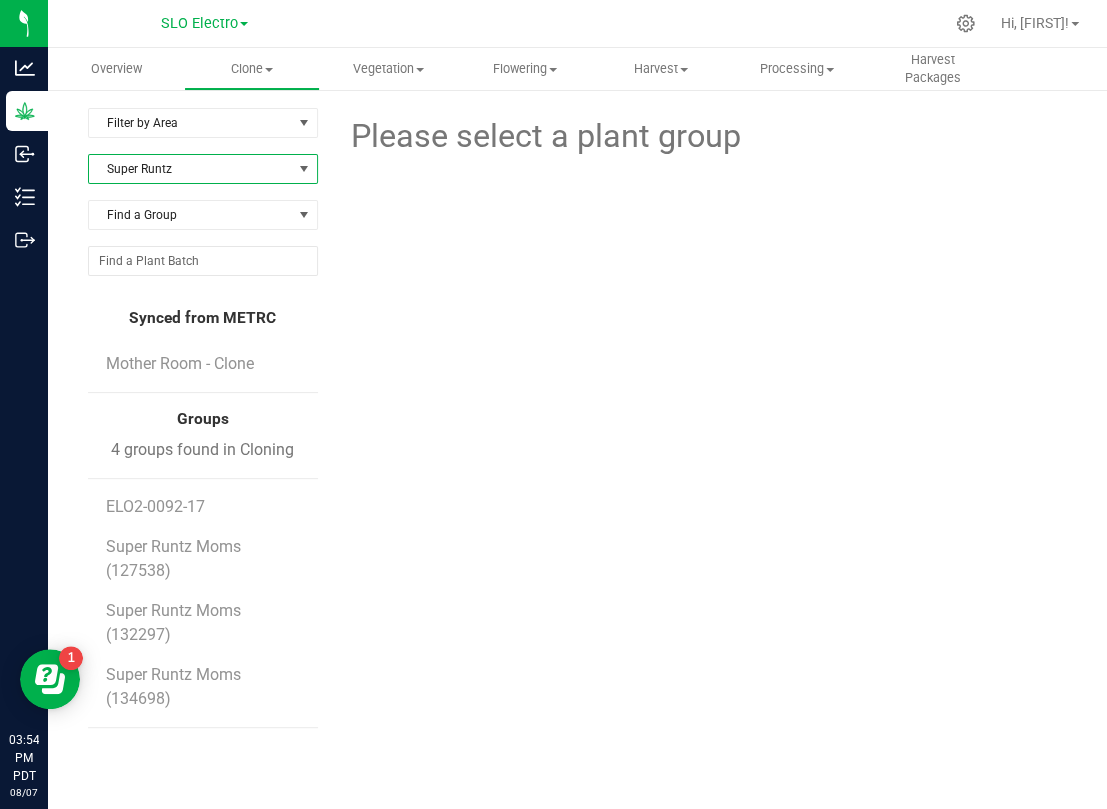 click on "Super Runtz" at bounding box center (190, 169) 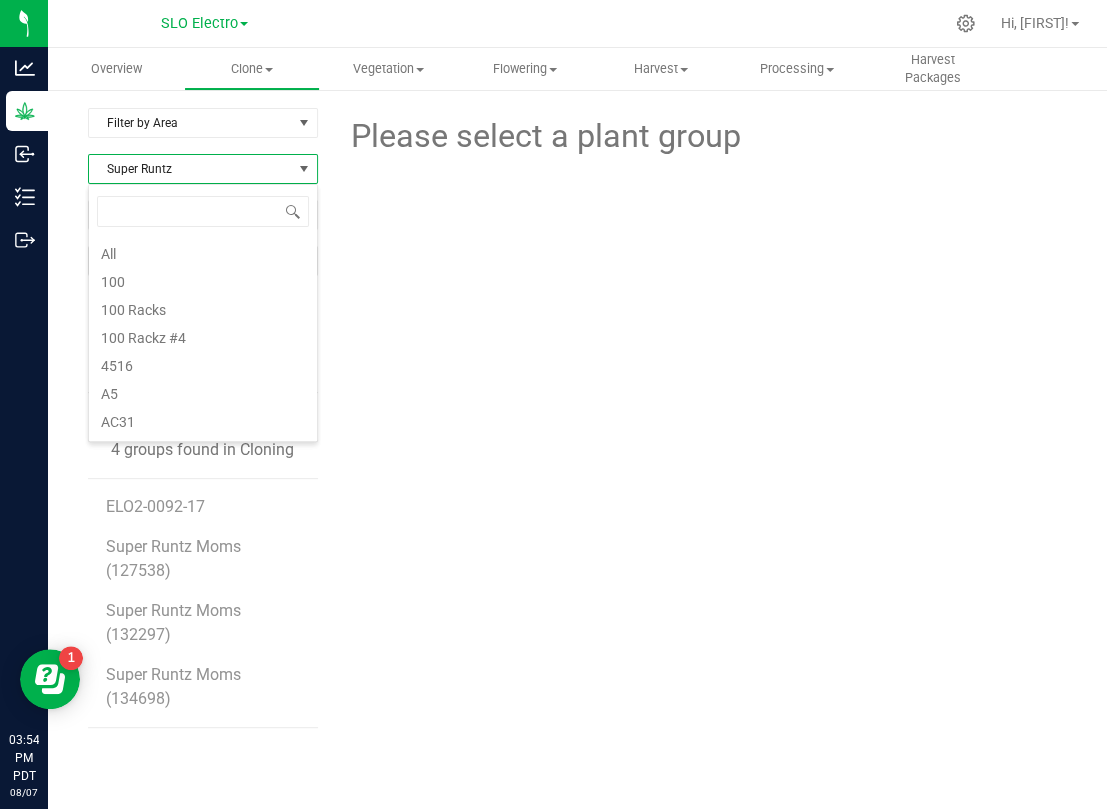 scroll, scrollTop: 9152, scrollLeft: 0, axis: vertical 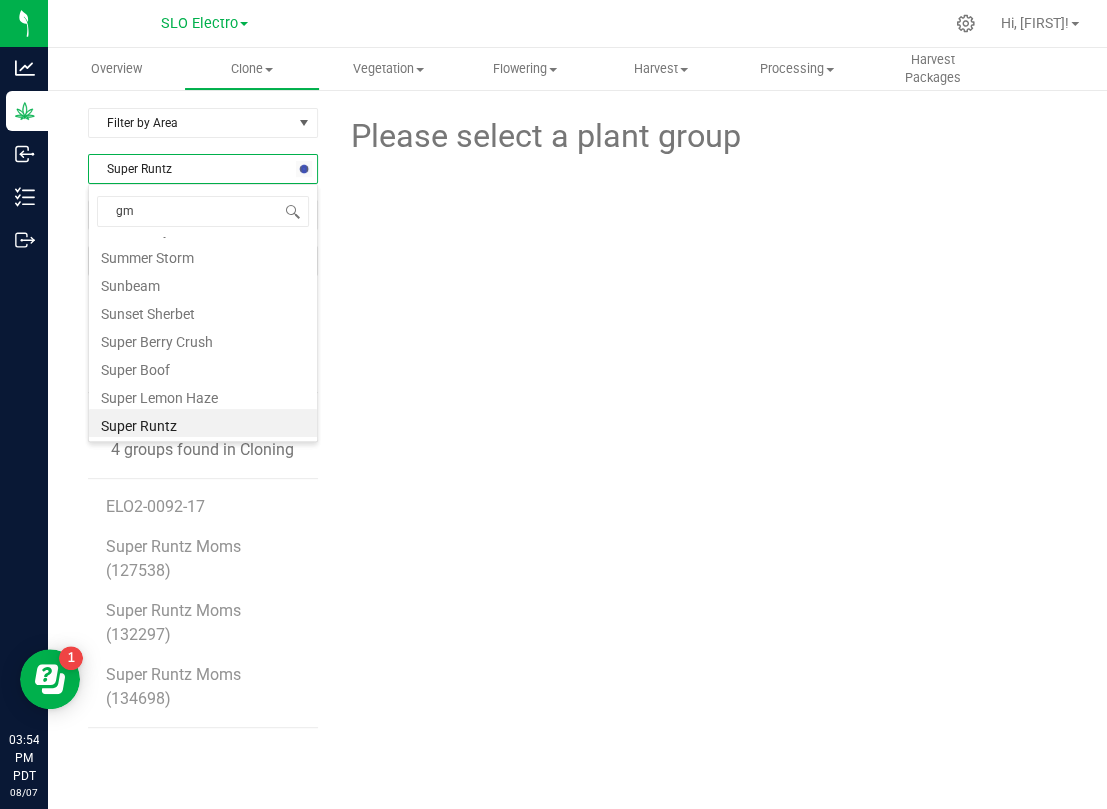 type on "gmo" 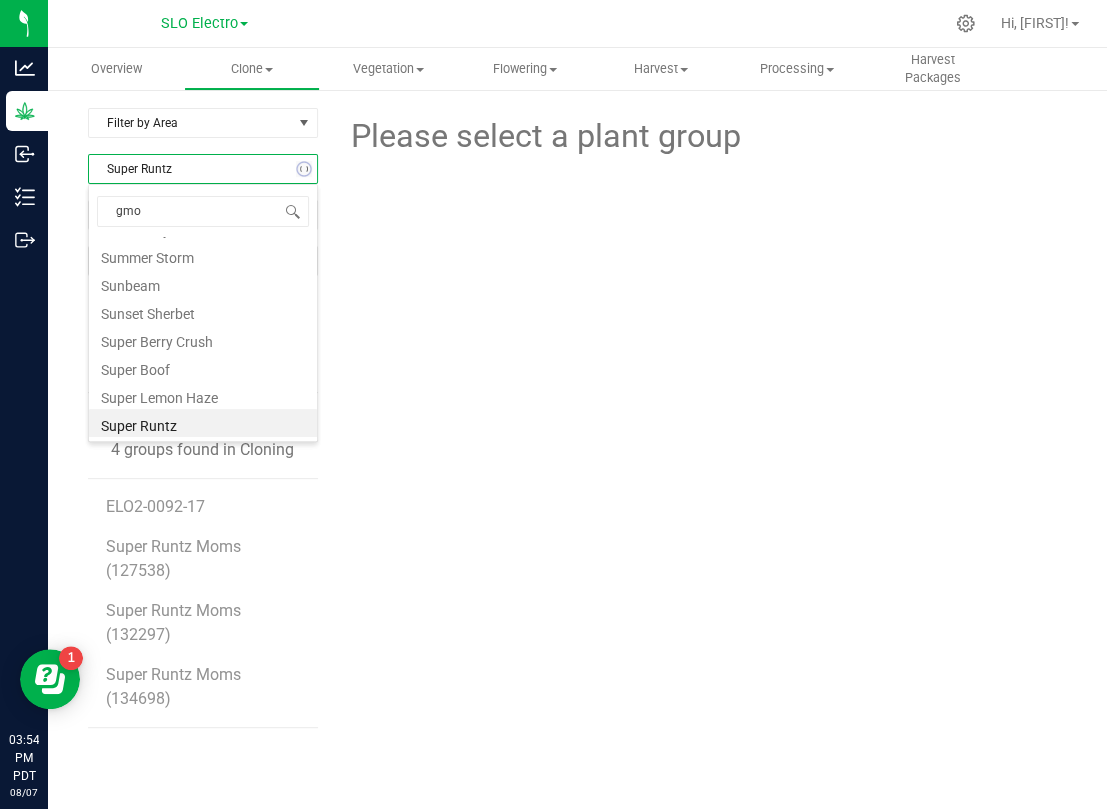 scroll, scrollTop: 0, scrollLeft: 0, axis: both 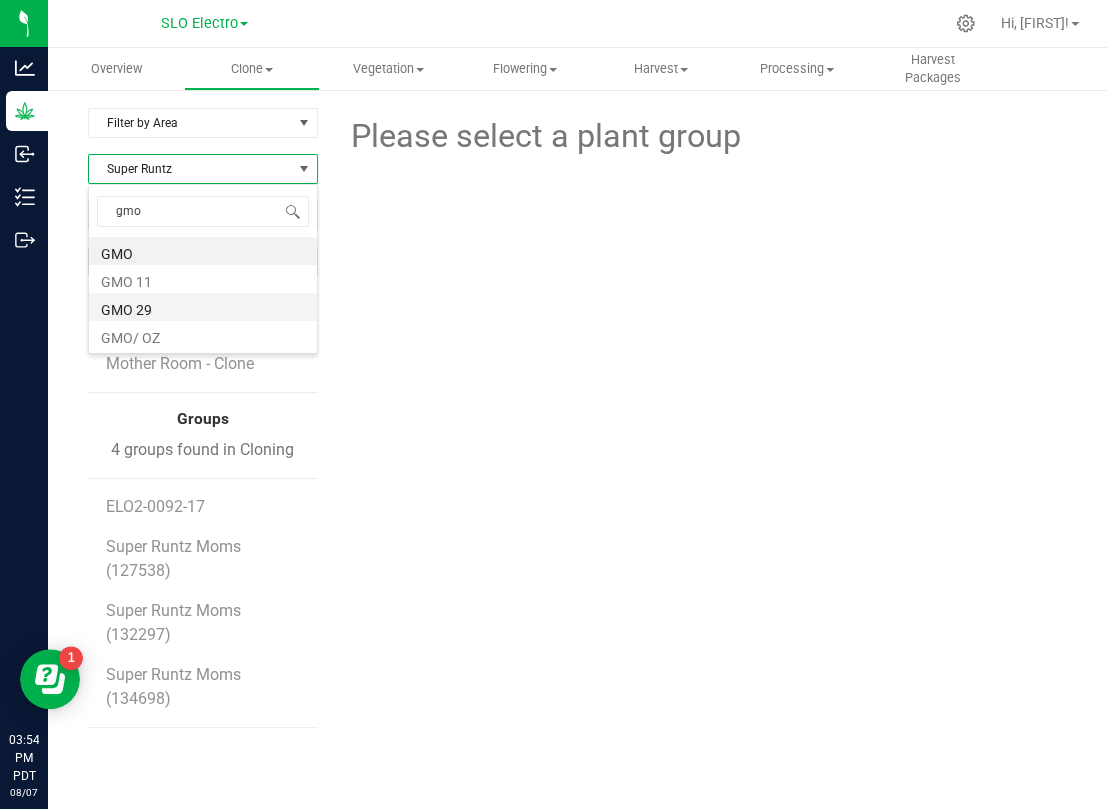 click on "GMO 29" at bounding box center [203, 307] 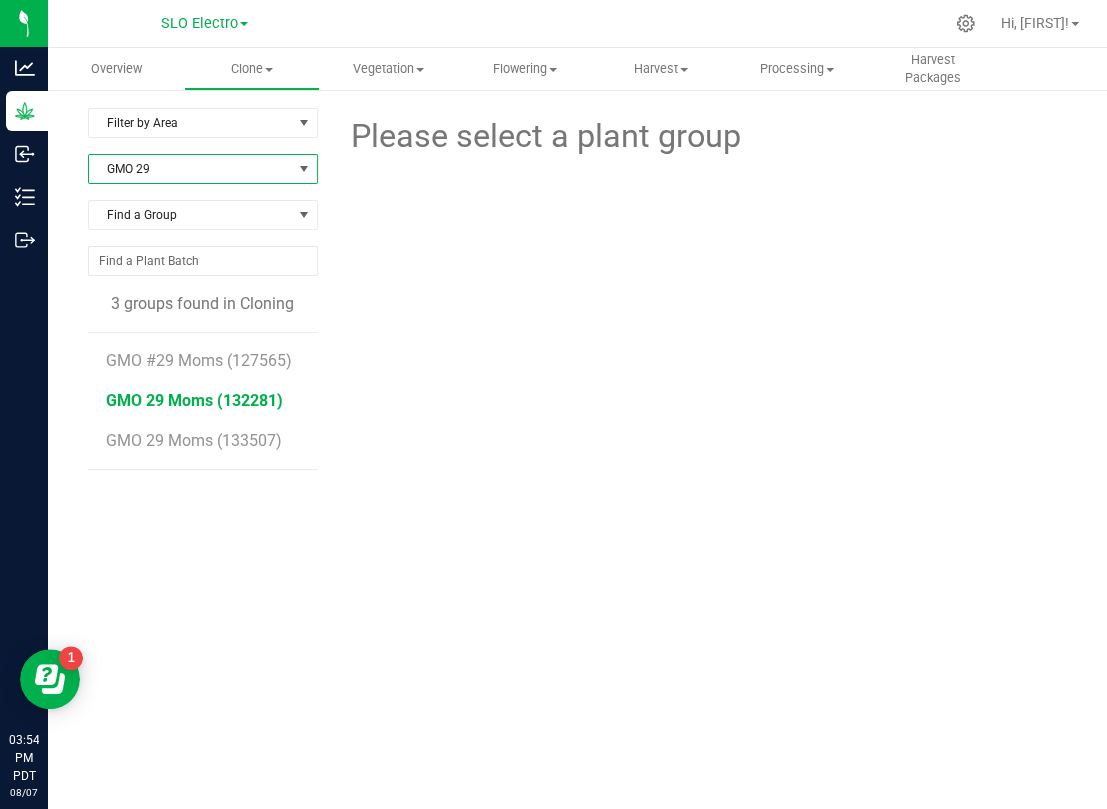 click on "GMO 29 Moms (132281)" at bounding box center (194, 400) 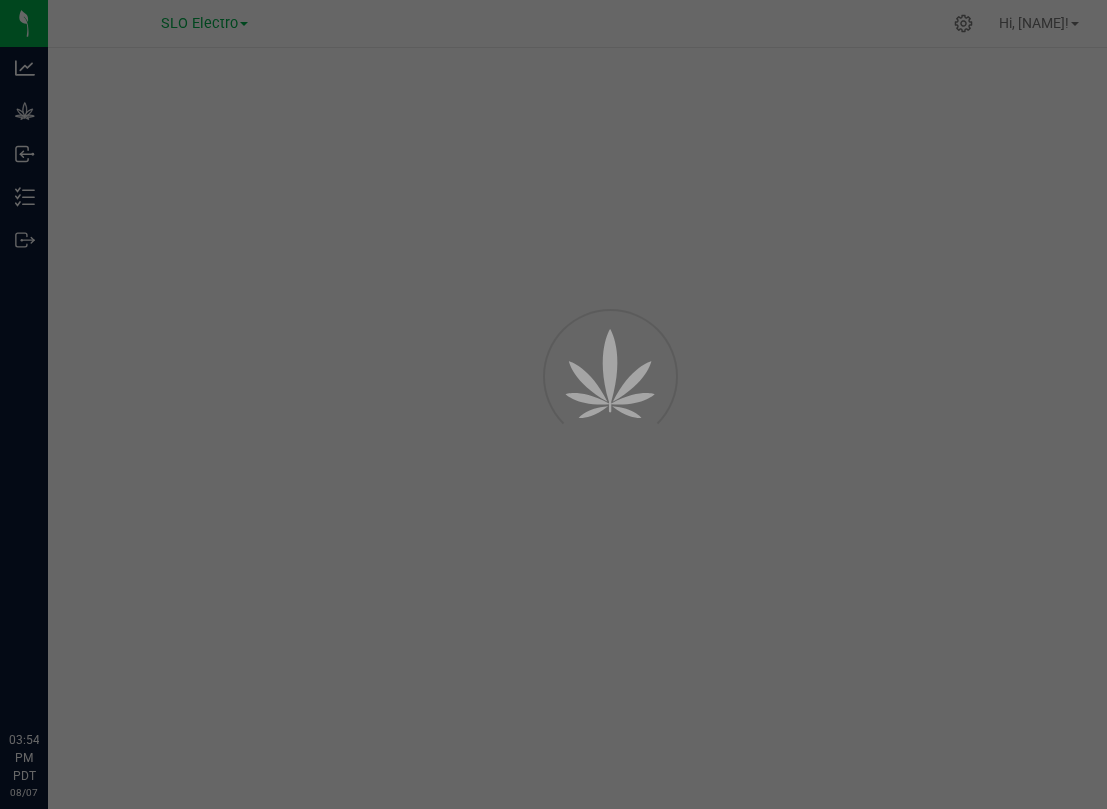 scroll, scrollTop: 0, scrollLeft: 0, axis: both 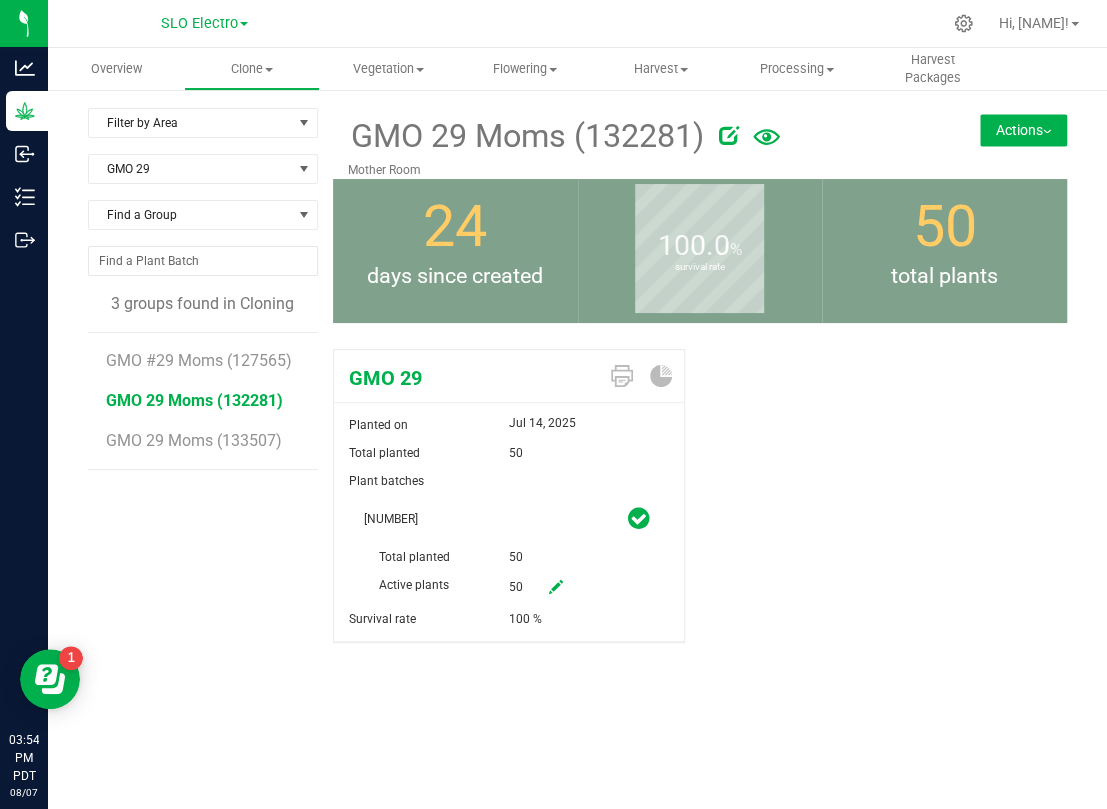 click at bounding box center [556, 588] 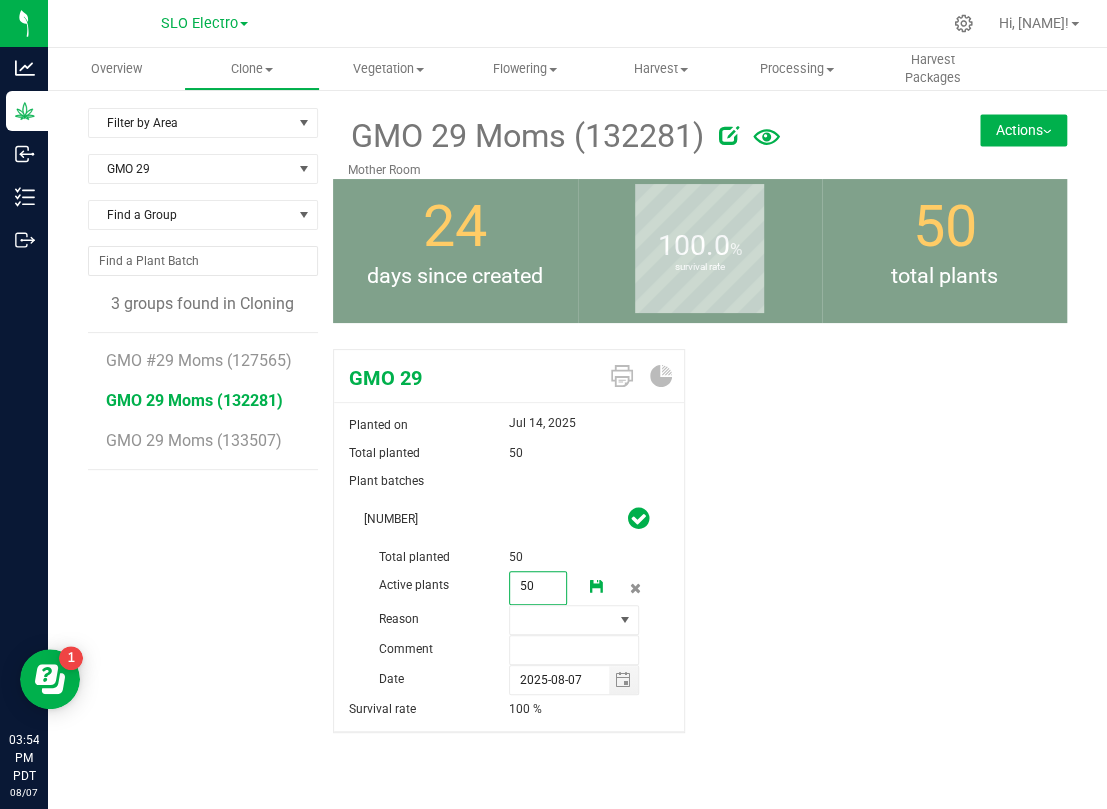 click on "50 50" at bounding box center [538, 588] 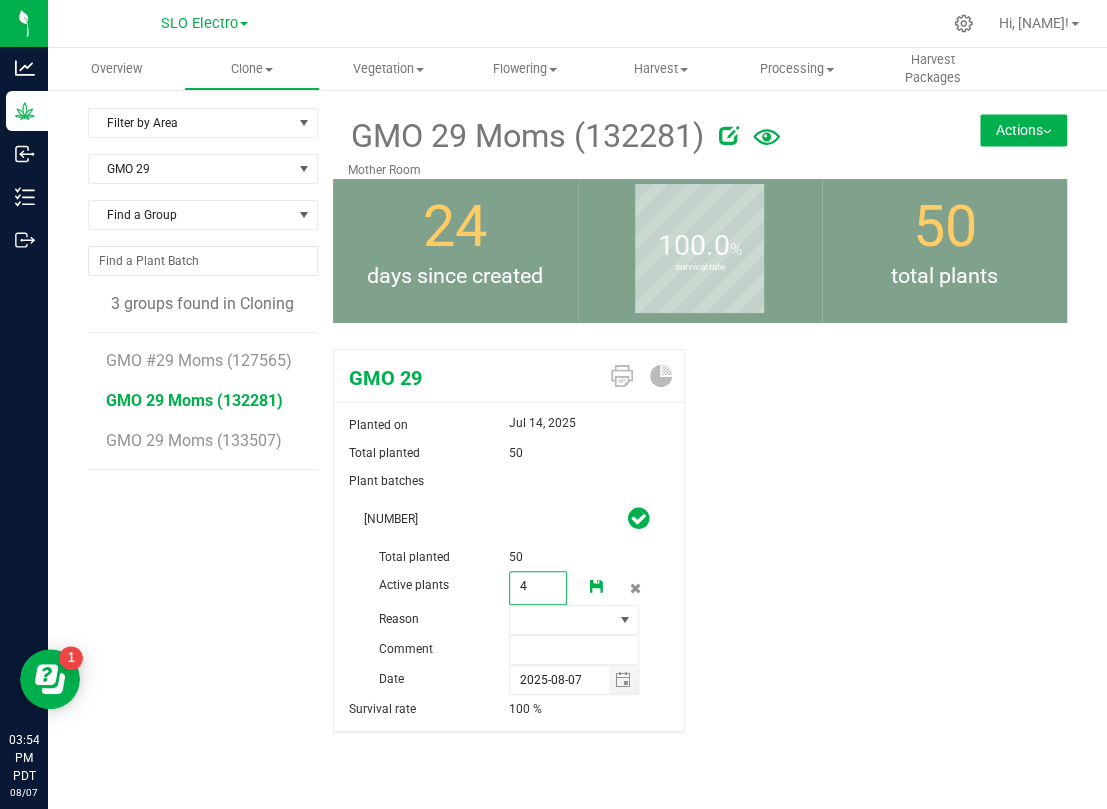 type on "45" 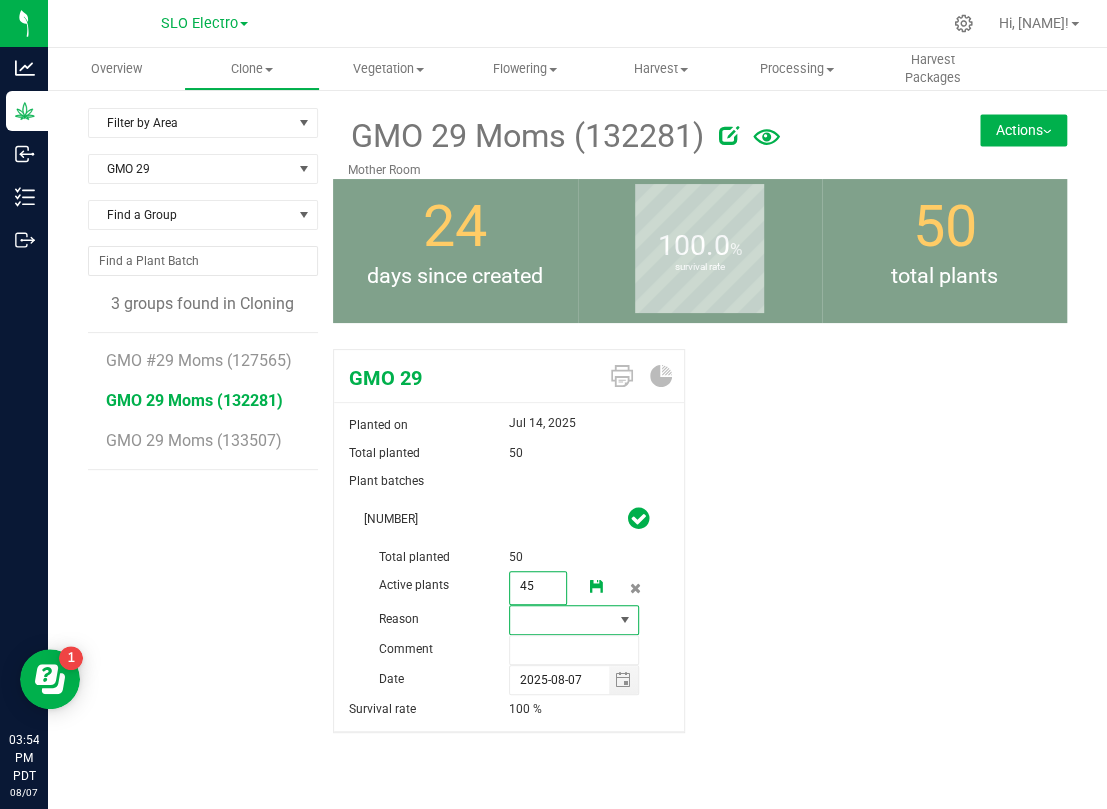 type on "45" 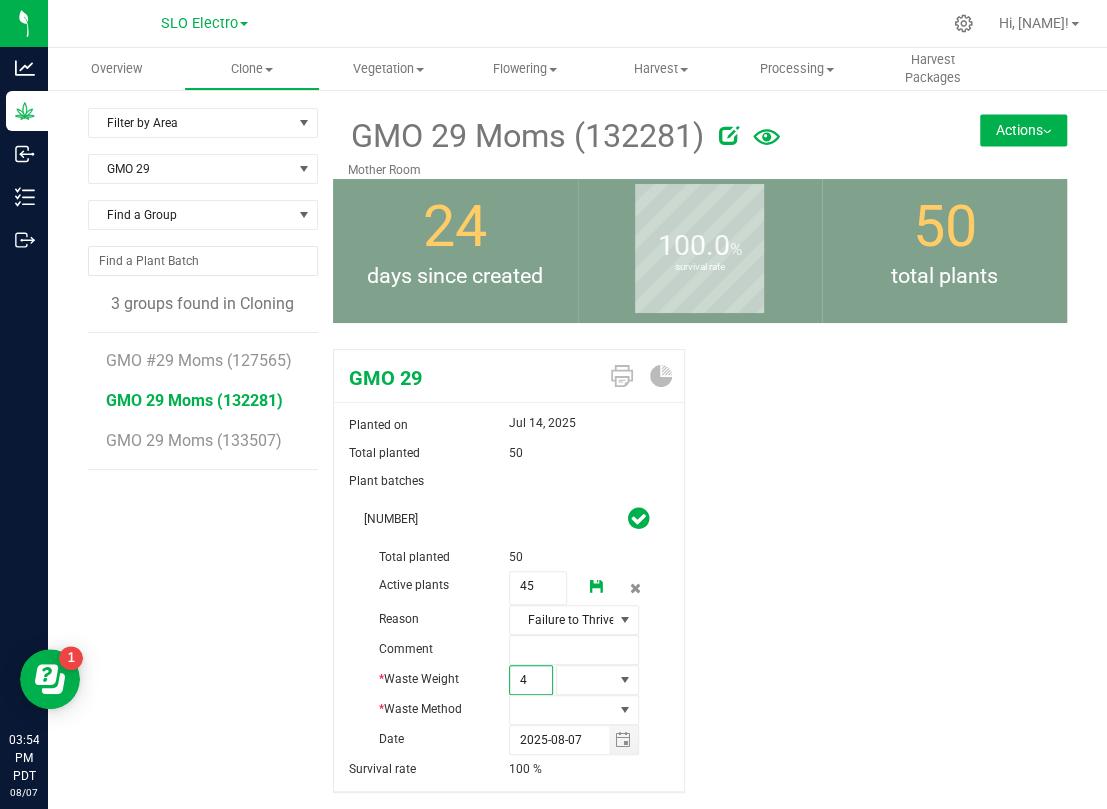 type on "45" 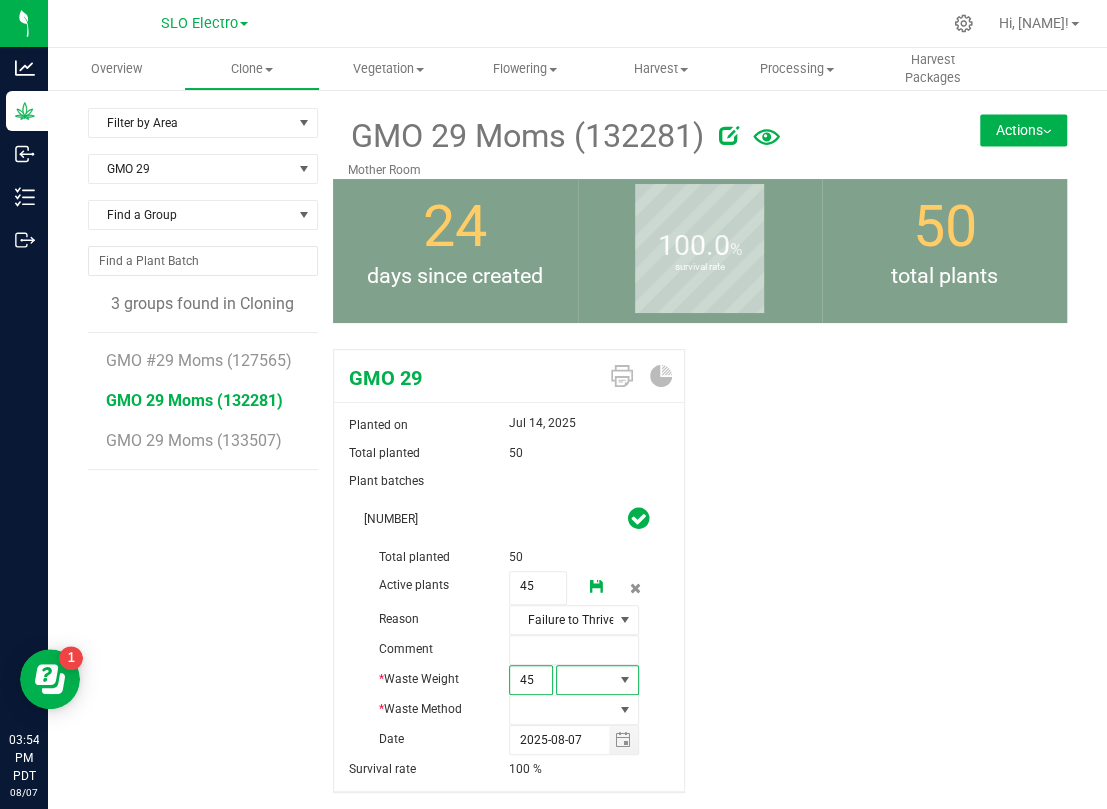 type on "45.0000" 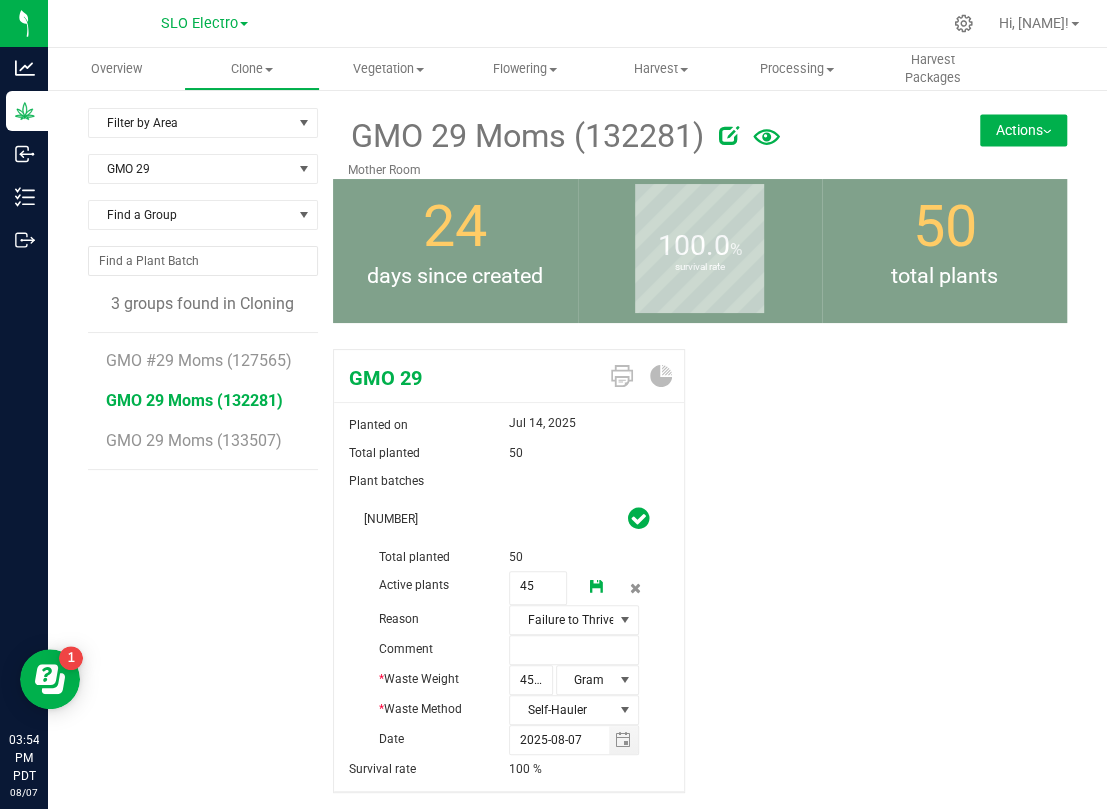click at bounding box center [597, 588] 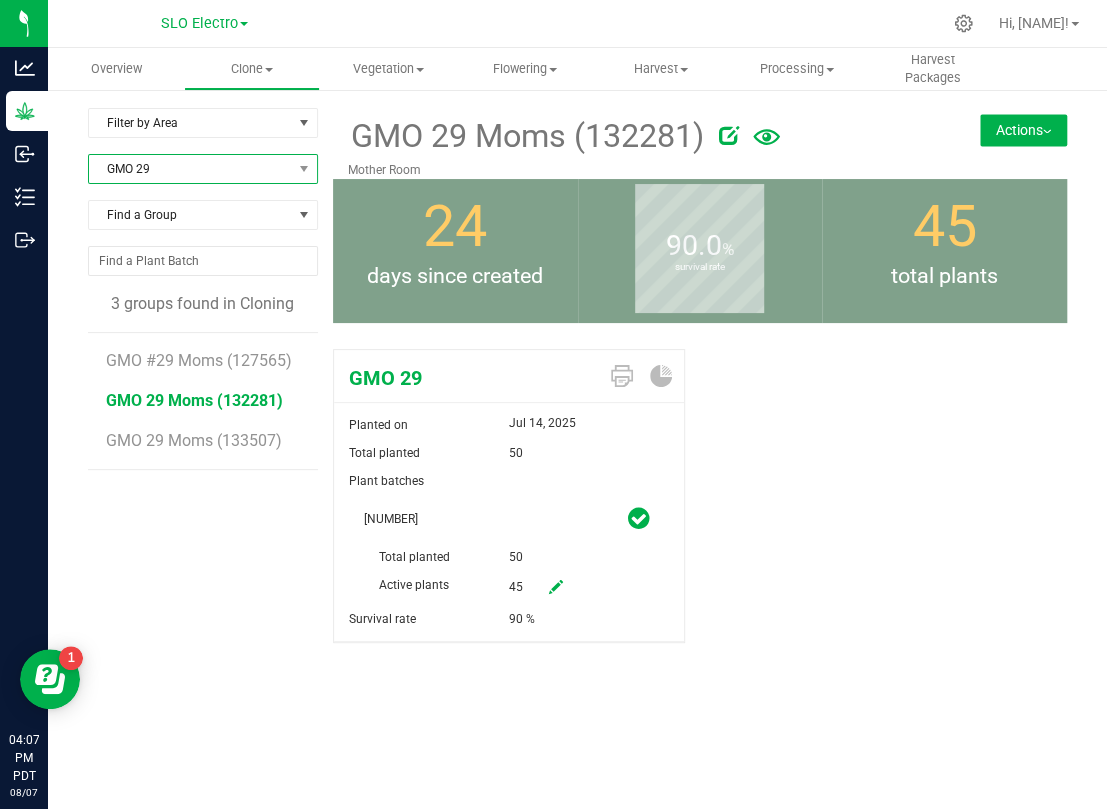 click on "GMO 29" at bounding box center (190, 169) 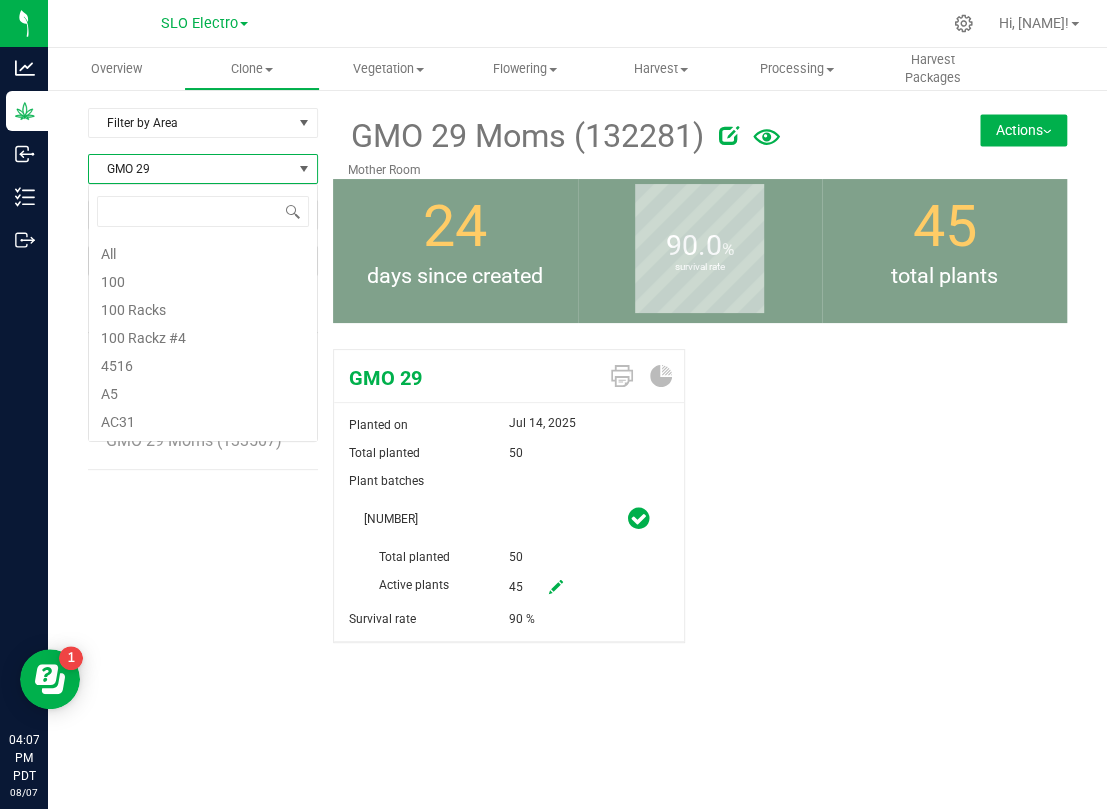 scroll, scrollTop: 99969, scrollLeft: 99770, axis: both 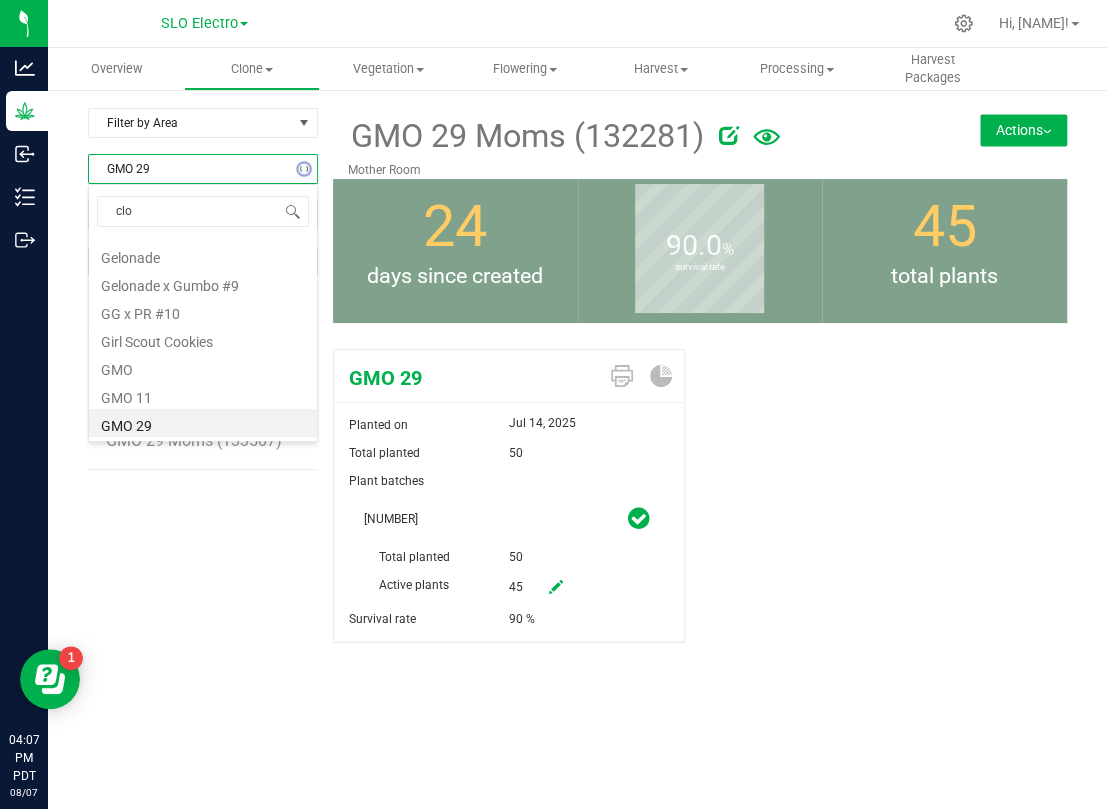 type on "clow" 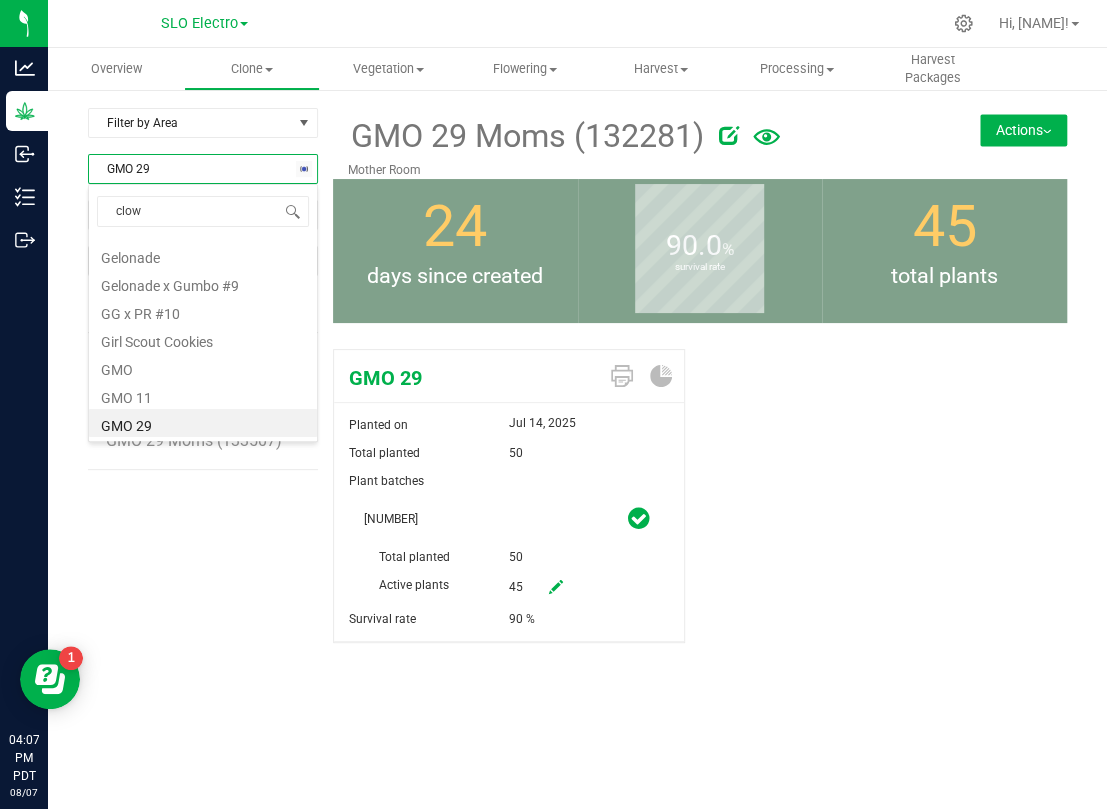 scroll, scrollTop: 0, scrollLeft: 0, axis: both 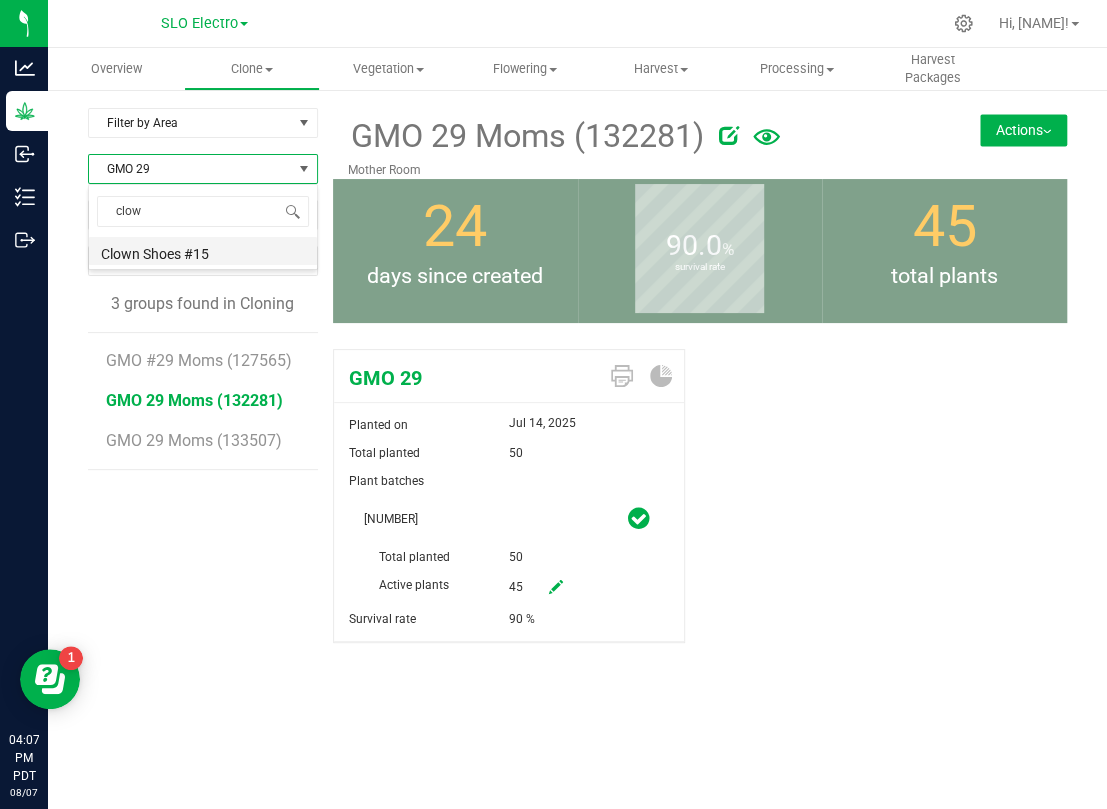 click on "Clown Shoes #15" at bounding box center (203, 251) 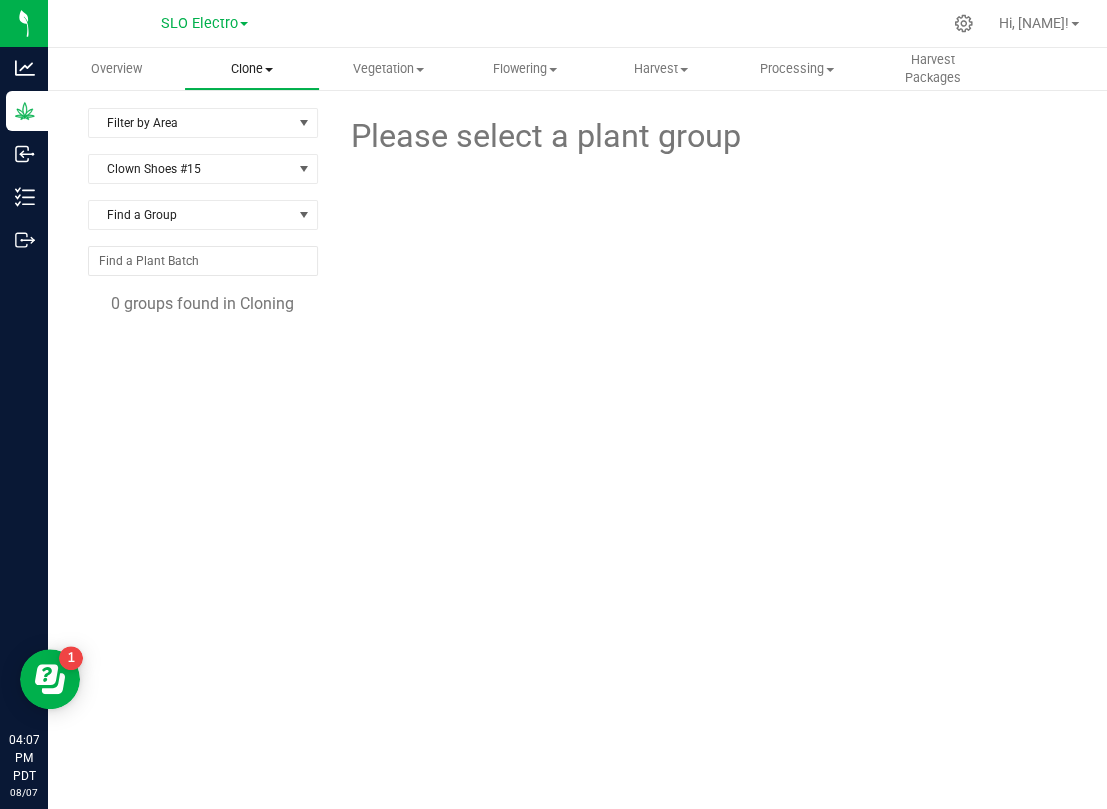 click on "Clone" at bounding box center [252, 69] 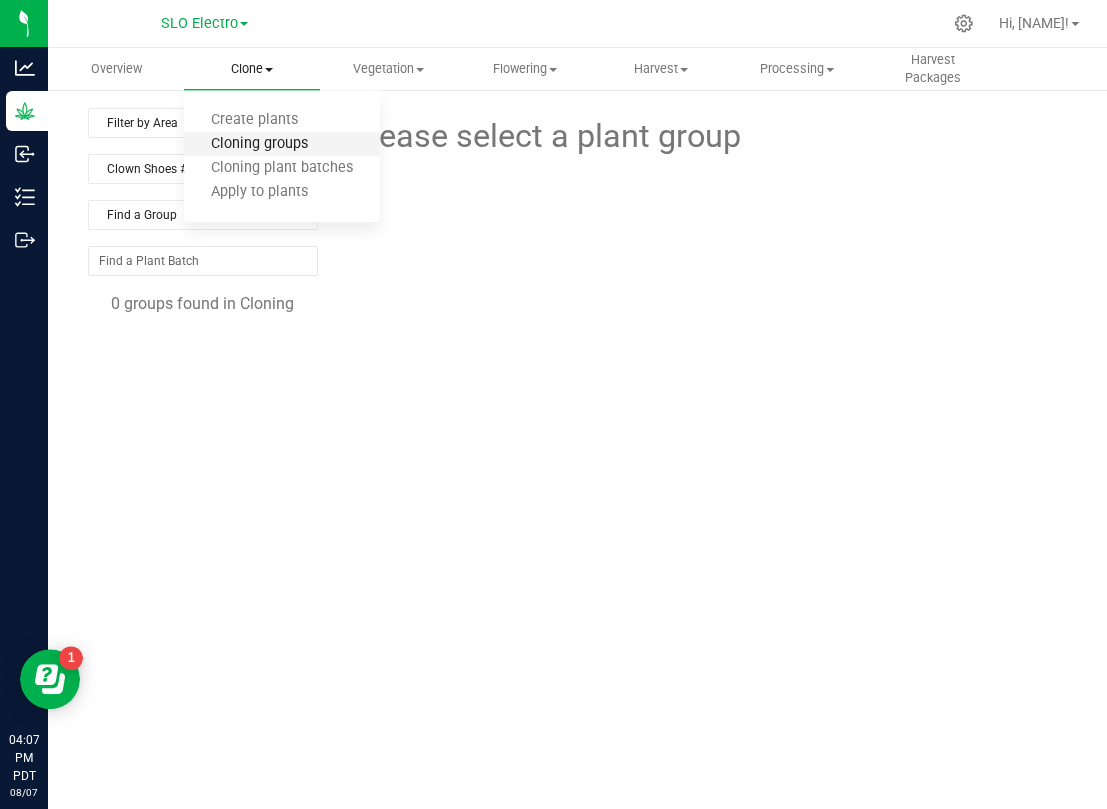 click on "Cloning groups" at bounding box center (259, 144) 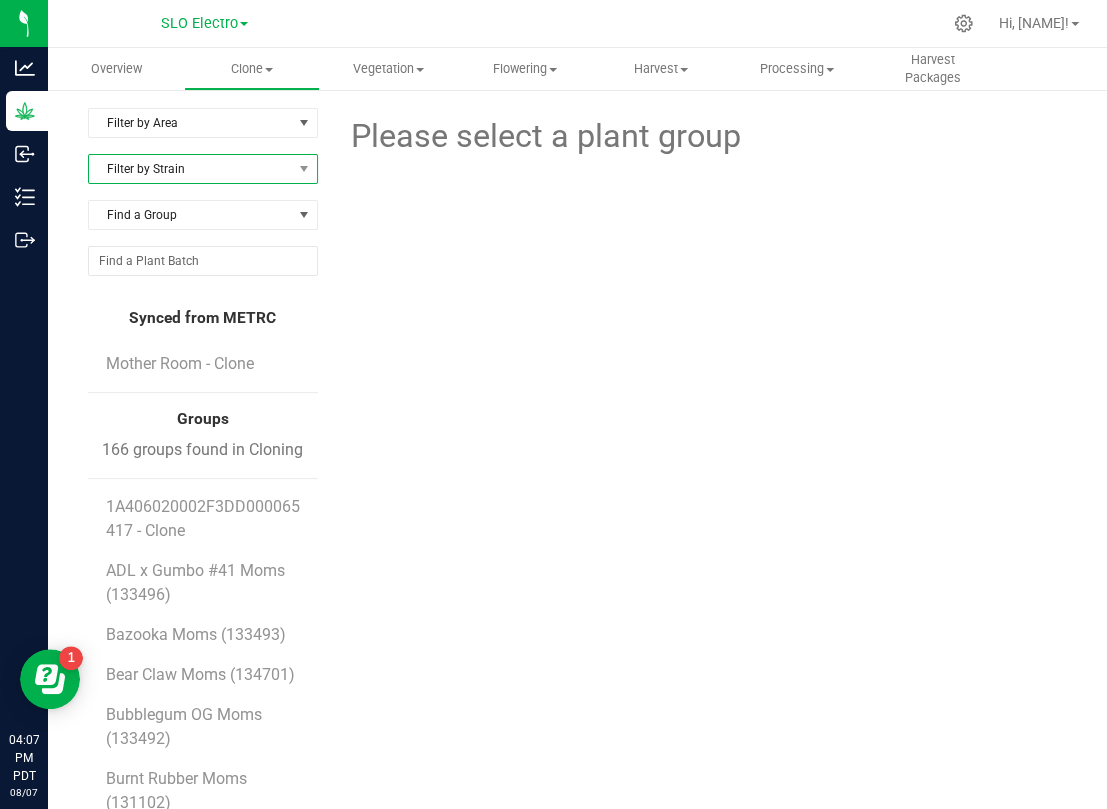 click on "Filter by Strain" at bounding box center (190, 169) 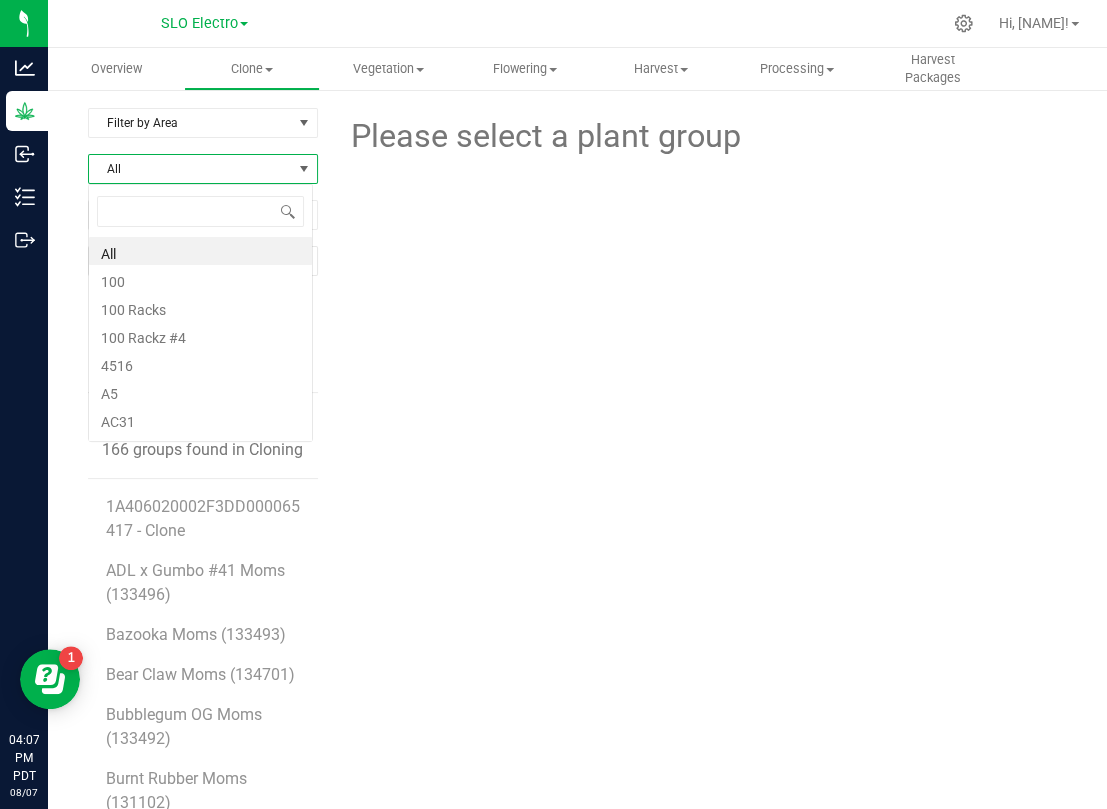scroll, scrollTop: 99969, scrollLeft: 99774, axis: both 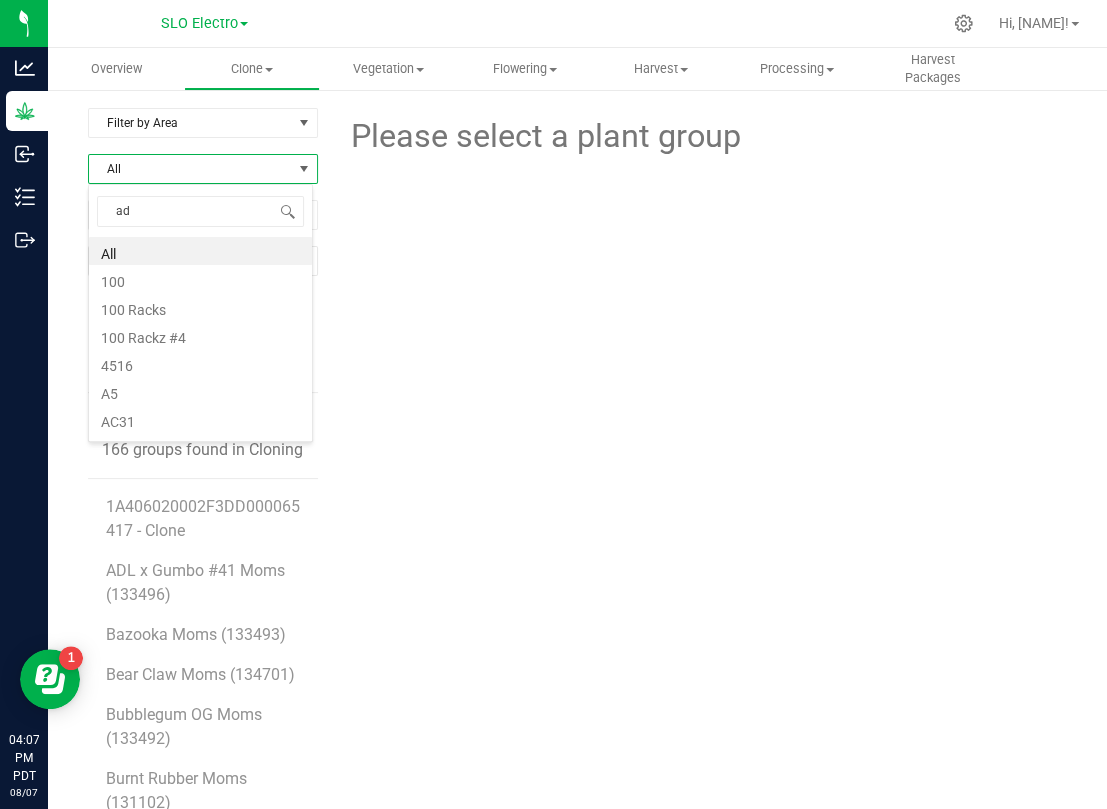 type on "adl" 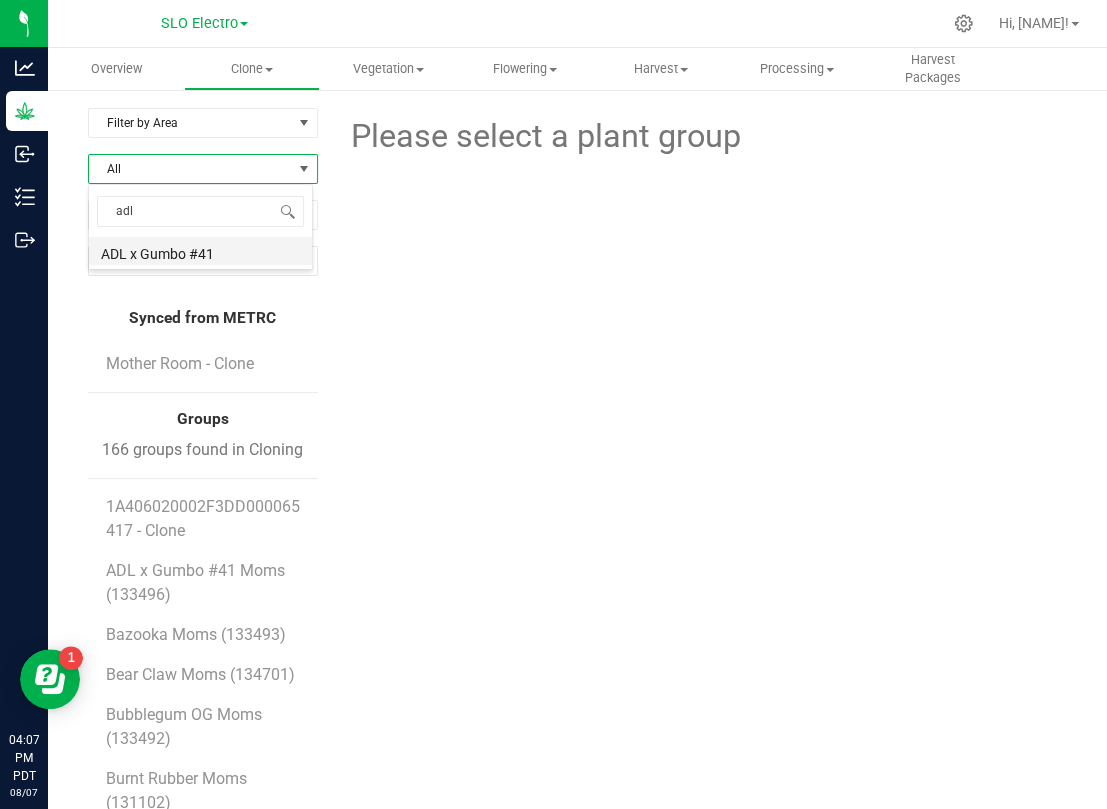 click on "ADL x Gumbo #41" at bounding box center (200, 251) 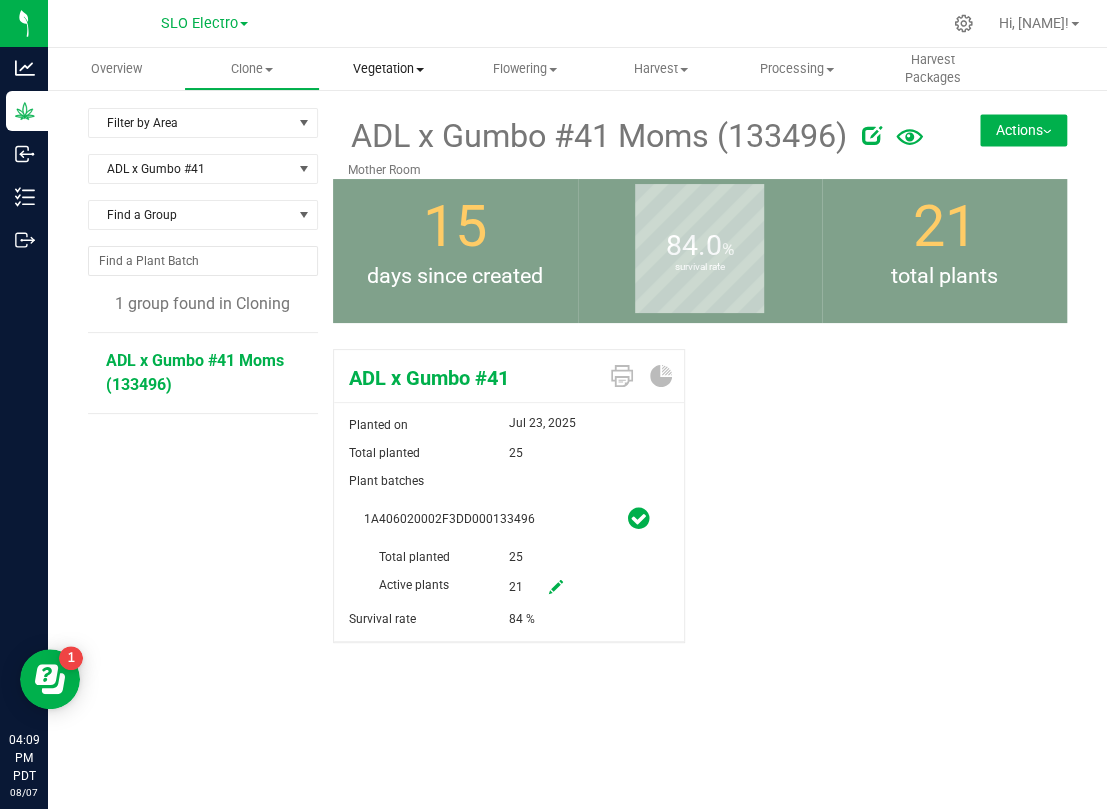 click on "Vegetation" at bounding box center [388, 69] 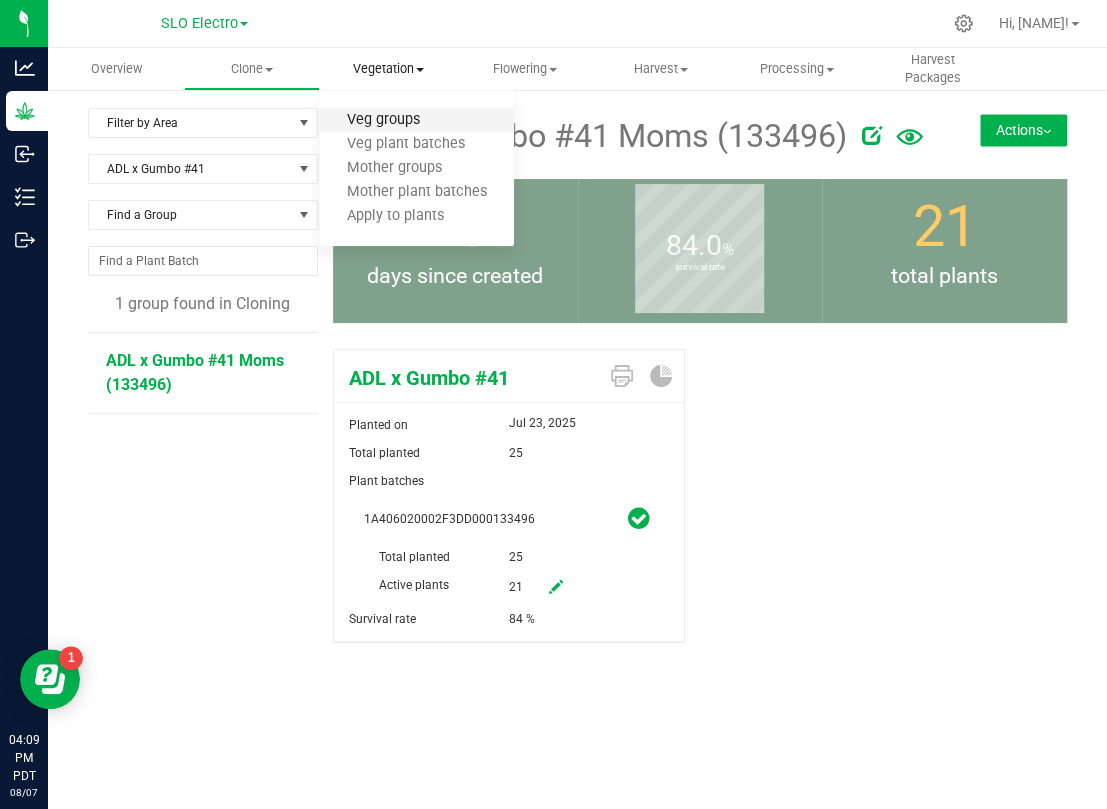 click on "Veg groups" at bounding box center (383, 120) 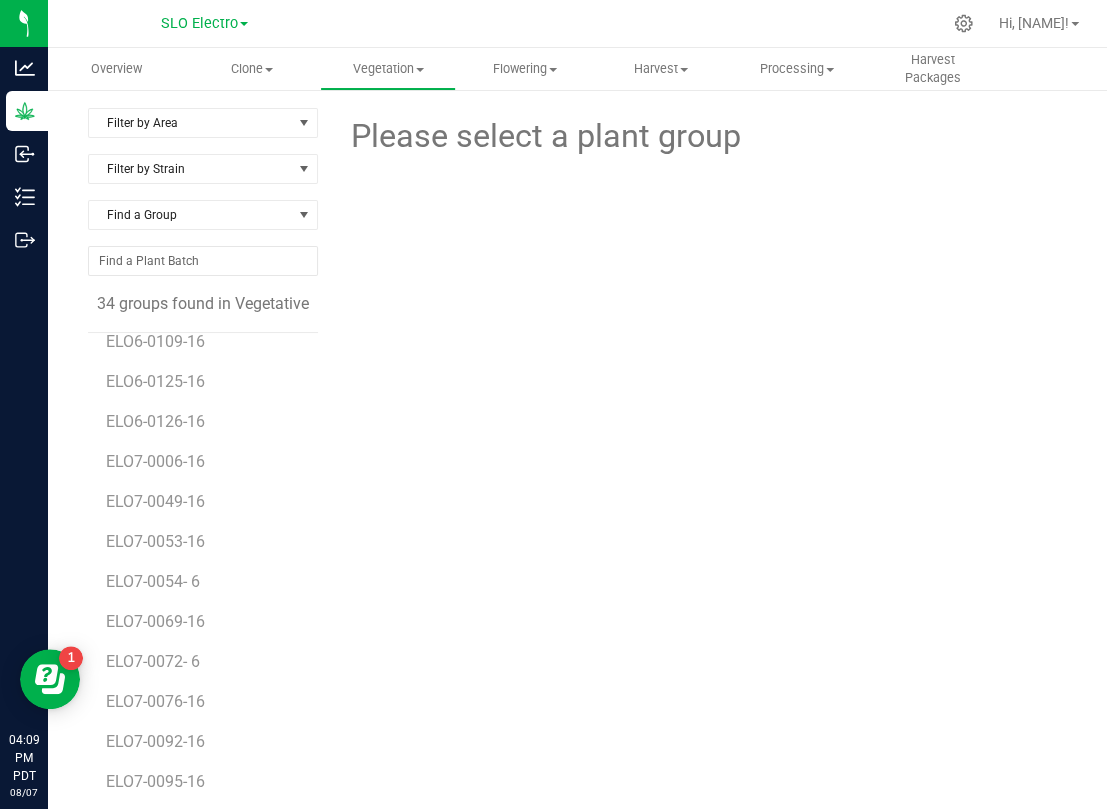 scroll, scrollTop: 875, scrollLeft: 0, axis: vertical 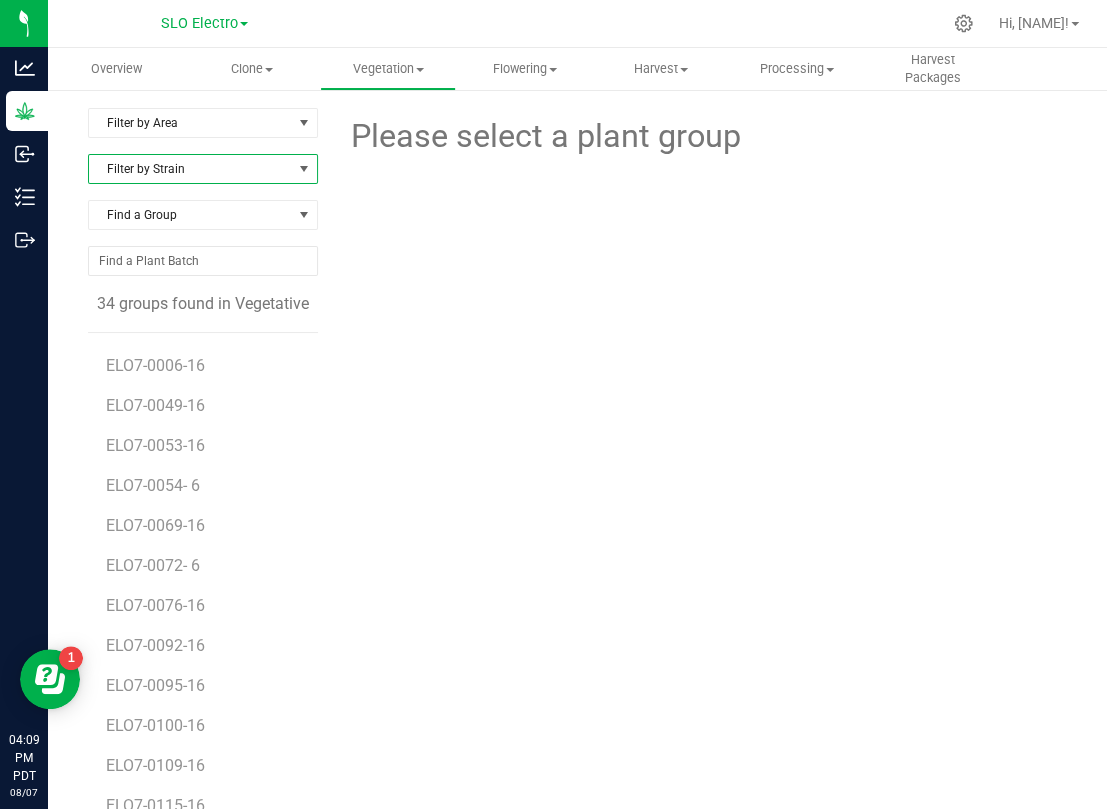 click on "Filter by Strain" at bounding box center [190, 169] 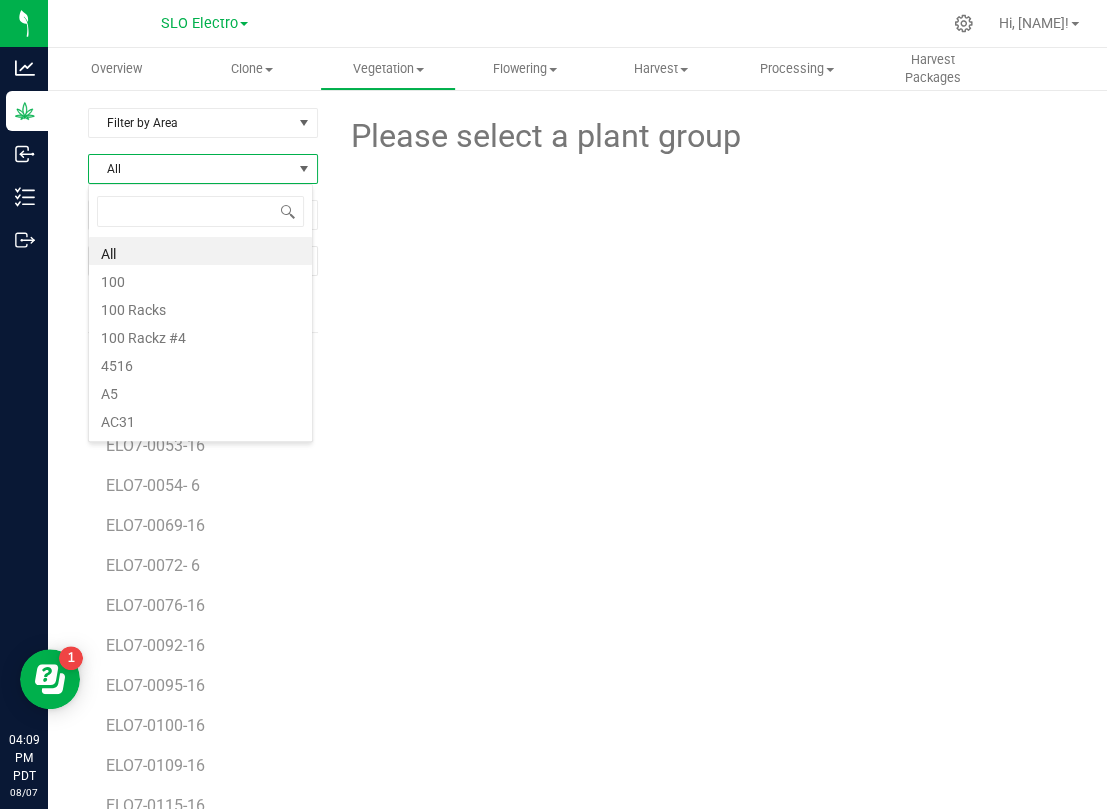 scroll, scrollTop: 99969, scrollLeft: 99774, axis: both 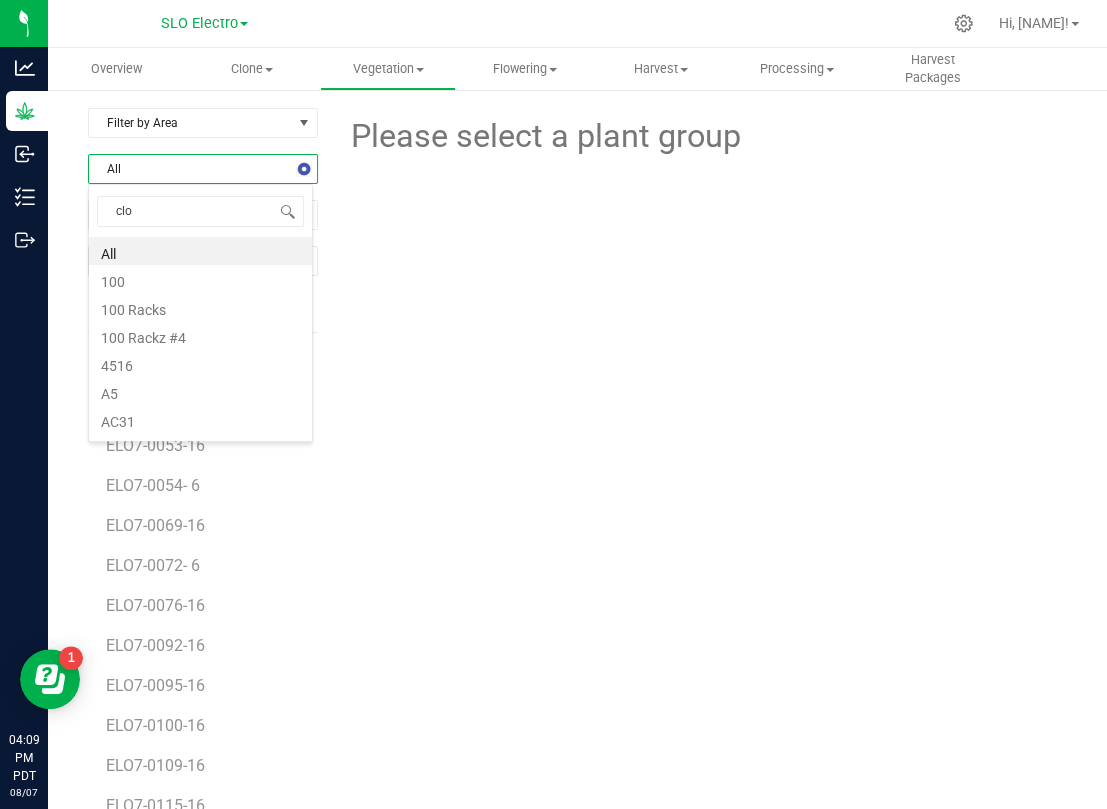 type on "clow" 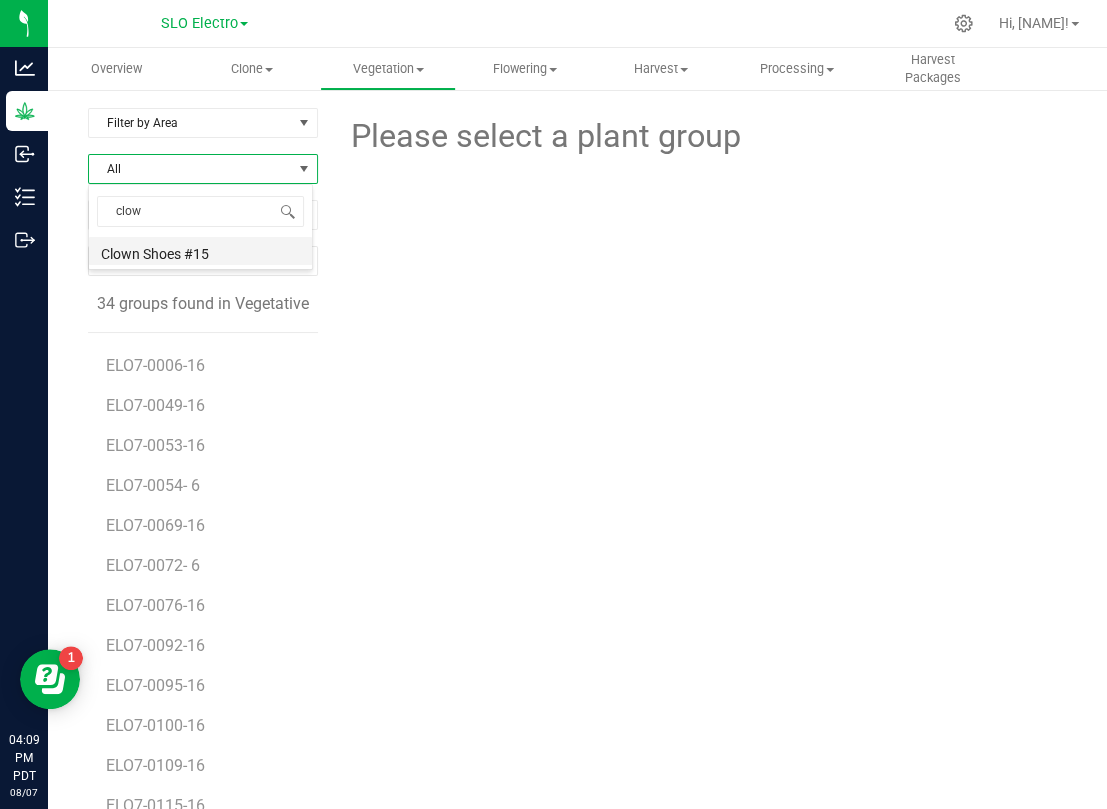 click on "Clown Shoes #15" at bounding box center [200, 251] 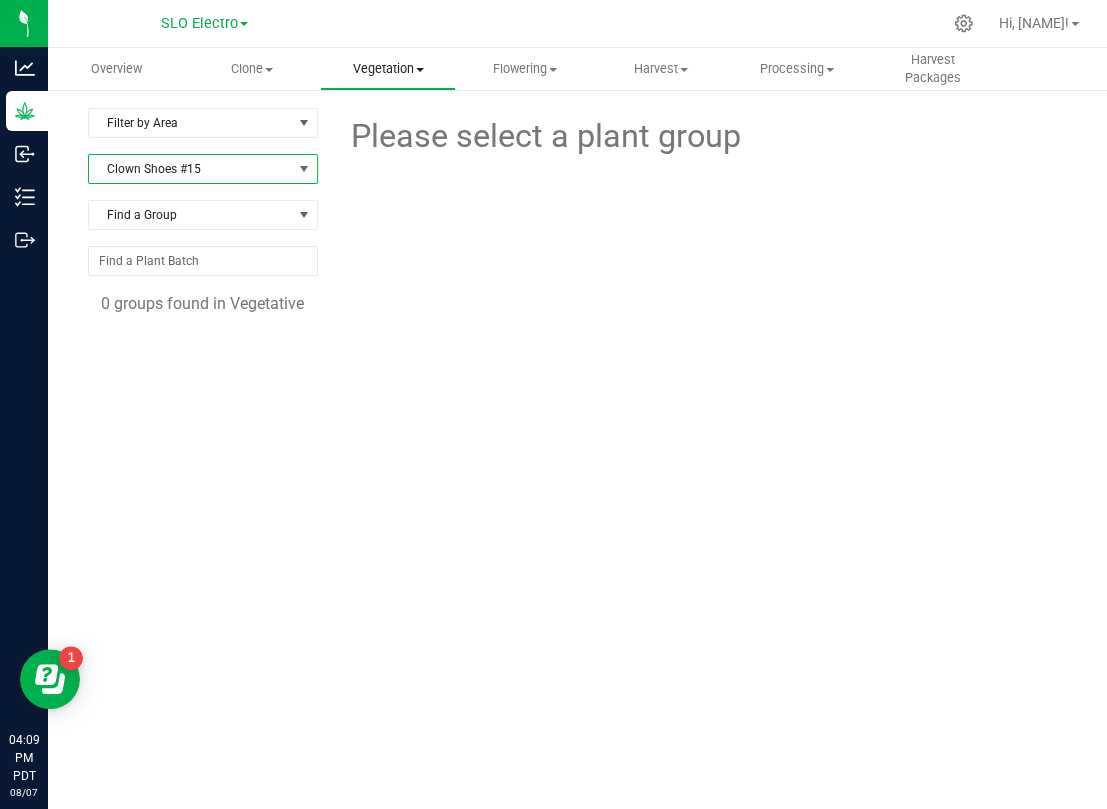 click on "Vegetation" at bounding box center (388, 69) 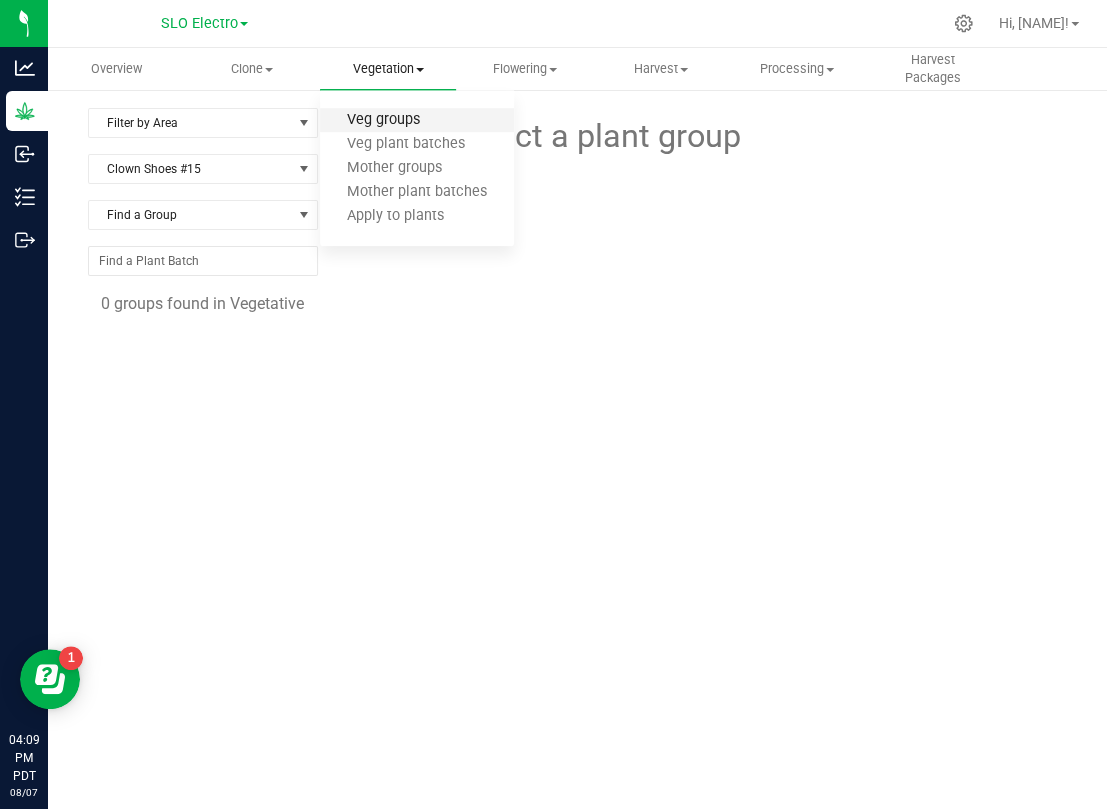 click on "Veg groups" at bounding box center [383, 120] 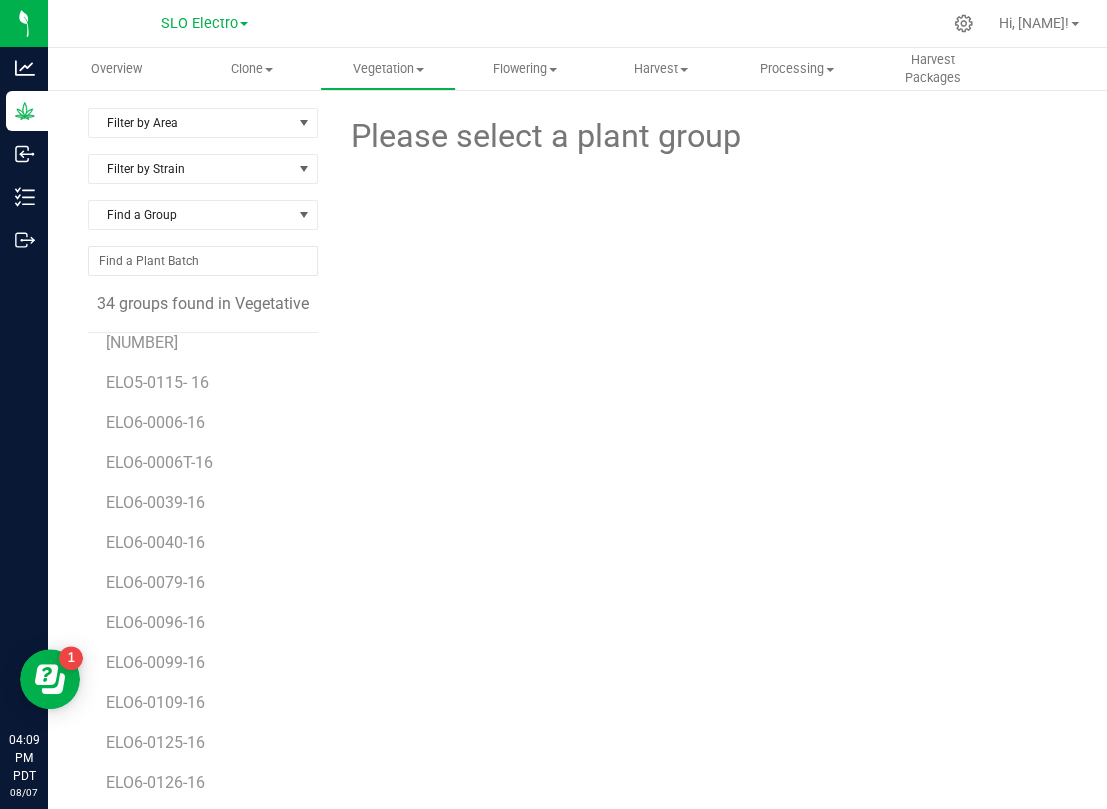 scroll, scrollTop: 432, scrollLeft: 0, axis: vertical 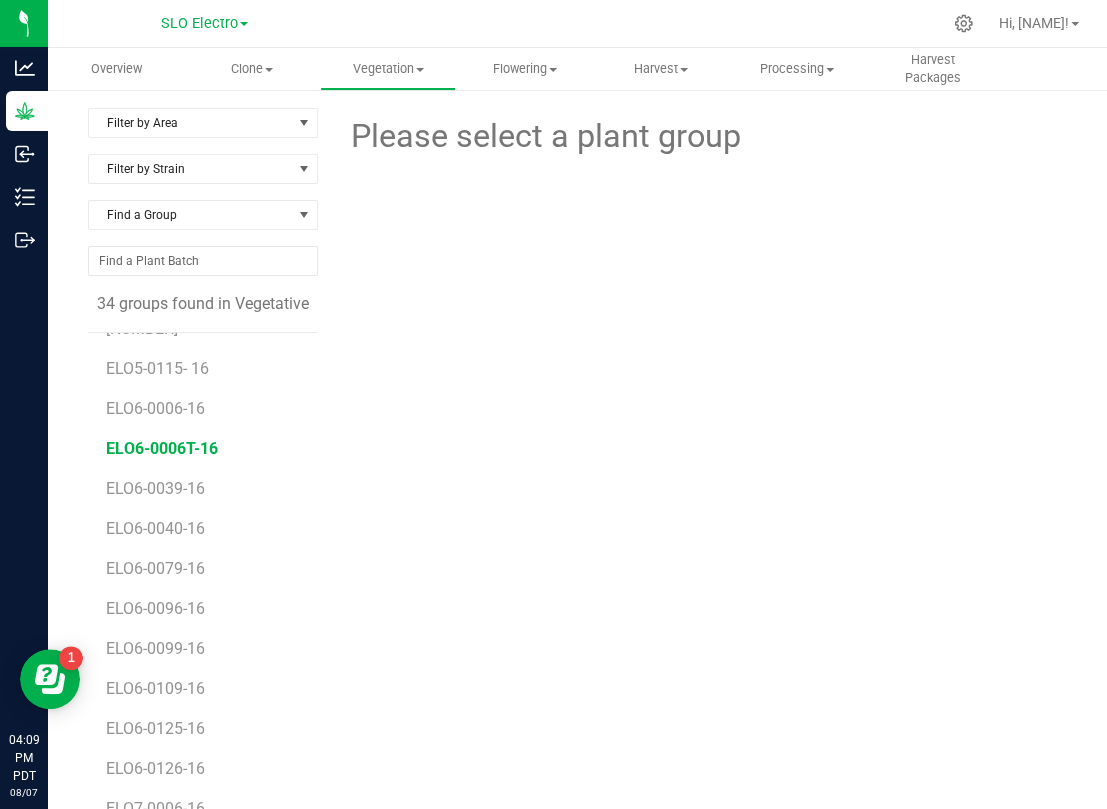click on "ELO6-0006T-16" at bounding box center (162, 448) 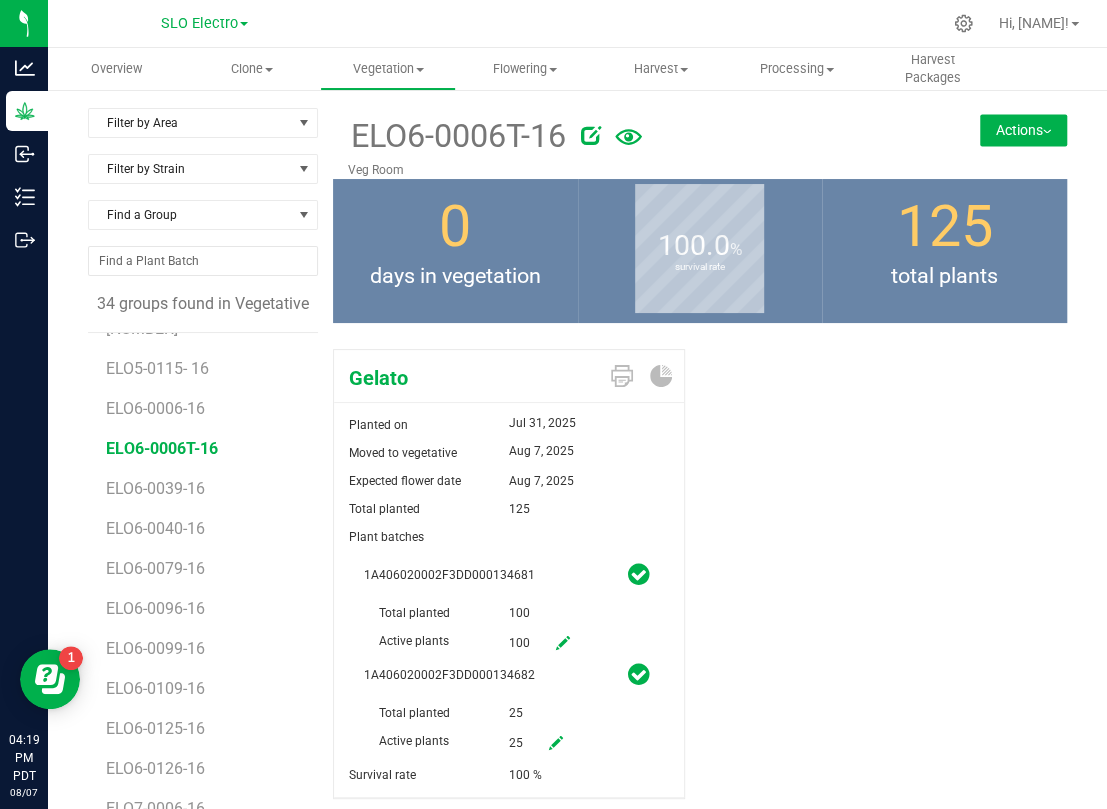 click at bounding box center (649, 23) 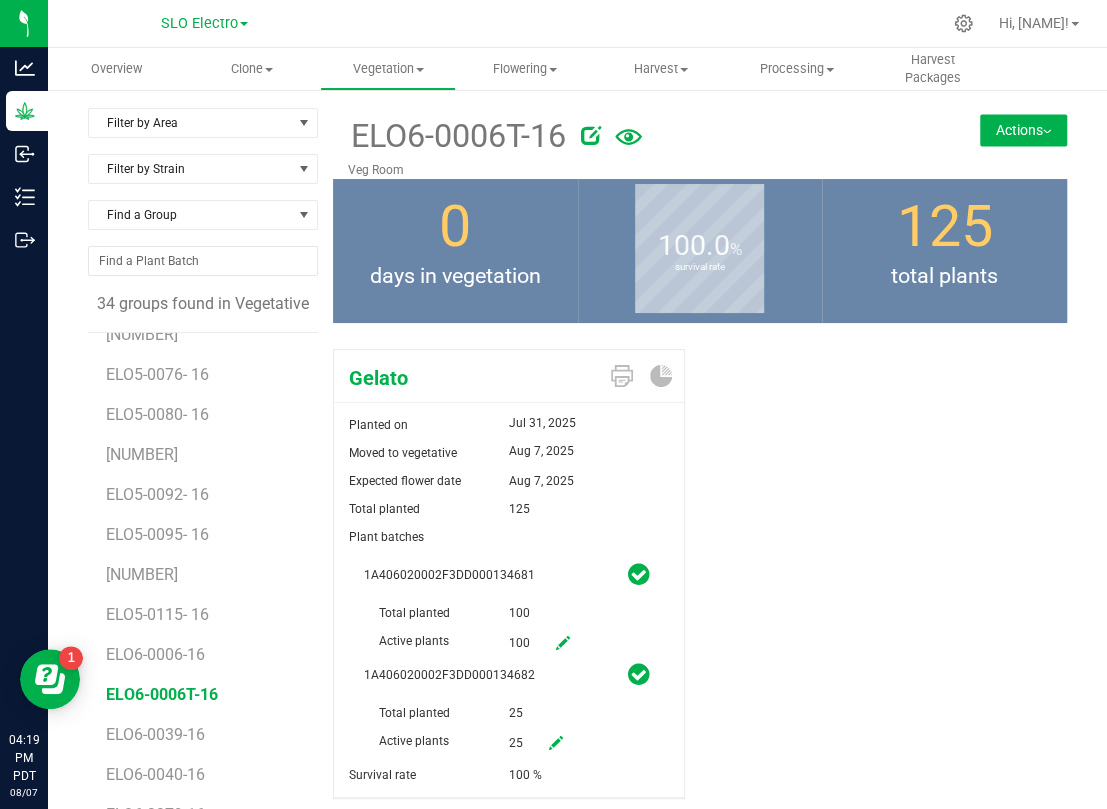 scroll, scrollTop: 98, scrollLeft: 0, axis: vertical 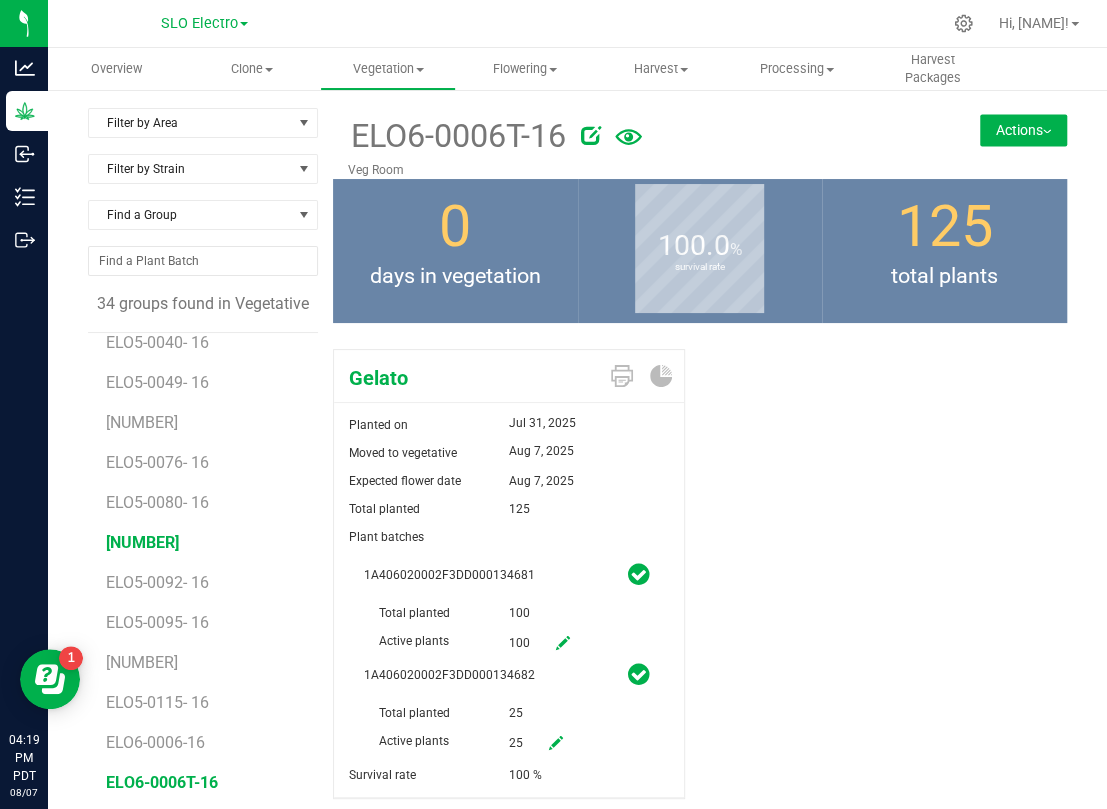 click on "ELO5-0081-  16" at bounding box center (142, 542) 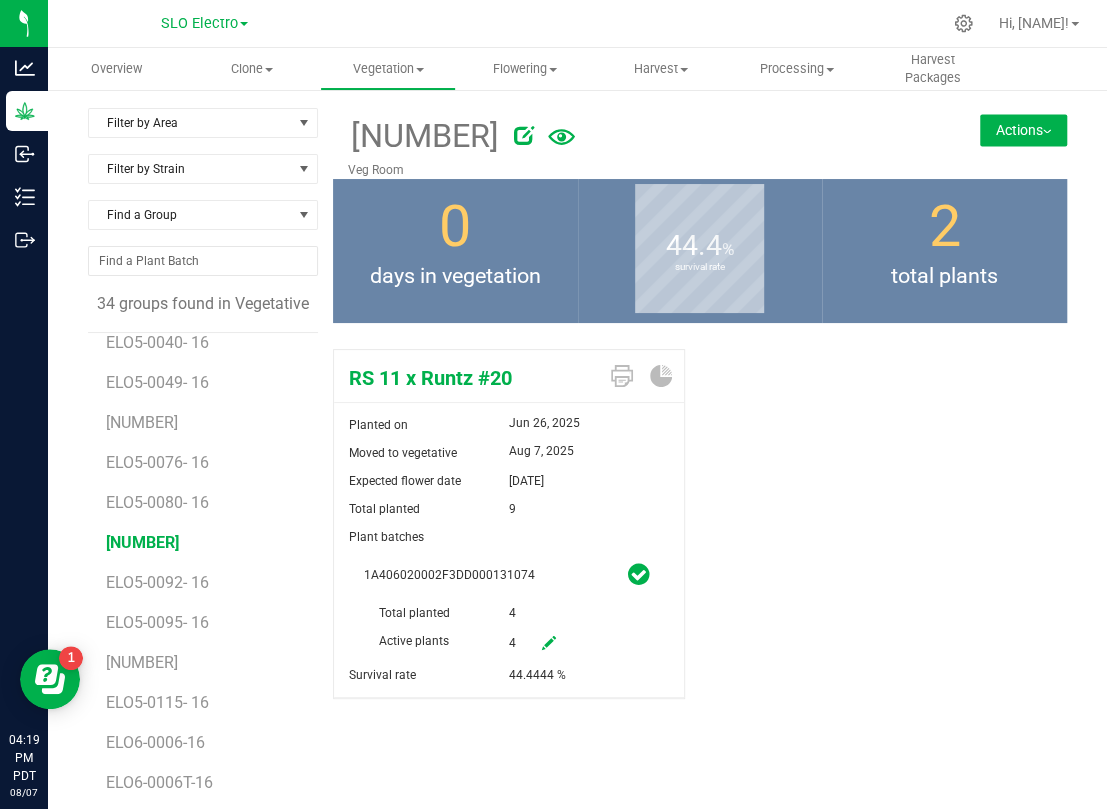 click at bounding box center (549, 643) 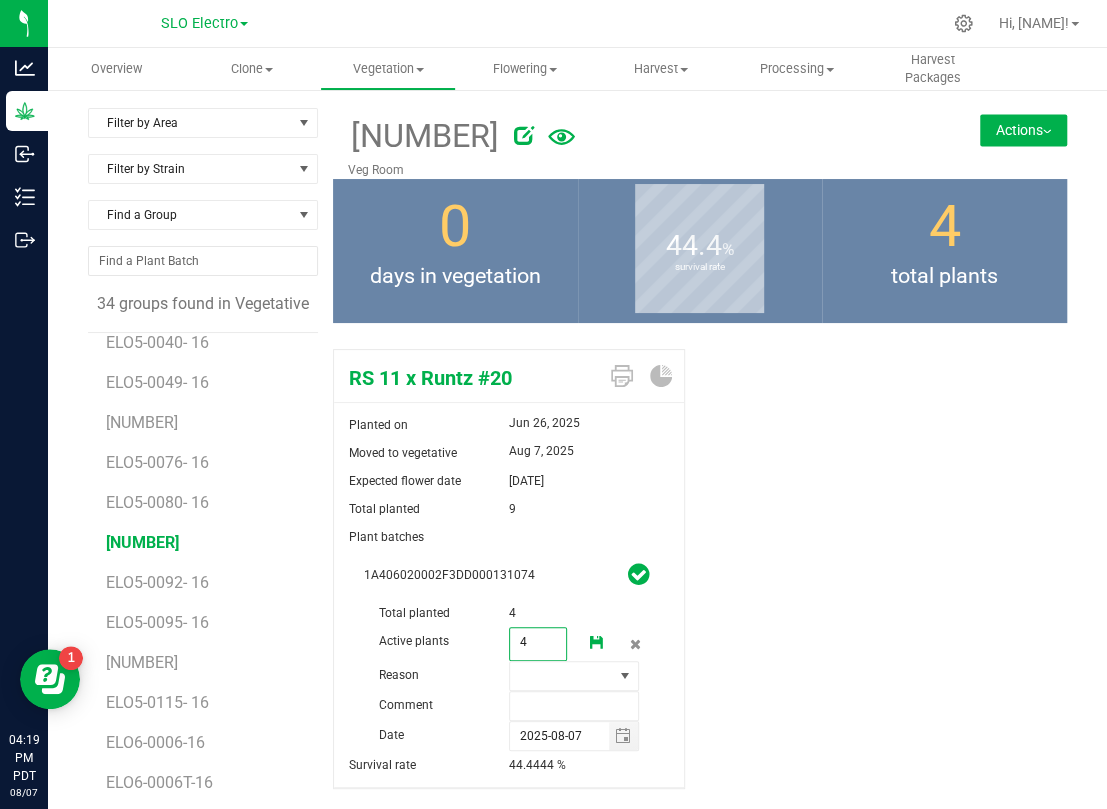 click on "4 4" at bounding box center (538, 644) 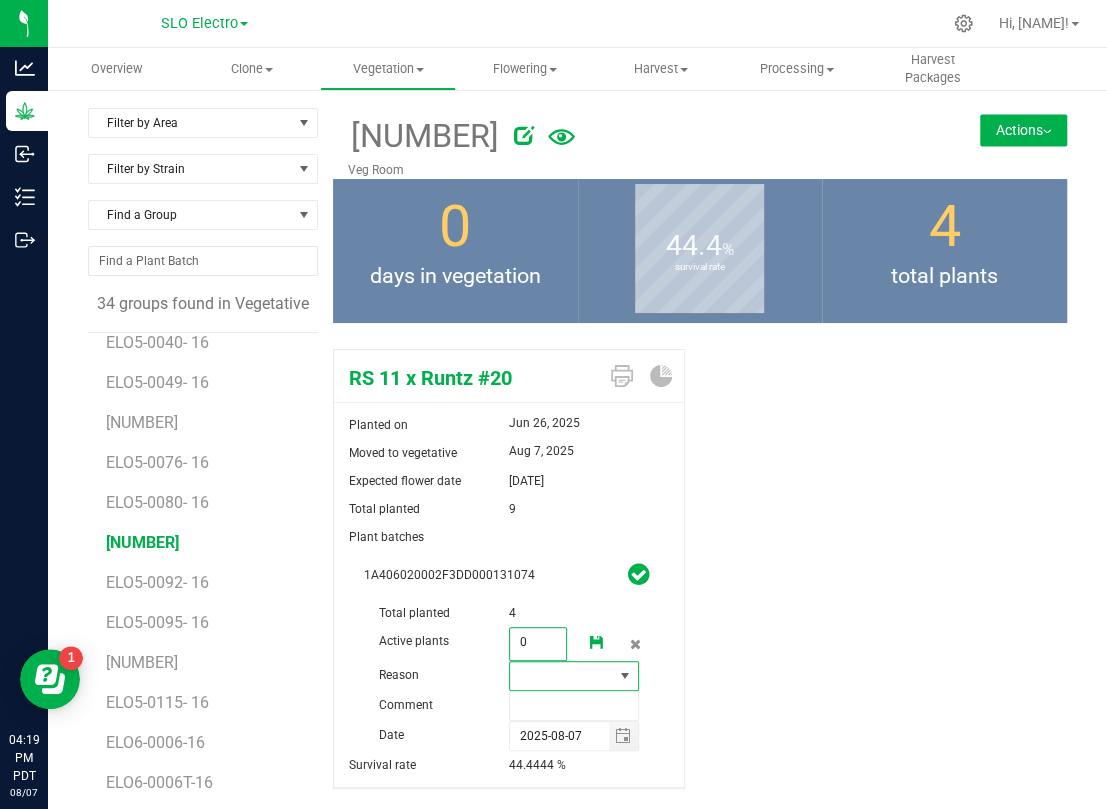 type on "0" 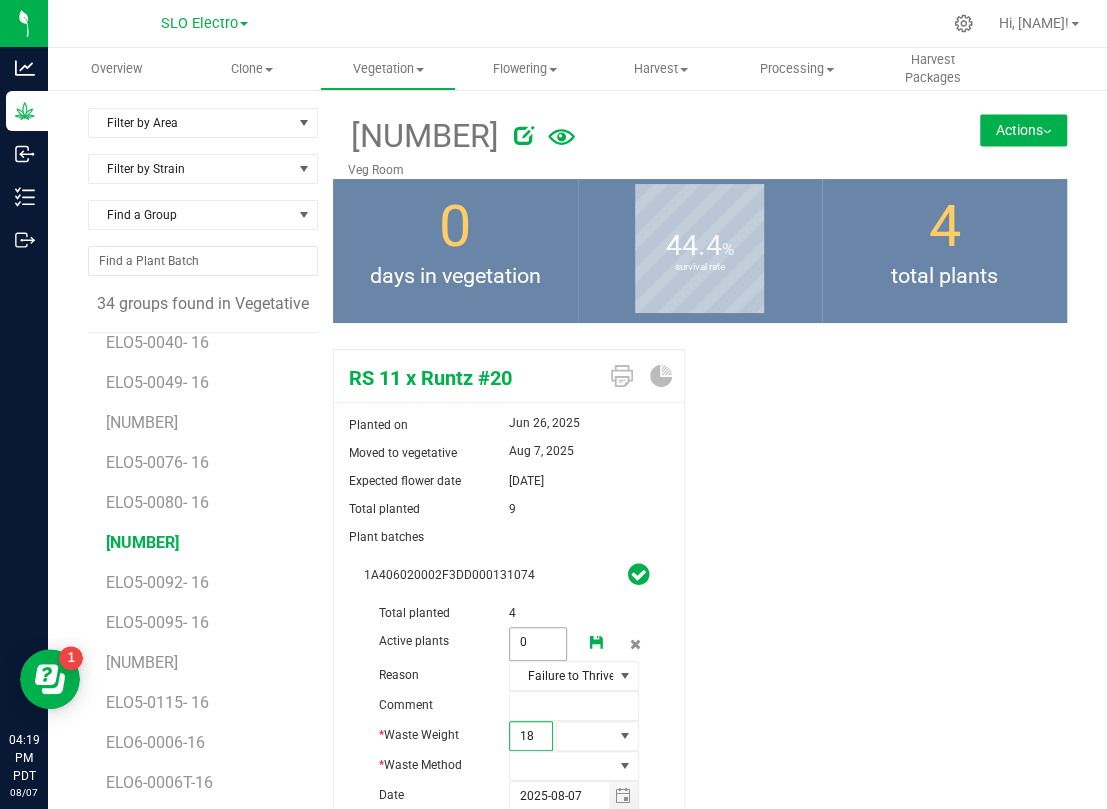 type on "185" 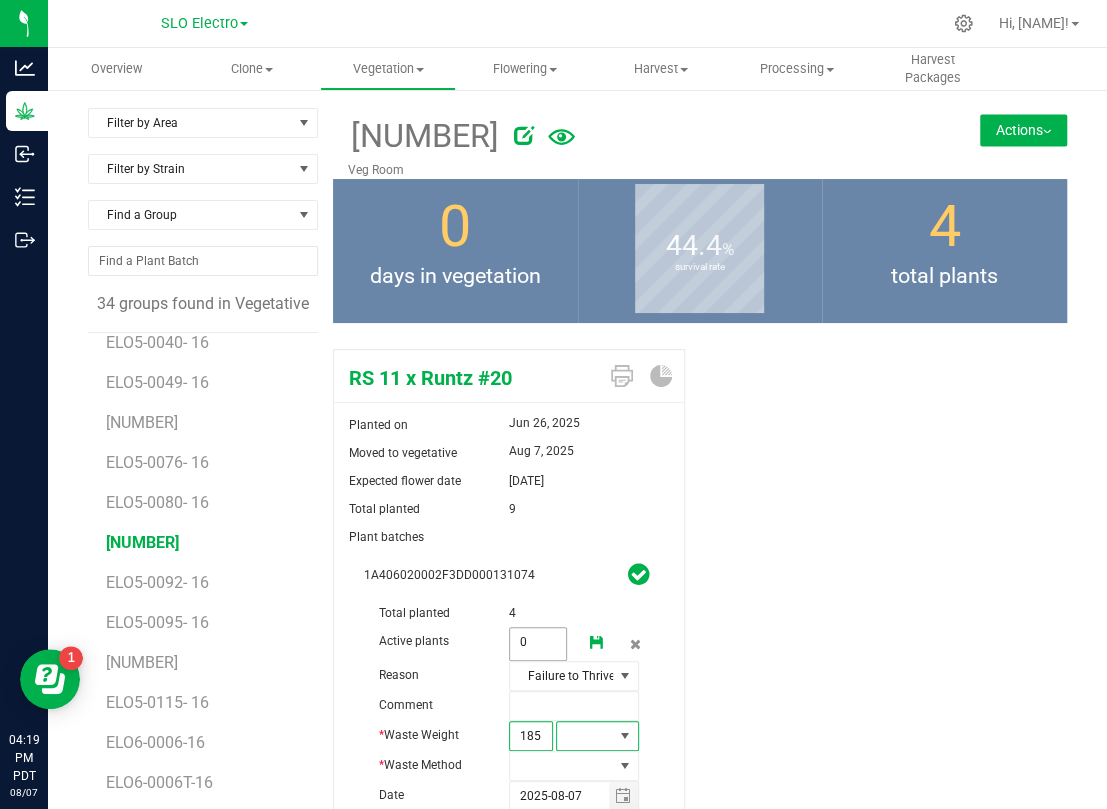 type on "185.0000" 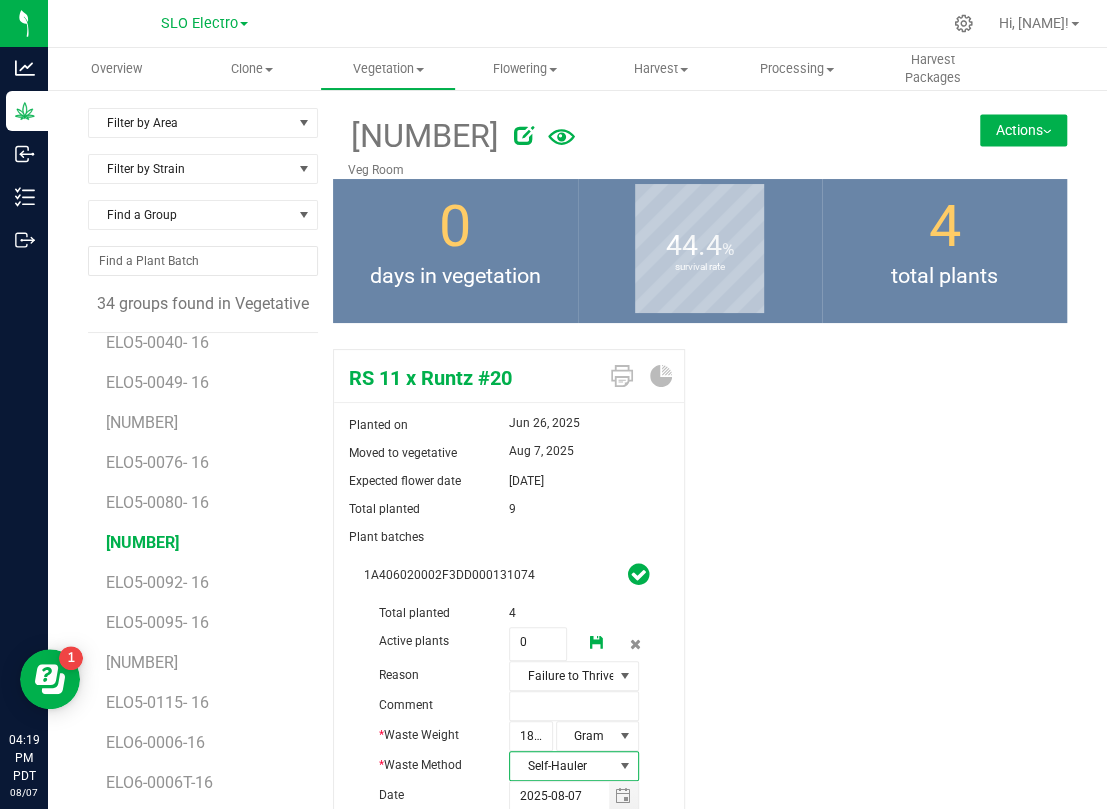 click at bounding box center [597, 643] 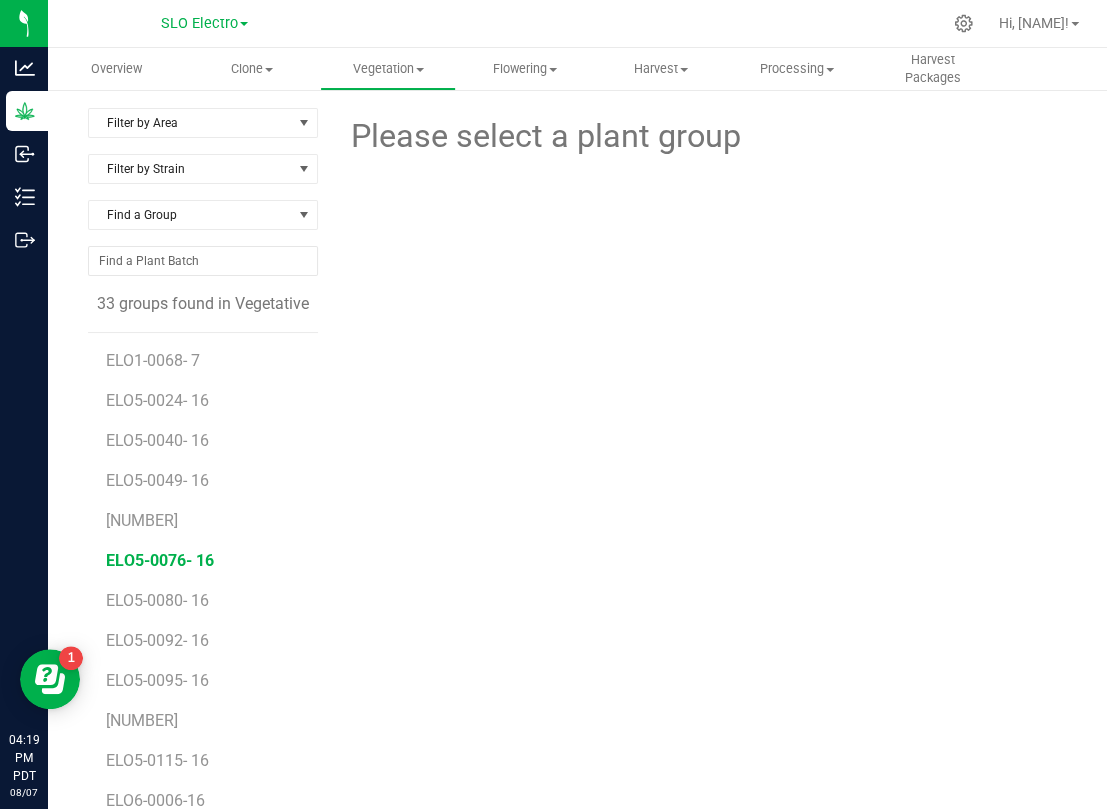 click on "ELO5-0076- 16" at bounding box center (160, 560) 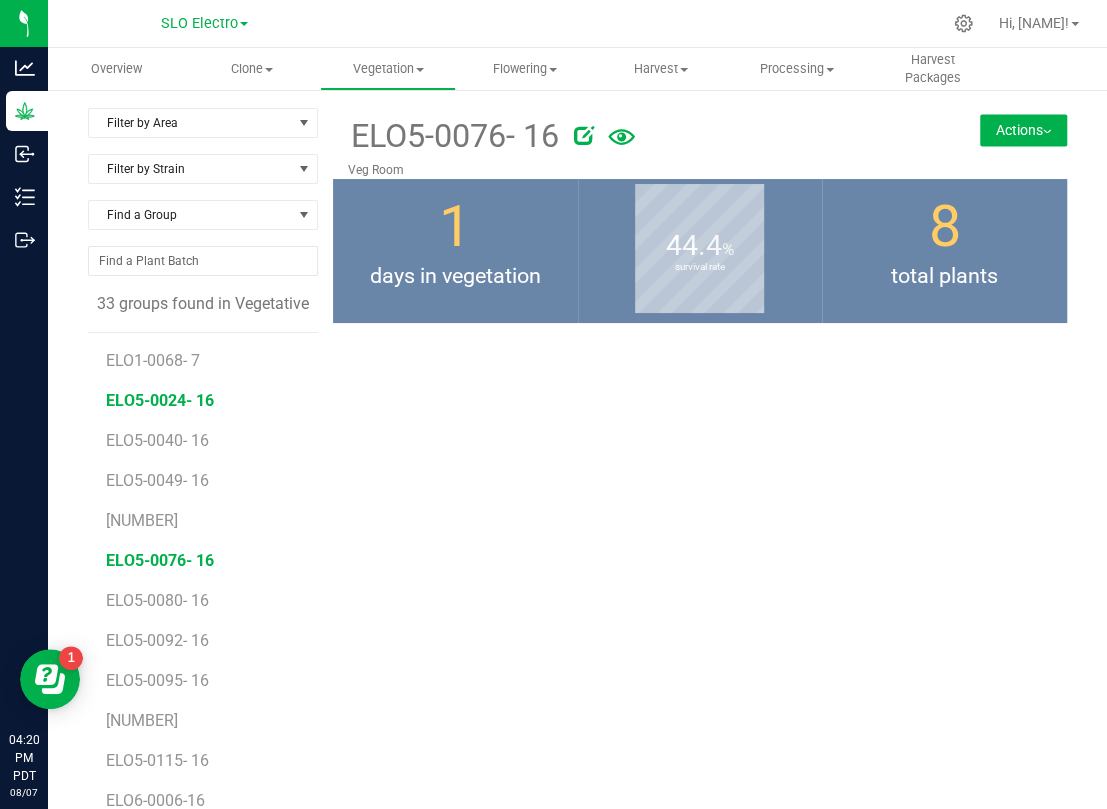 click on "ELO5-0024- 16" at bounding box center [160, 400] 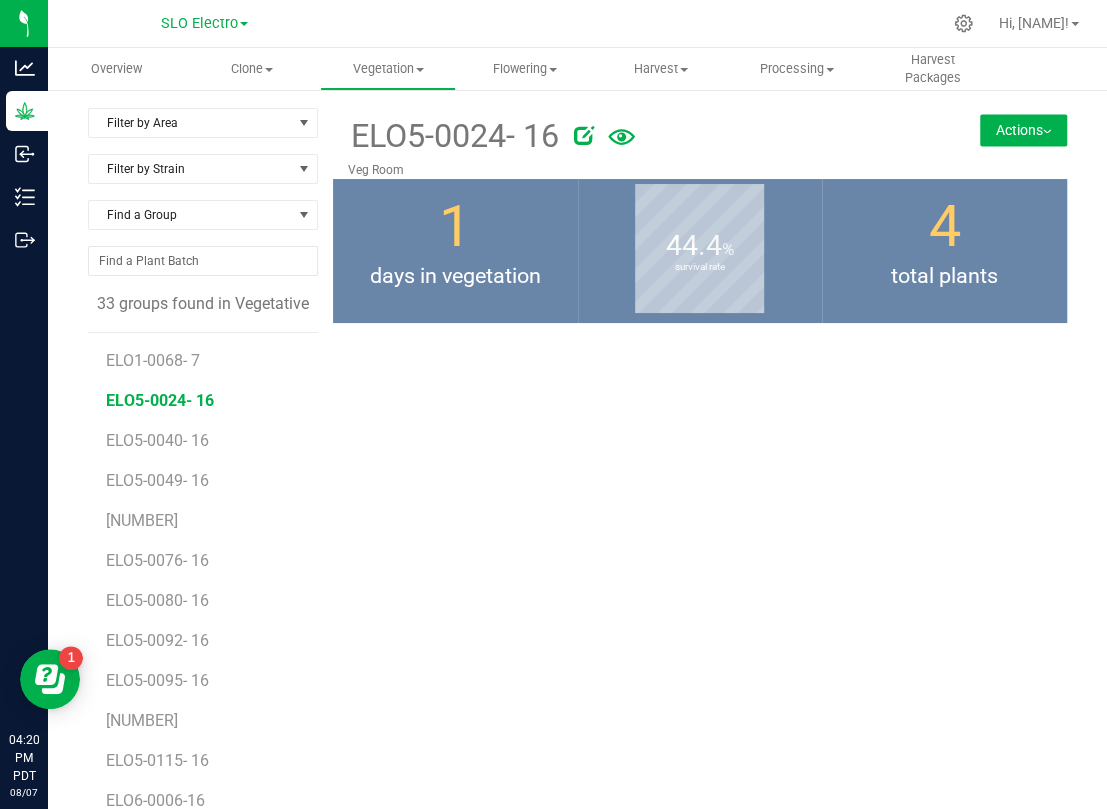 click on "ELO5-0024- 16" at bounding box center (160, 400) 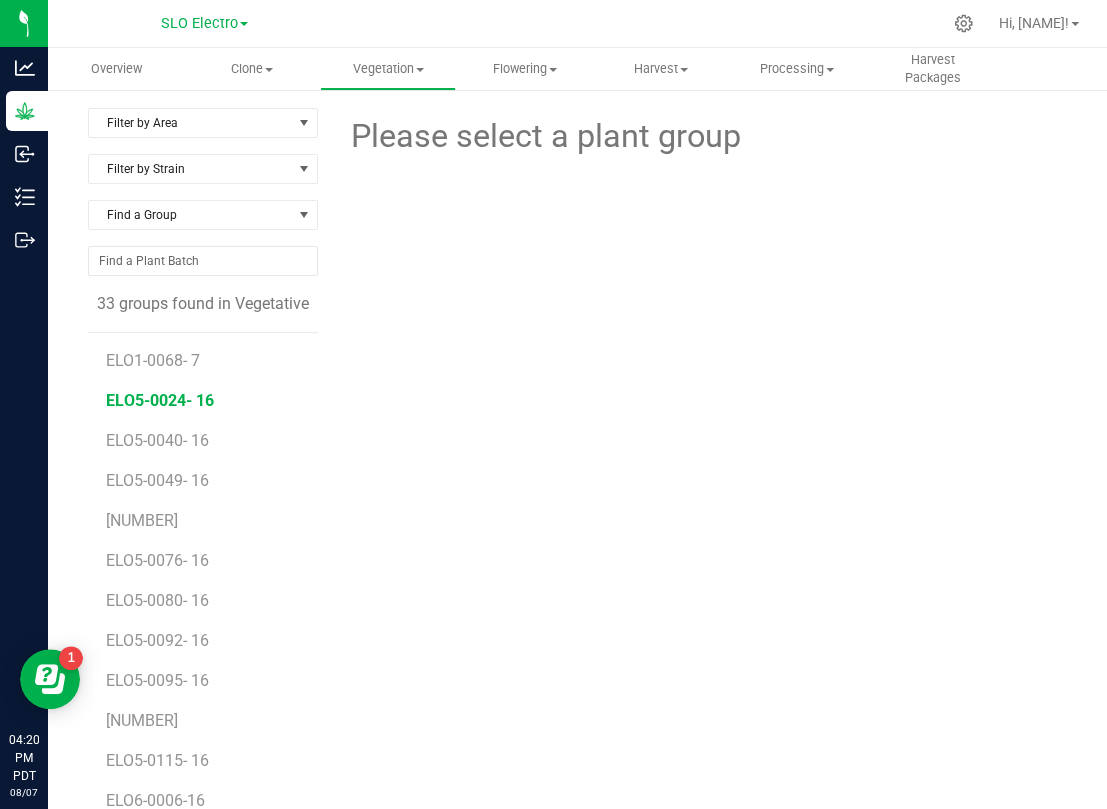 click on "ELO5-0024- 16" at bounding box center (160, 400) 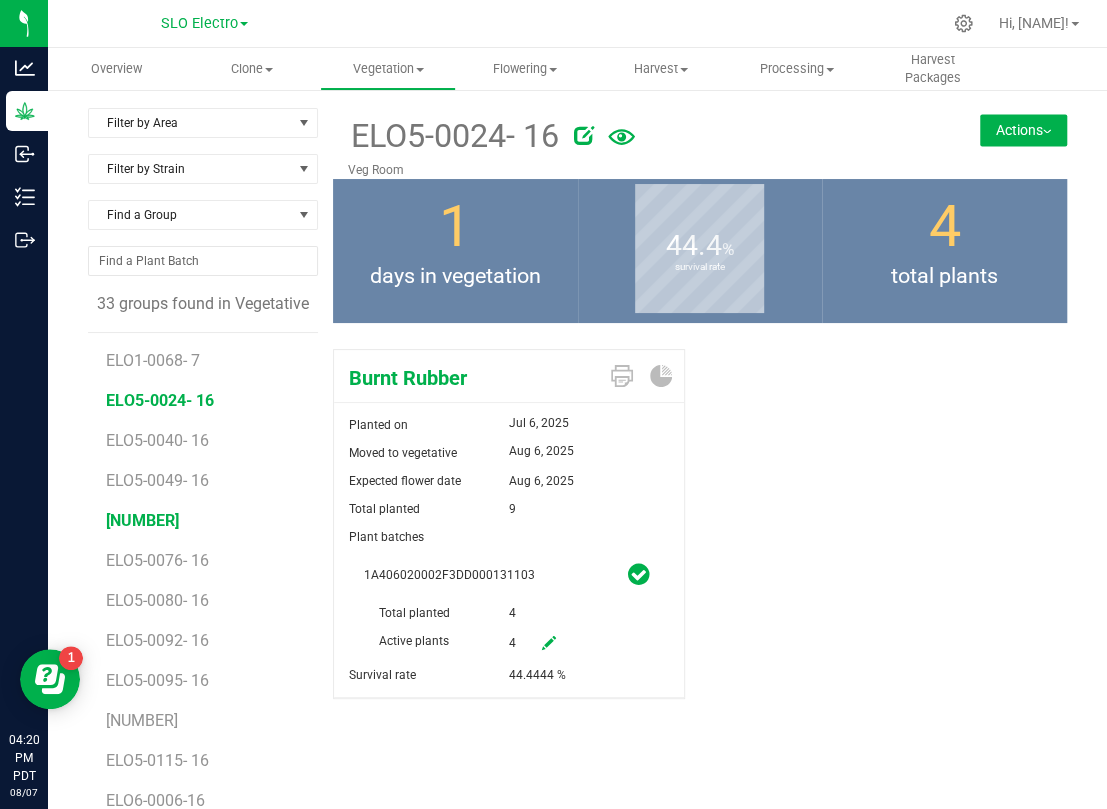 click on "ELO5-0053- 16" at bounding box center (142, 520) 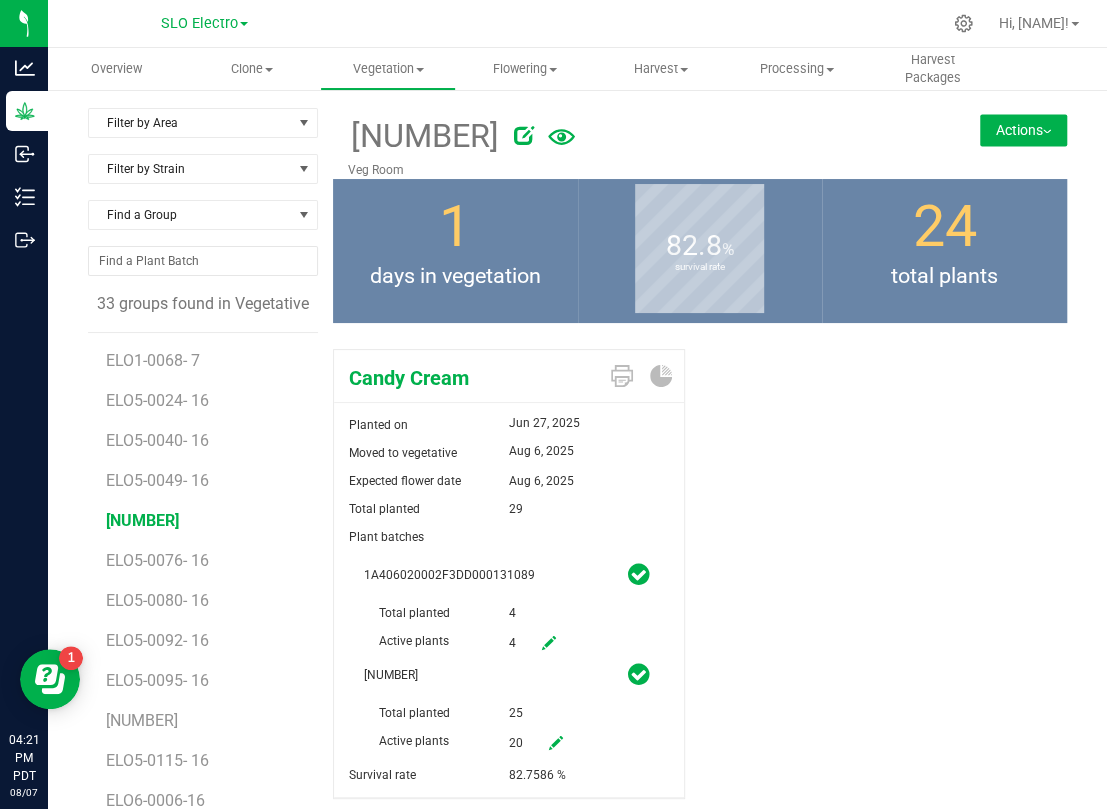 click at bounding box center (549, 643) 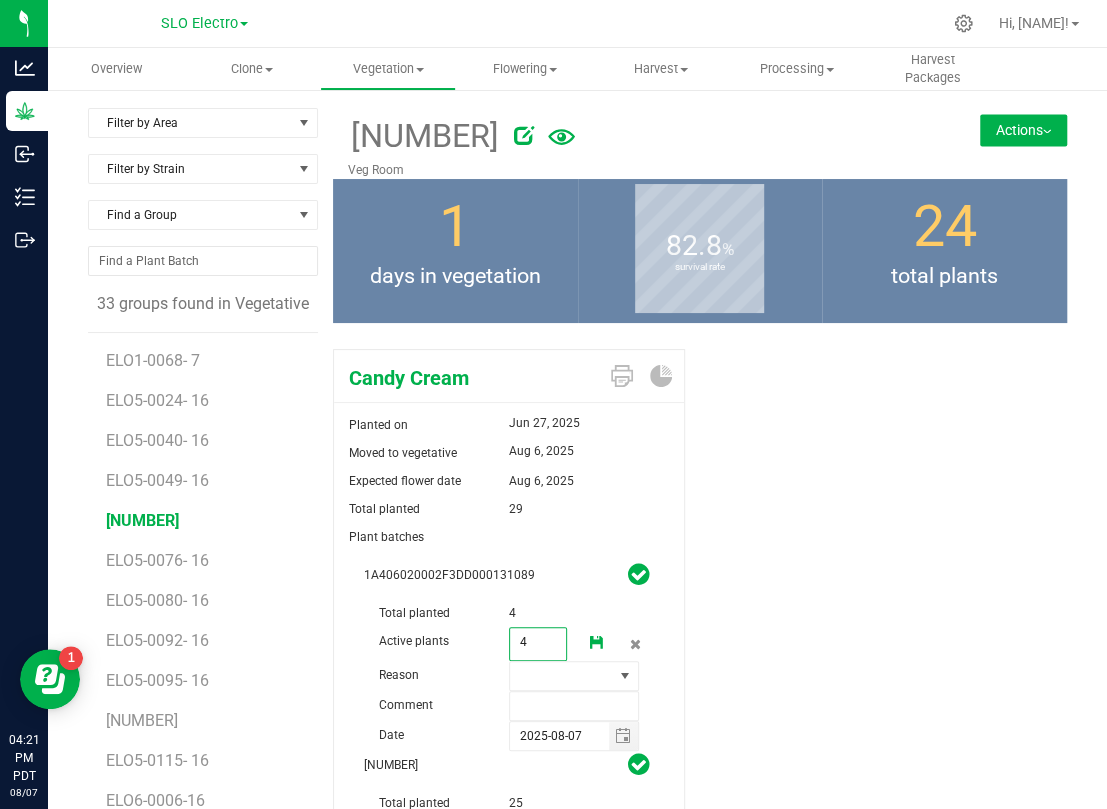 click on "4 4" at bounding box center [538, 644] 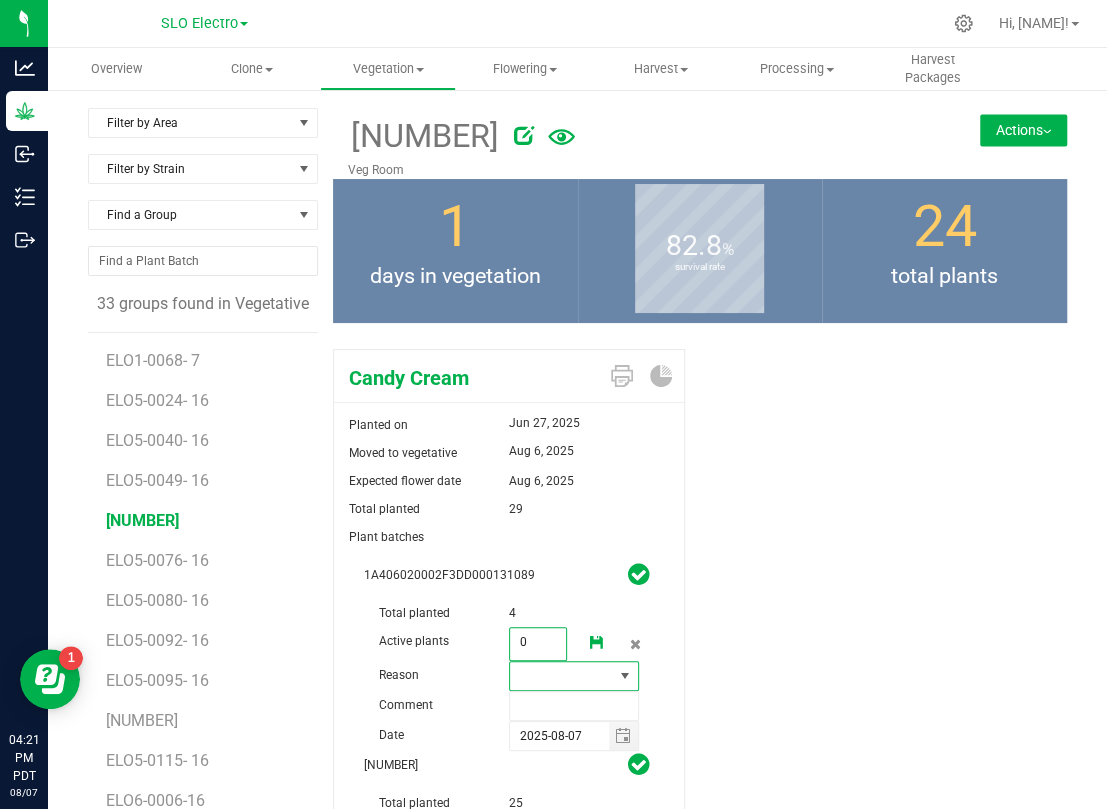 type on "0" 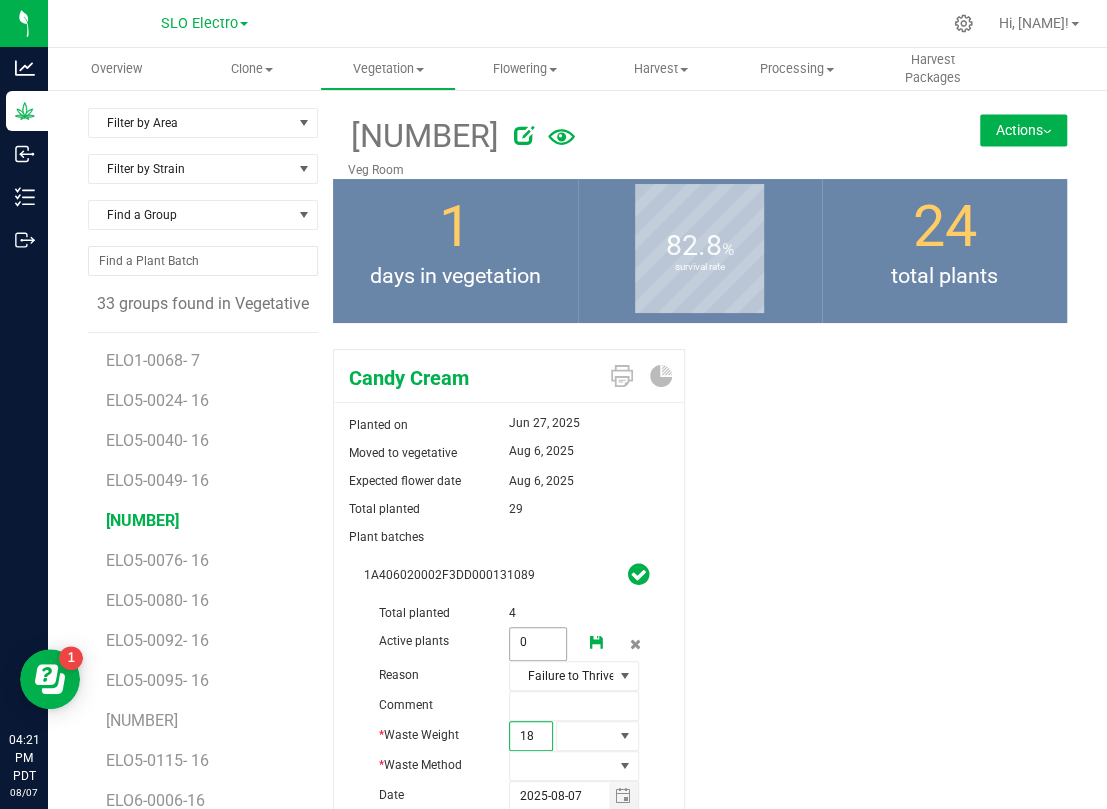 type on "181" 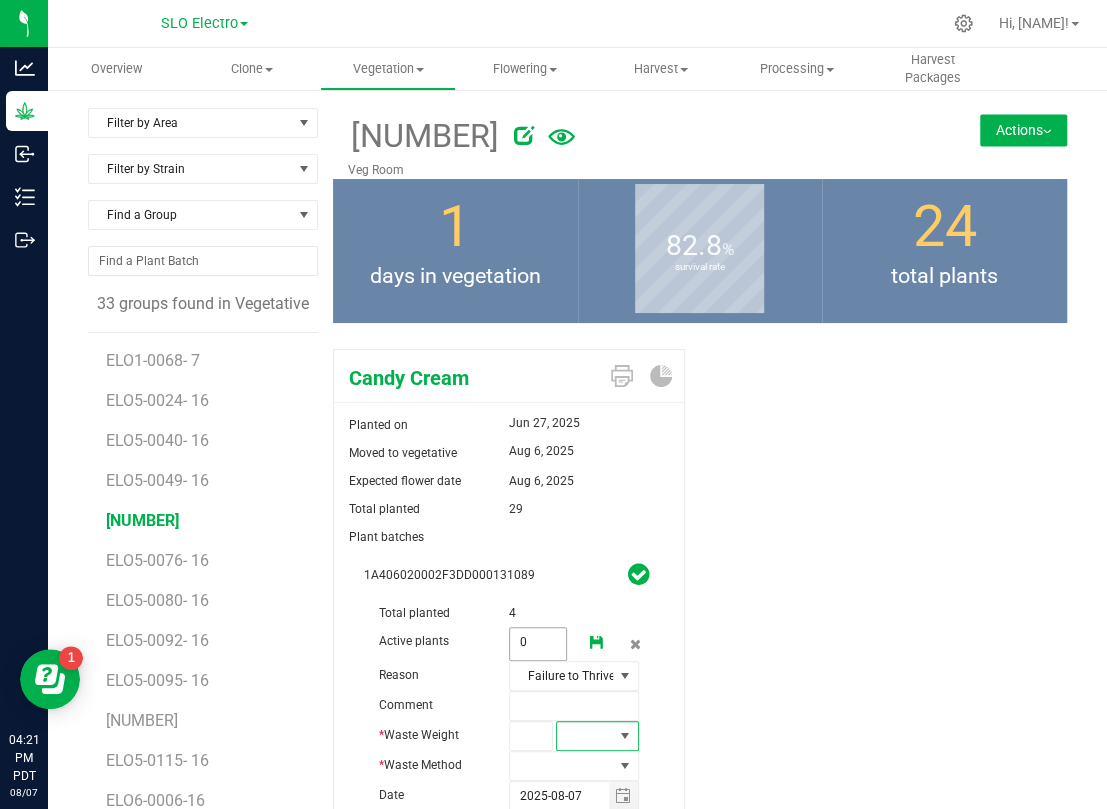 type on "181.0000" 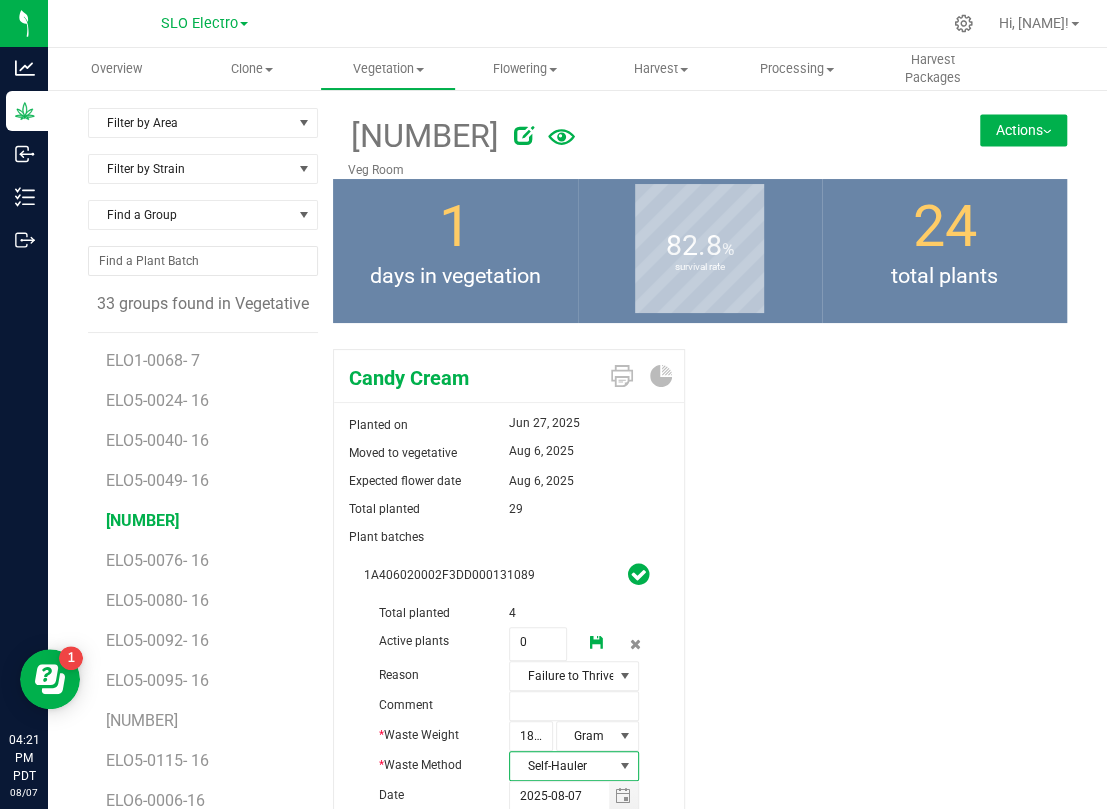 click at bounding box center [597, 643] 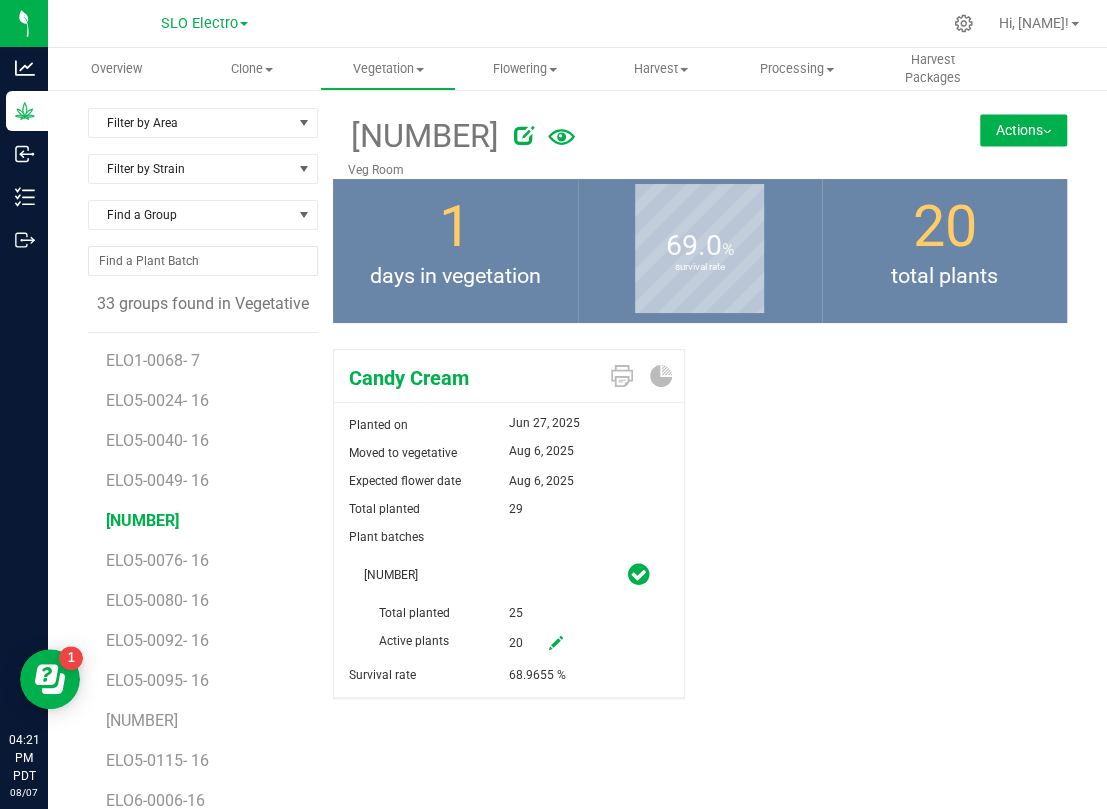 click at bounding box center (556, 643) 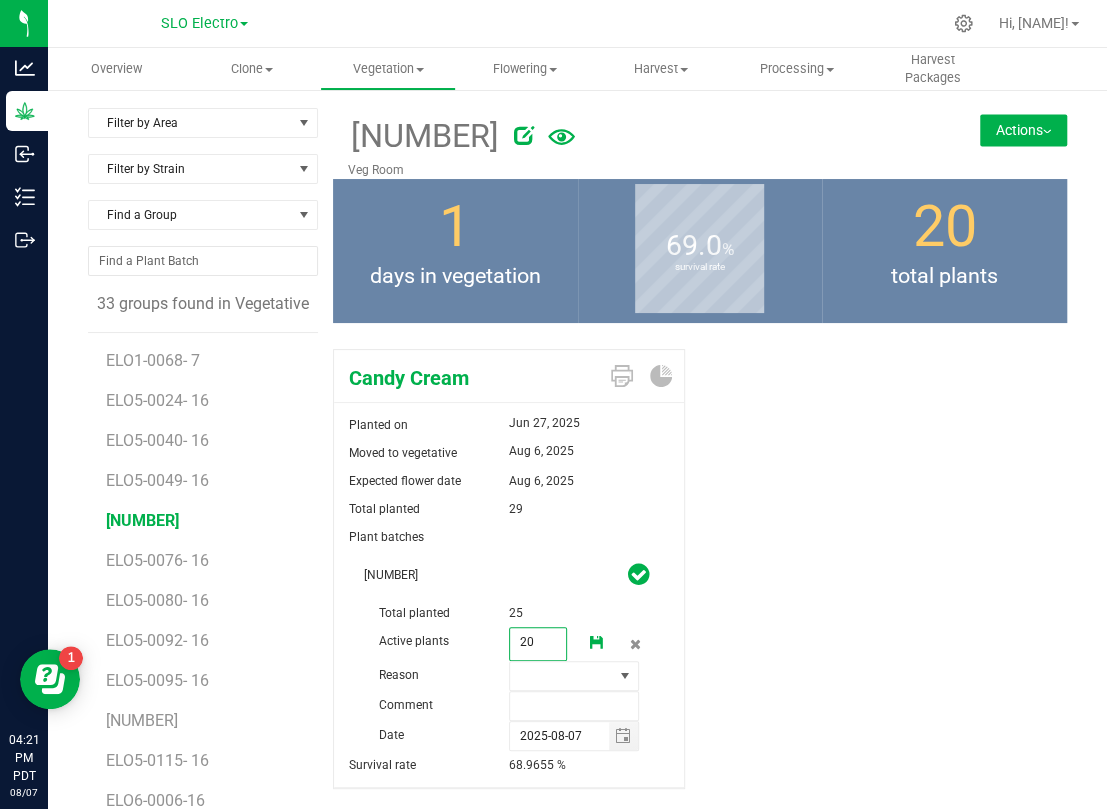 click on "20 20" at bounding box center (538, 644) 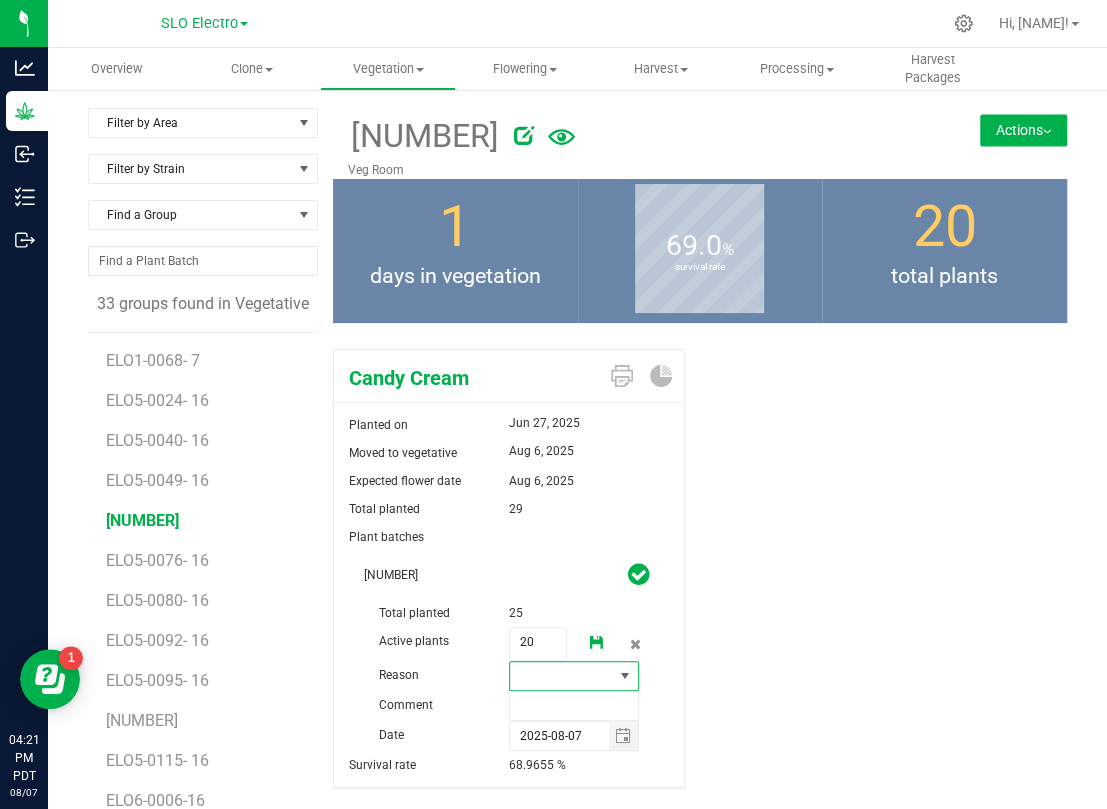type on "0" 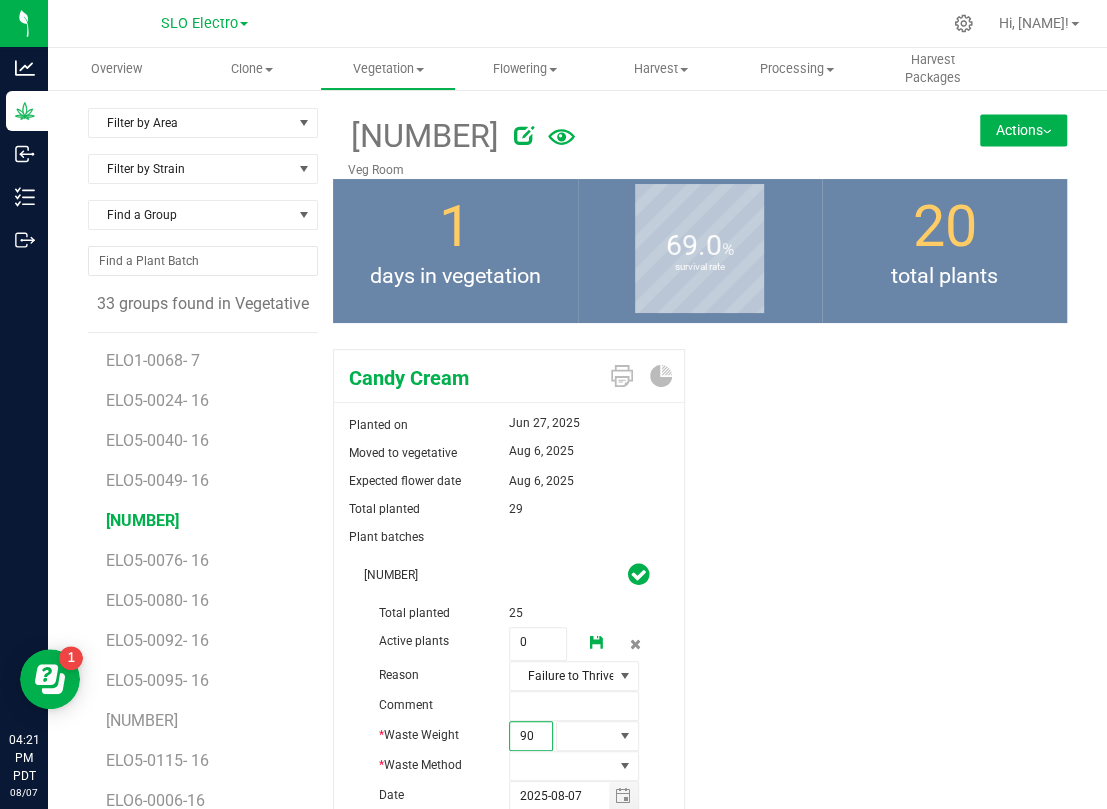 type on "904" 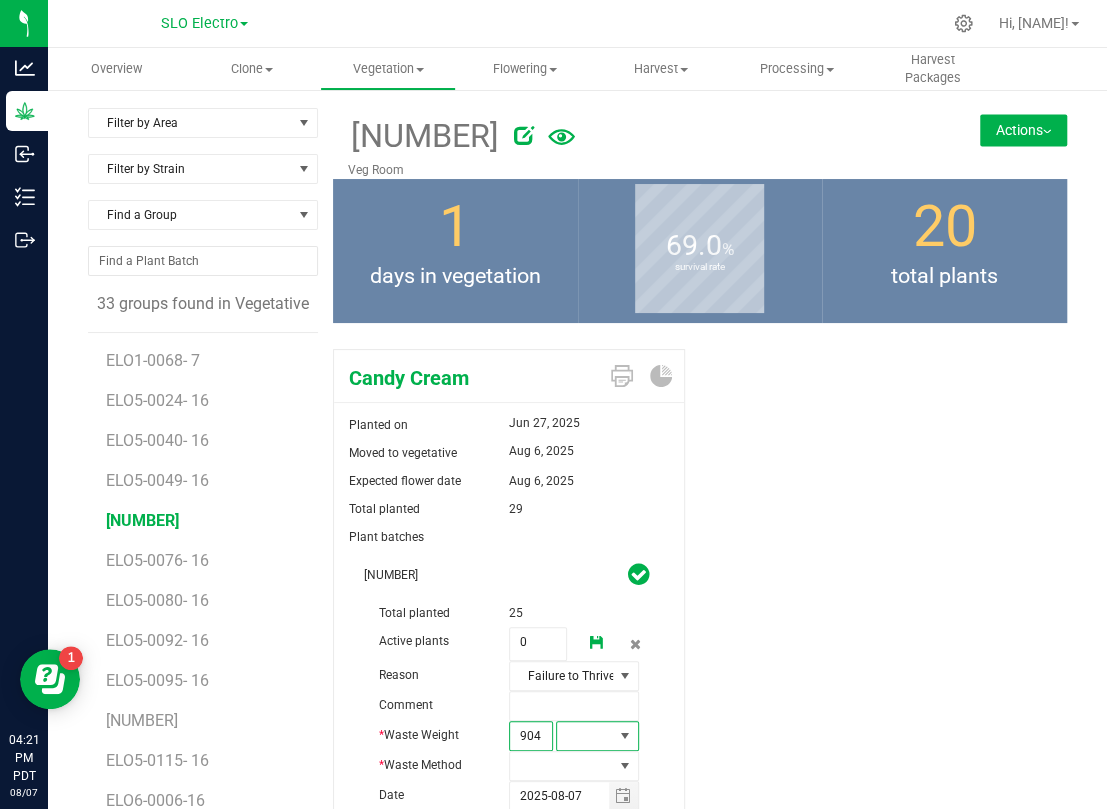 type on "904.0000" 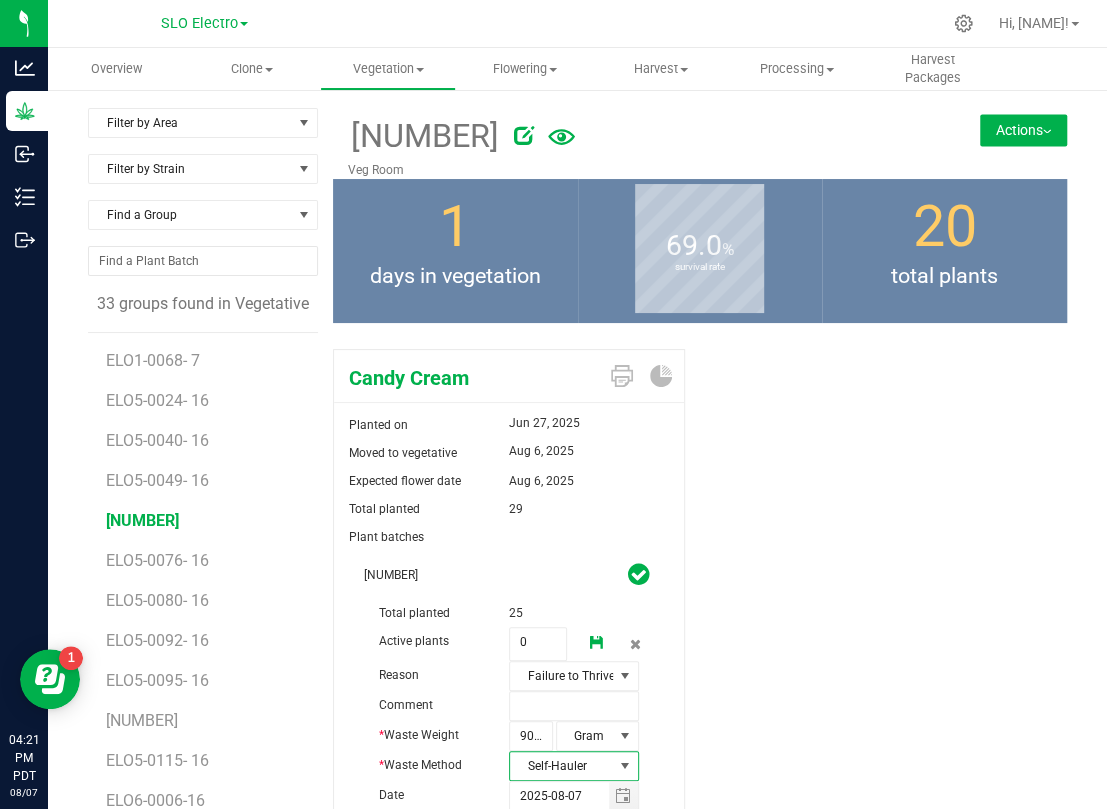 click at bounding box center [597, 643] 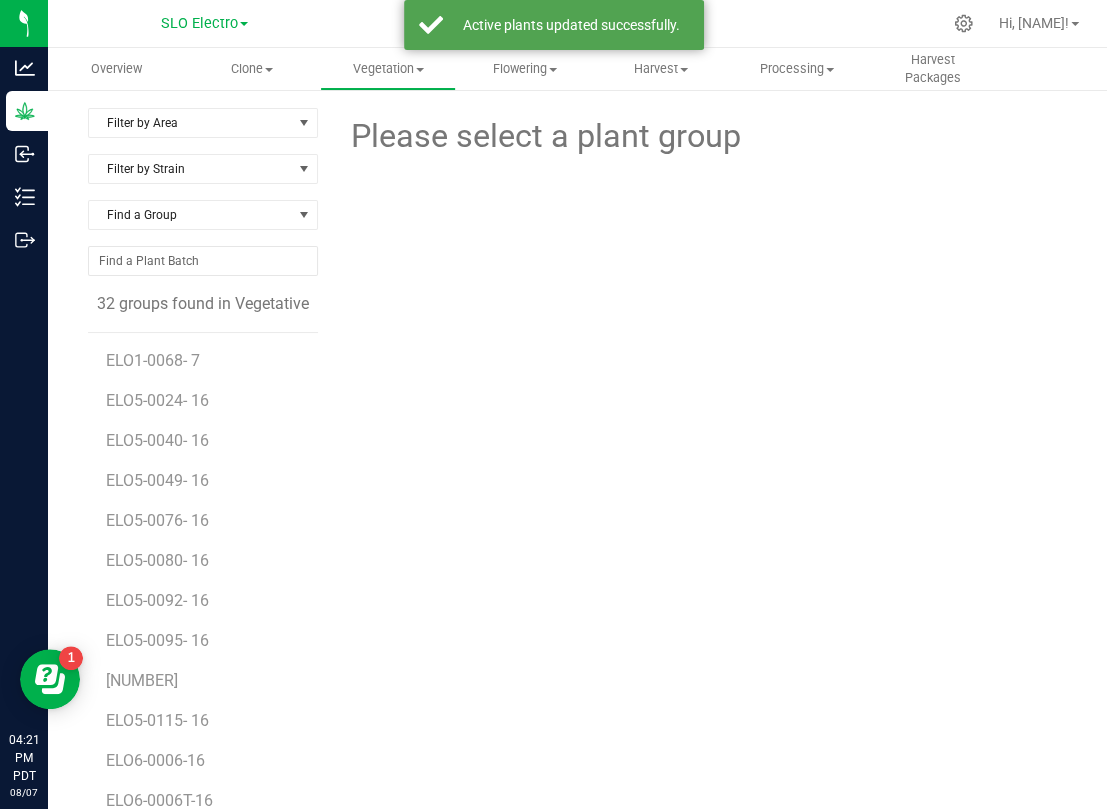 click on "Please select a plant group" at bounding box center [700, 471] 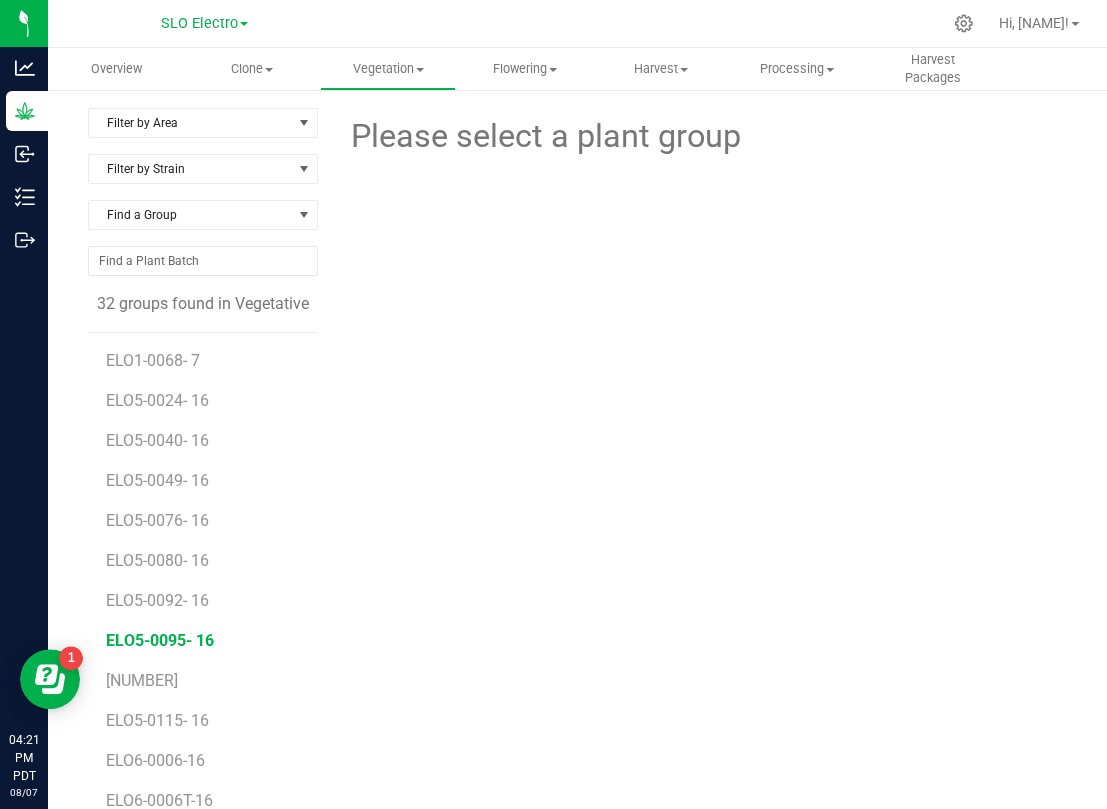 click on "ELO5-0095-  16" at bounding box center (160, 640) 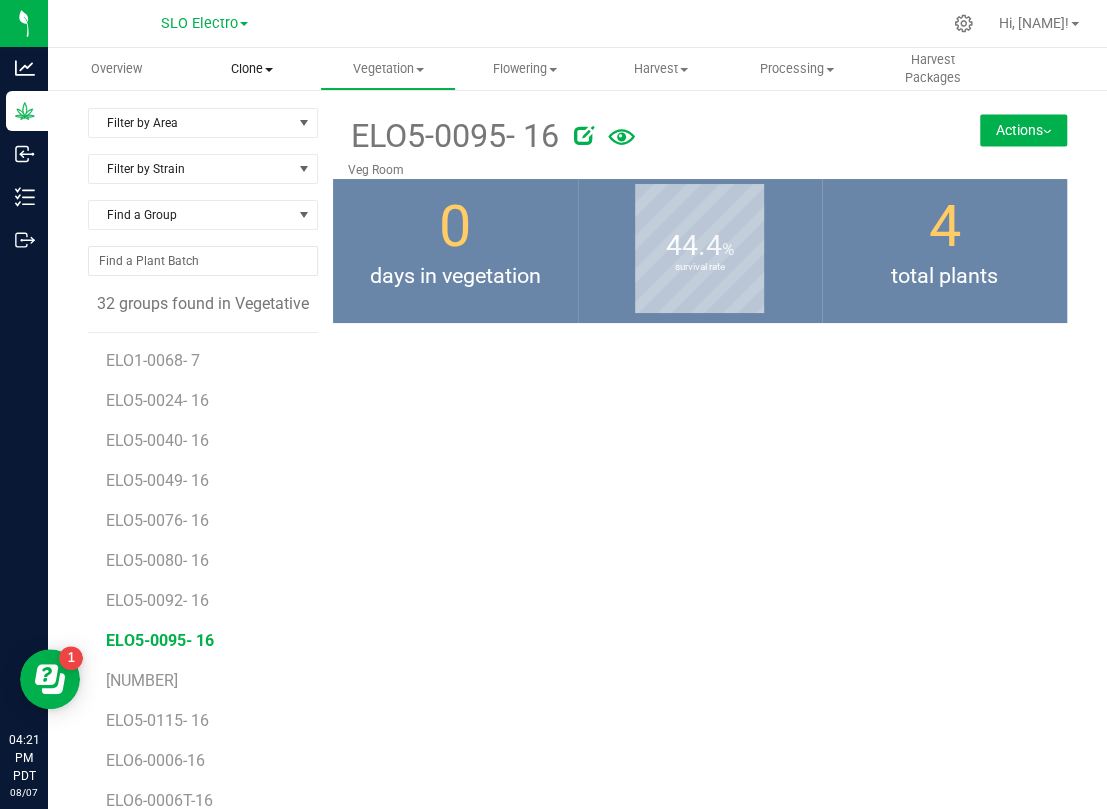 click on "Clone" at bounding box center [252, 69] 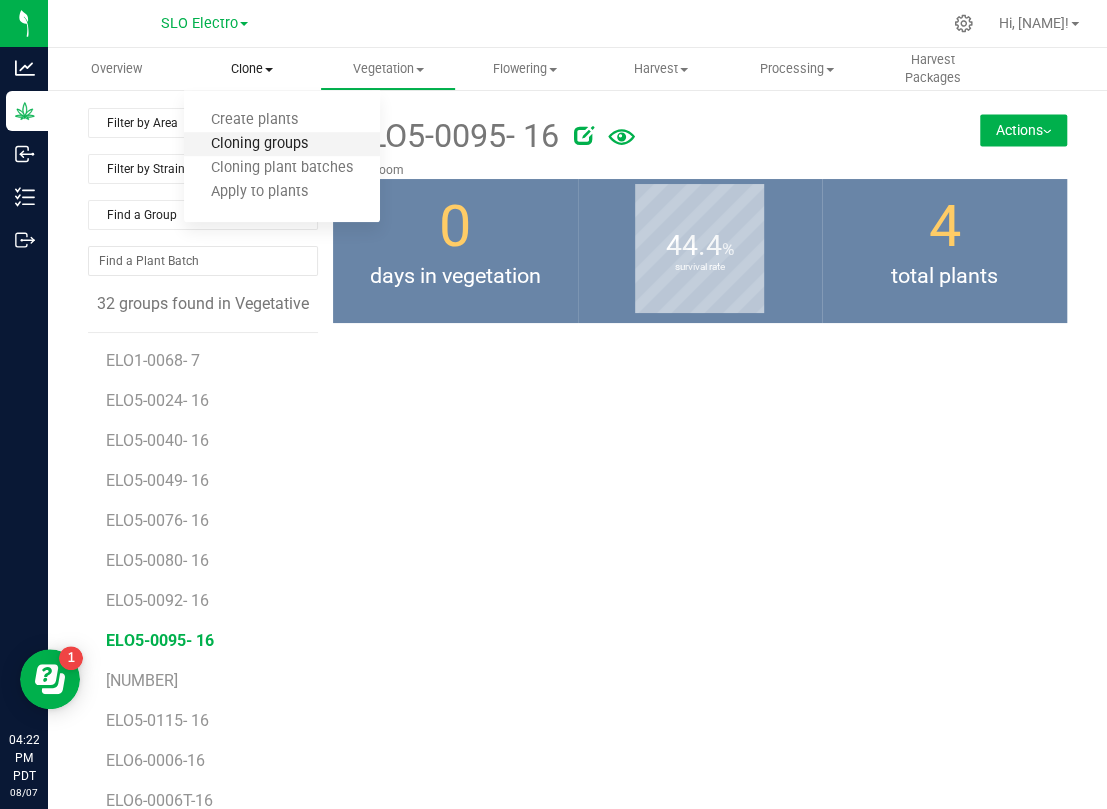 click on "Cloning groups" at bounding box center [259, 144] 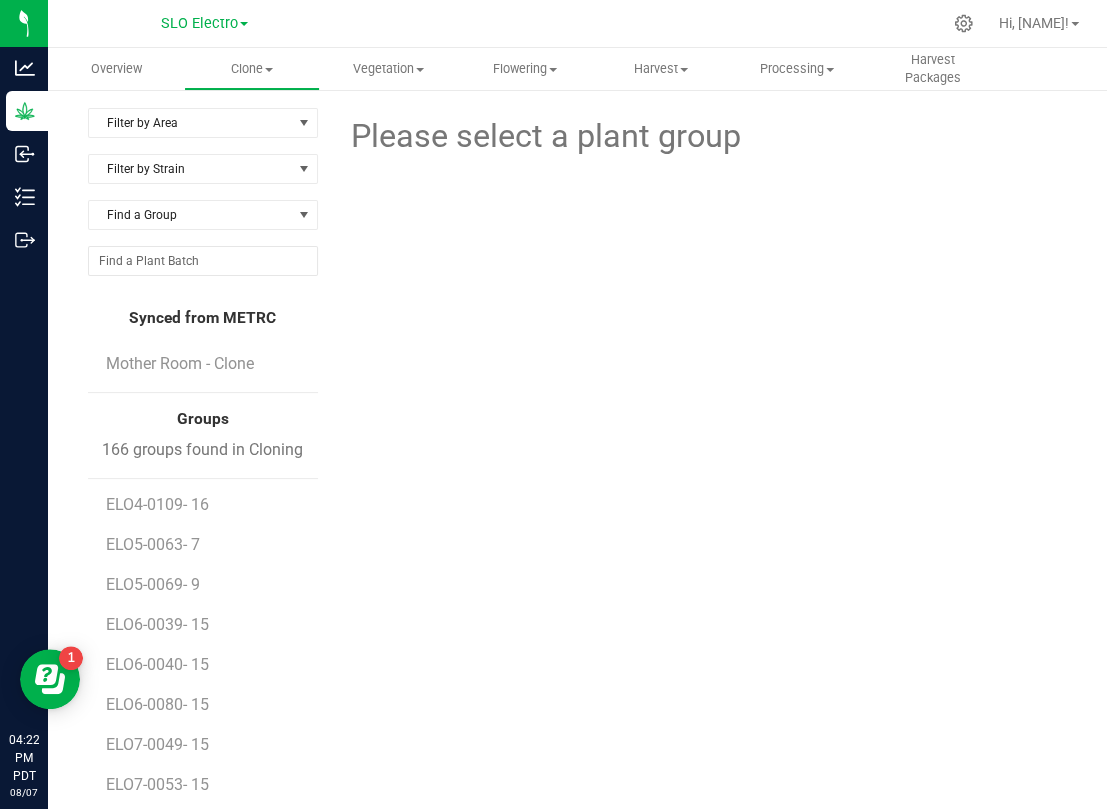 scroll, scrollTop: 2444, scrollLeft: 0, axis: vertical 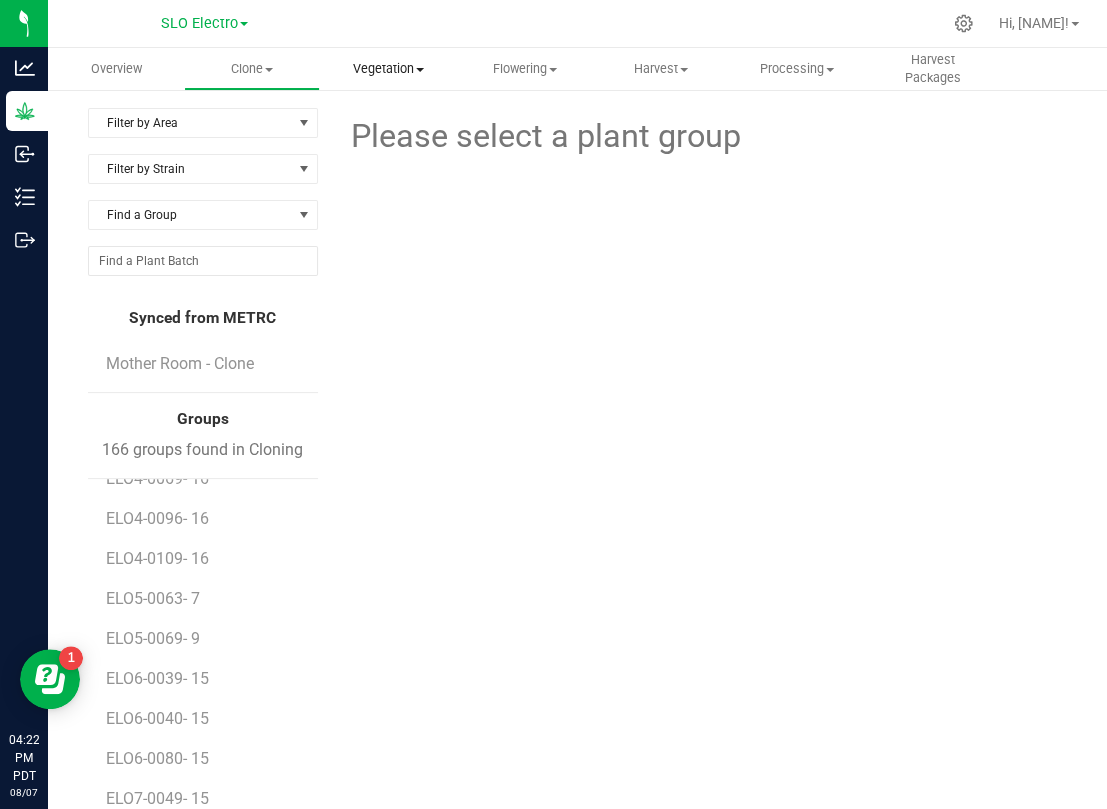click on "Vegetation" at bounding box center (388, 69) 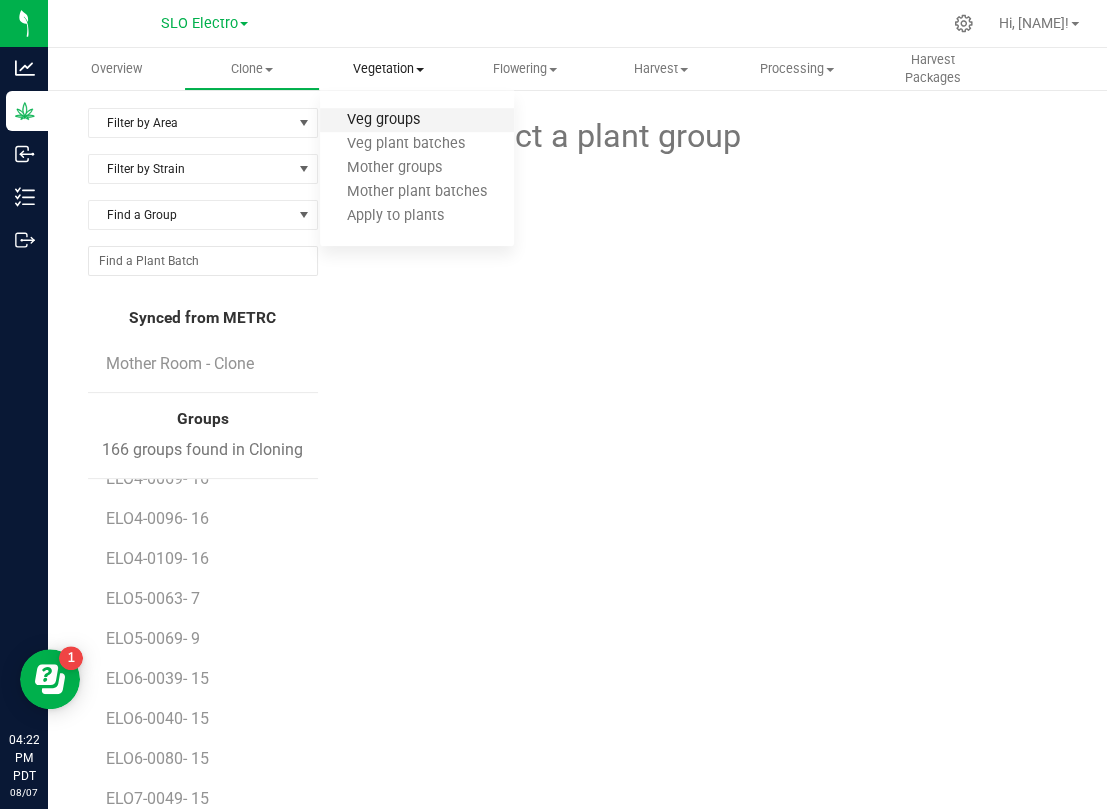 click on "Veg groups" at bounding box center (383, 120) 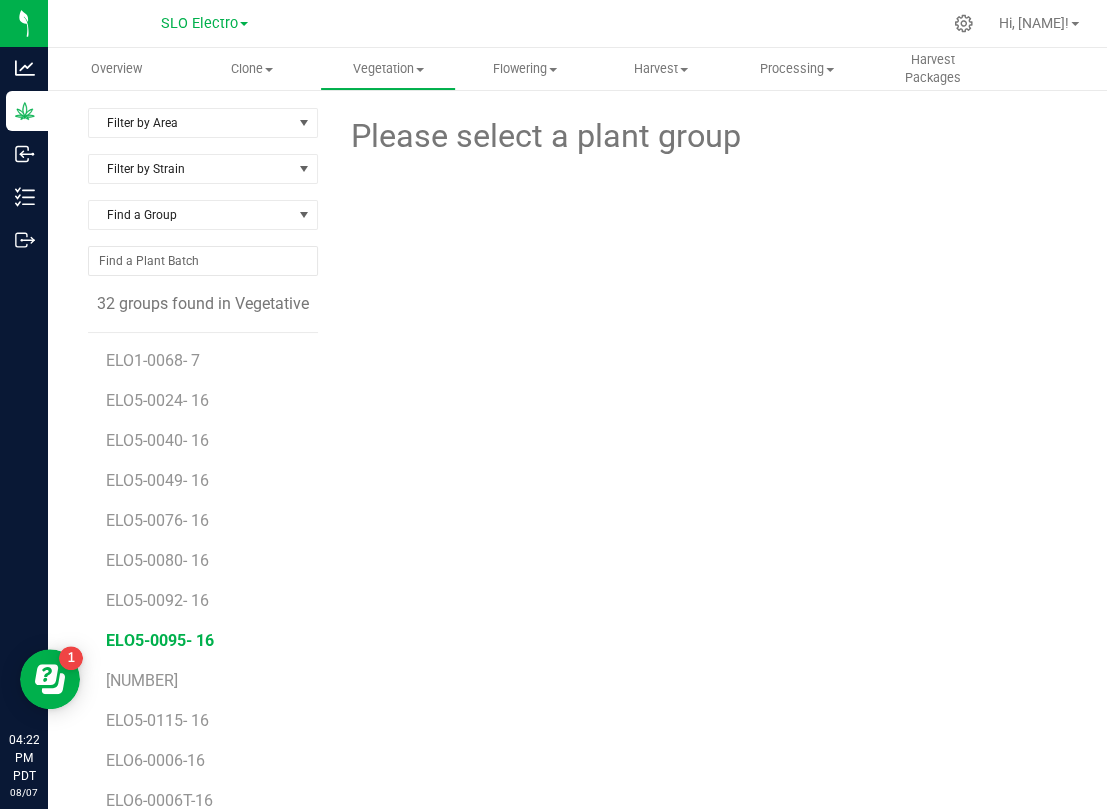 click on "ELO5-0095-  16" at bounding box center [160, 640] 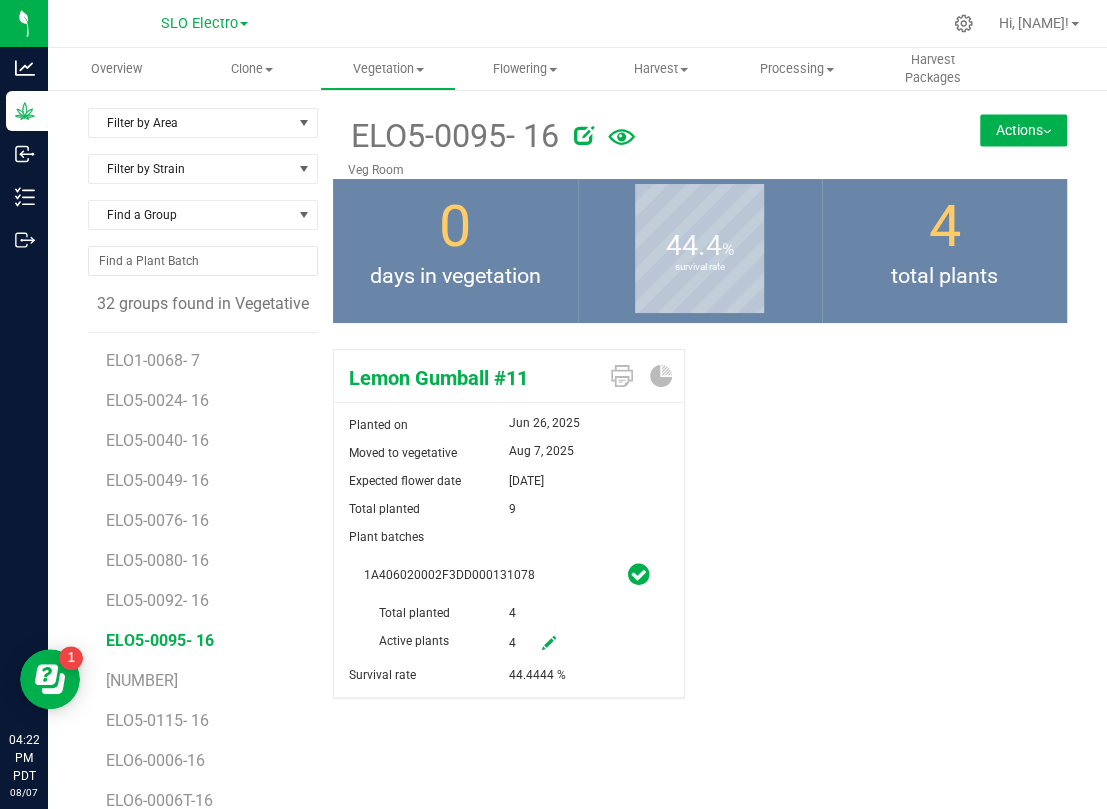 click at bounding box center [549, 643] 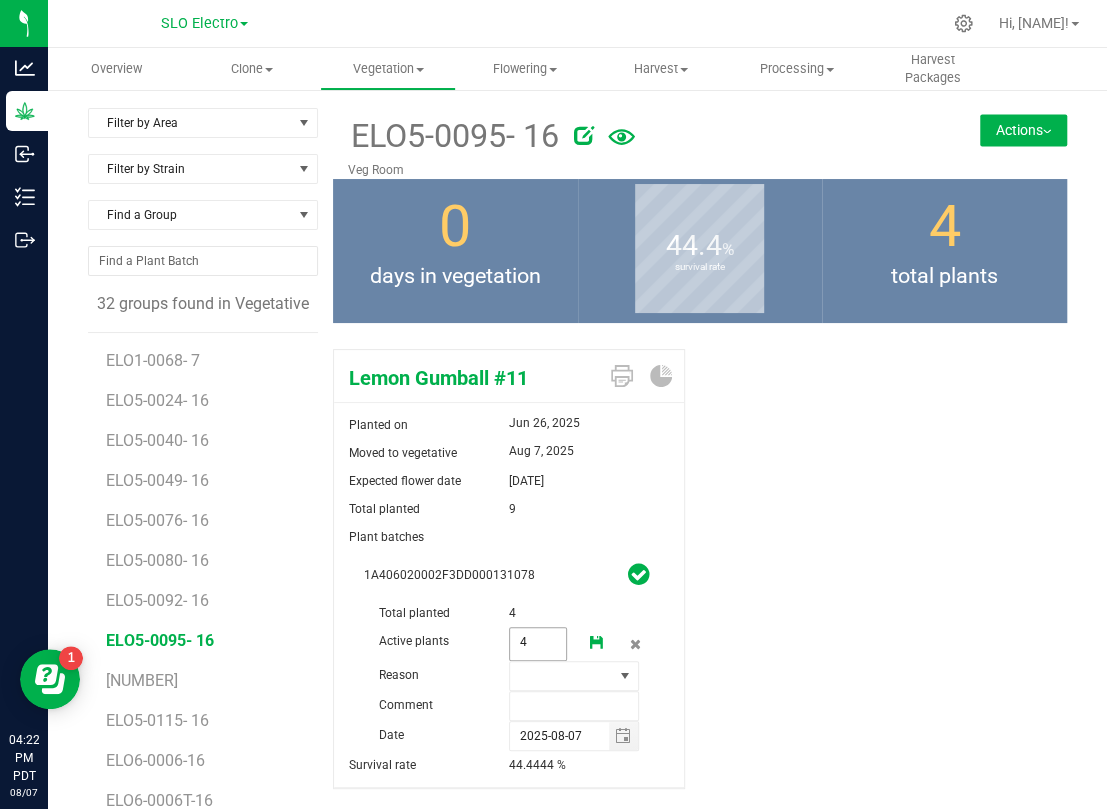 click on "4 4" at bounding box center (538, 644) 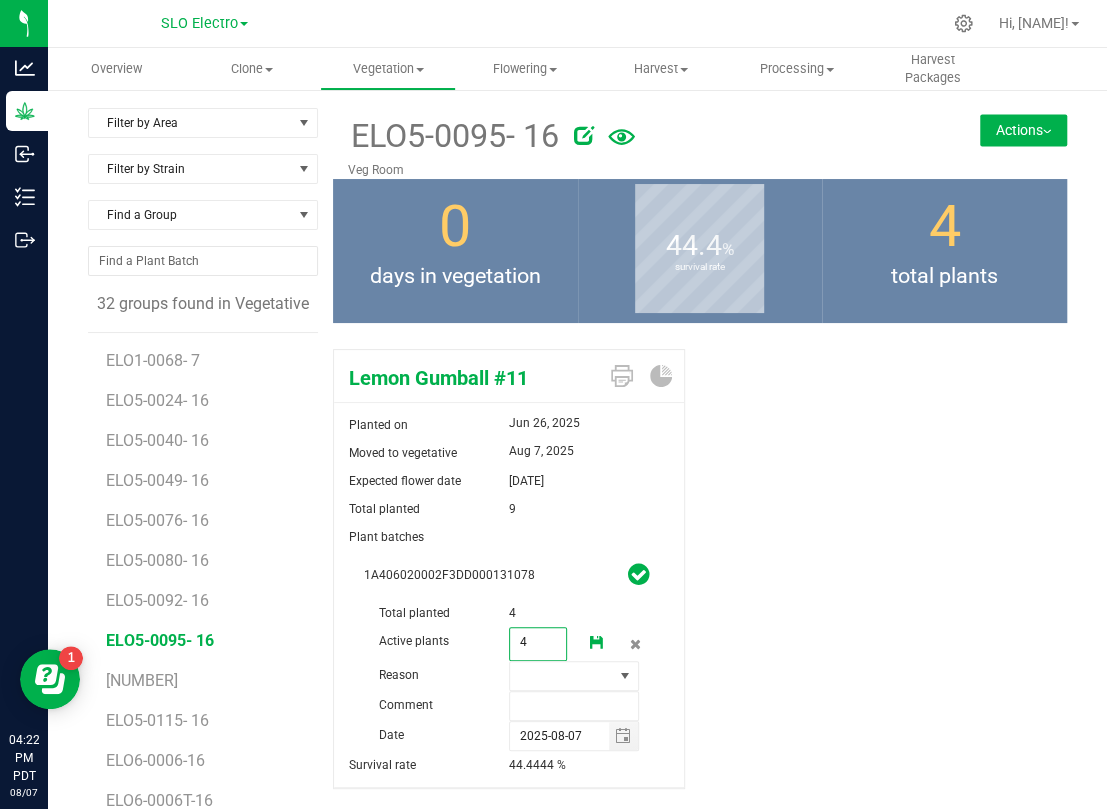 click on "4" at bounding box center (538, 642) 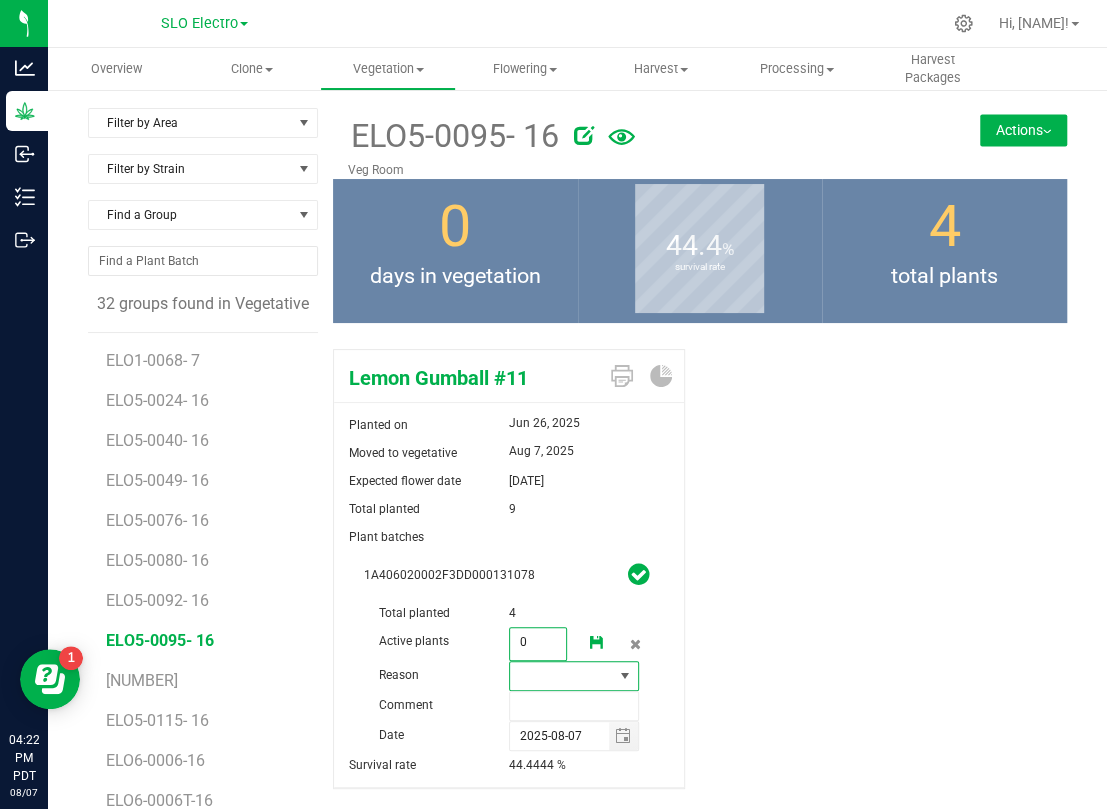 type on "0" 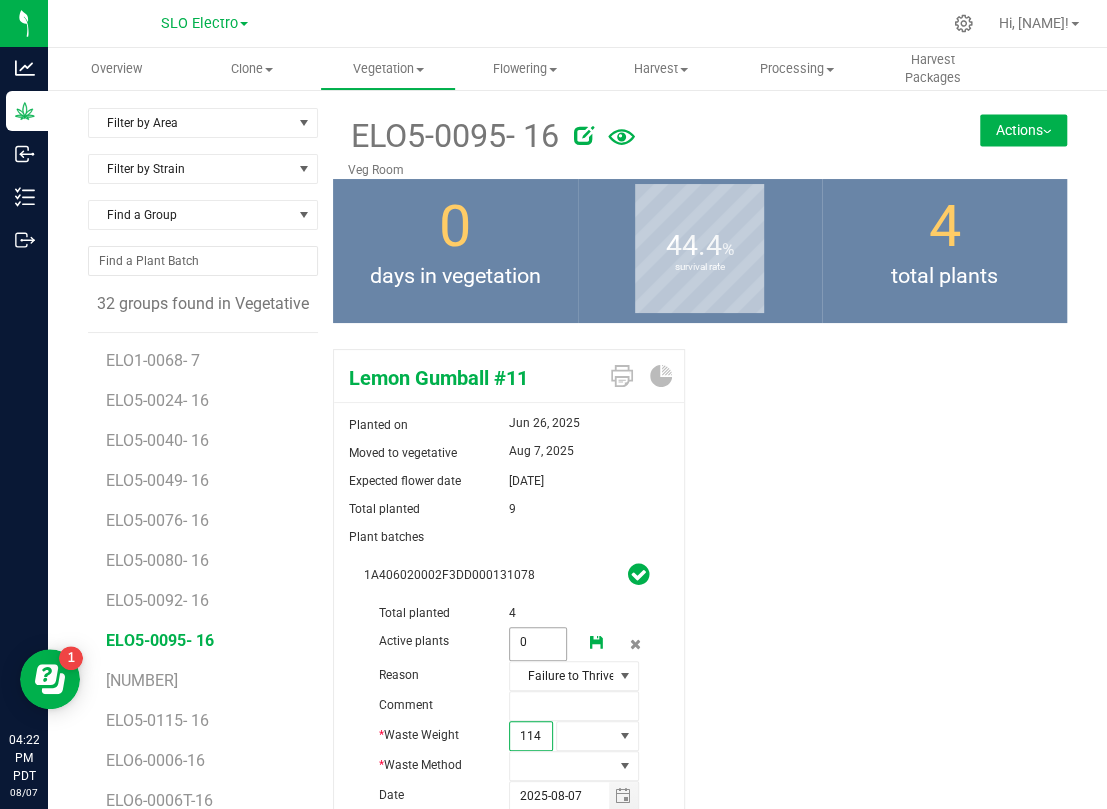 type on "1140" 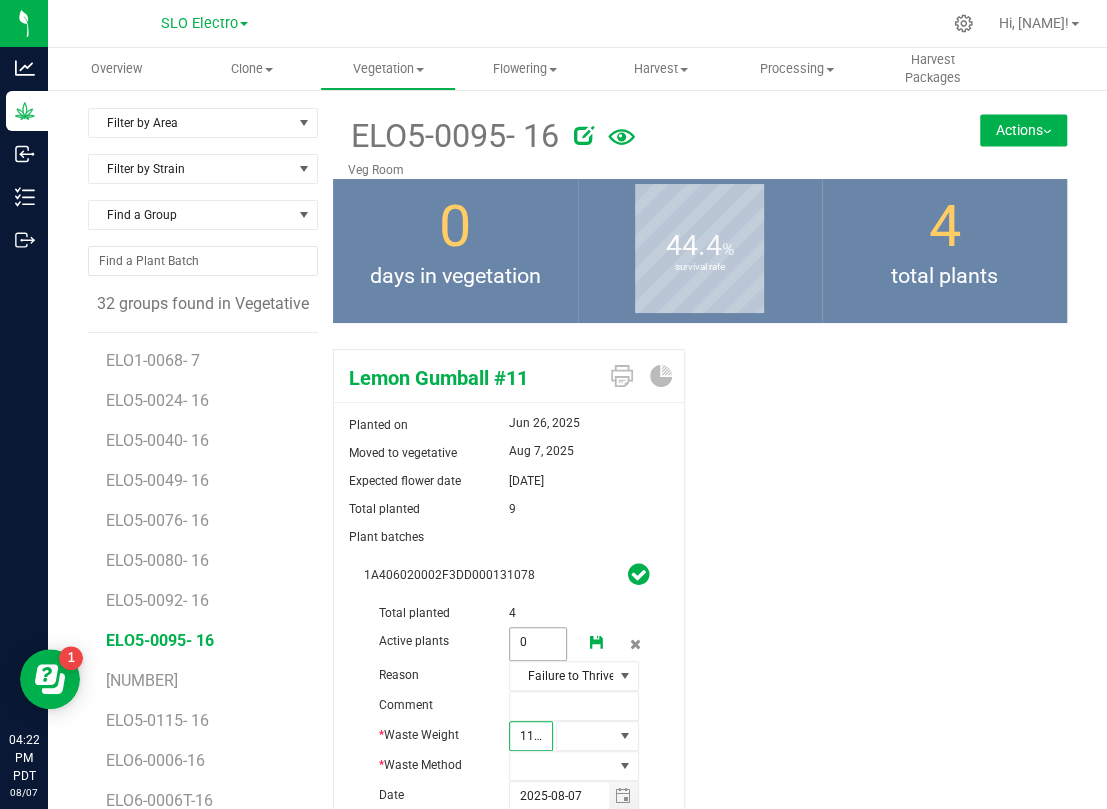 scroll, scrollTop: 0, scrollLeft: 2, axis: horizontal 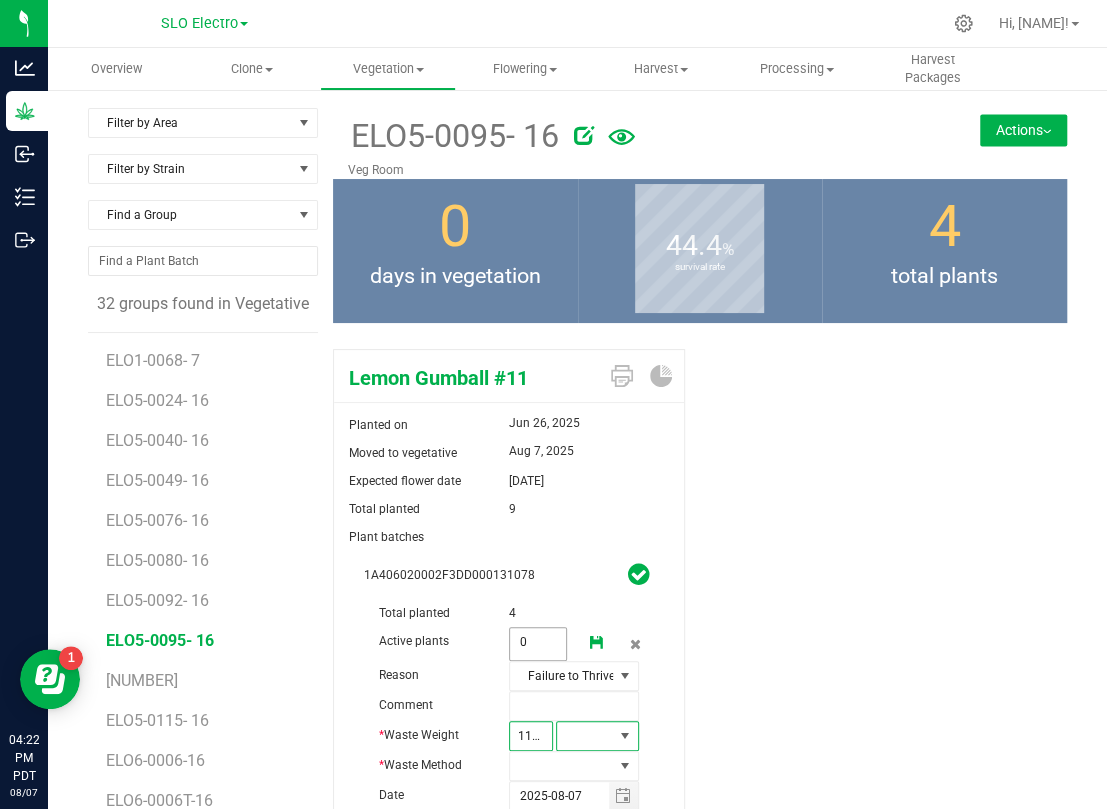 type on "1,140.0000" 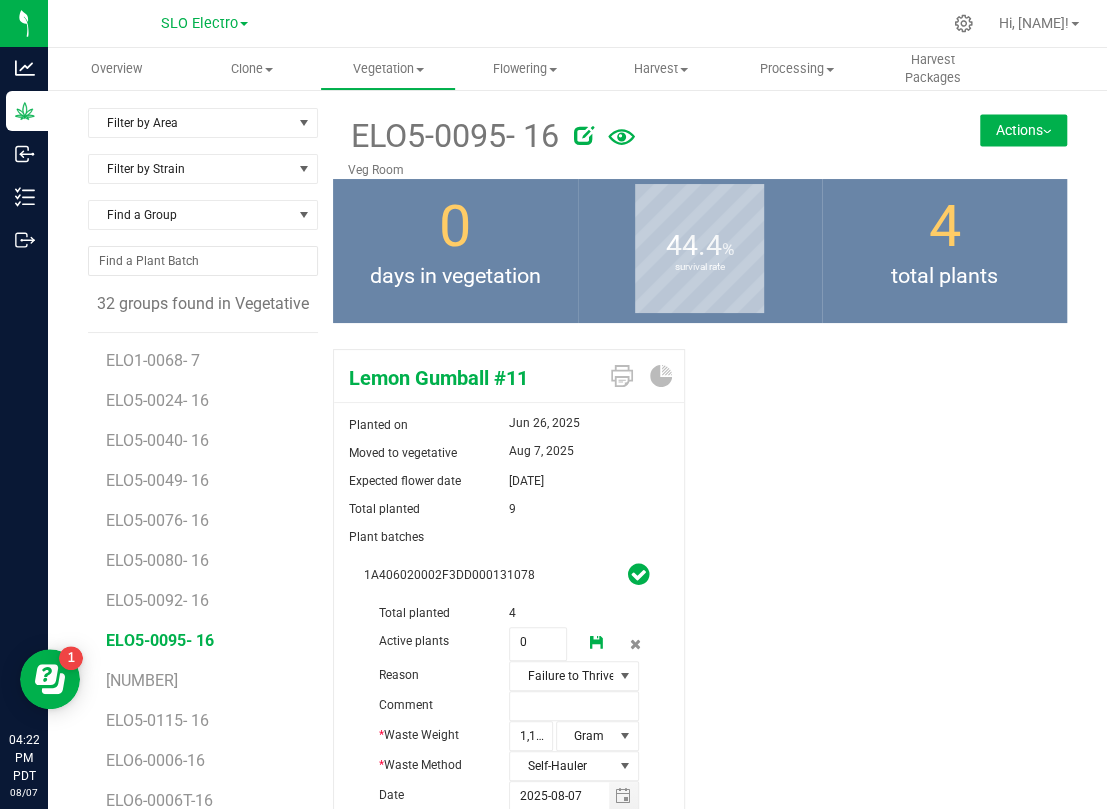 click at bounding box center (597, 643) 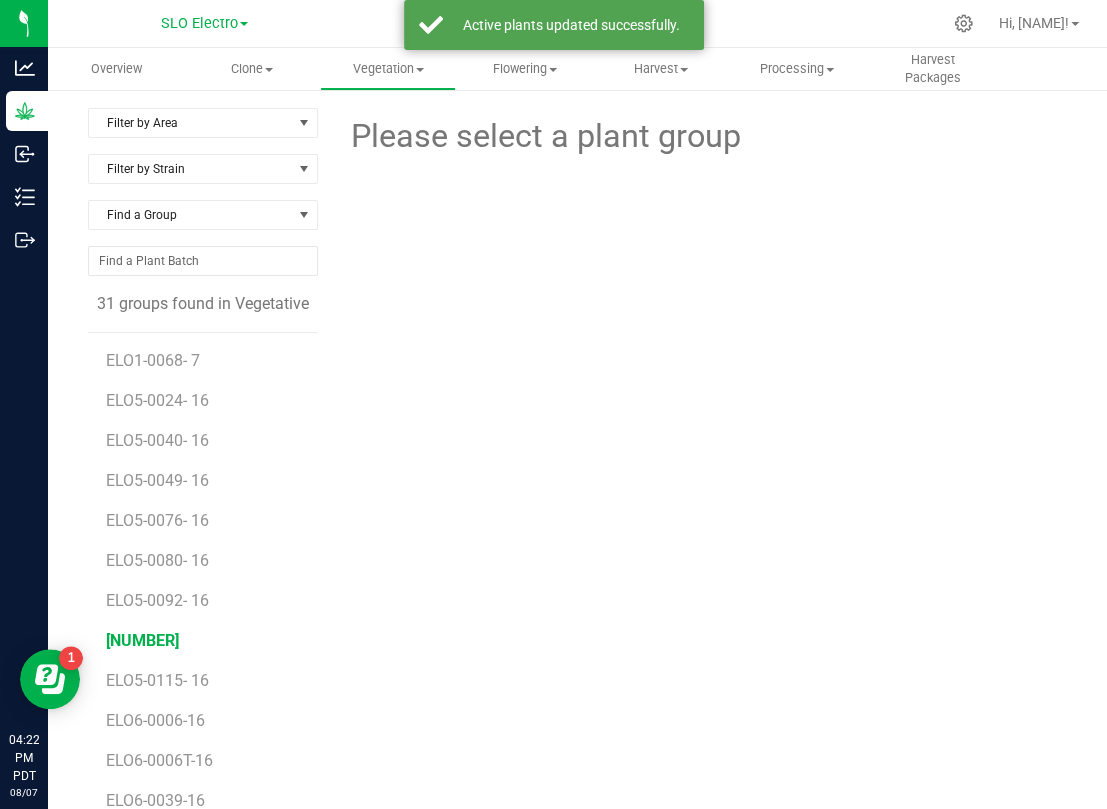 click on "ELO5-0100- 16" at bounding box center (142, 640) 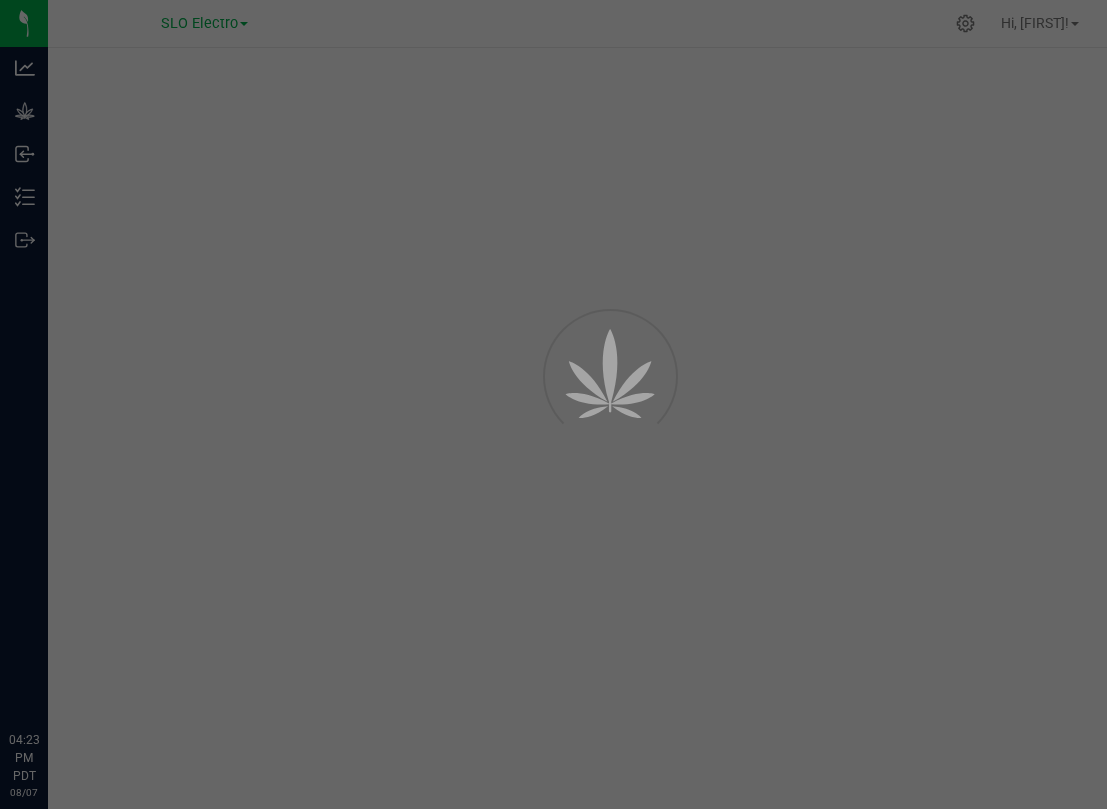 scroll, scrollTop: 0, scrollLeft: 0, axis: both 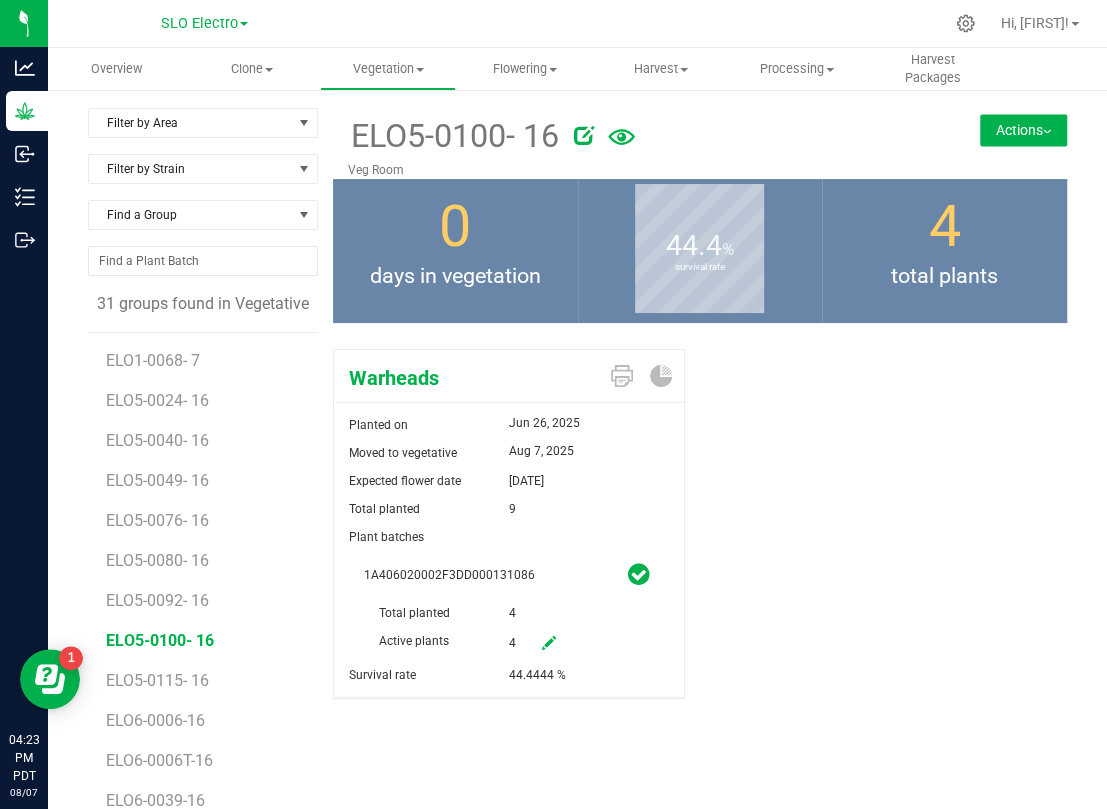 click at bounding box center [549, 643] 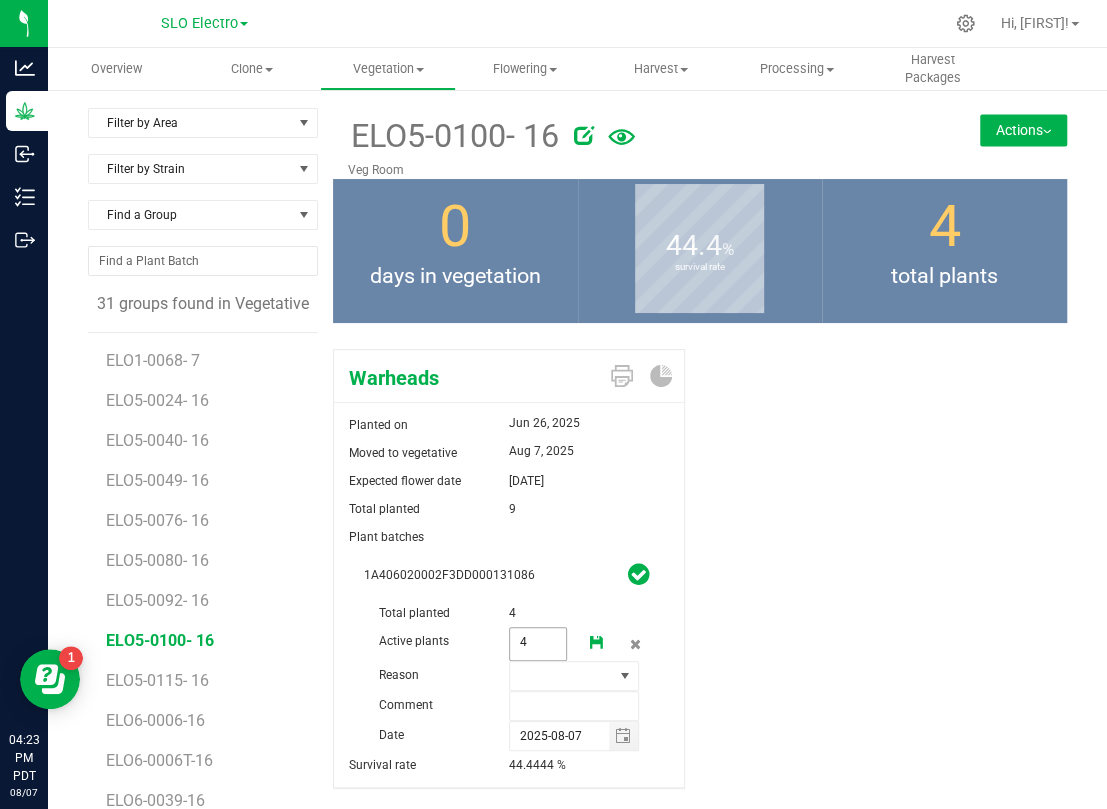 click on "4 4" at bounding box center (538, 644) 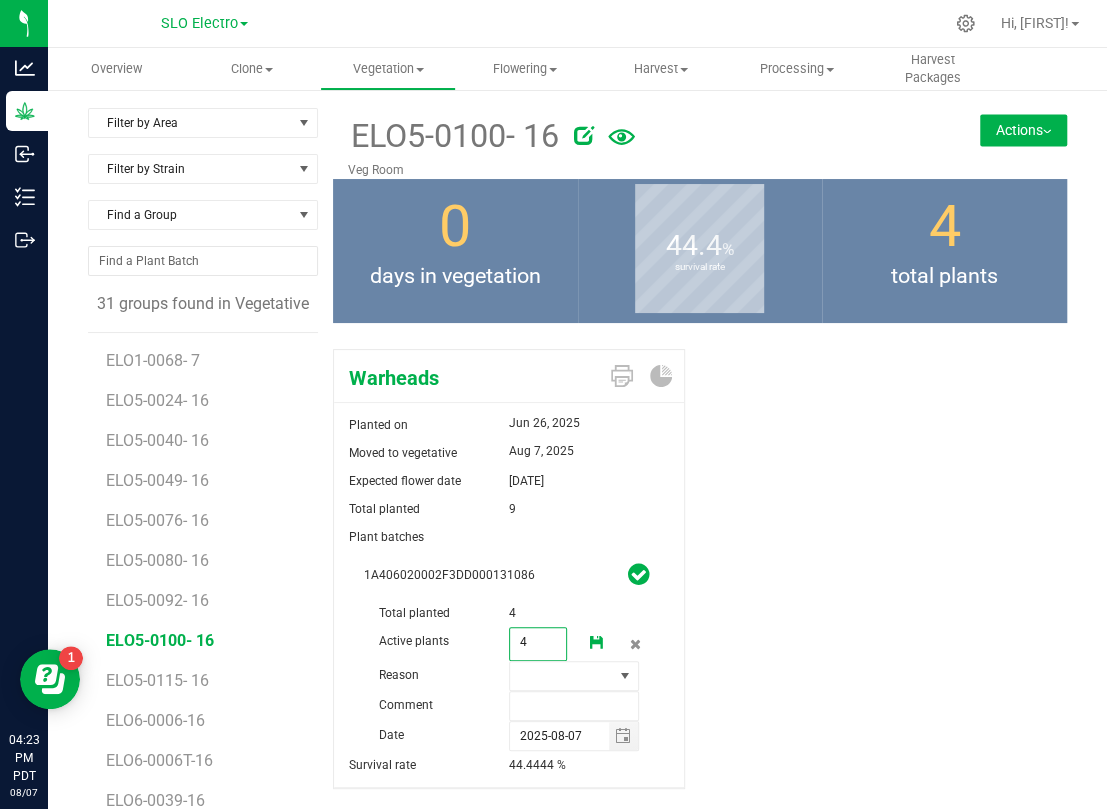 type on "0" 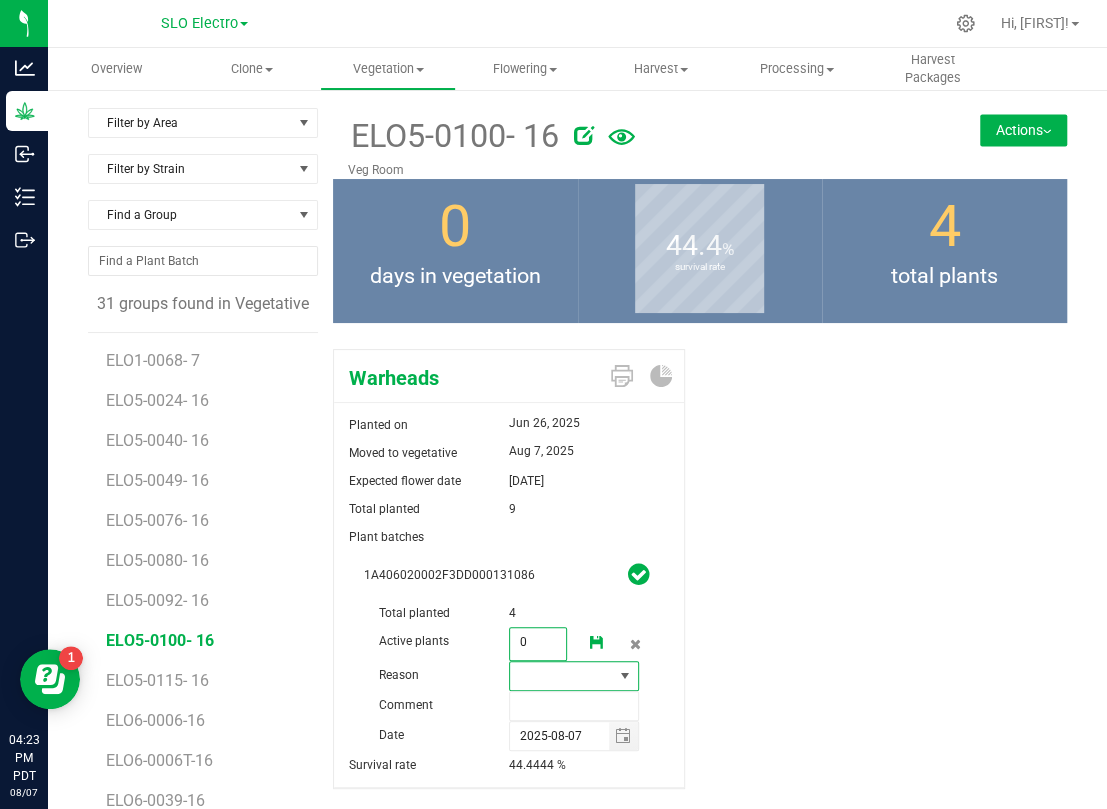 type on "0" 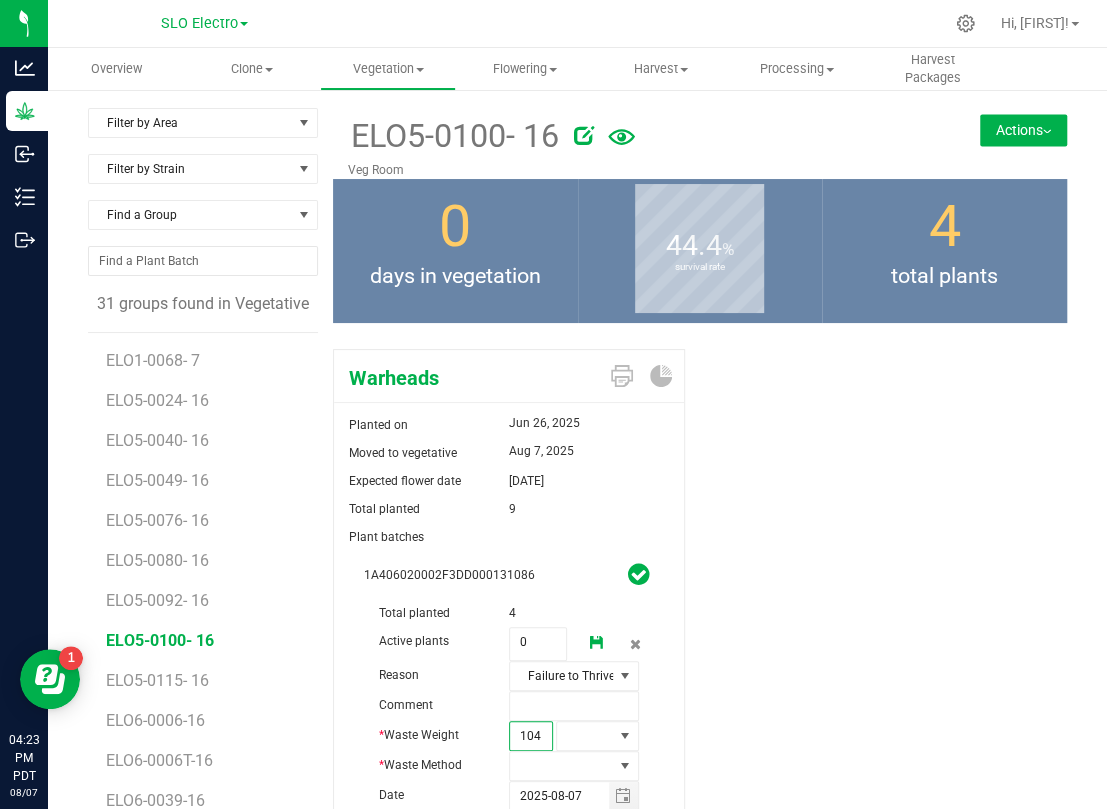 type on "1040" 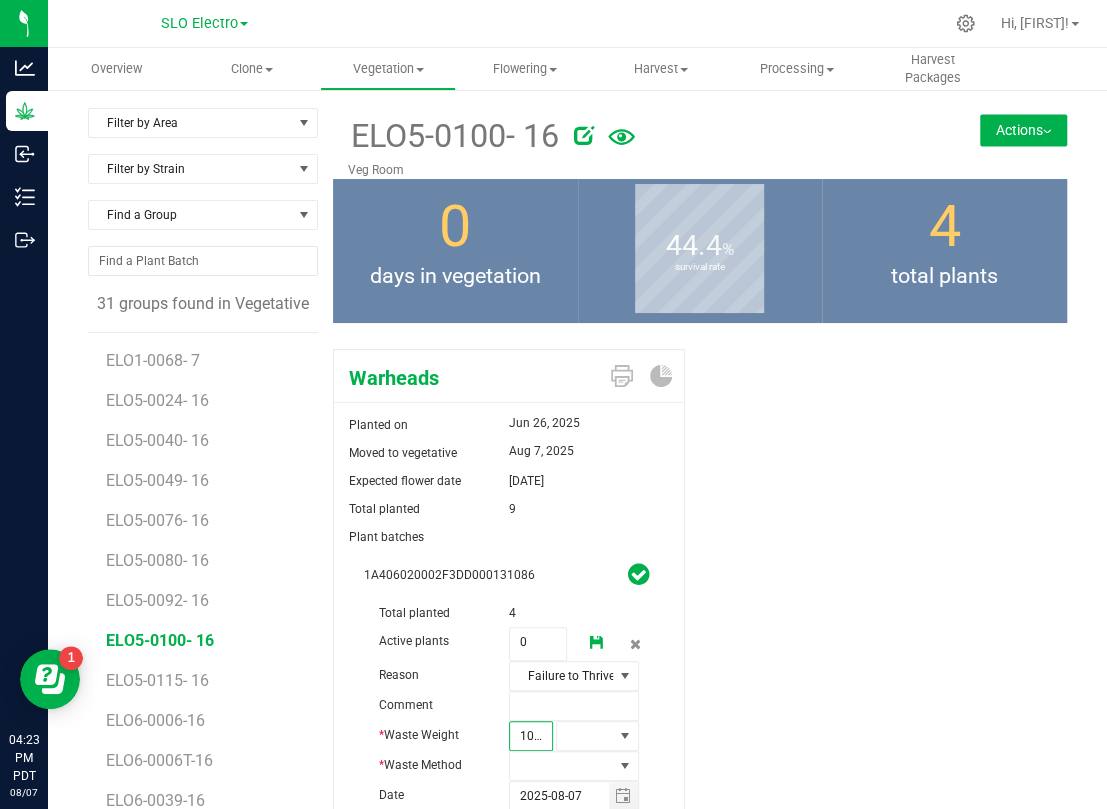 scroll, scrollTop: 0, scrollLeft: 2, axis: horizontal 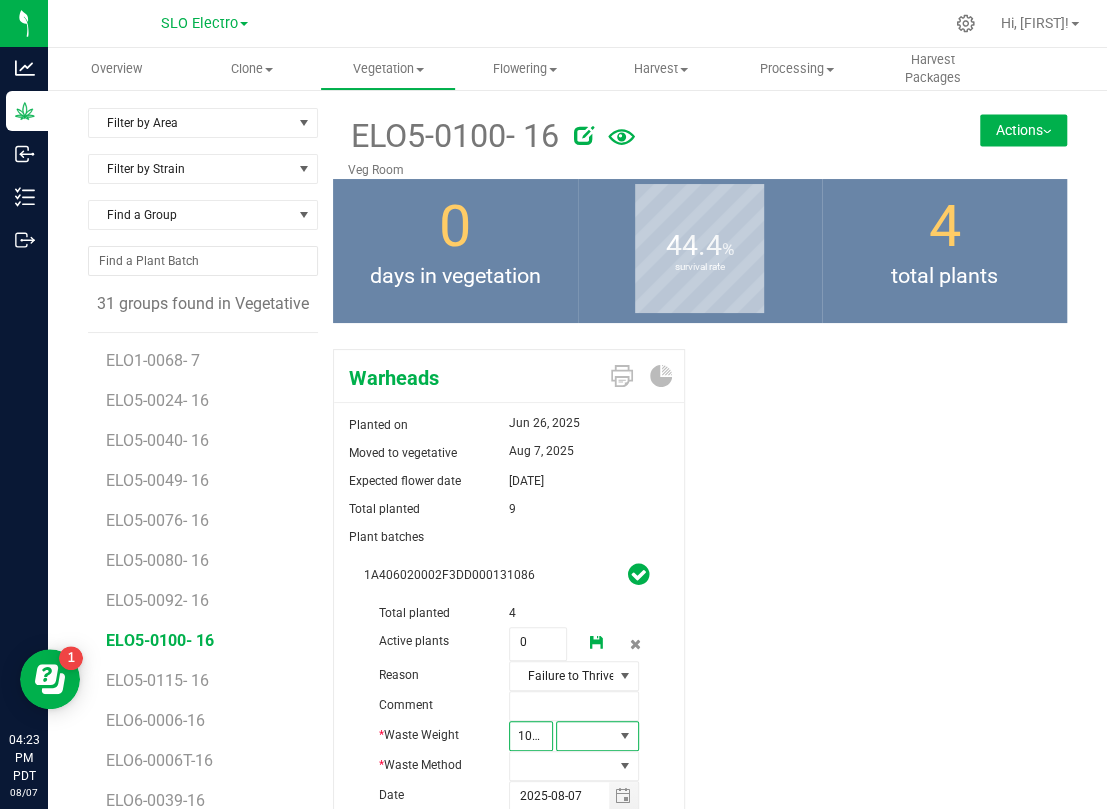 type on "1,040.0000" 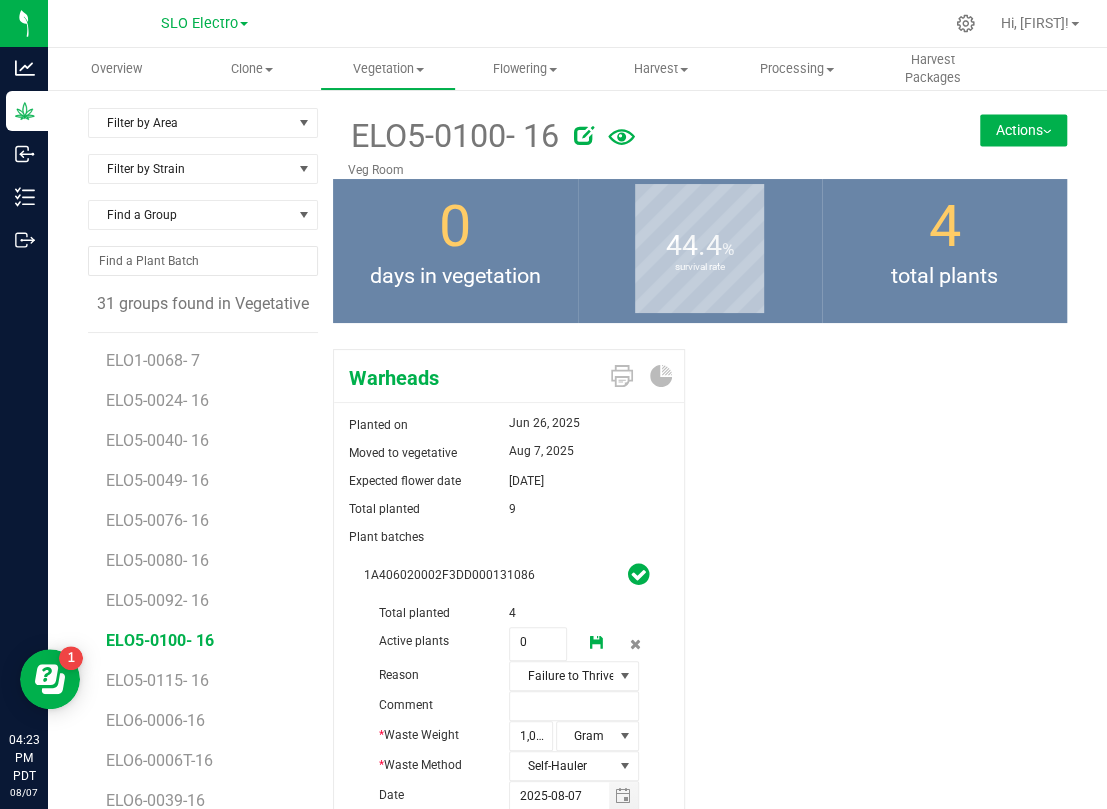 click at bounding box center (597, 643) 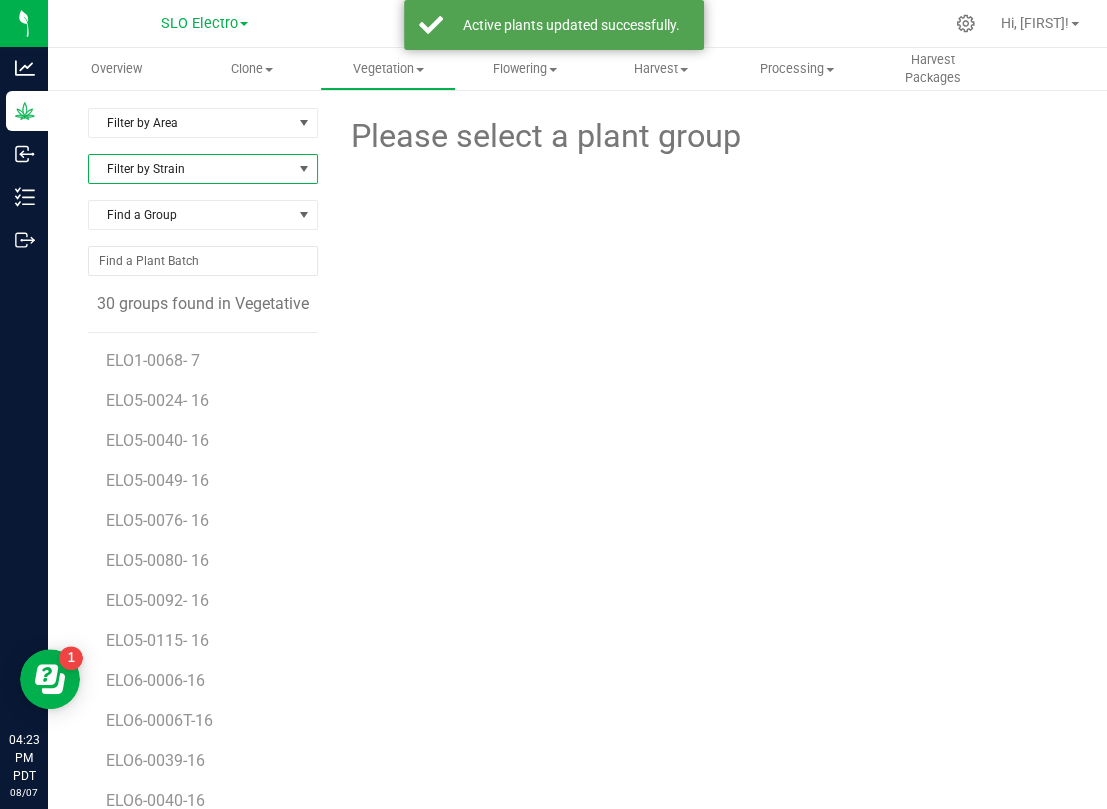 click on "Filter by Strain" at bounding box center (190, 169) 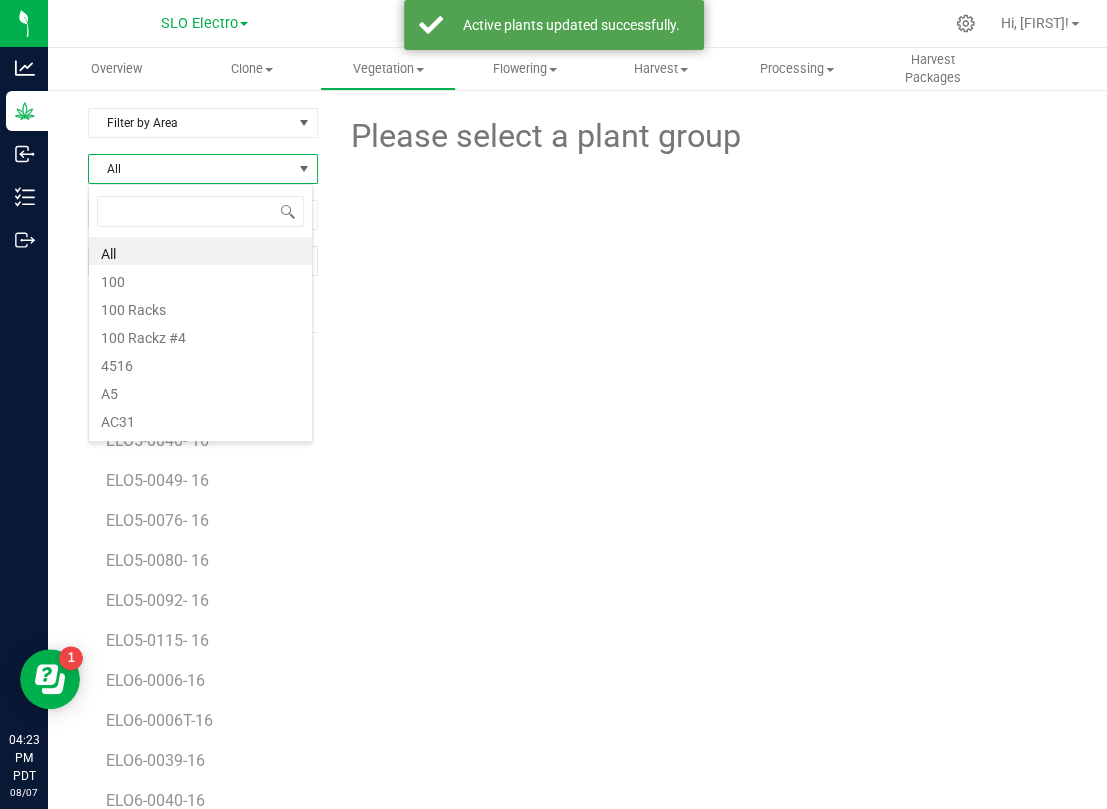 scroll, scrollTop: 99969, scrollLeft: 99774, axis: both 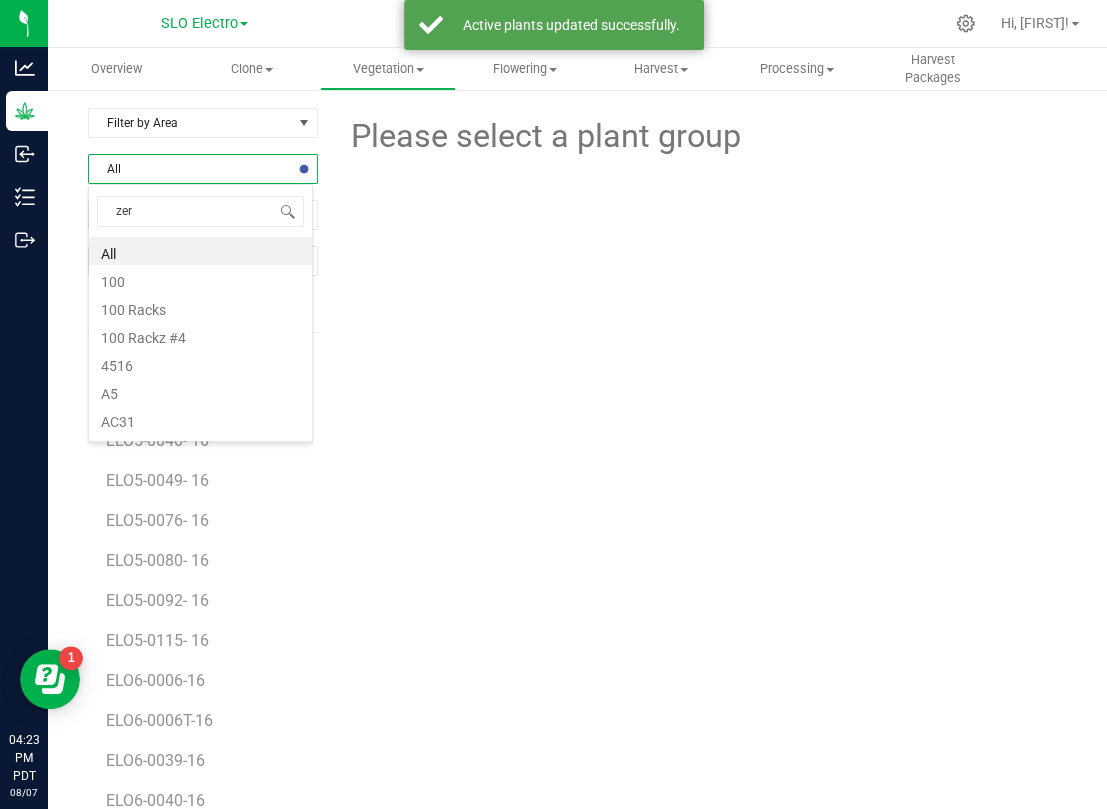 type on "[NAME]" 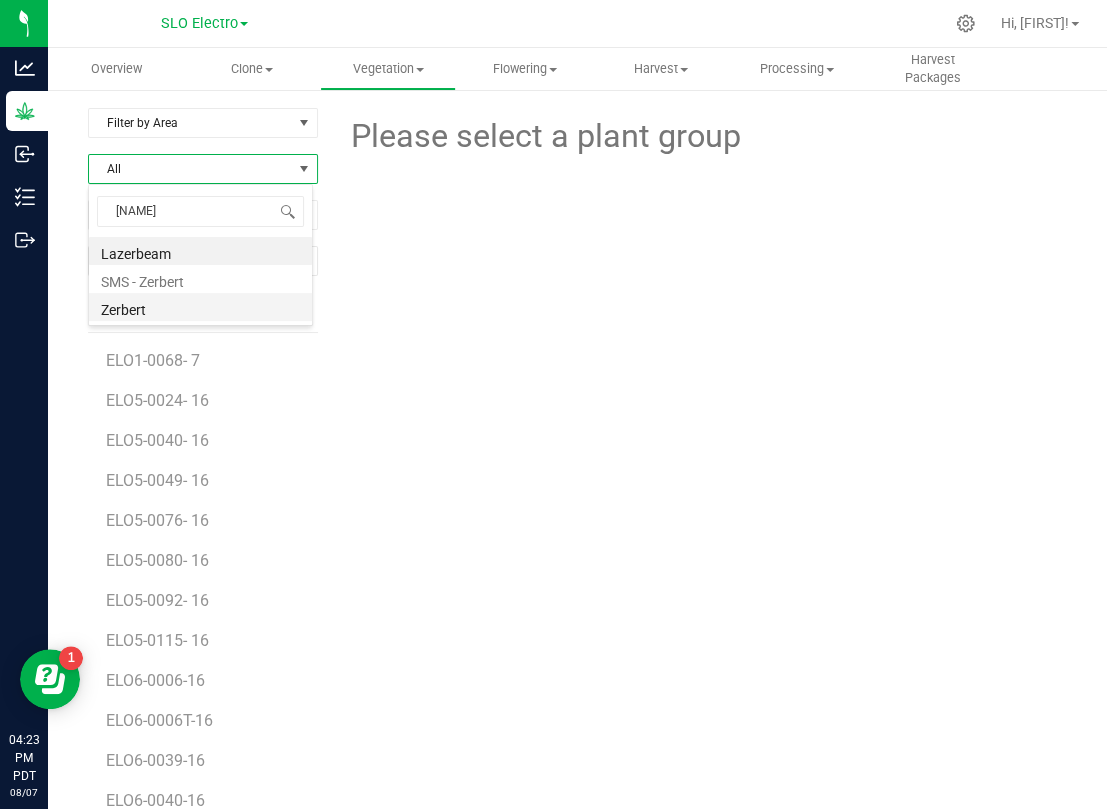 click on "Zerbert" at bounding box center (200, 307) 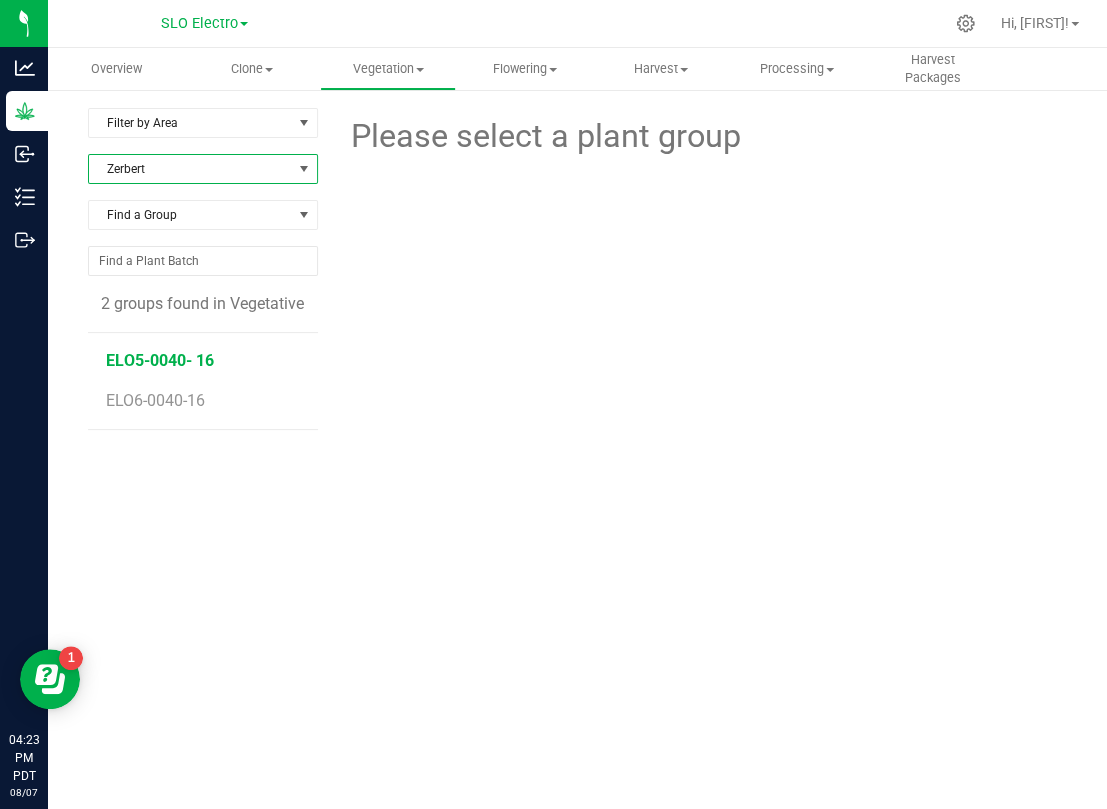 click on "ELO5-0040- 16" at bounding box center [160, 360] 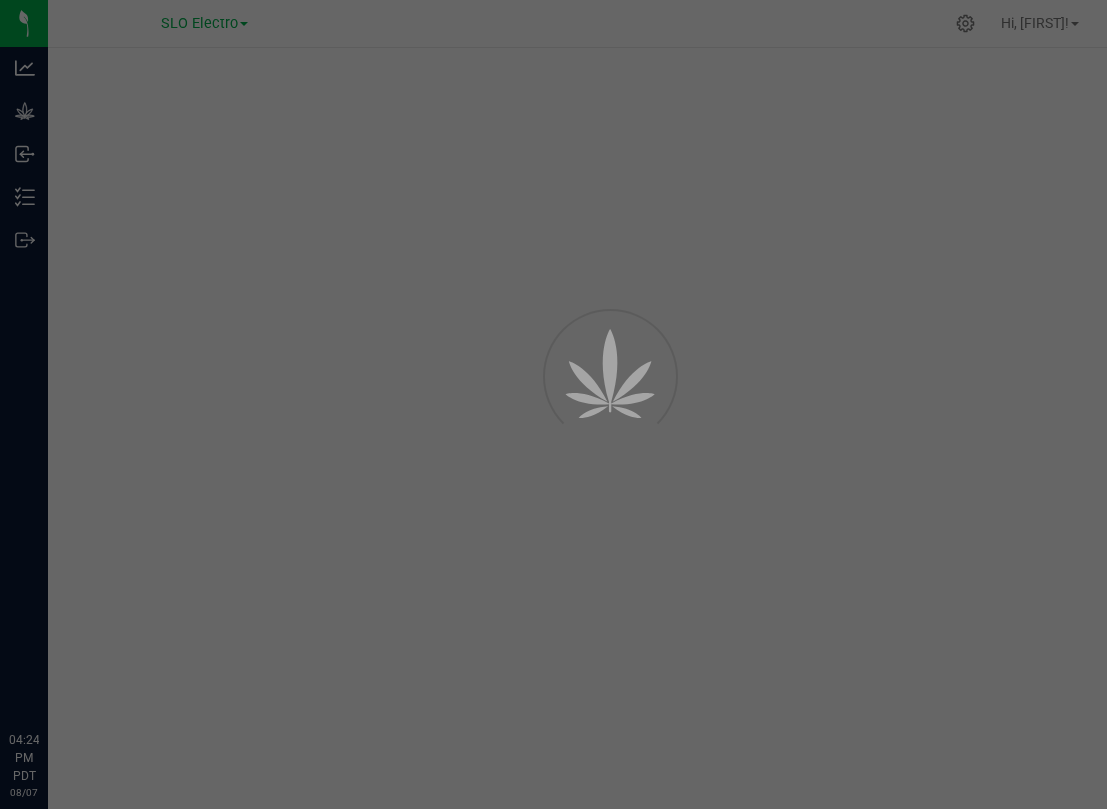 scroll, scrollTop: 0, scrollLeft: 0, axis: both 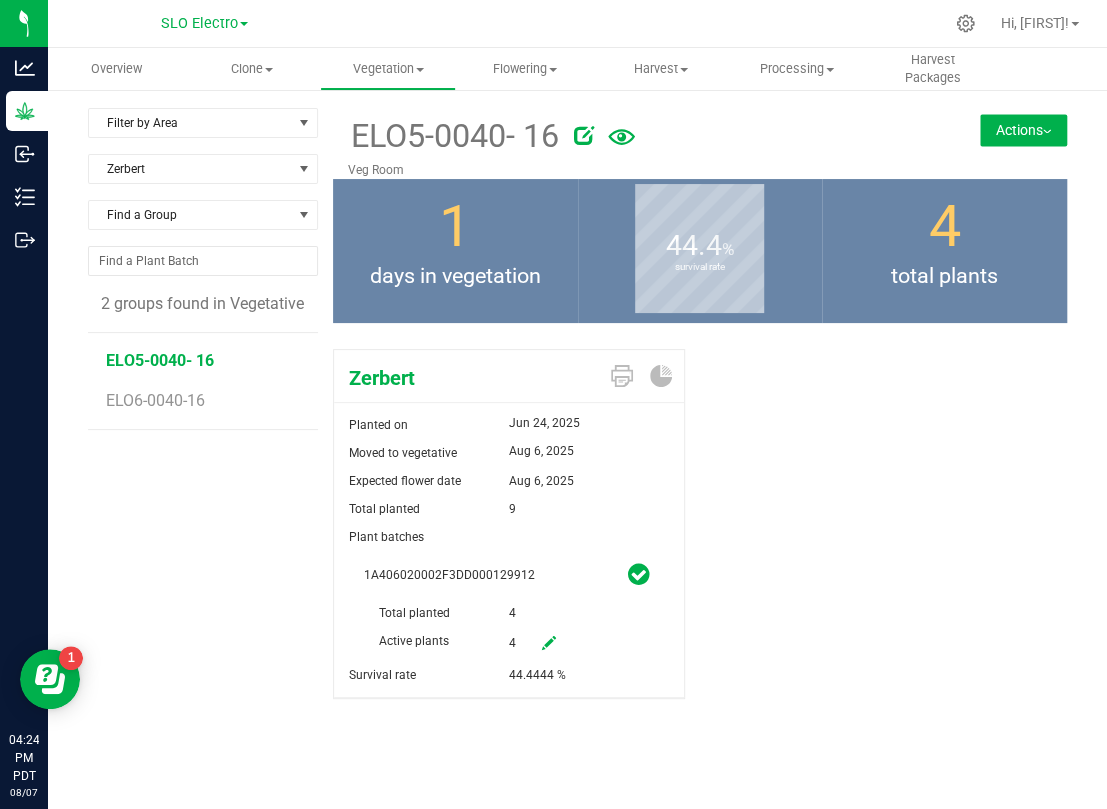 click at bounding box center (549, 643) 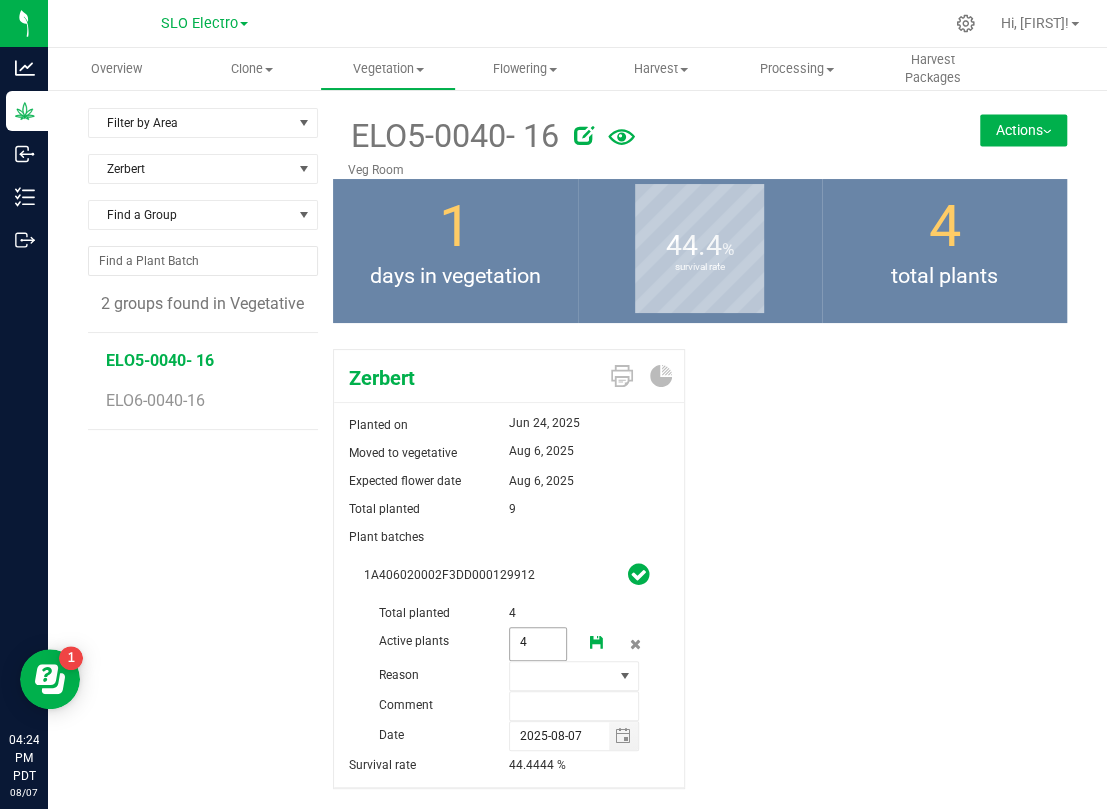 click on "4 4" at bounding box center (538, 644) 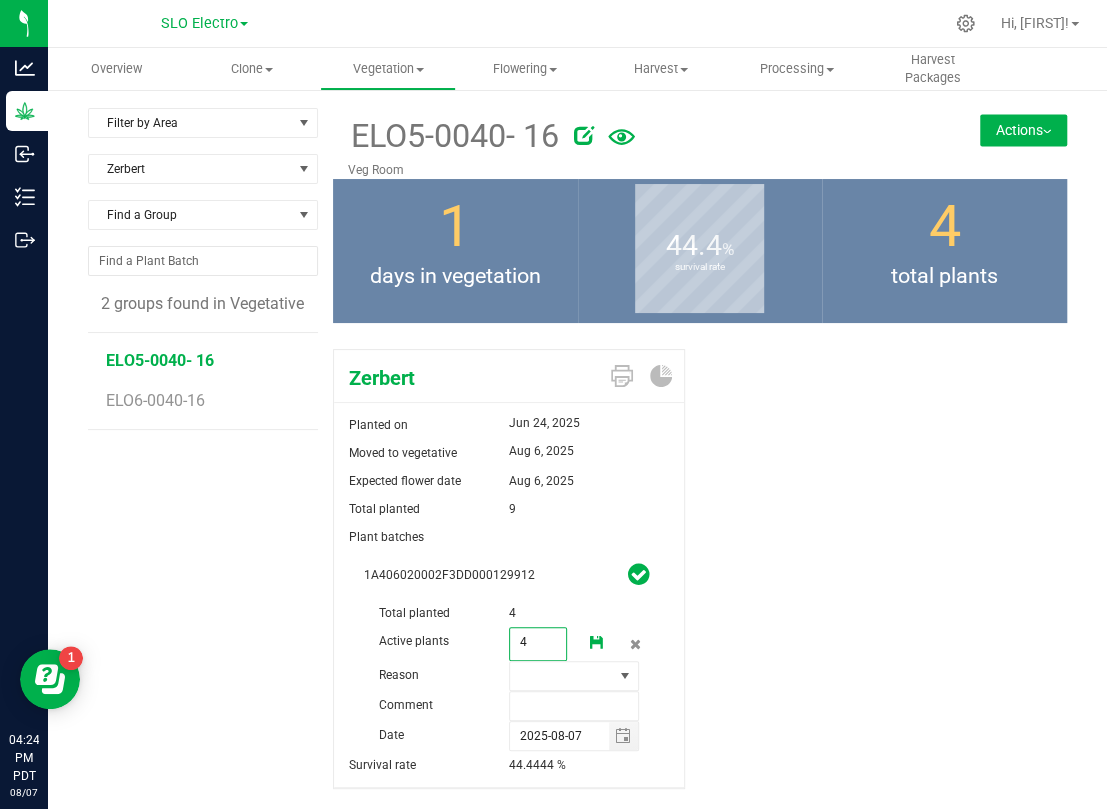 click on "4" at bounding box center [538, 642] 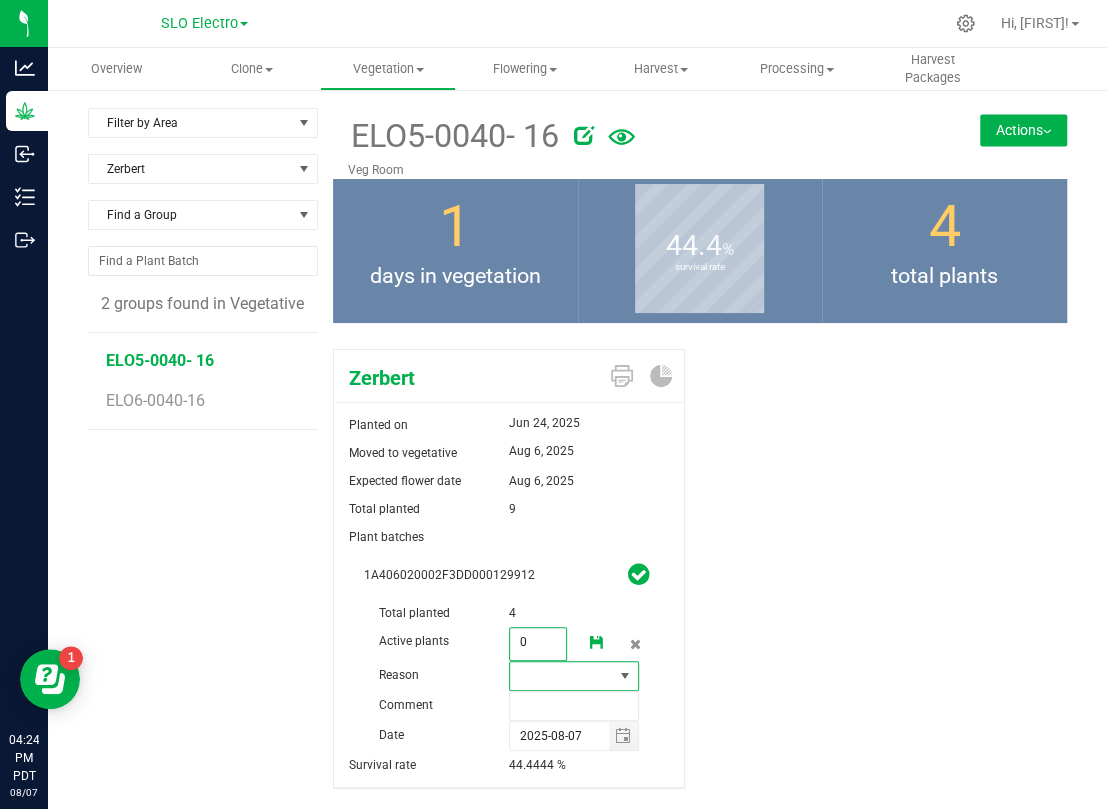 type on "0" 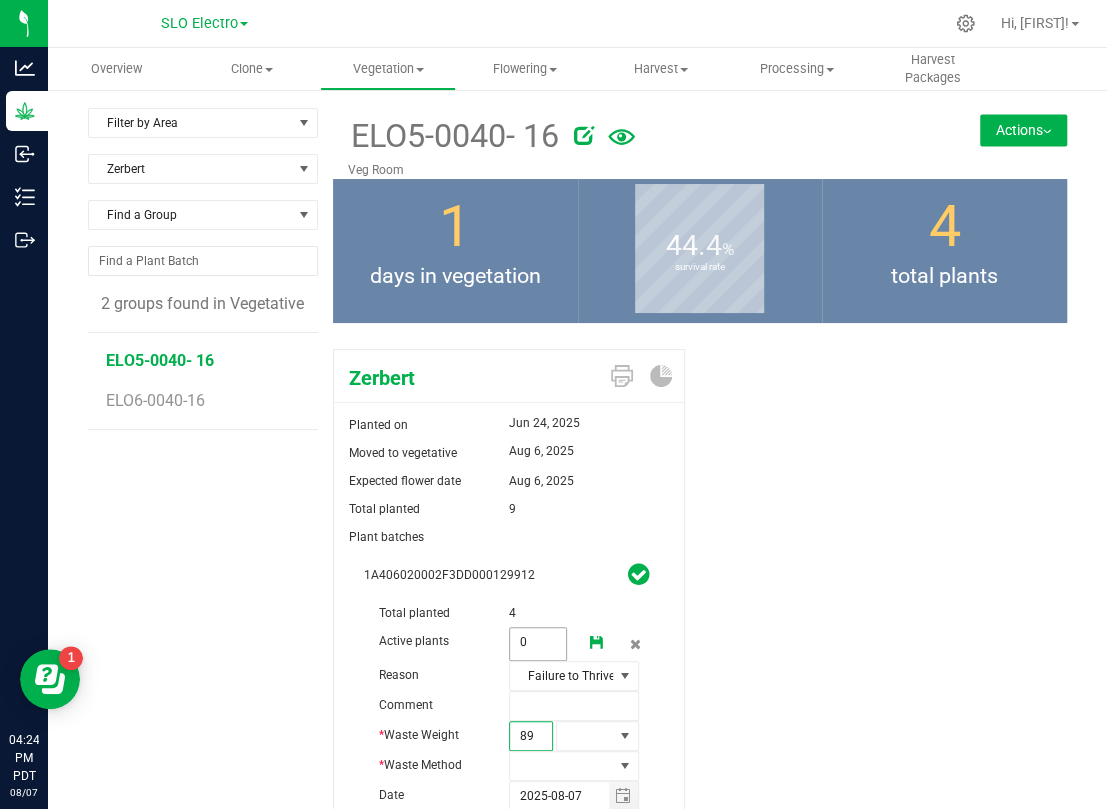 type on "895" 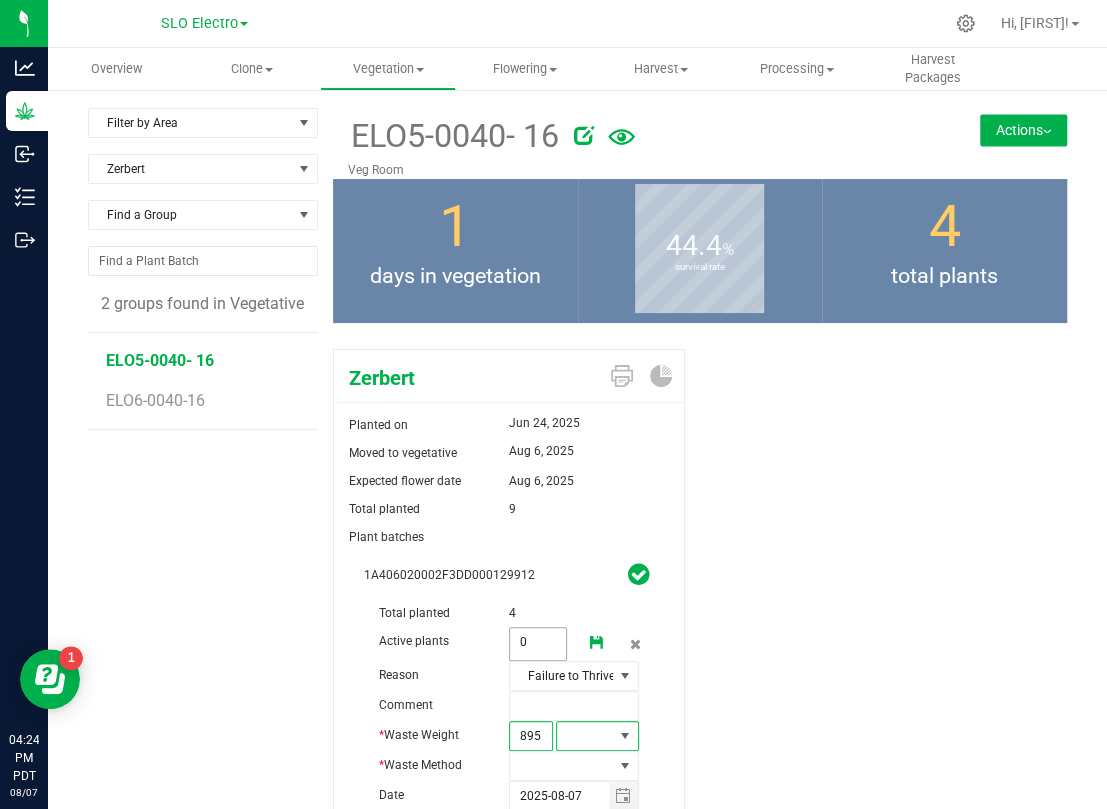 type on "895.0000" 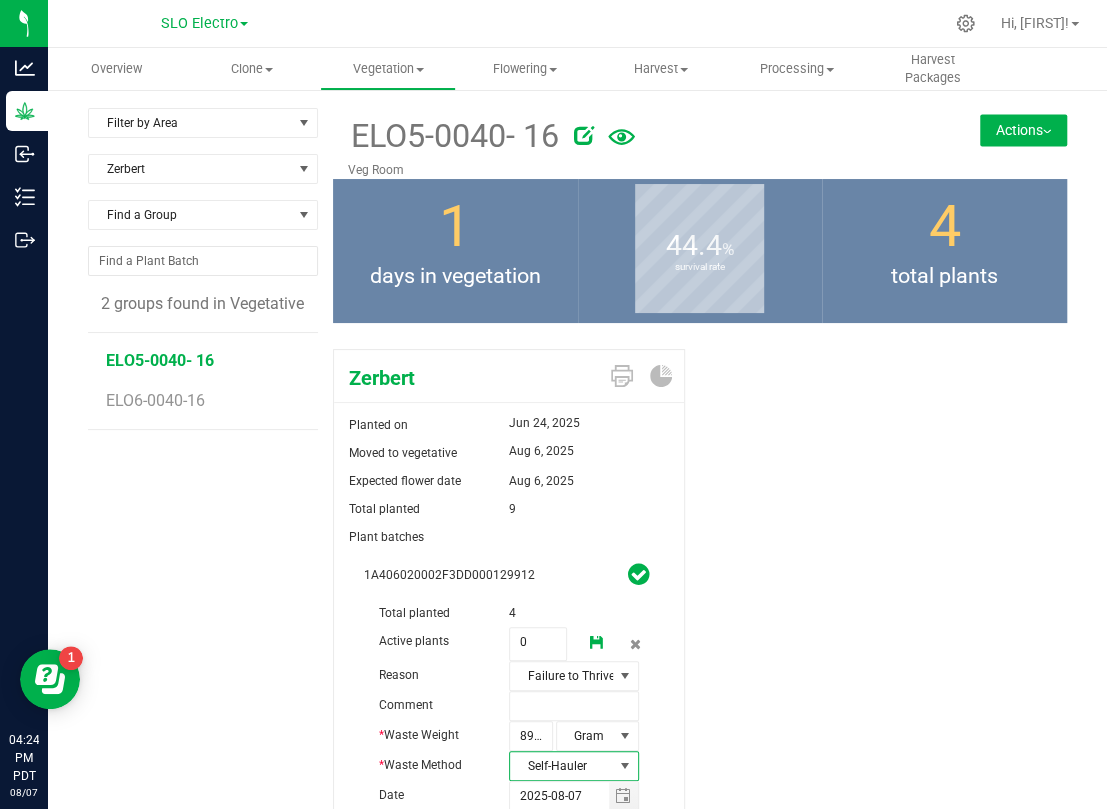 click at bounding box center [597, 644] 